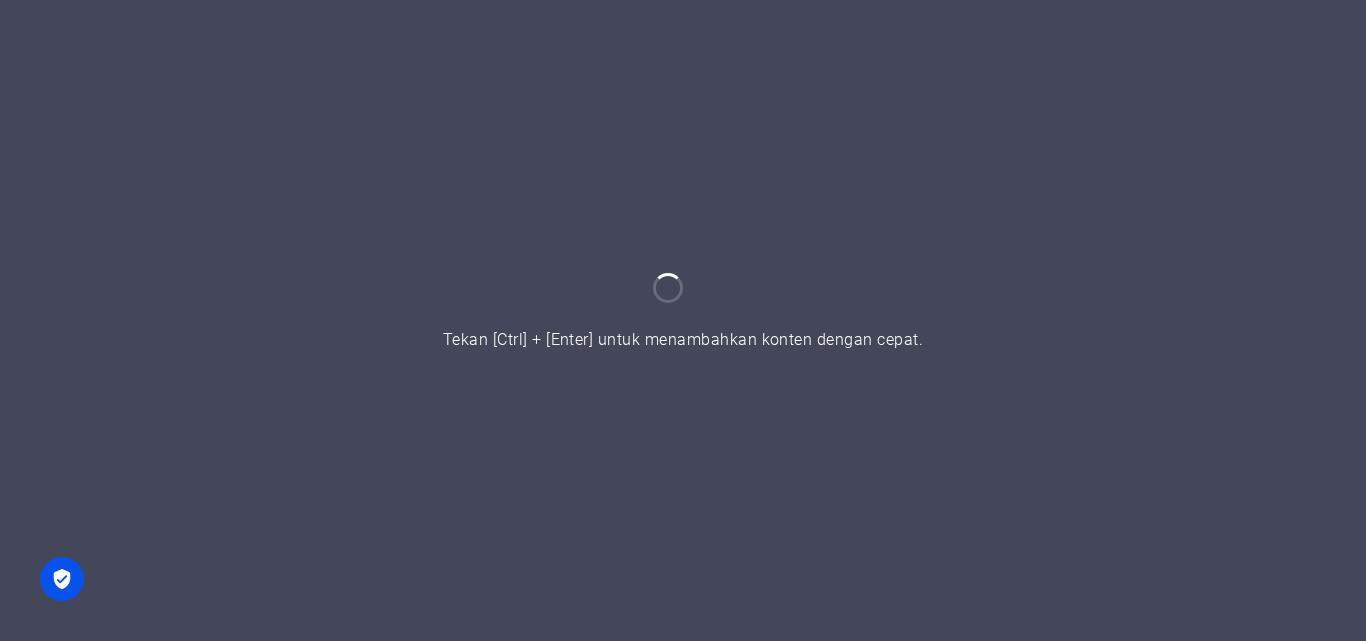 scroll, scrollTop: 0, scrollLeft: 0, axis: both 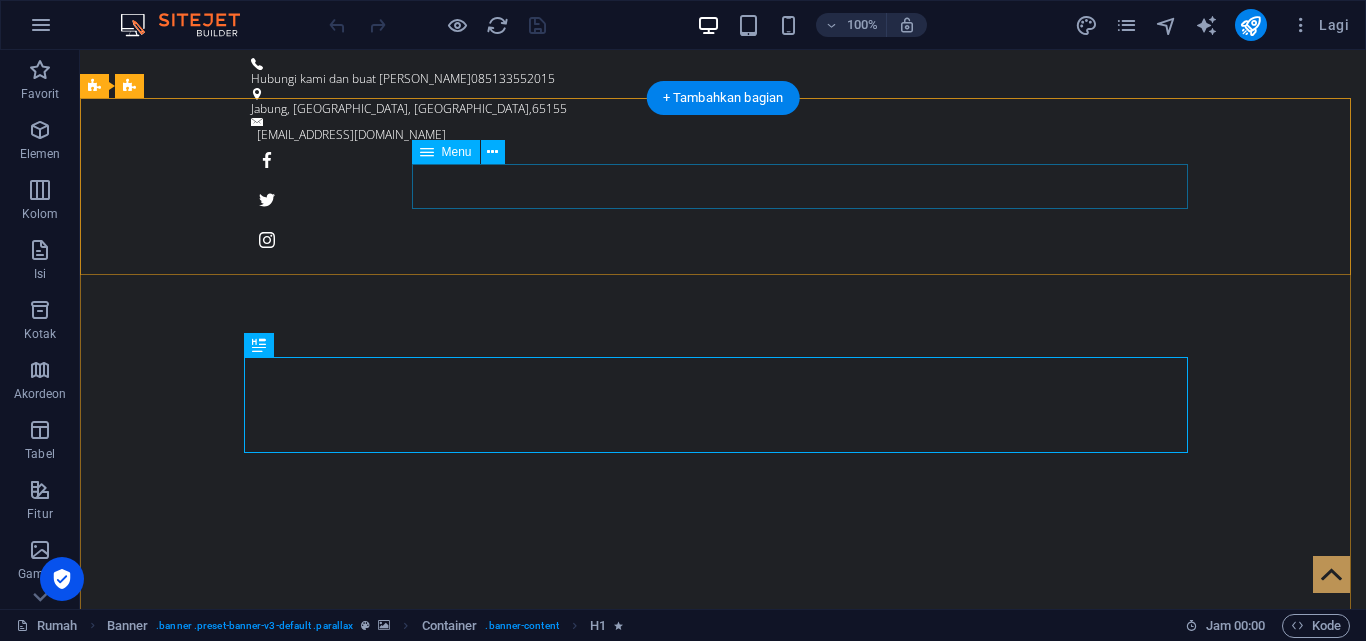 click on "Rumah Tentang kami Melayani Harga Galeri Kontak" at bounding box center (723, 1006) 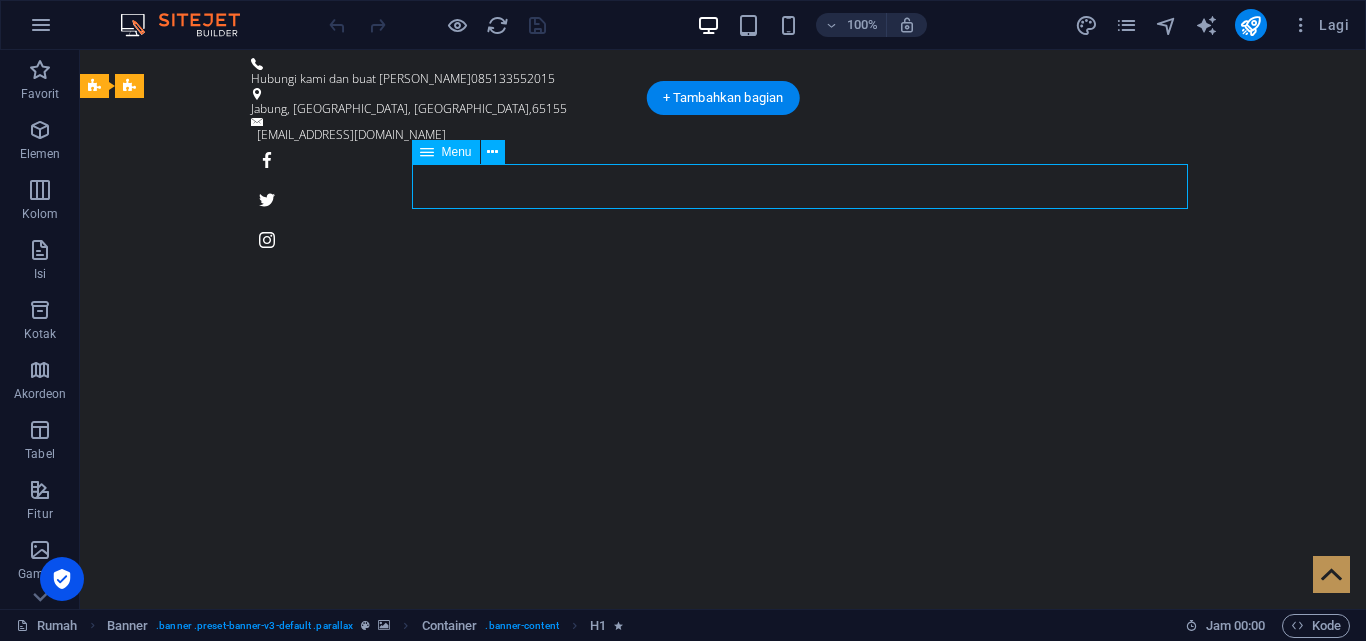 click on "Rumah Tentang kami Melayani Harga Galeri Kontak" at bounding box center [723, 1006] 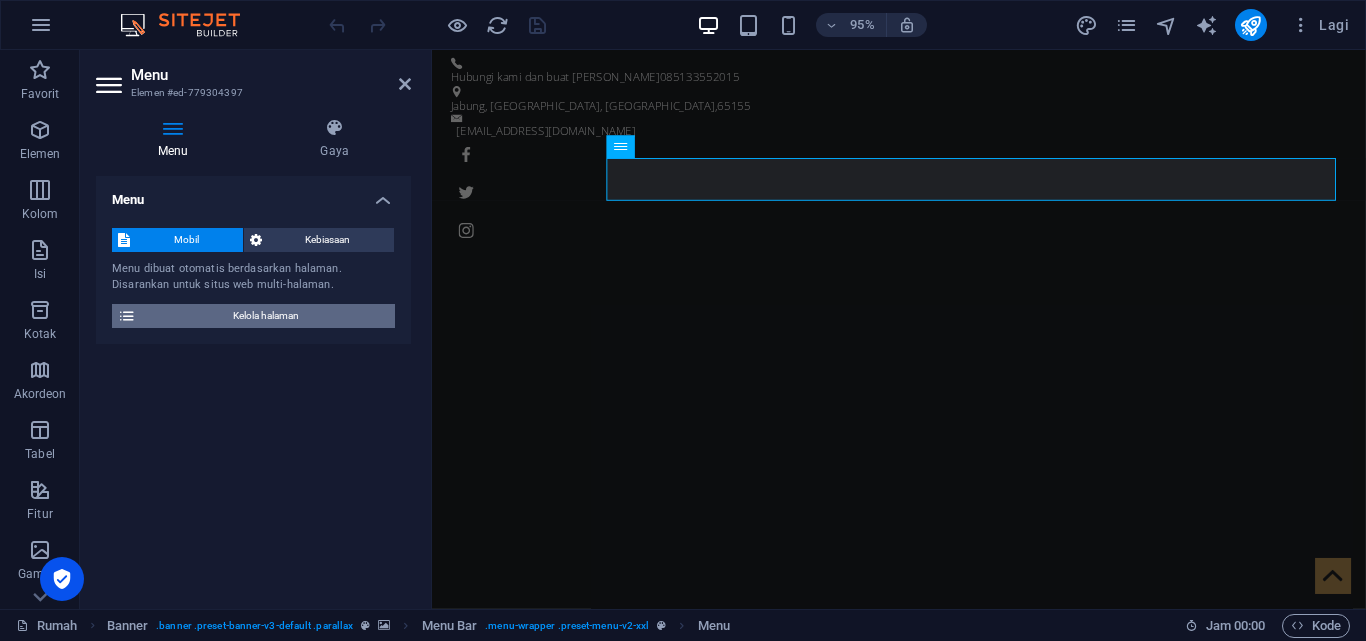 click on "Kelola halaman" at bounding box center (266, 315) 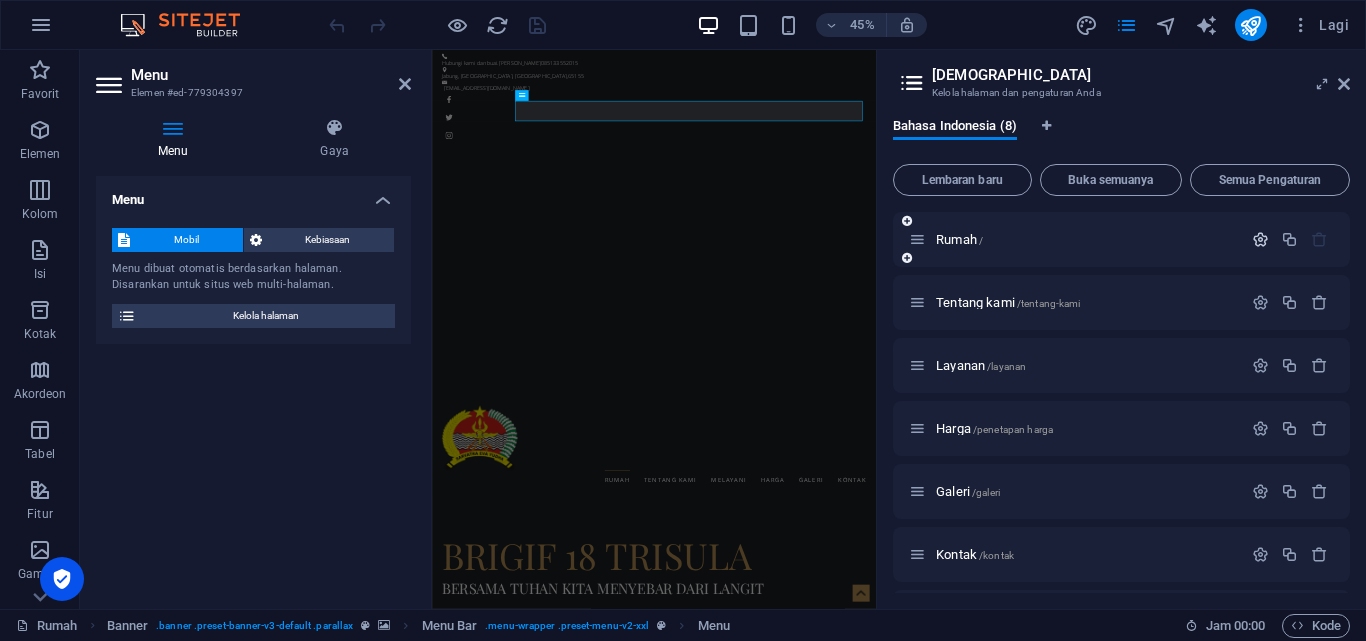 click at bounding box center (1260, 239) 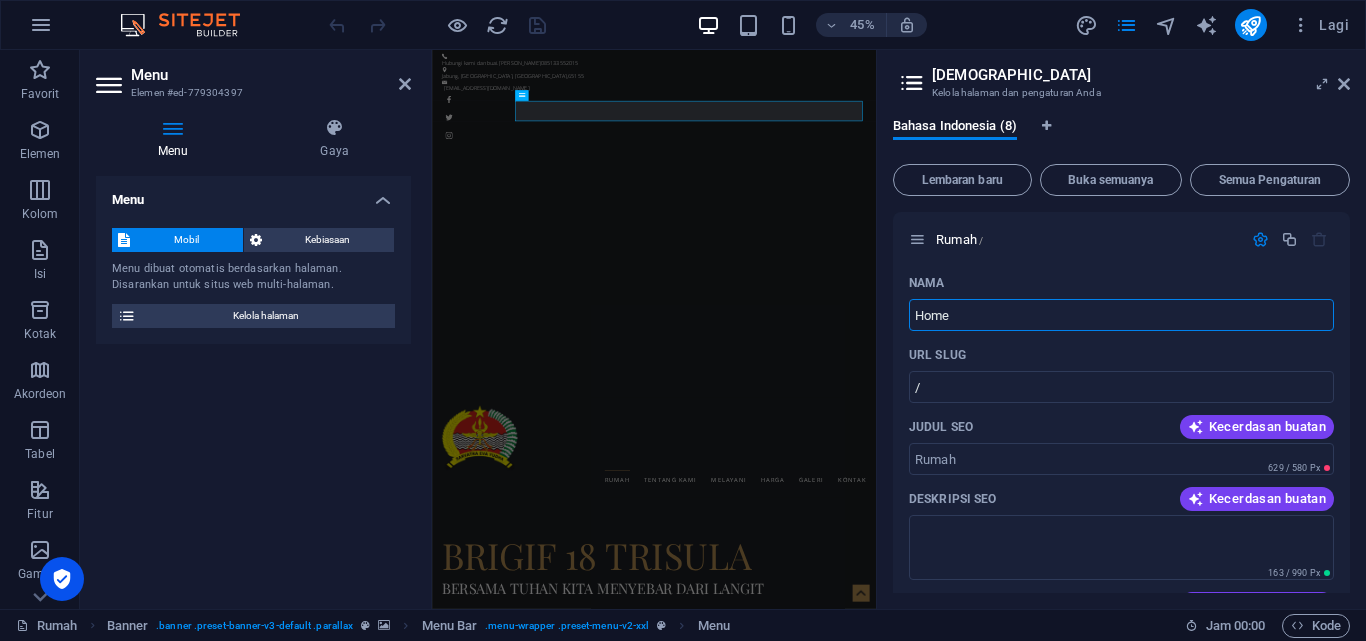 drag, startPoint x: 990, startPoint y: 301, endPoint x: 887, endPoint y: 306, distance: 103.121284 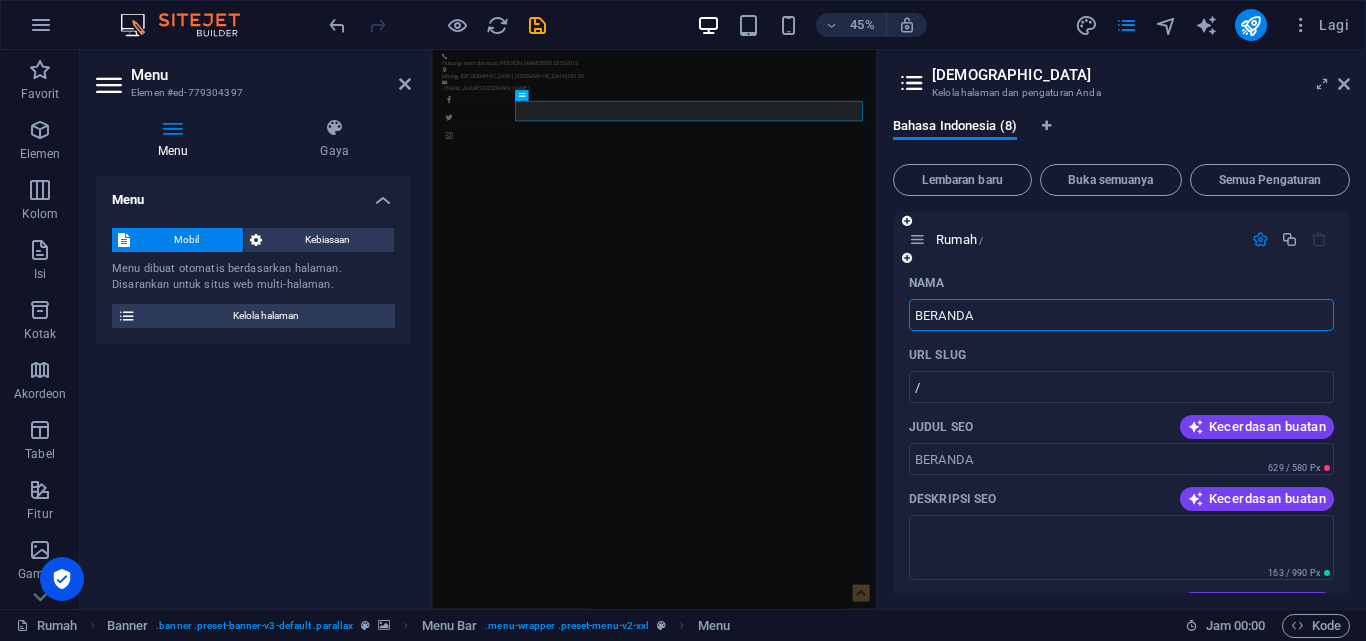 type on "BERANDA" 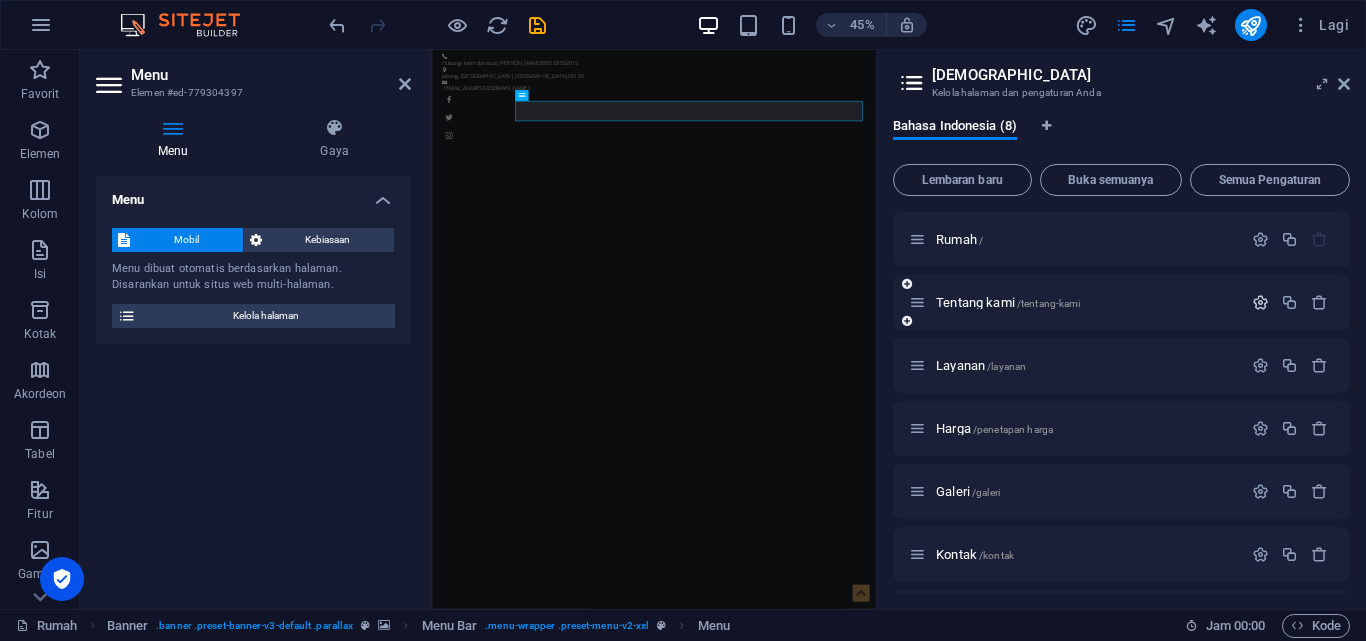 click at bounding box center [1260, 302] 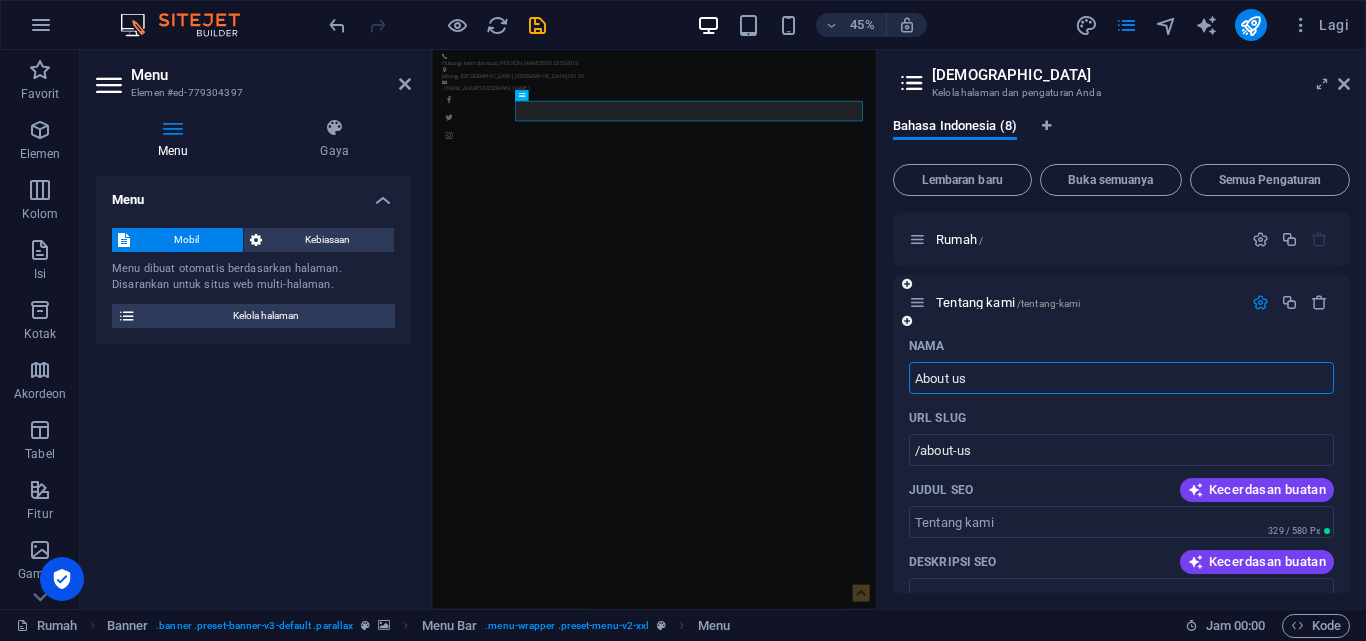 click at bounding box center [1260, 302] 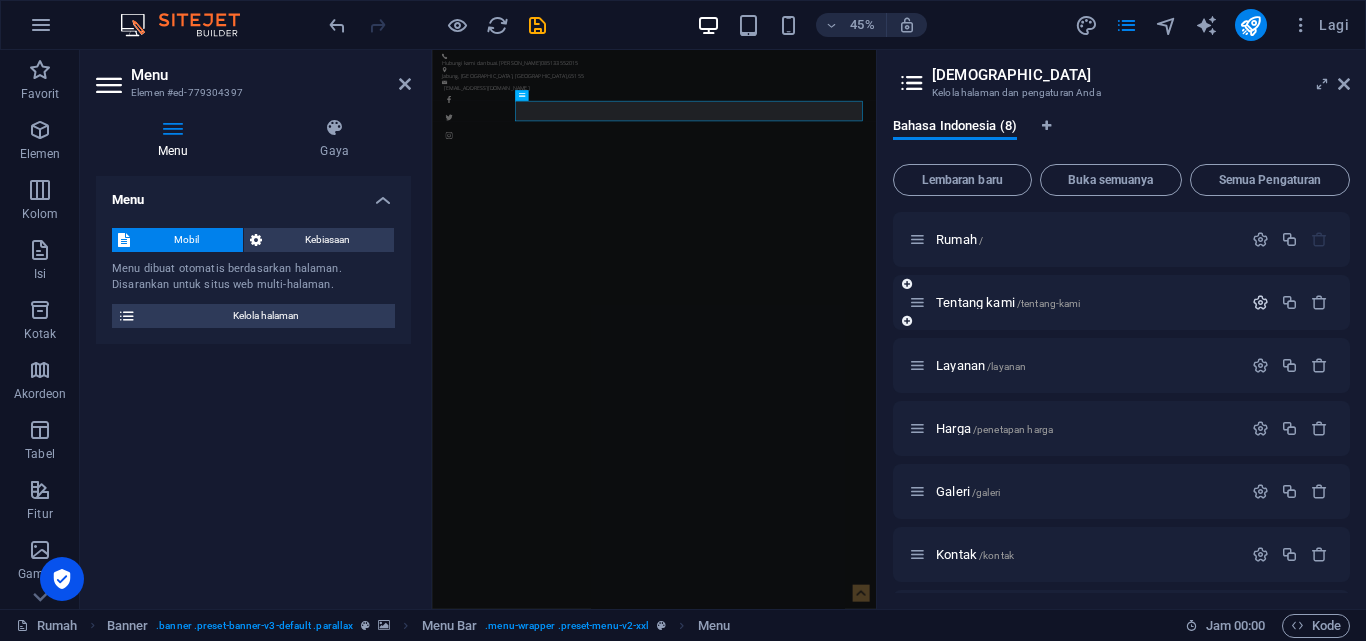 click at bounding box center (1260, 302) 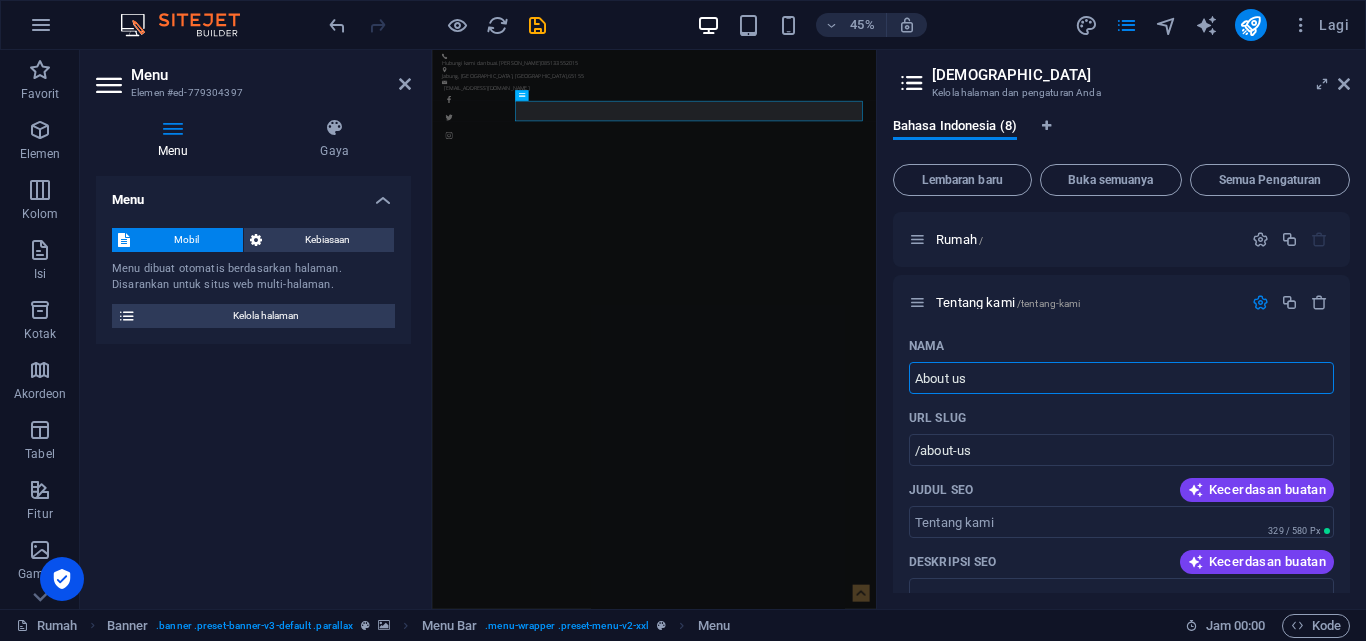 drag, startPoint x: 1454, startPoint y: 433, endPoint x: 1416, endPoint y: 772, distance: 341.12314 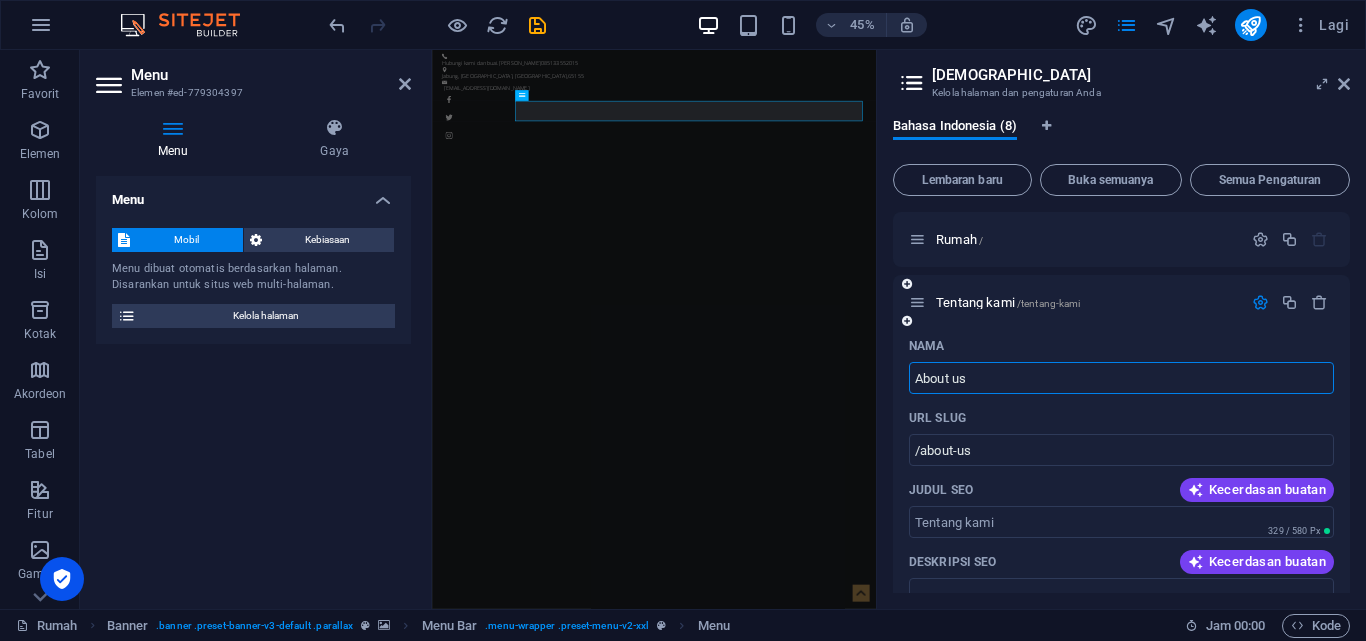 drag, startPoint x: 1008, startPoint y: 383, endPoint x: 915, endPoint y: 367, distance: 94.36631 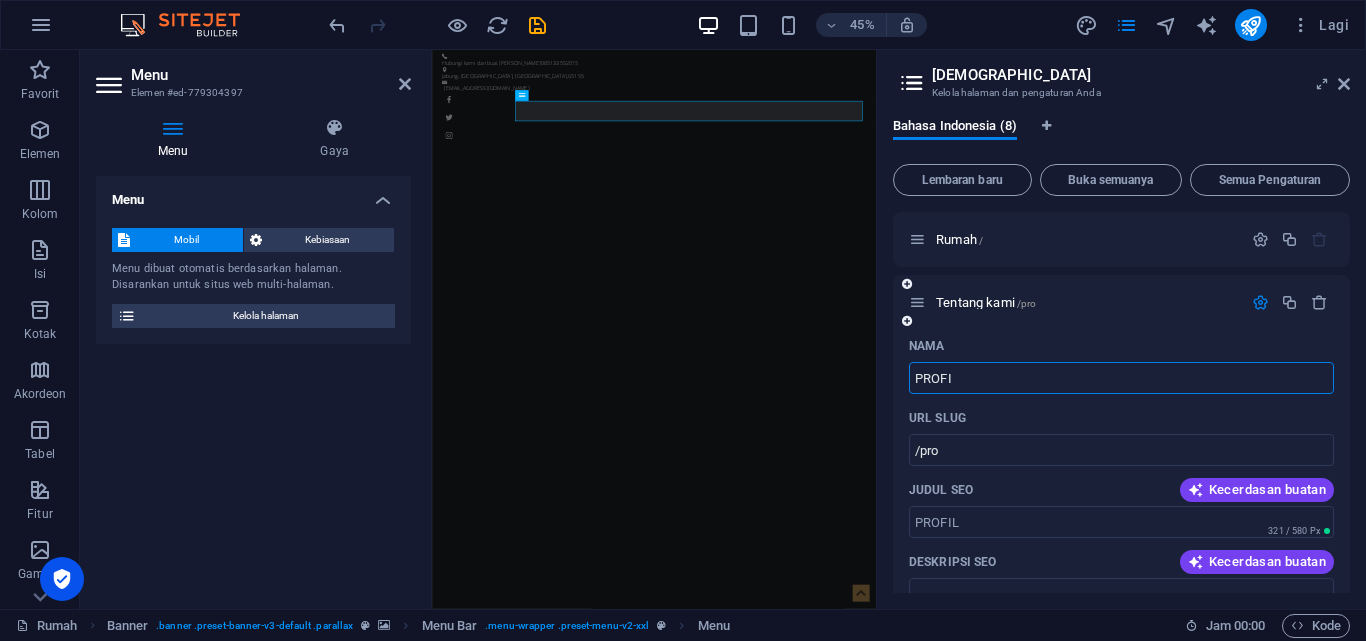 type on "PROFIL" 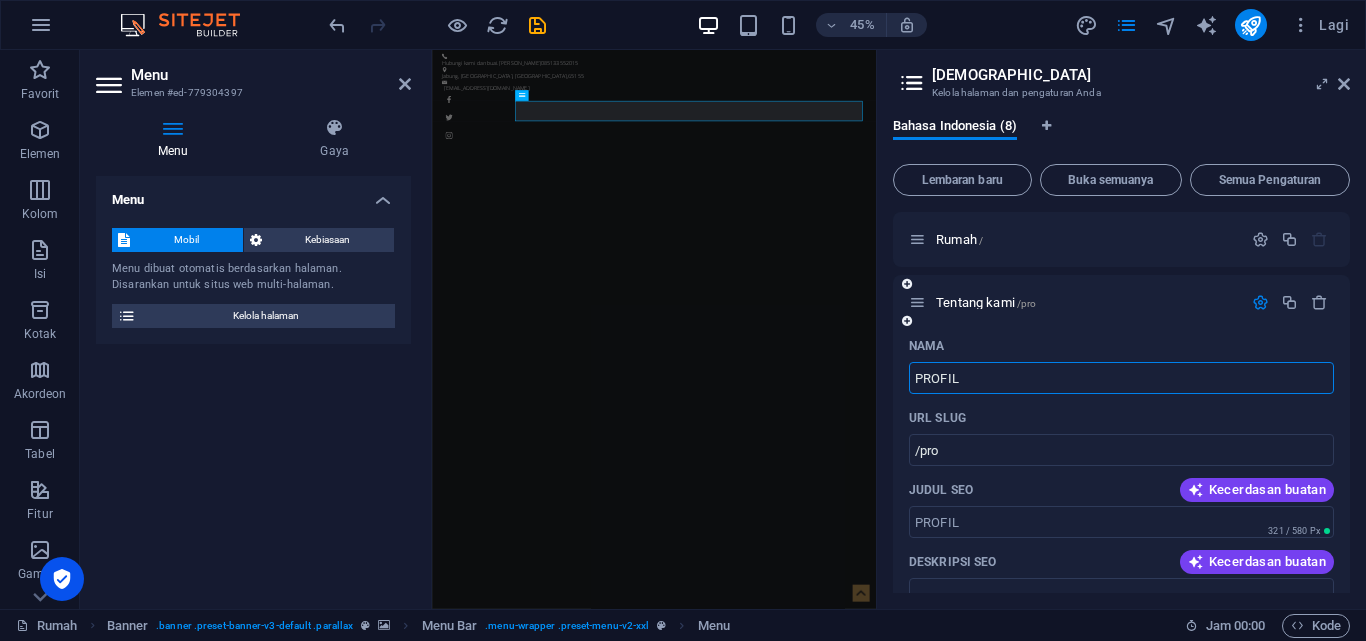 type on "PROFIL" 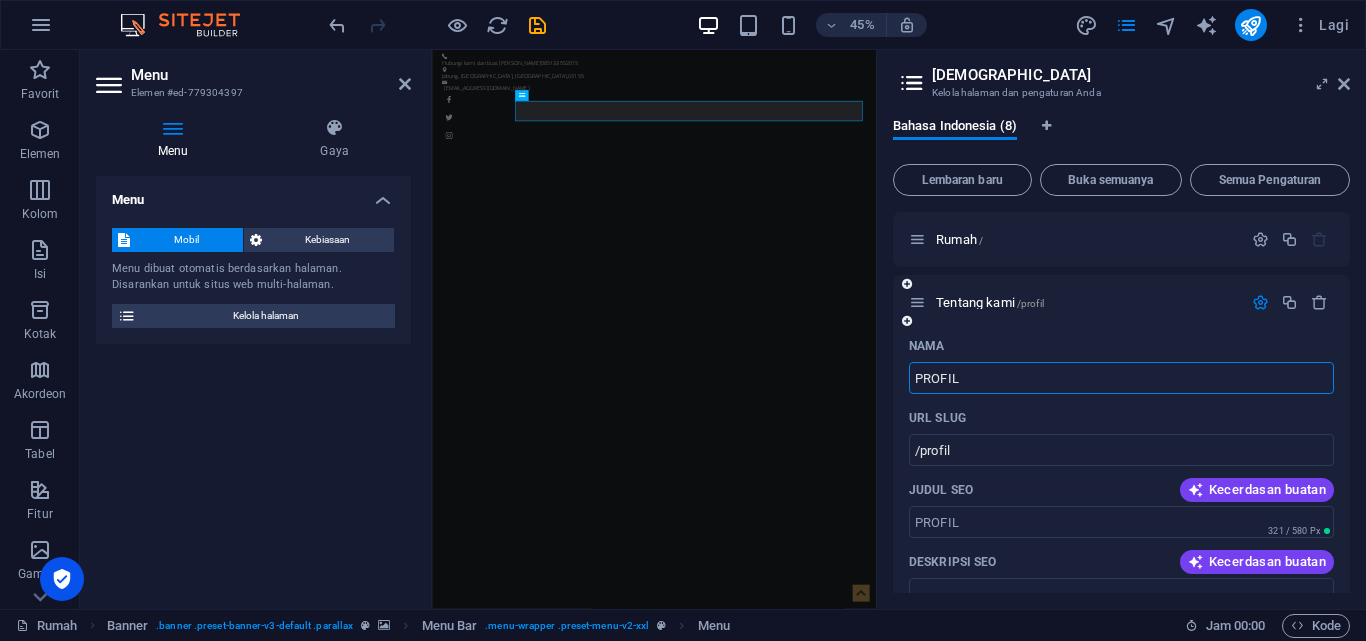 type on "PROFIL" 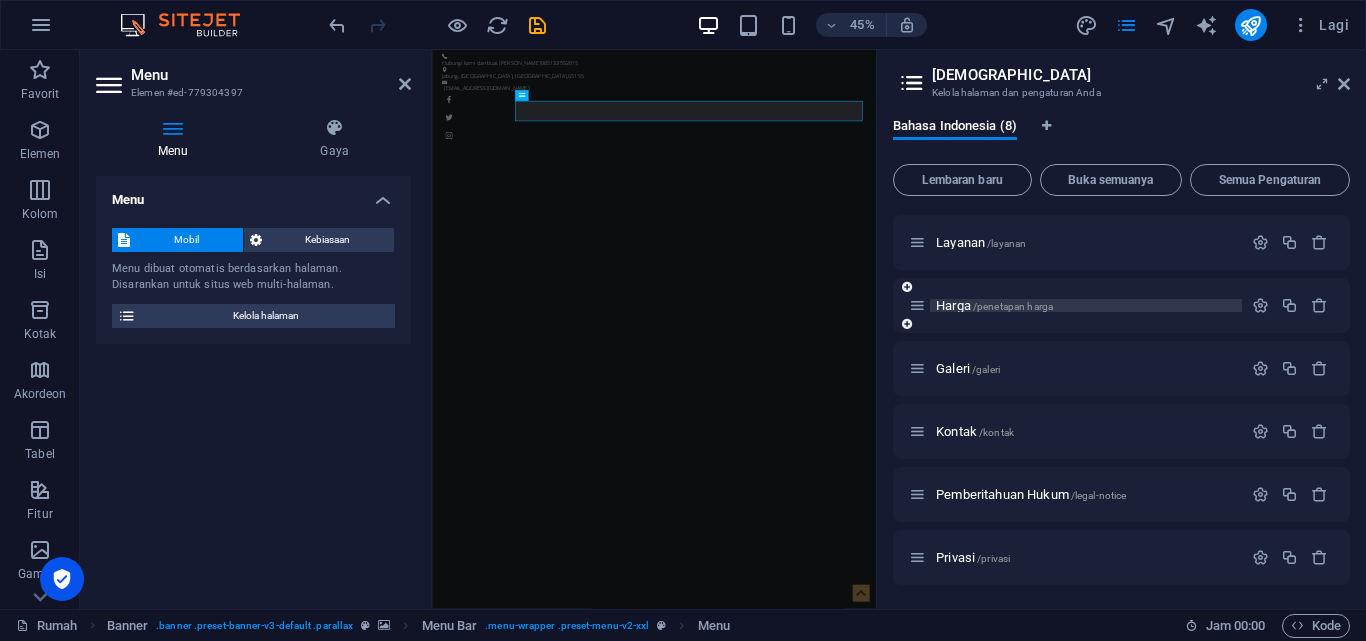 scroll, scrollTop: 0, scrollLeft: 0, axis: both 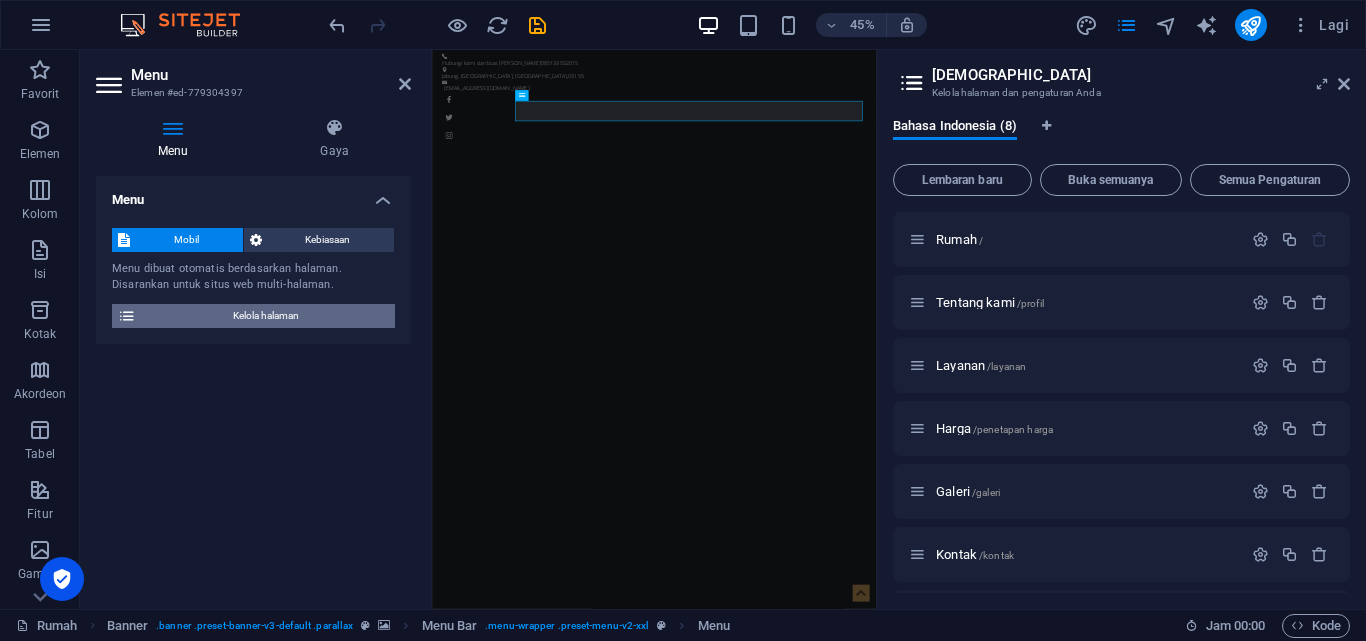 click on "Kelola halaman" at bounding box center [266, 315] 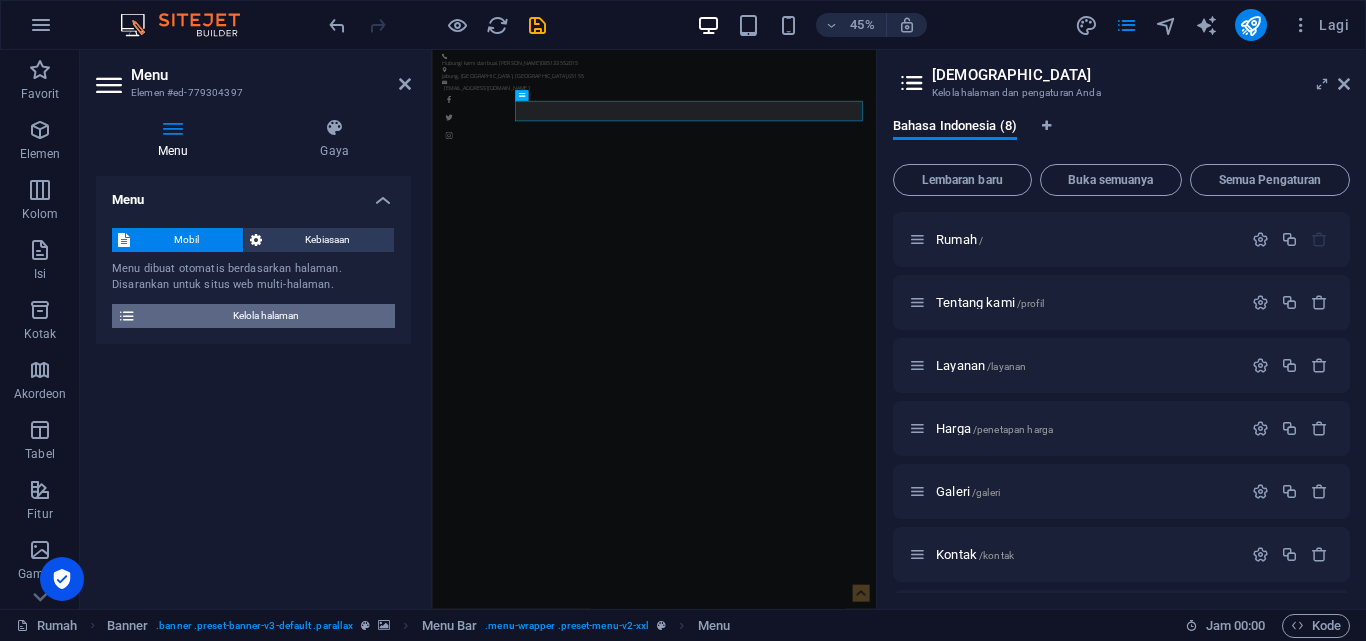 click on "Kelola halaman" at bounding box center (266, 315) 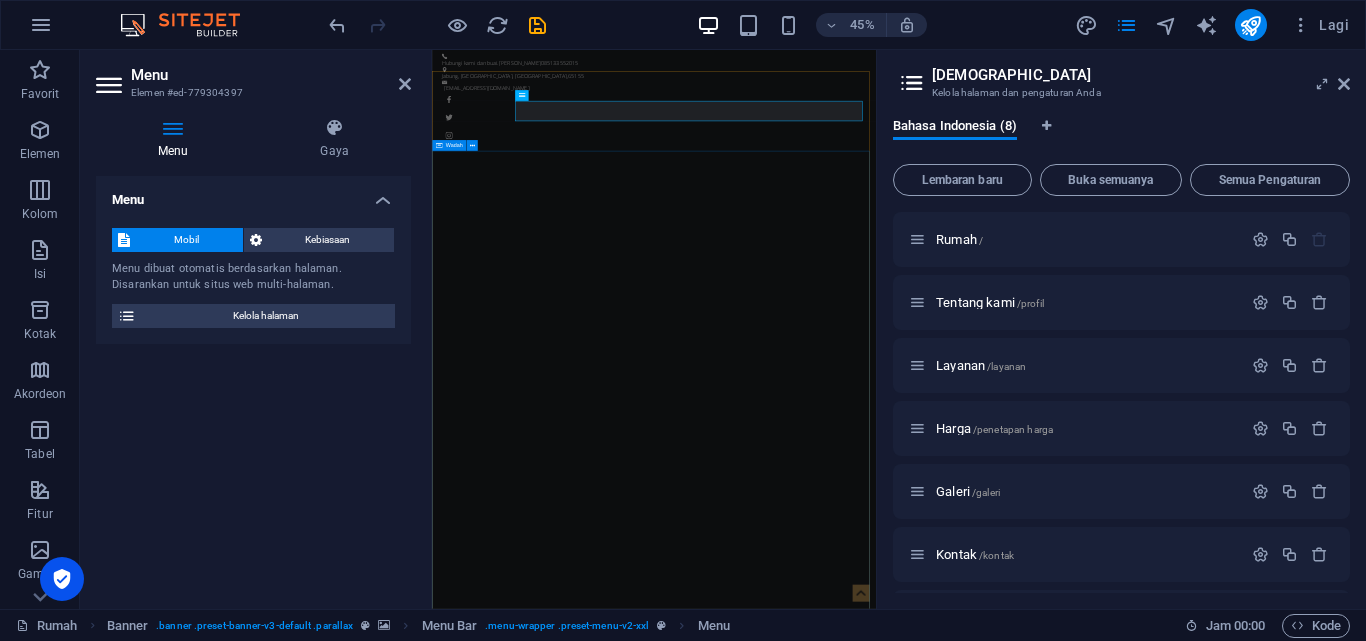 click on "BRIGIF 18 TRISULA bersama tuhan kita menyebar dari langit Pelajari lebih lanjut" at bounding box center (925, 1917) 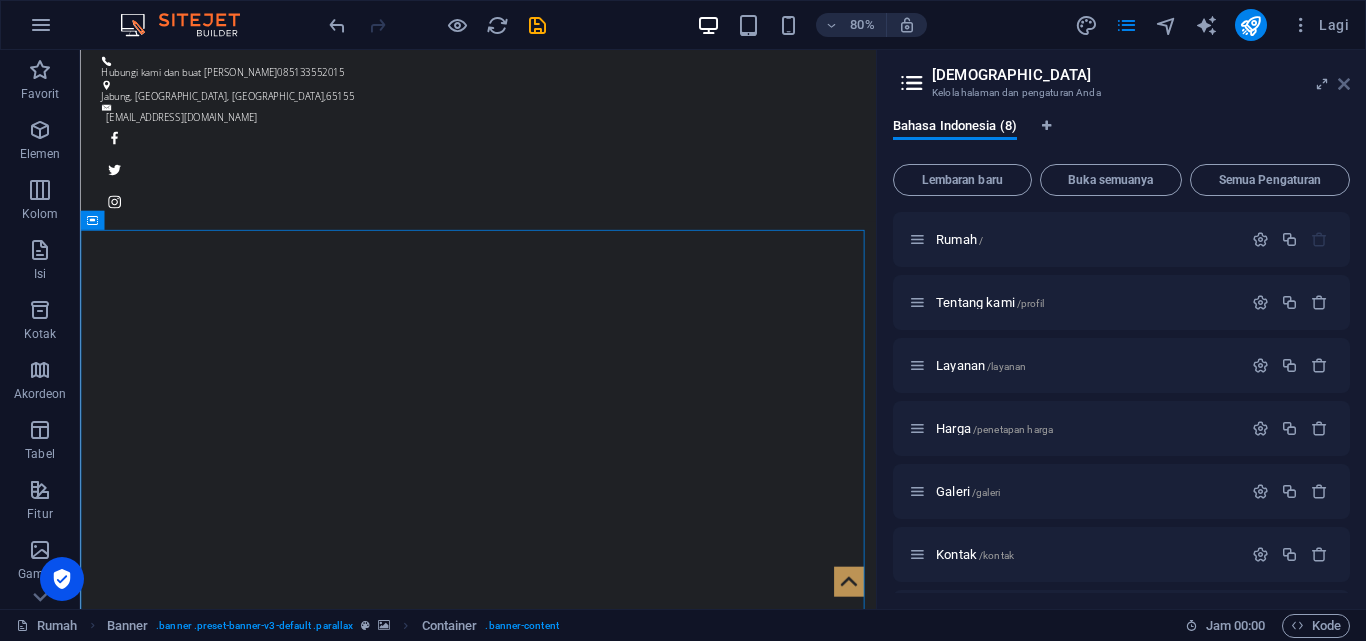 click at bounding box center (1344, 84) 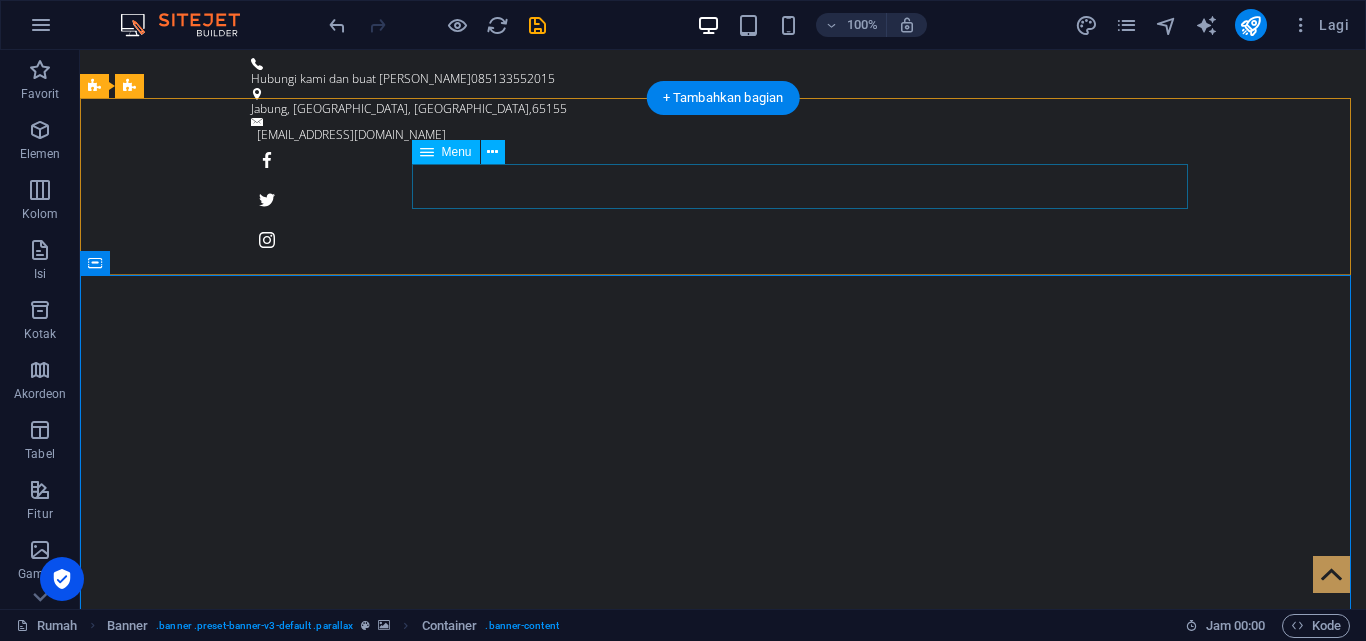 click on "BERANDA PROFIL Melayani [PERSON_NAME]" at bounding box center [723, 1689] 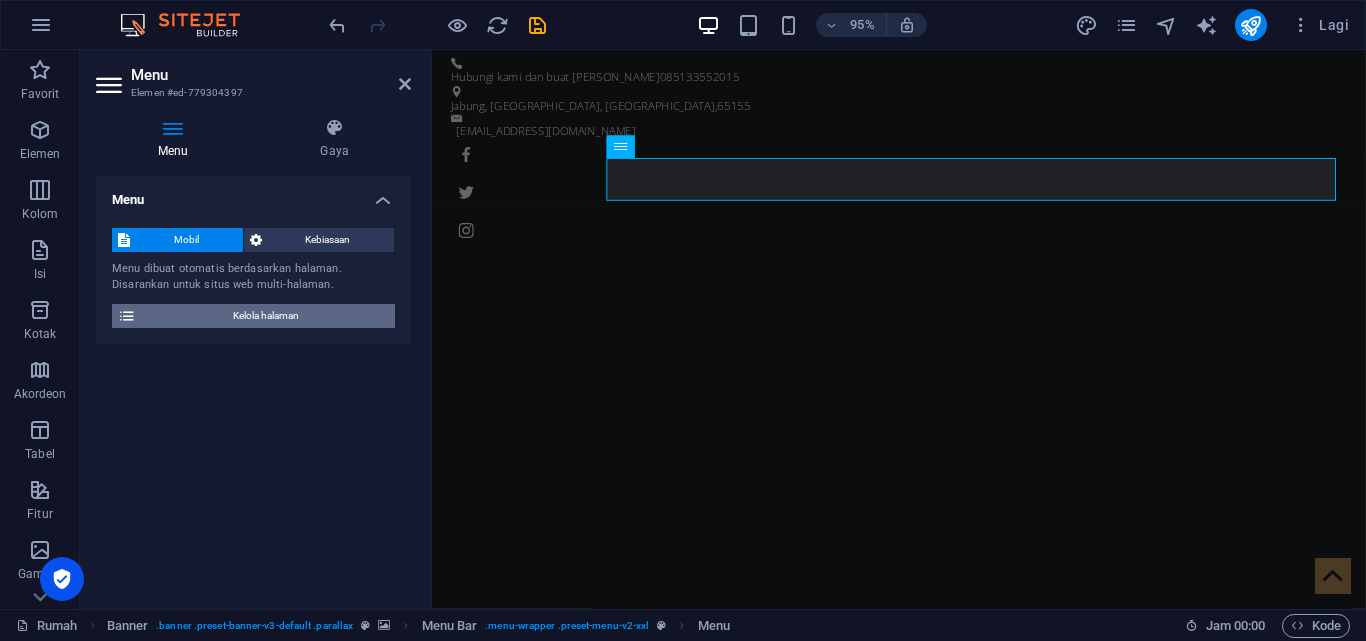 click on "Kelola halaman" at bounding box center [266, 315] 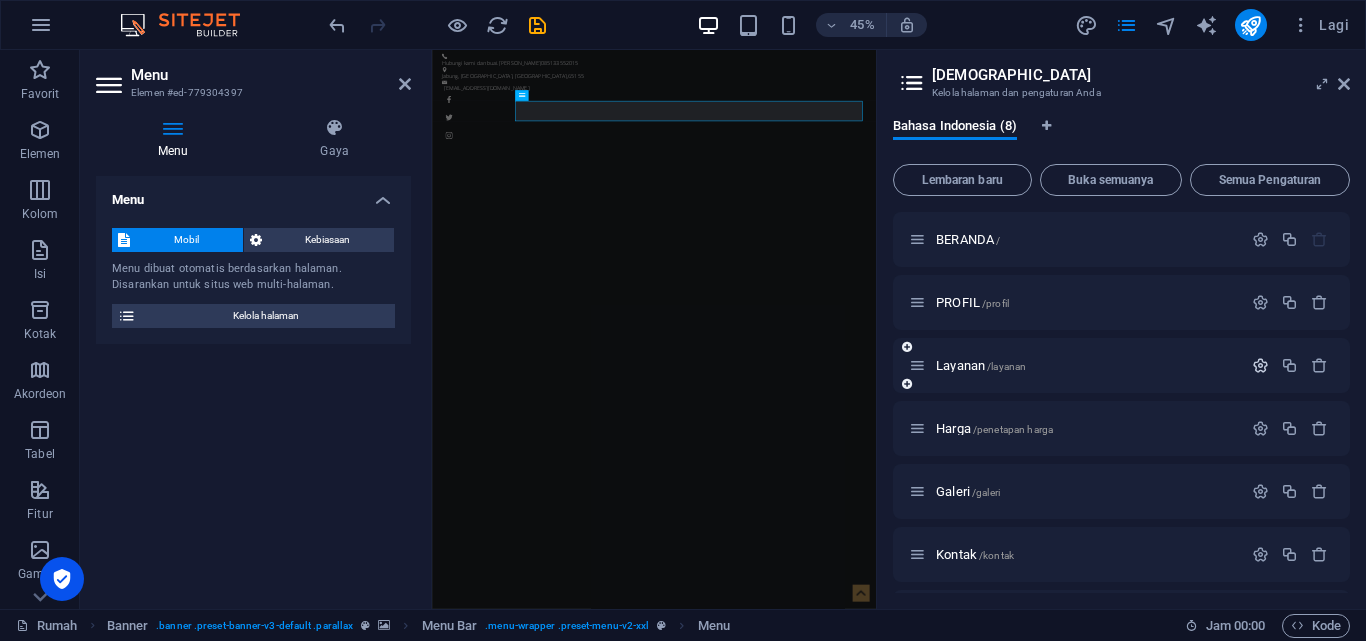 click at bounding box center (1260, 365) 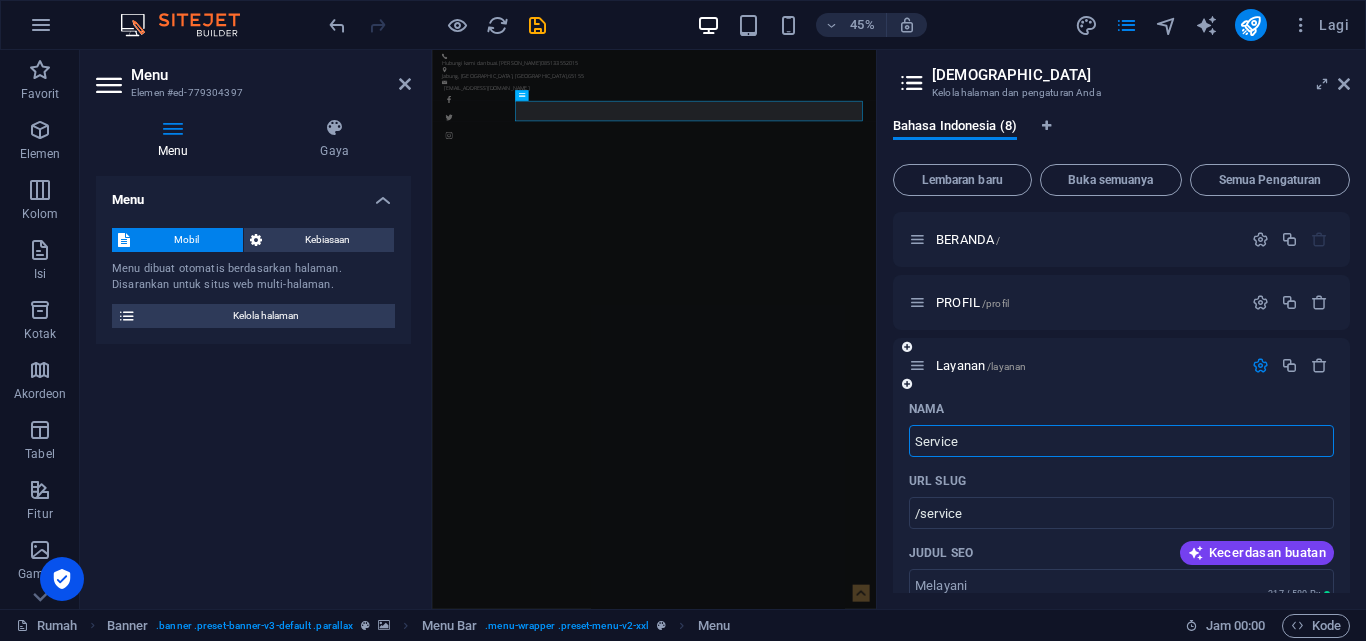 drag, startPoint x: 1029, startPoint y: 450, endPoint x: 917, endPoint y: 443, distance: 112.21854 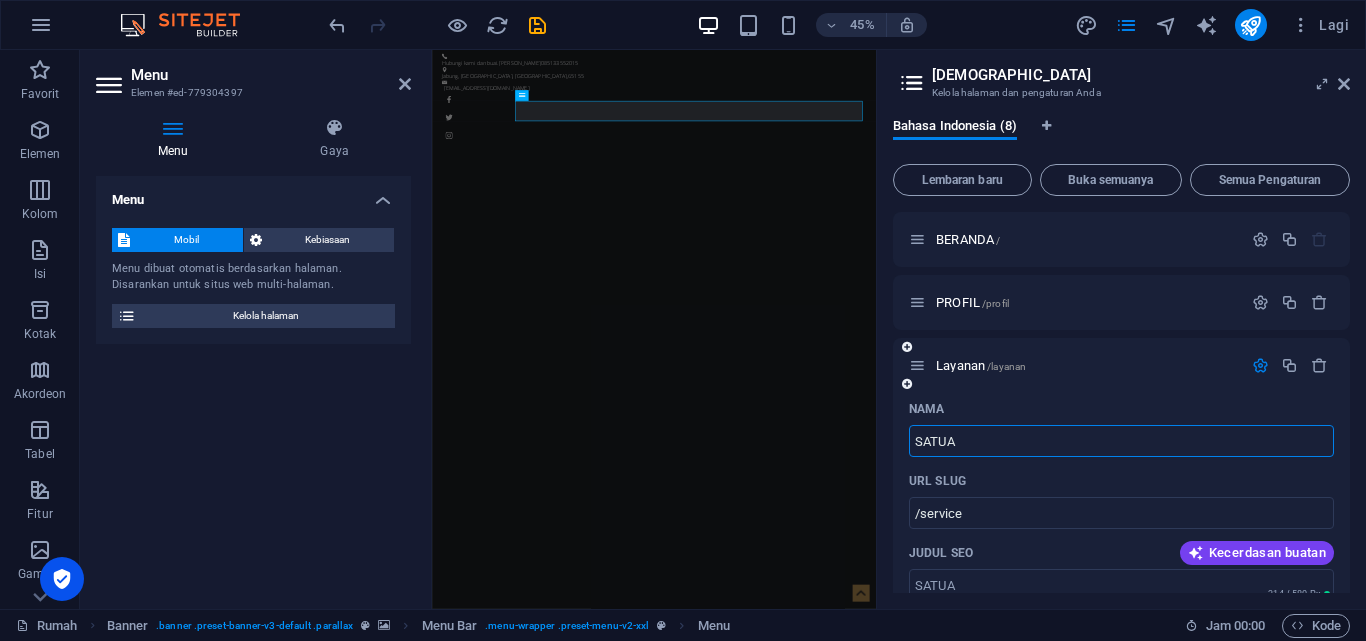 type on "SATUA" 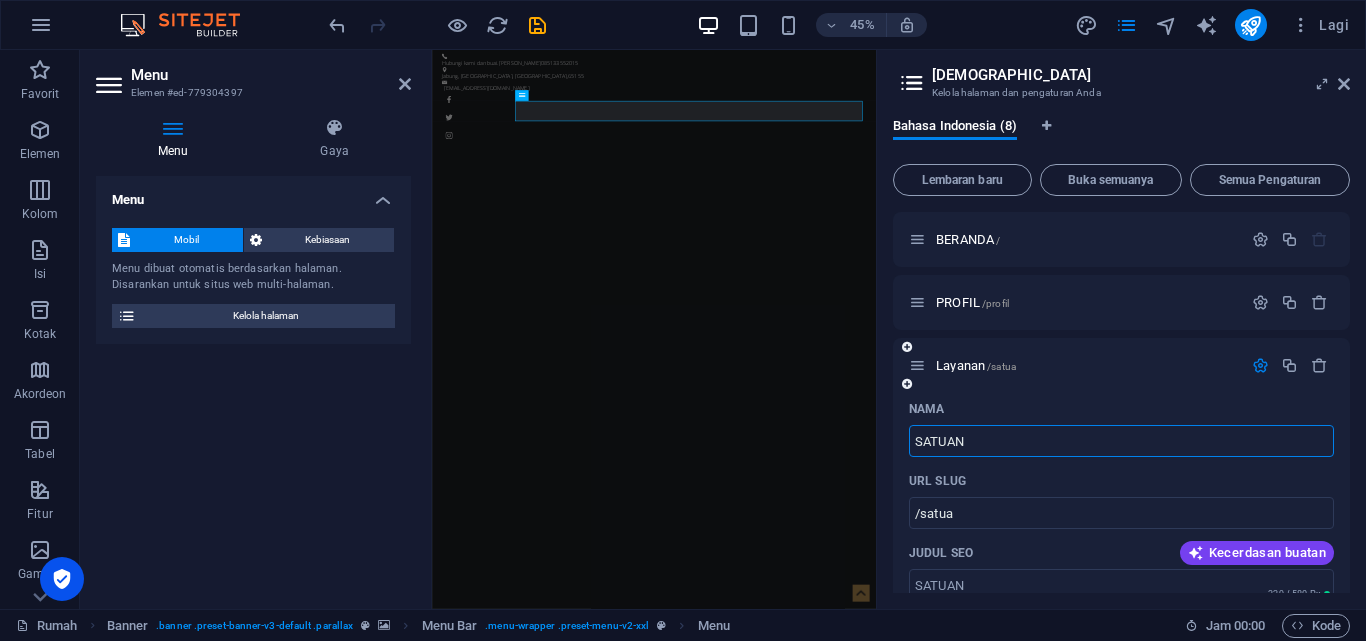 type on "SATUAN" 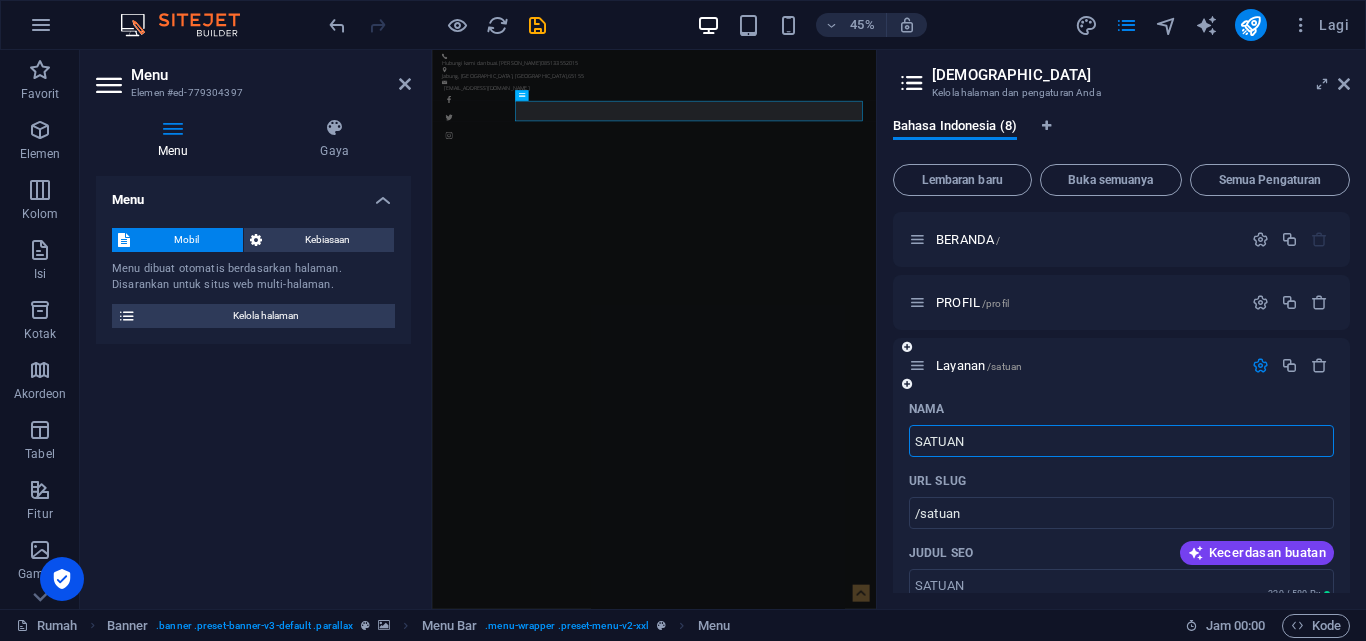 type on "SATUAN" 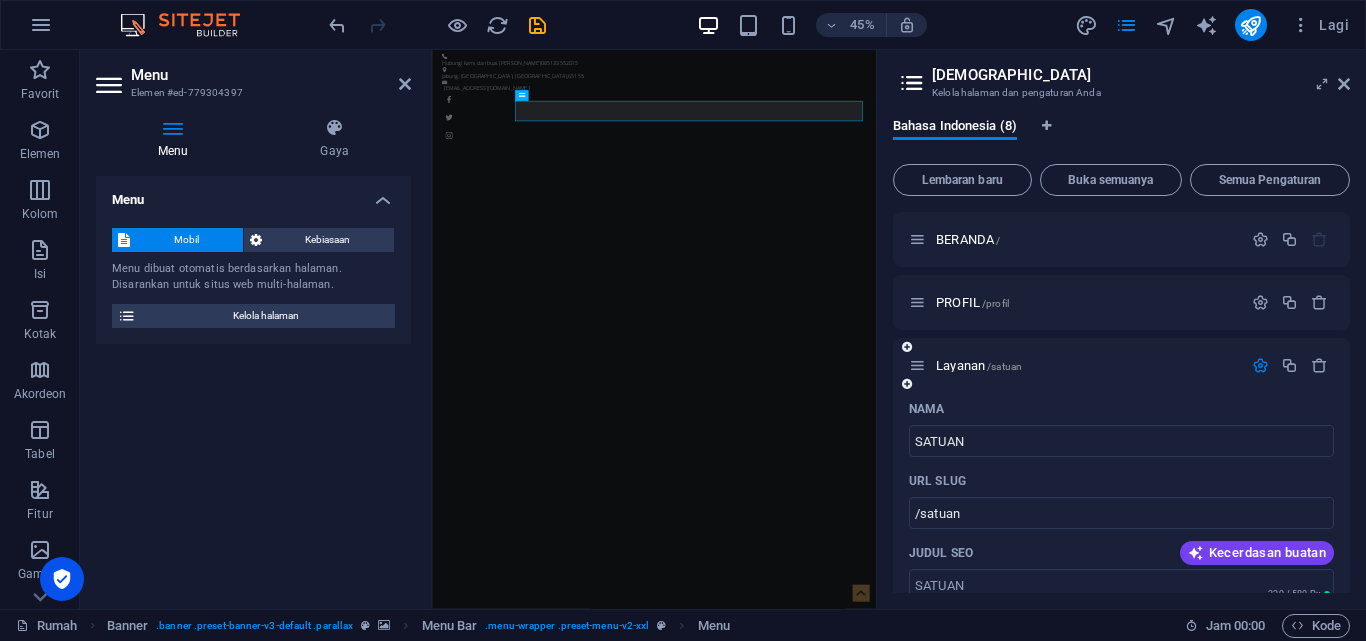 click at bounding box center (1260, 365) 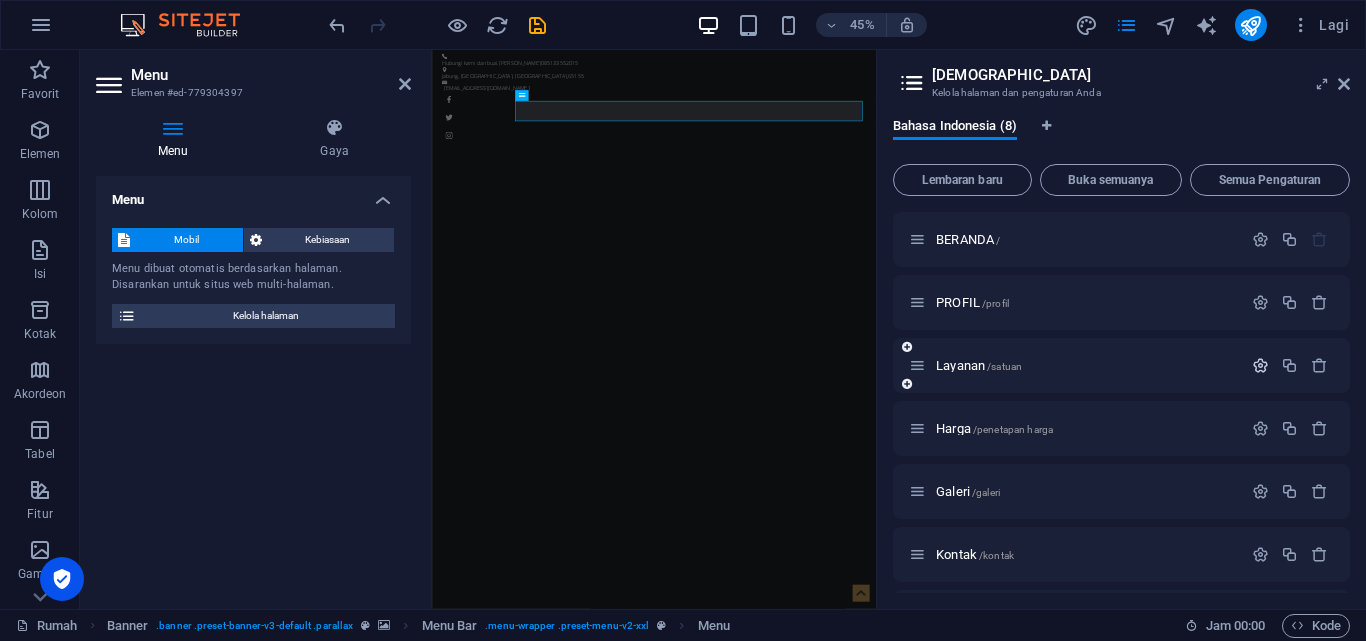click at bounding box center [1260, 365] 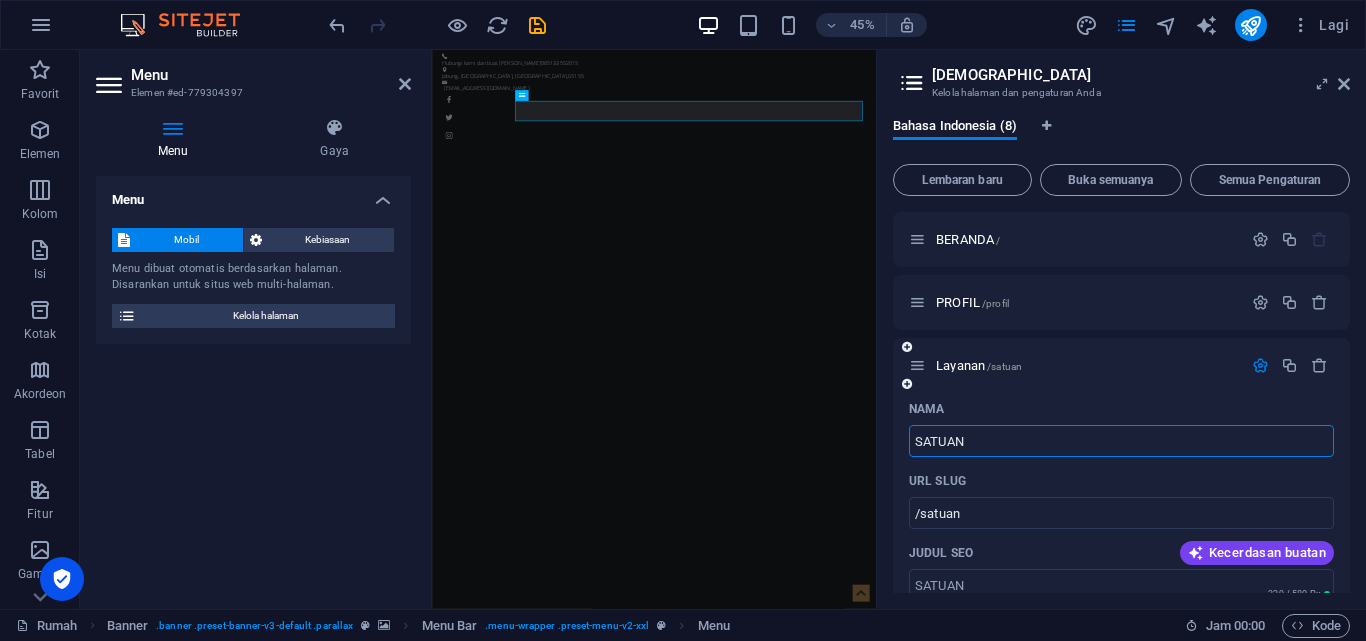 click at bounding box center (1260, 365) 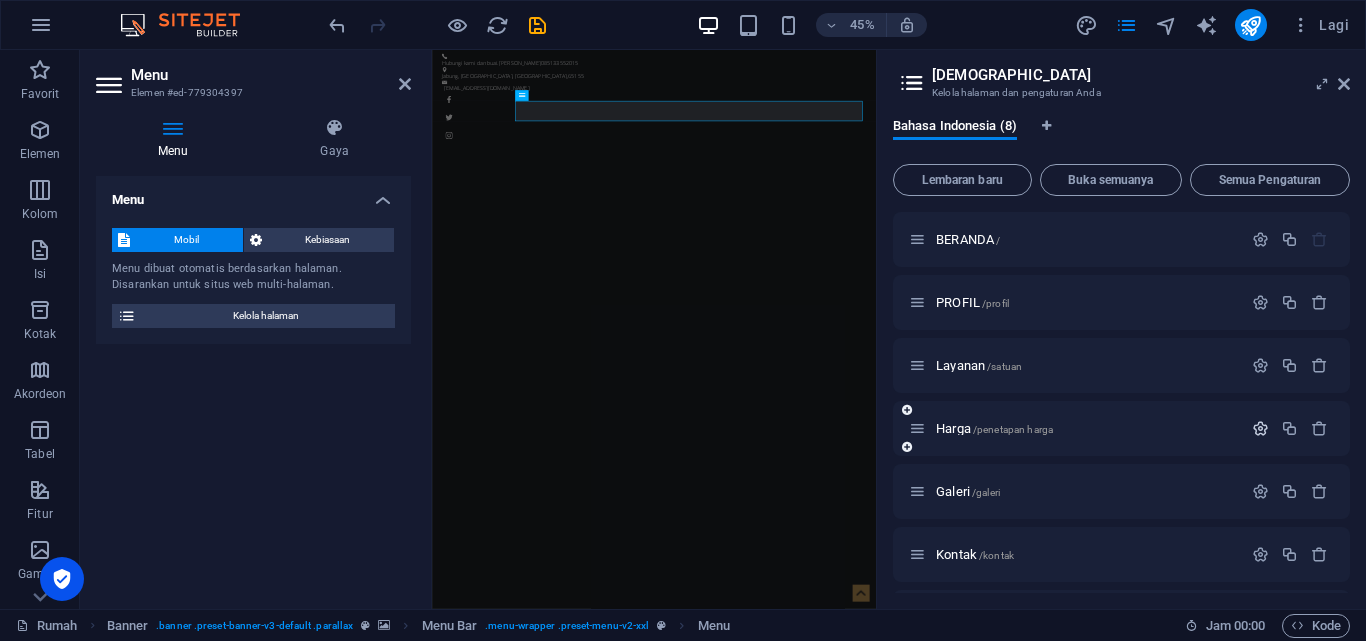 click at bounding box center (1260, 428) 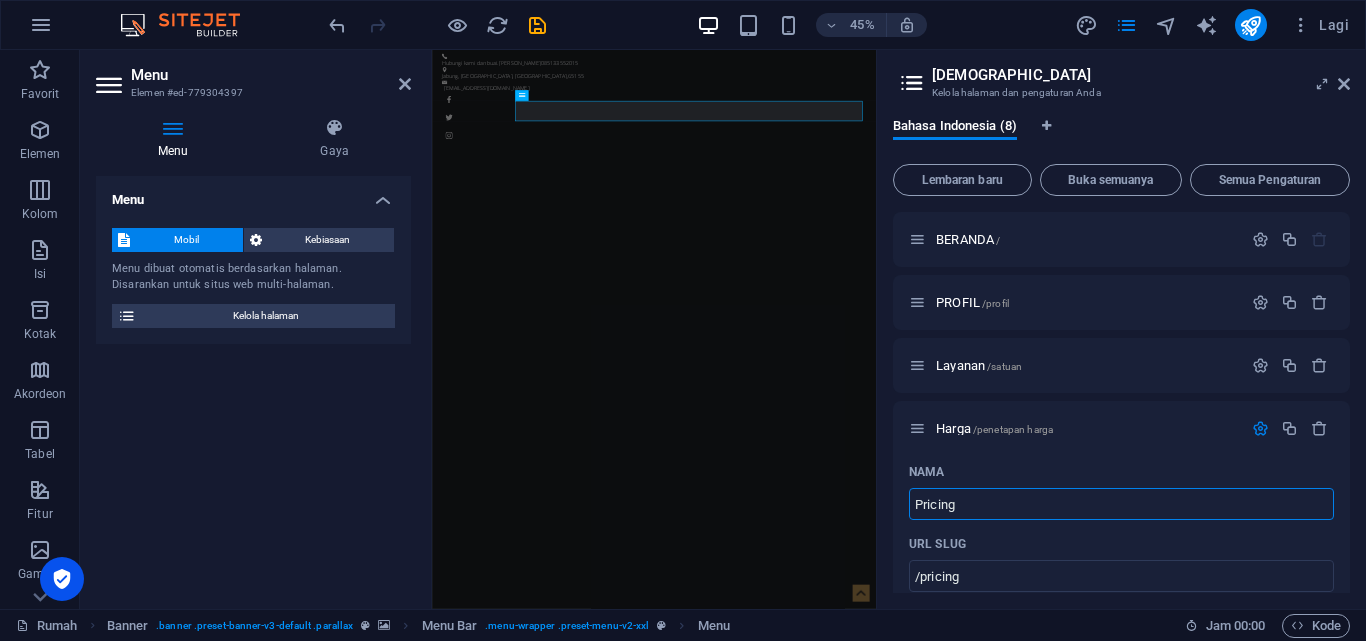 drag, startPoint x: 1053, startPoint y: 510, endPoint x: 880, endPoint y: 486, distance: 174.6568 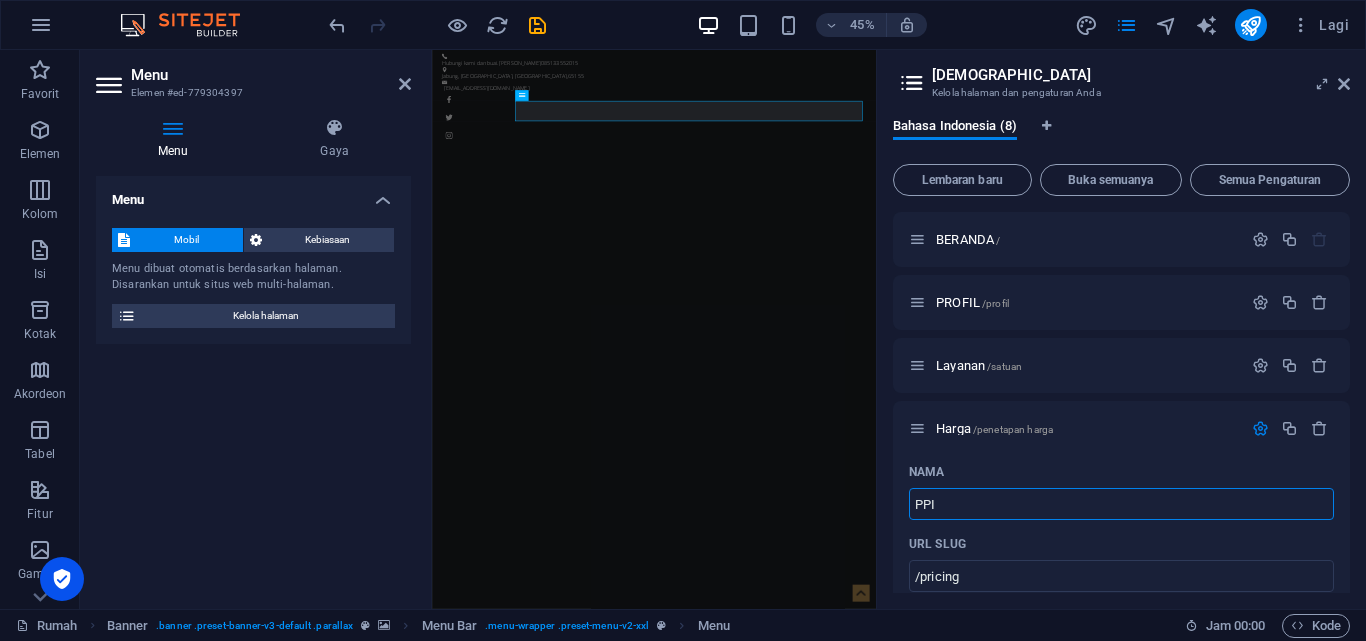 type on "PPID" 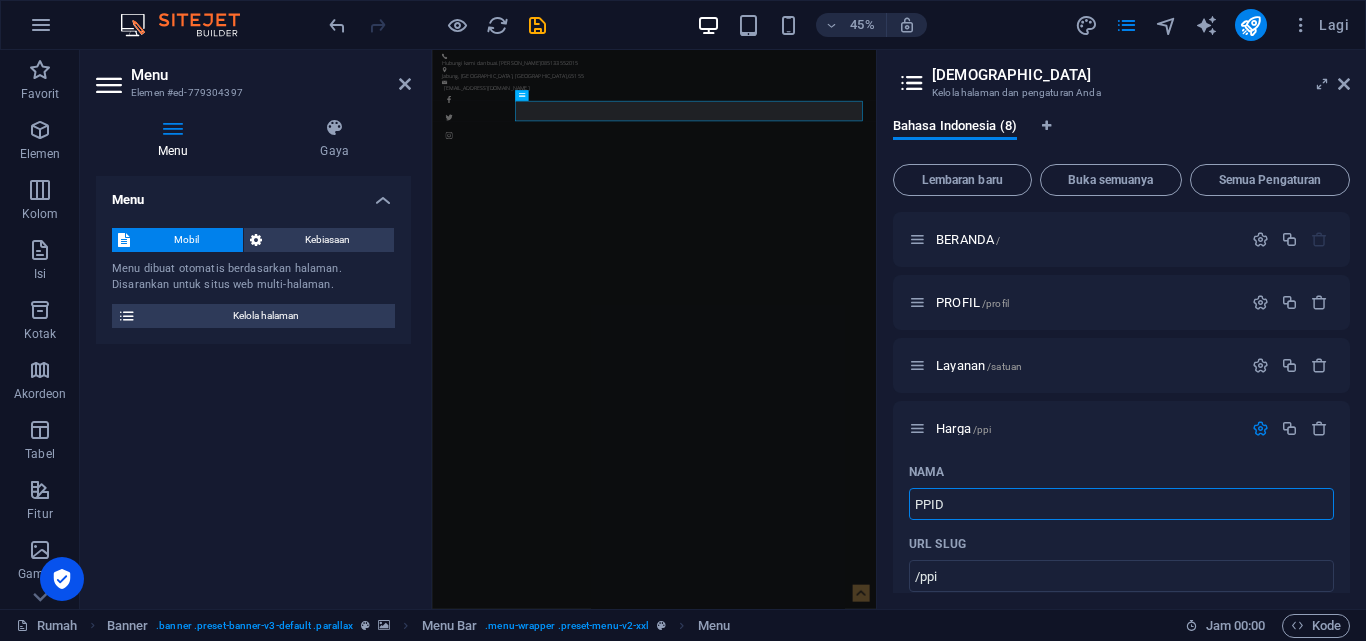 type on "/ppi" 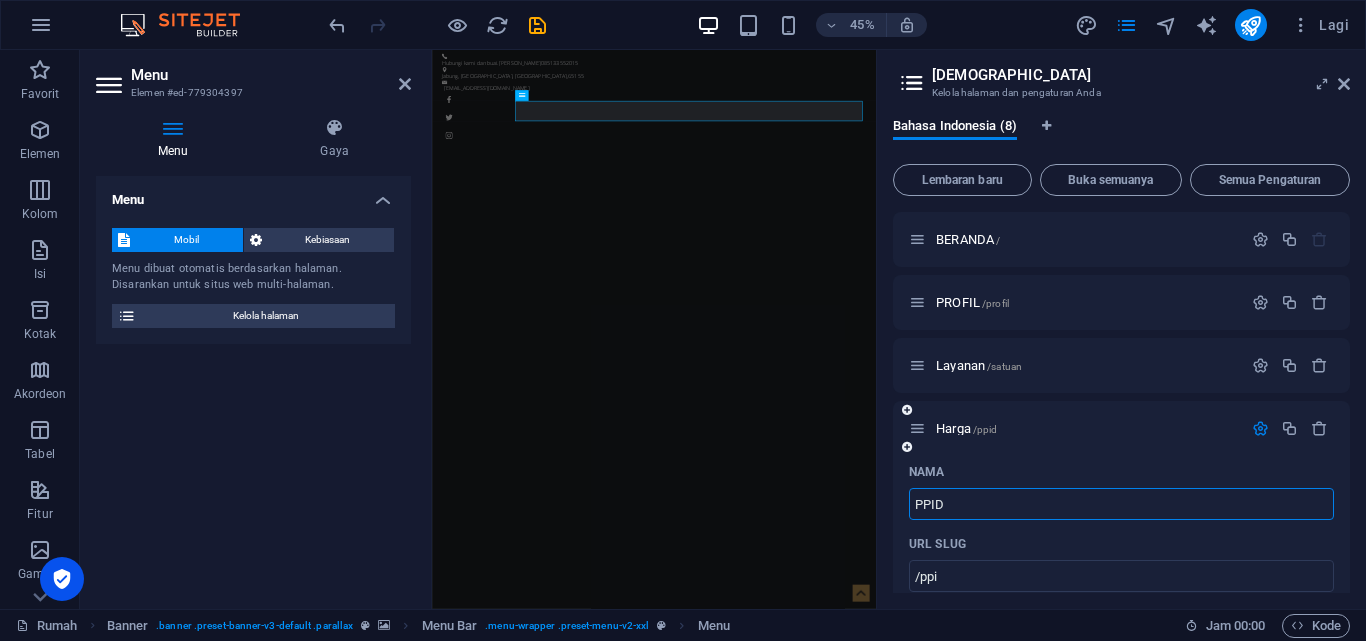 type on "PPID" 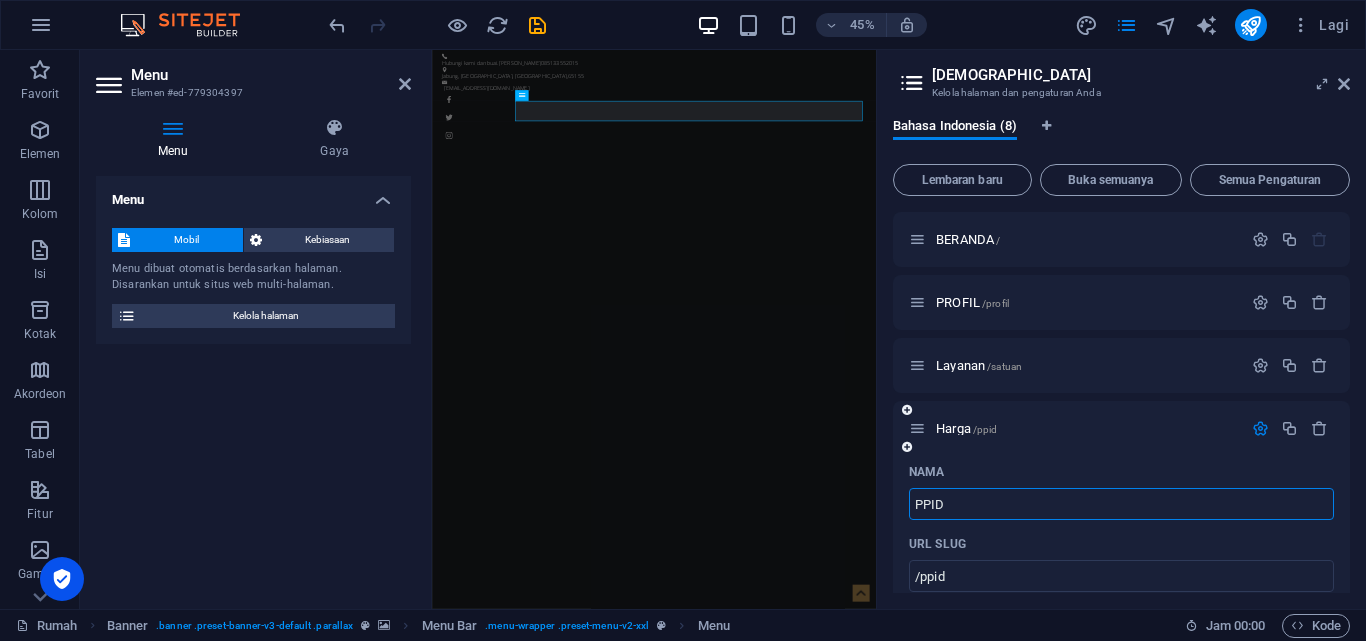 type on "PPID" 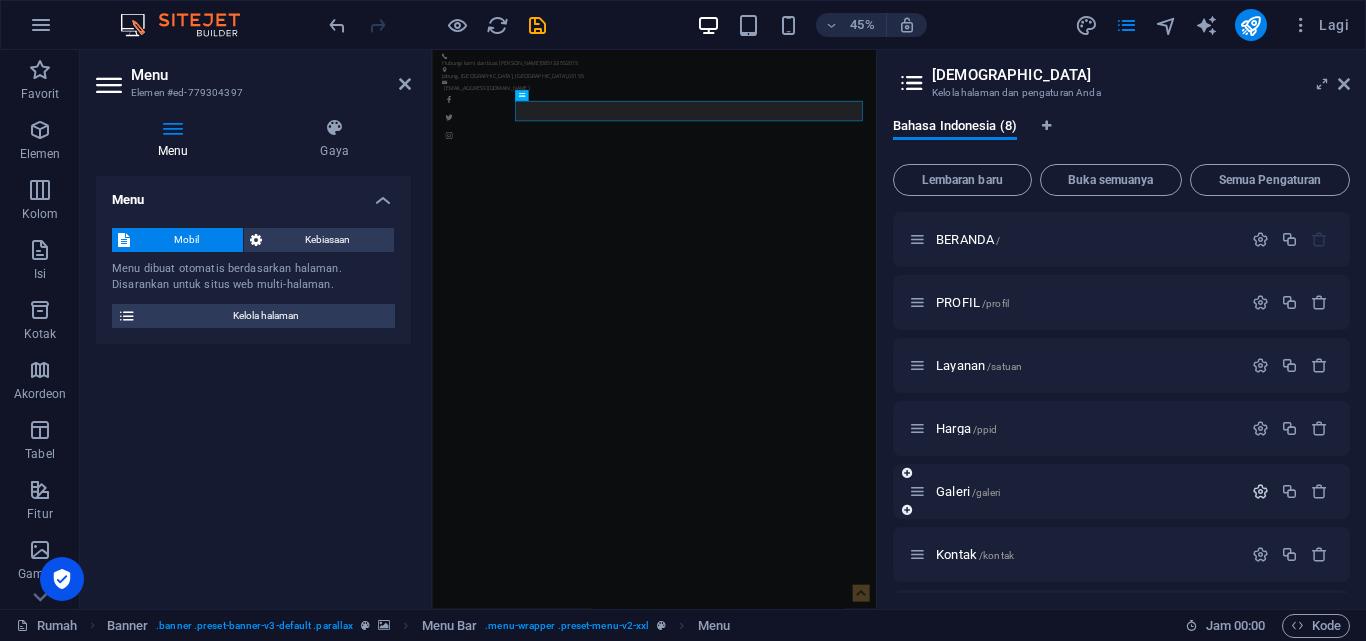 click at bounding box center [1260, 491] 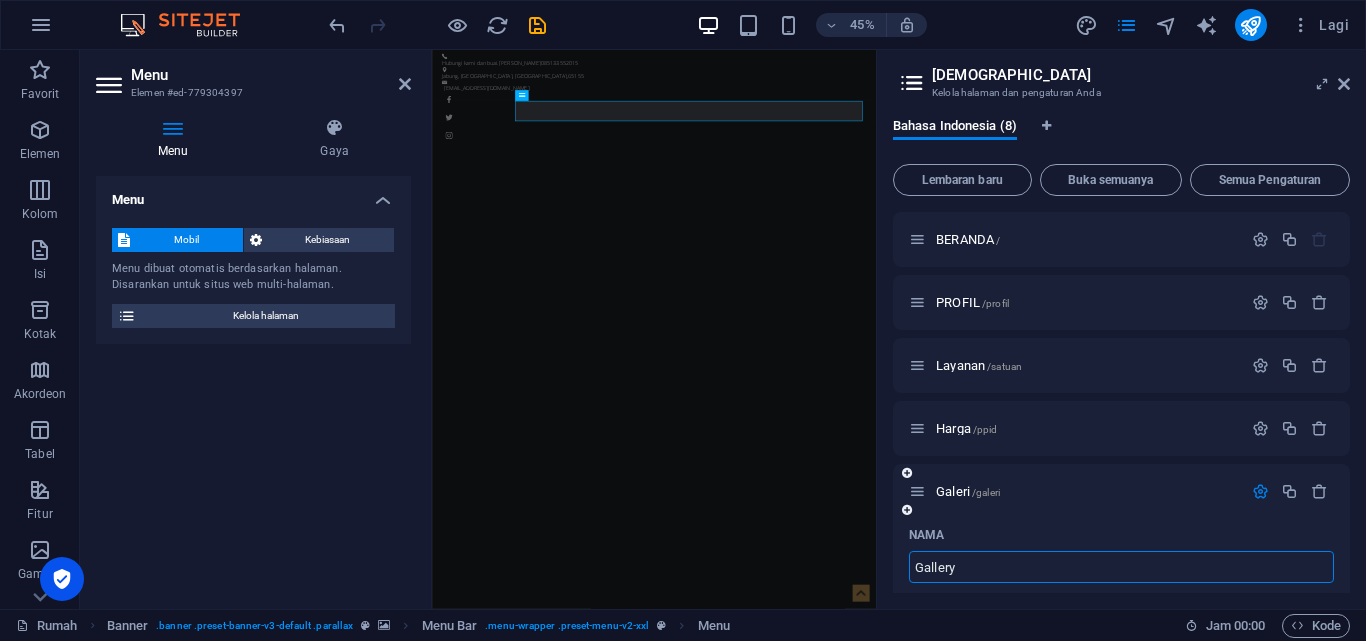 drag, startPoint x: 1018, startPoint y: 574, endPoint x: 905, endPoint y: 550, distance: 115.52056 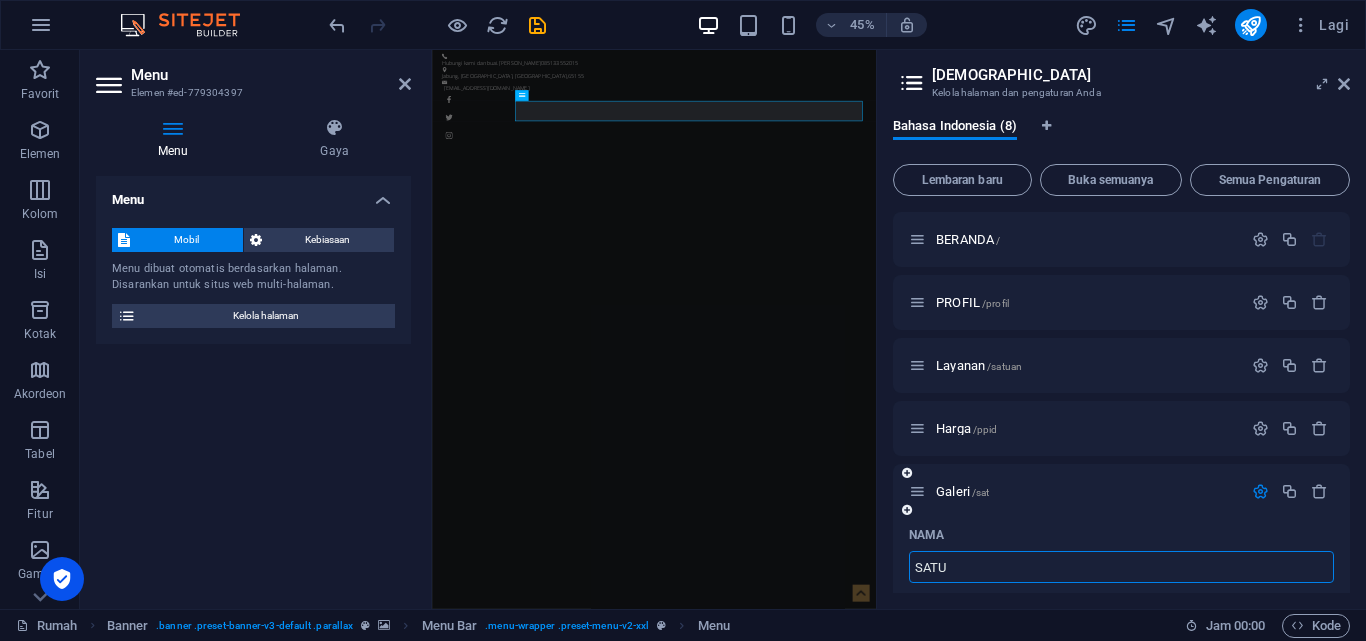 type on "SATUA" 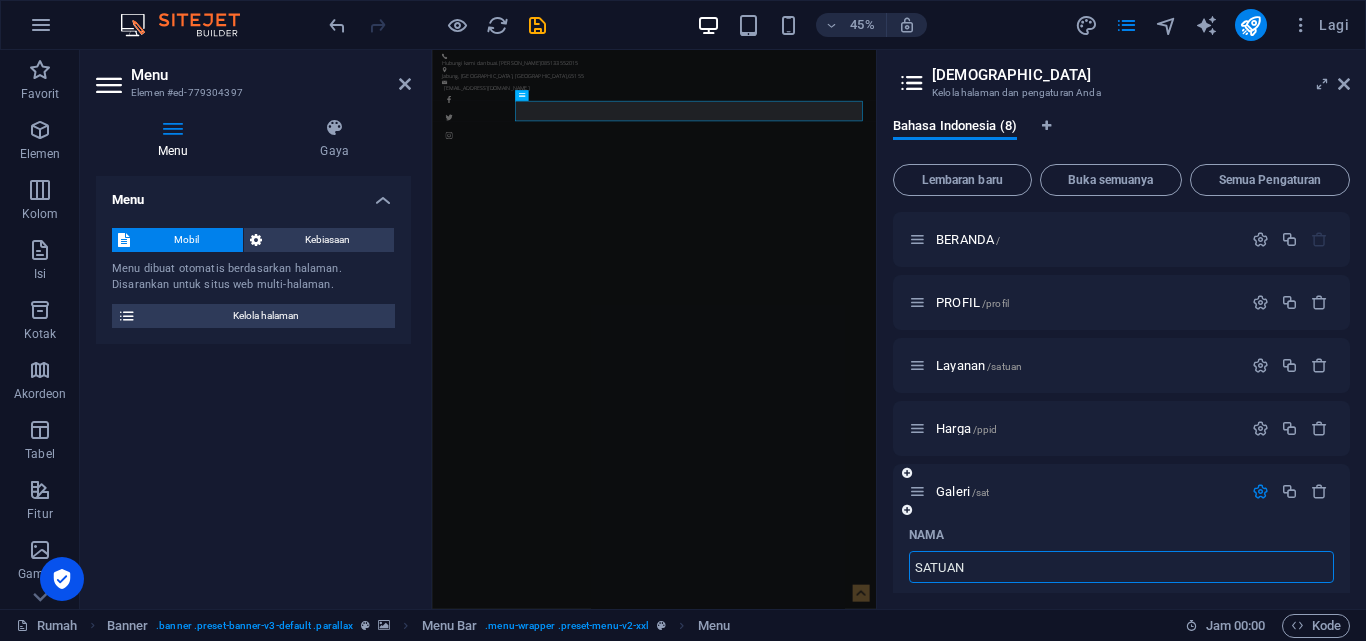 type on "SATUAN" 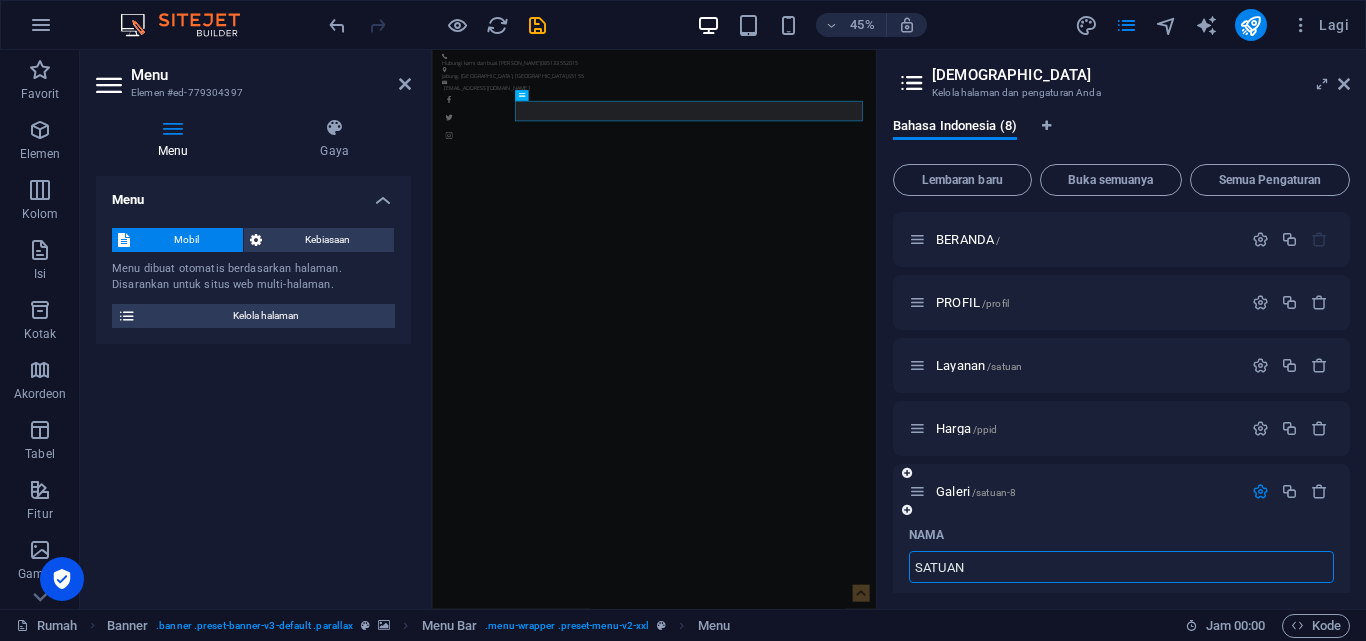 type on "SATUAN" 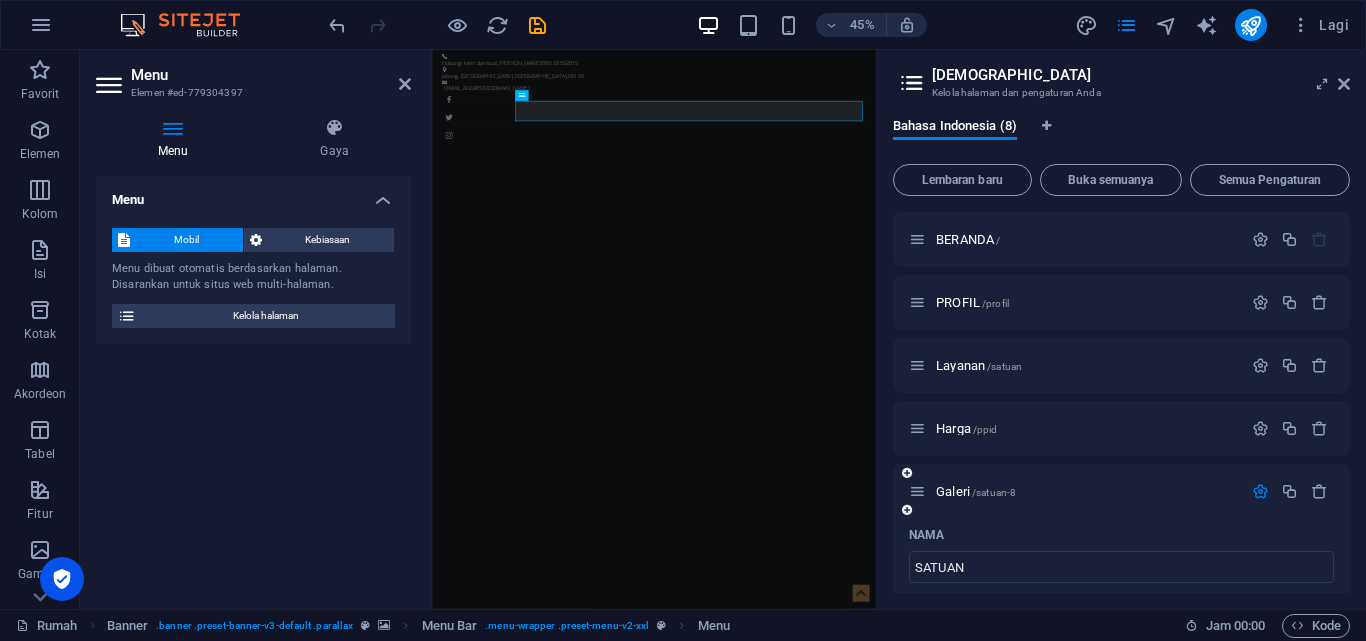 click at bounding box center (1260, 491) 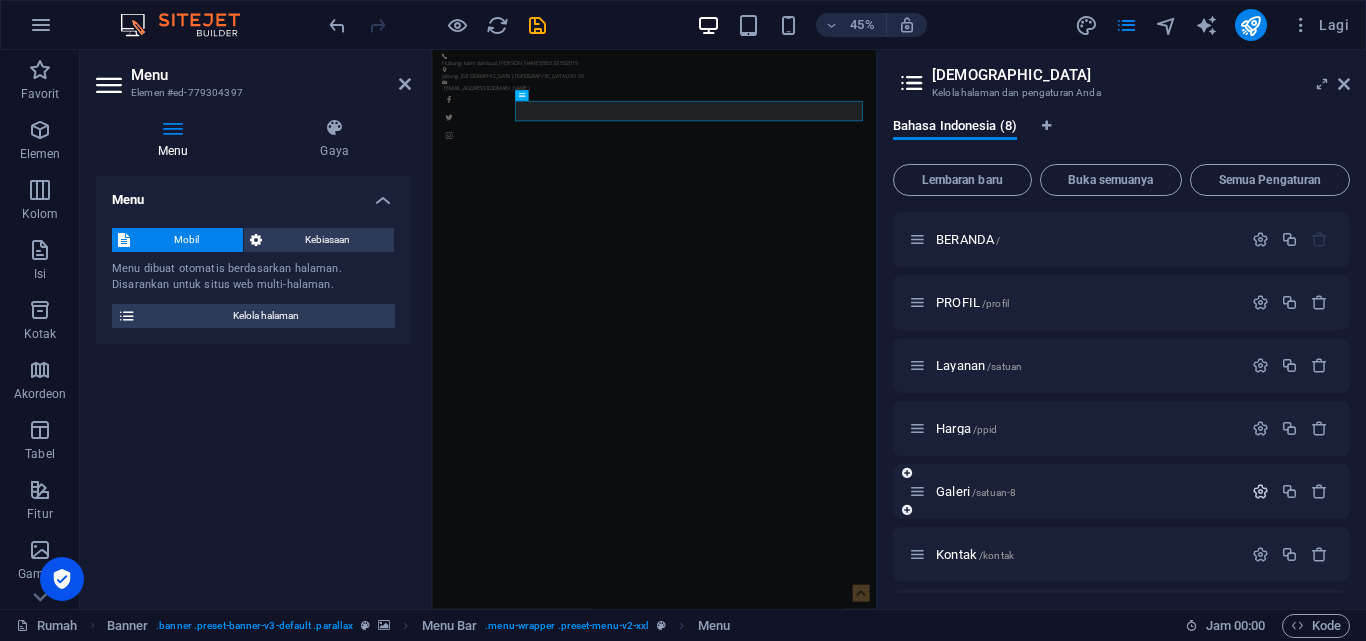click at bounding box center [1260, 491] 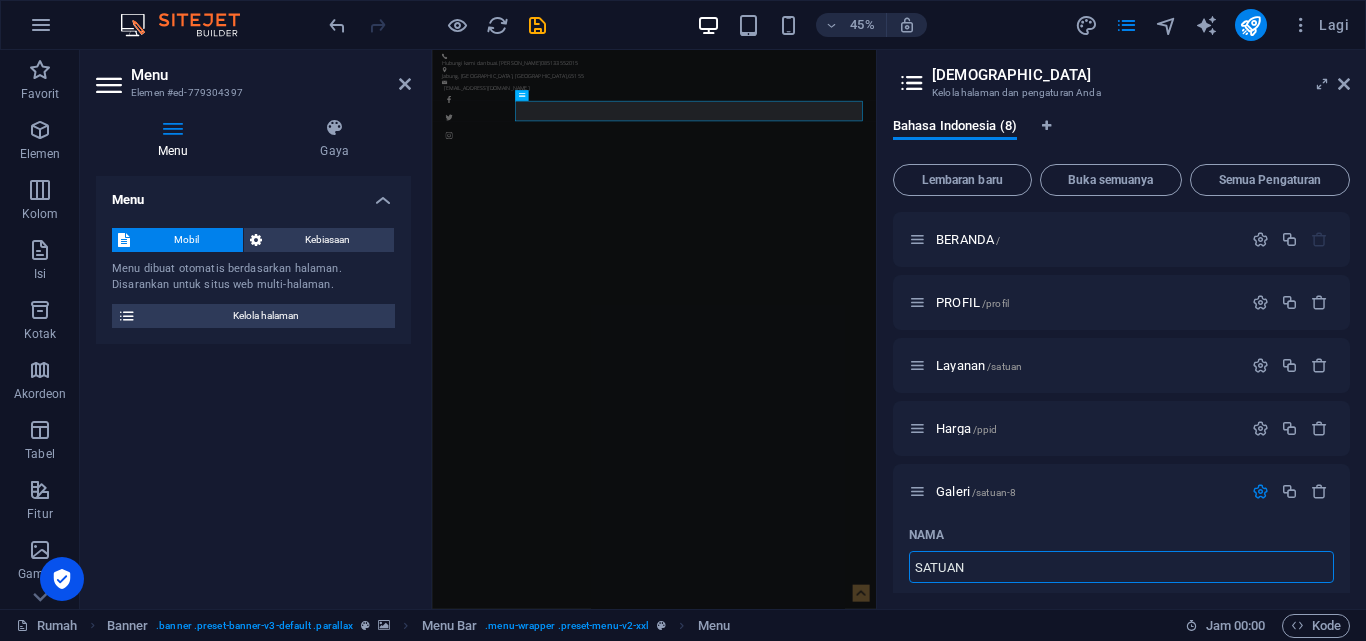drag, startPoint x: 1107, startPoint y: 565, endPoint x: 883, endPoint y: 552, distance: 224.37692 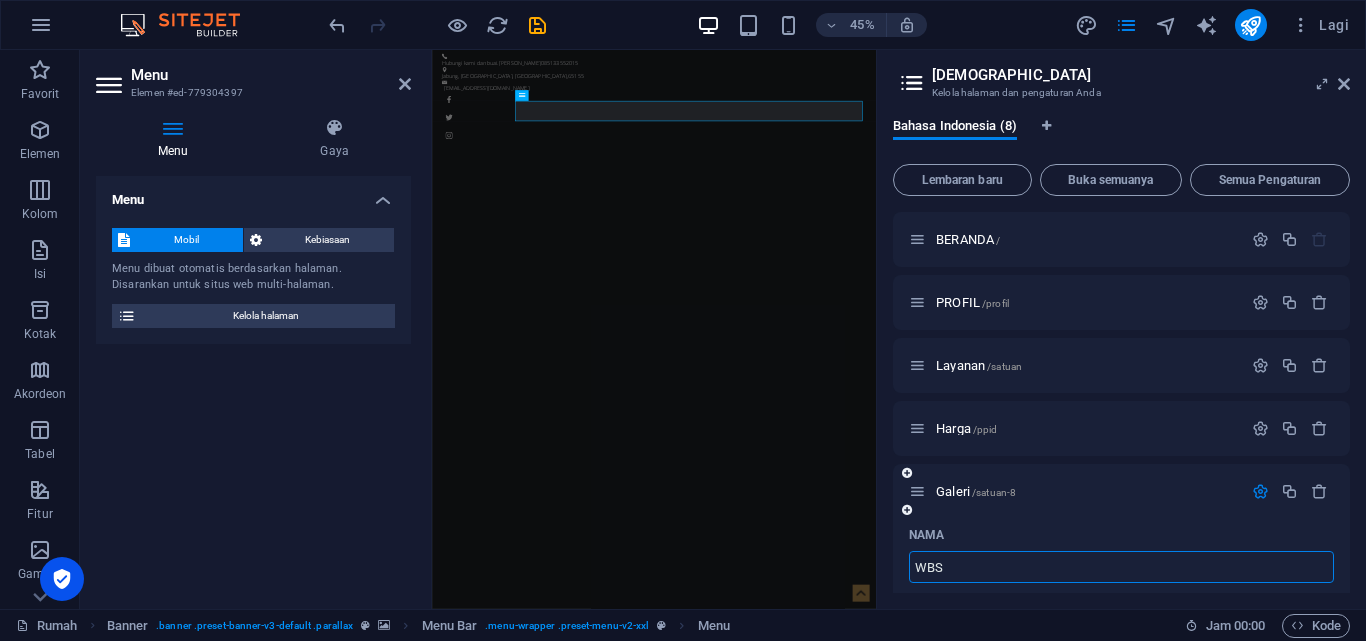 type on "WBS" 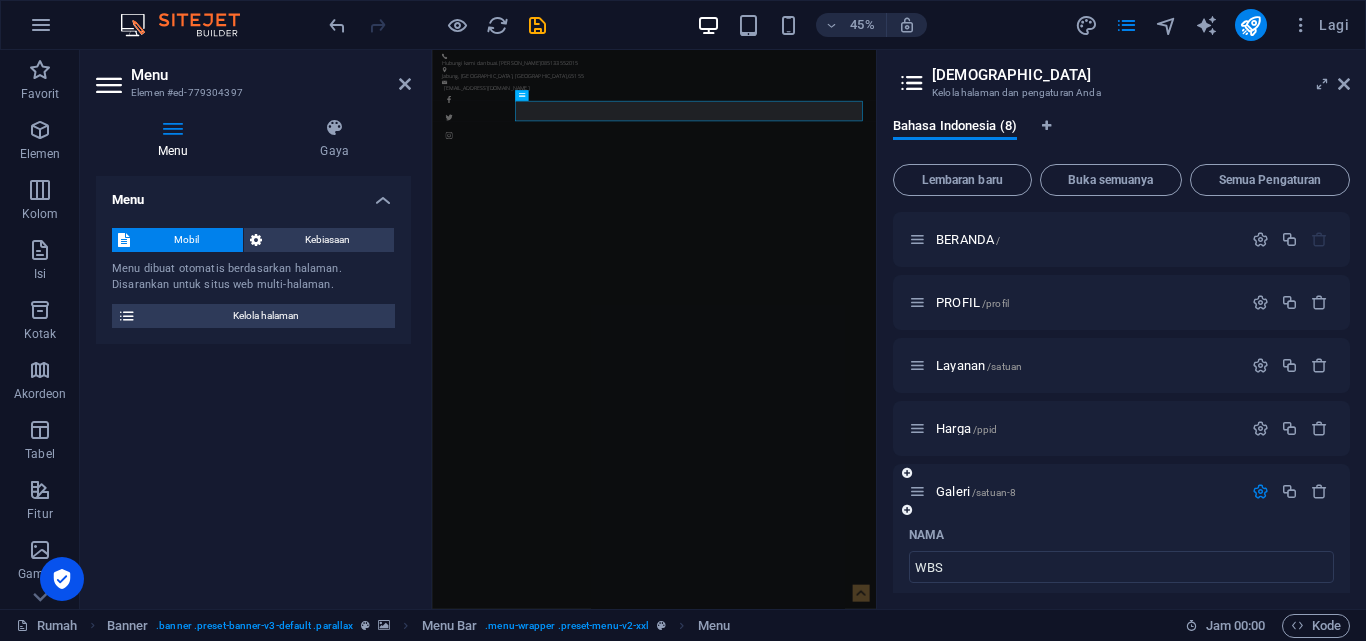 click at bounding box center [1260, 491] 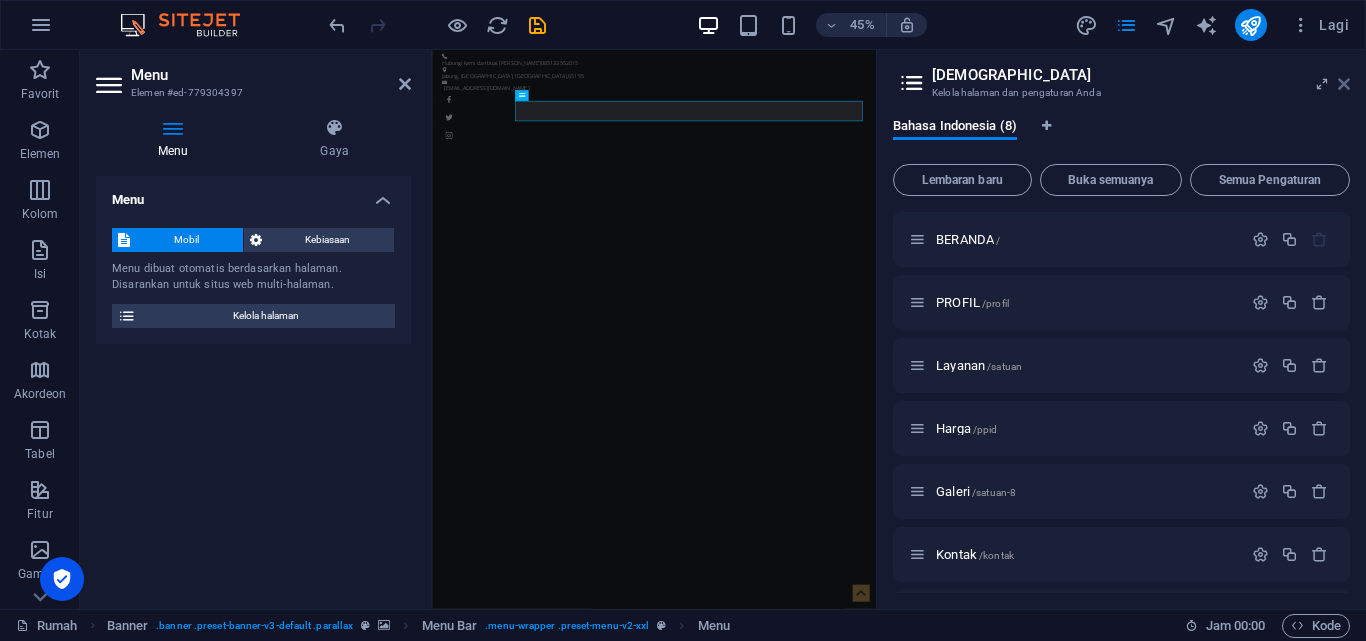 click at bounding box center (1344, 84) 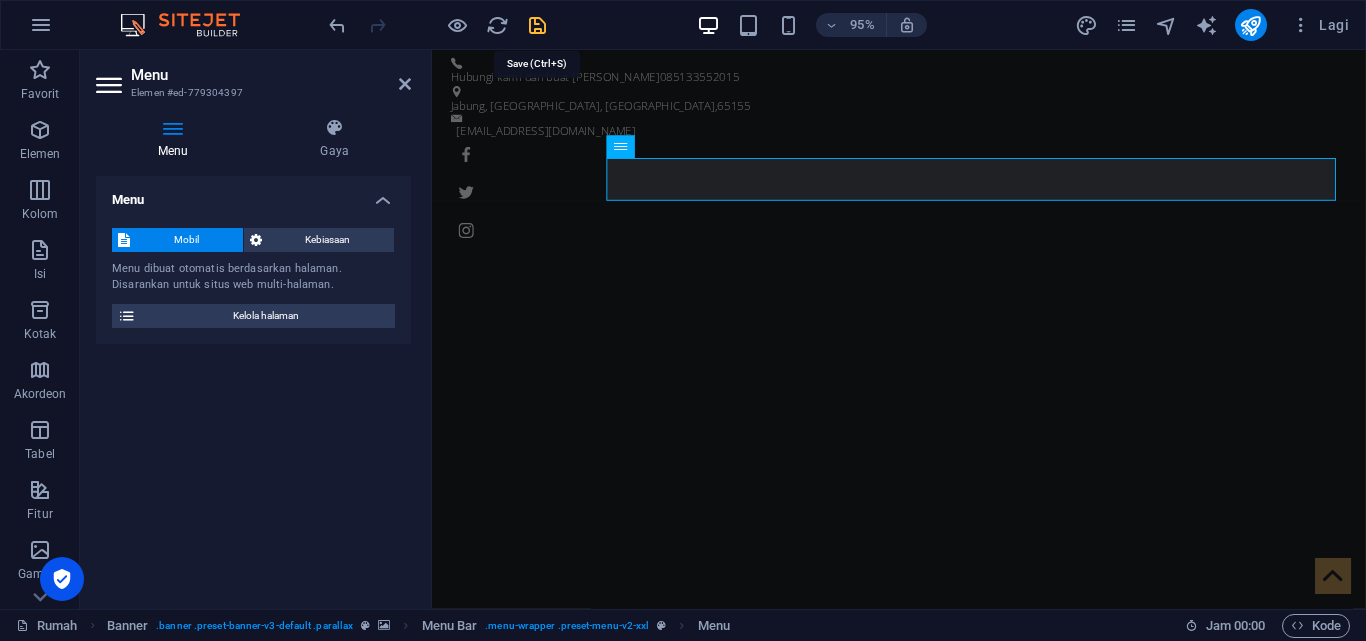 click at bounding box center (537, 25) 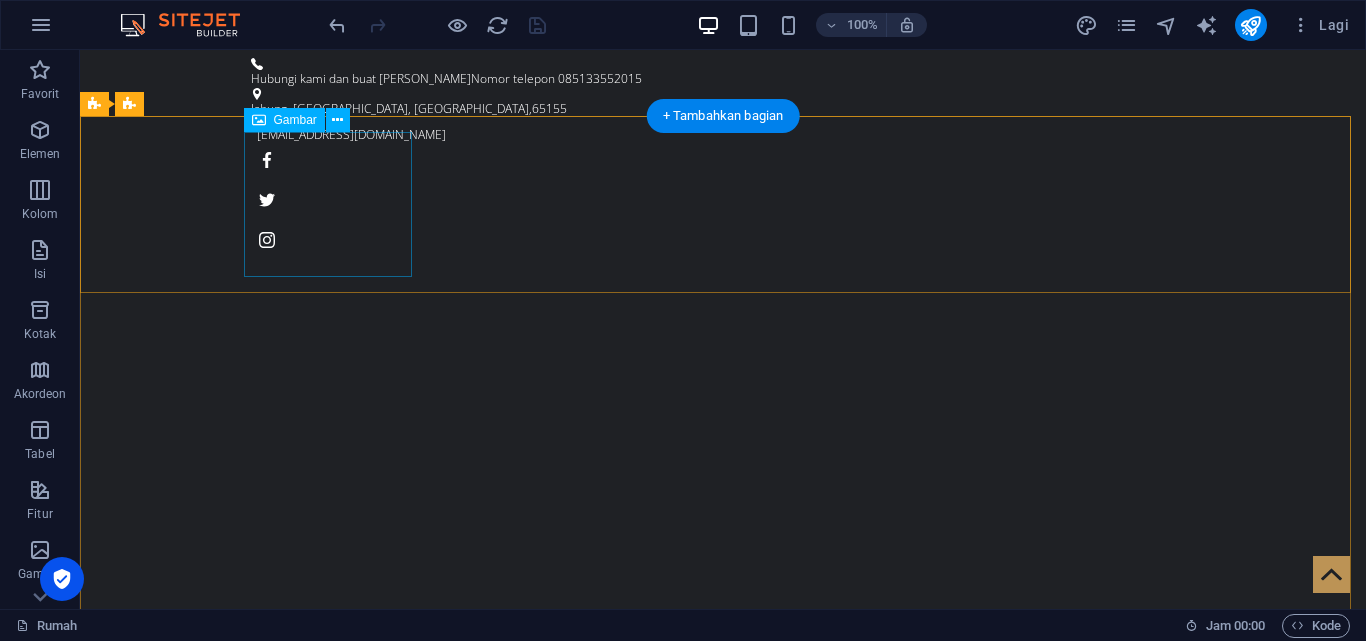 click at bounding box center (723, 911) 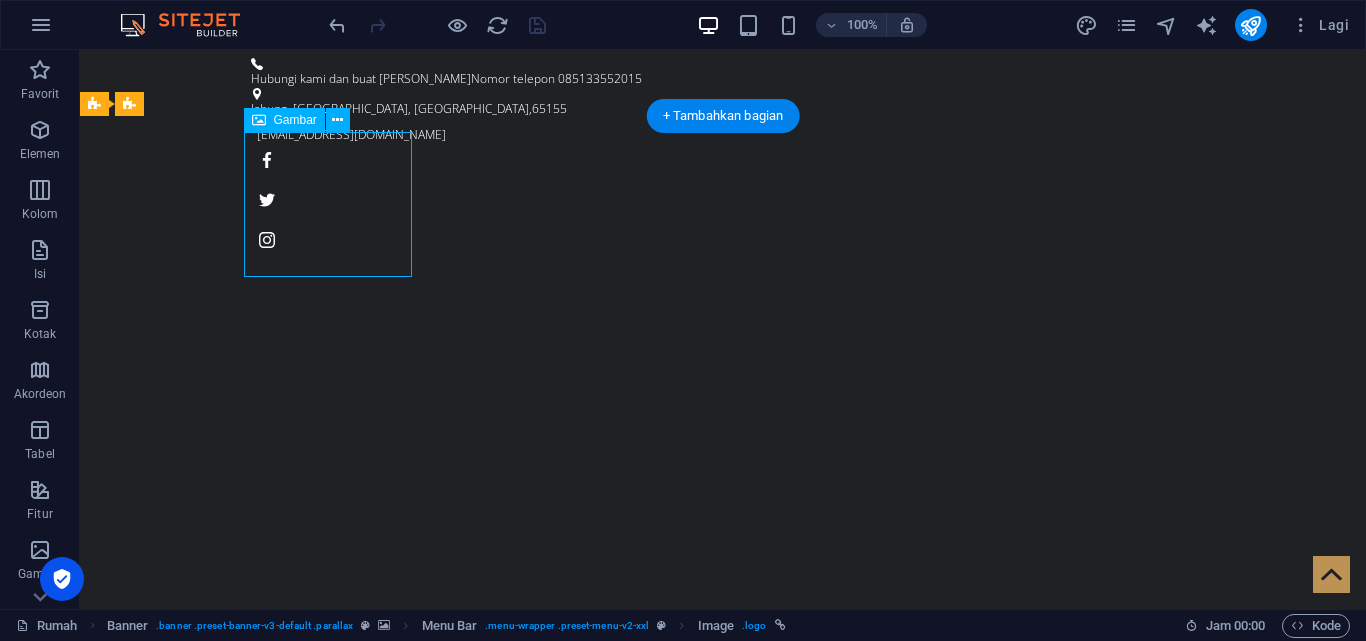 click at bounding box center [723, 911] 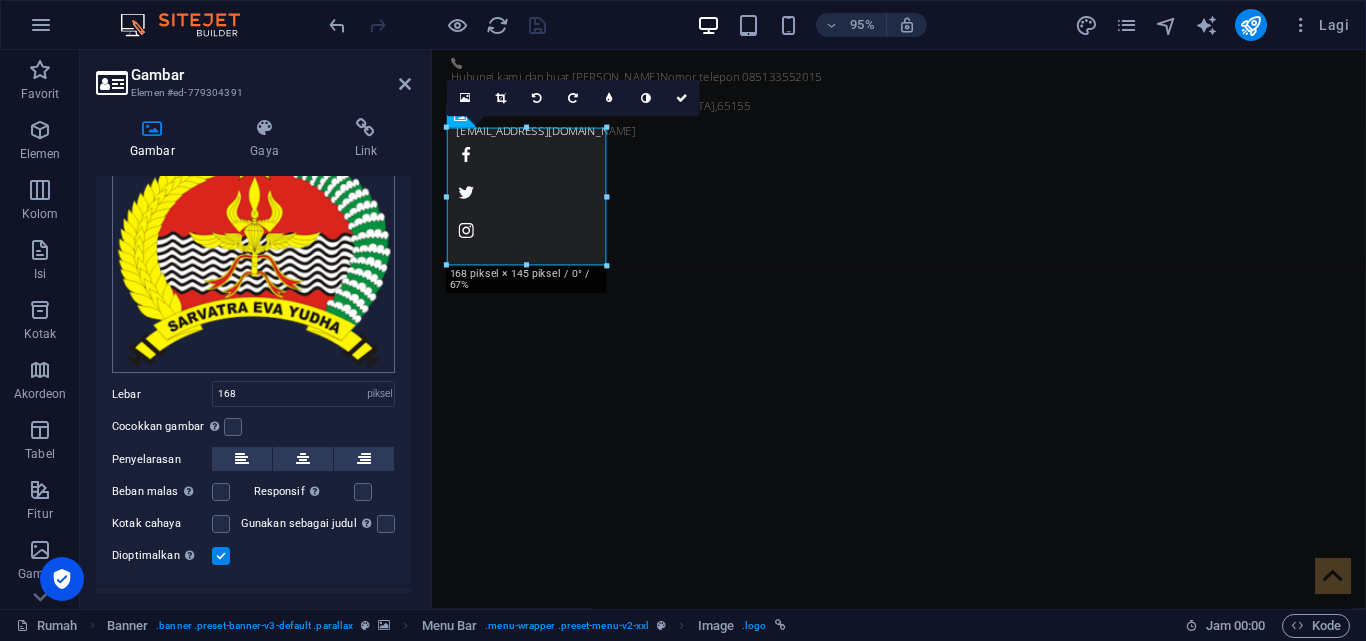 scroll, scrollTop: 0, scrollLeft: 0, axis: both 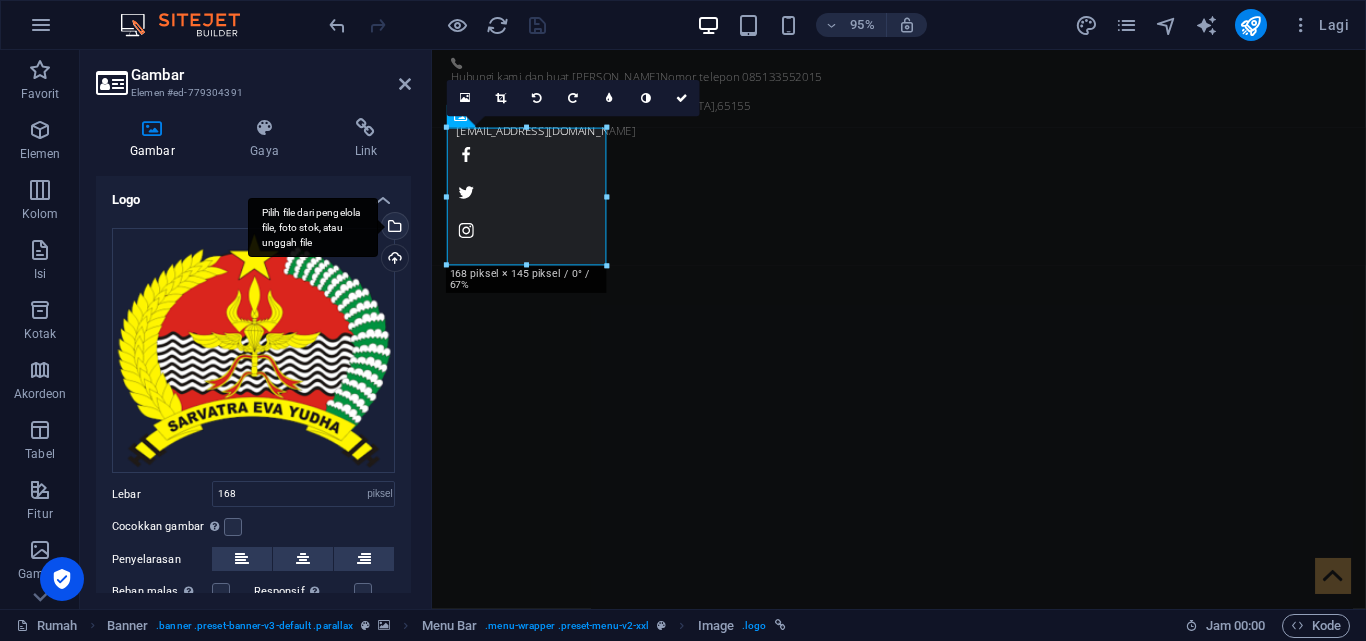 click on "Pilih file dari pengelola file, foto stok, atau unggah file" at bounding box center (393, 228) 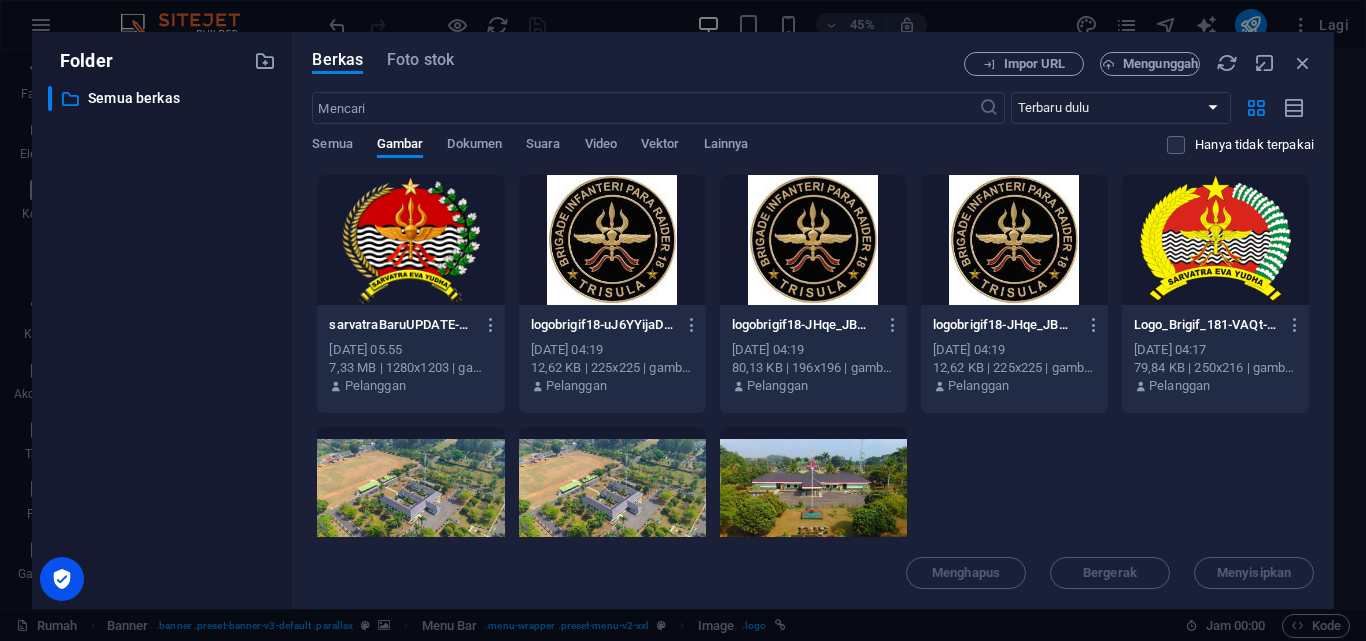 click at bounding box center (410, 240) 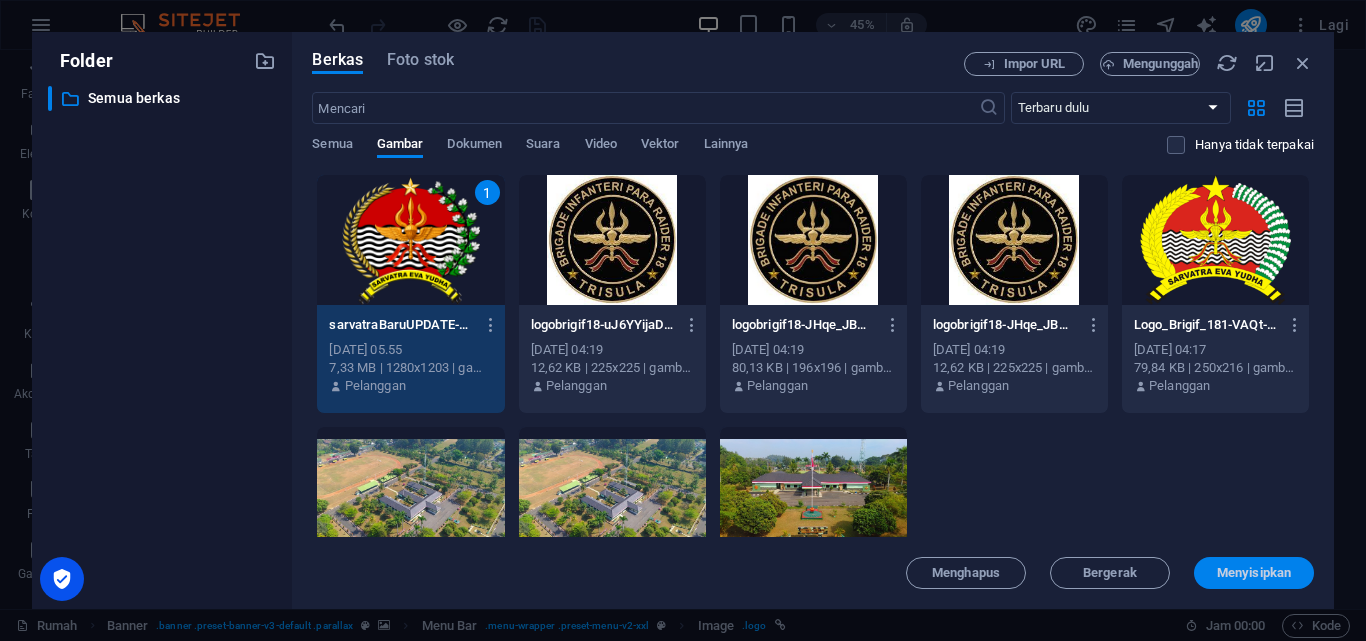 click on "Menyisipkan" at bounding box center [1254, 573] 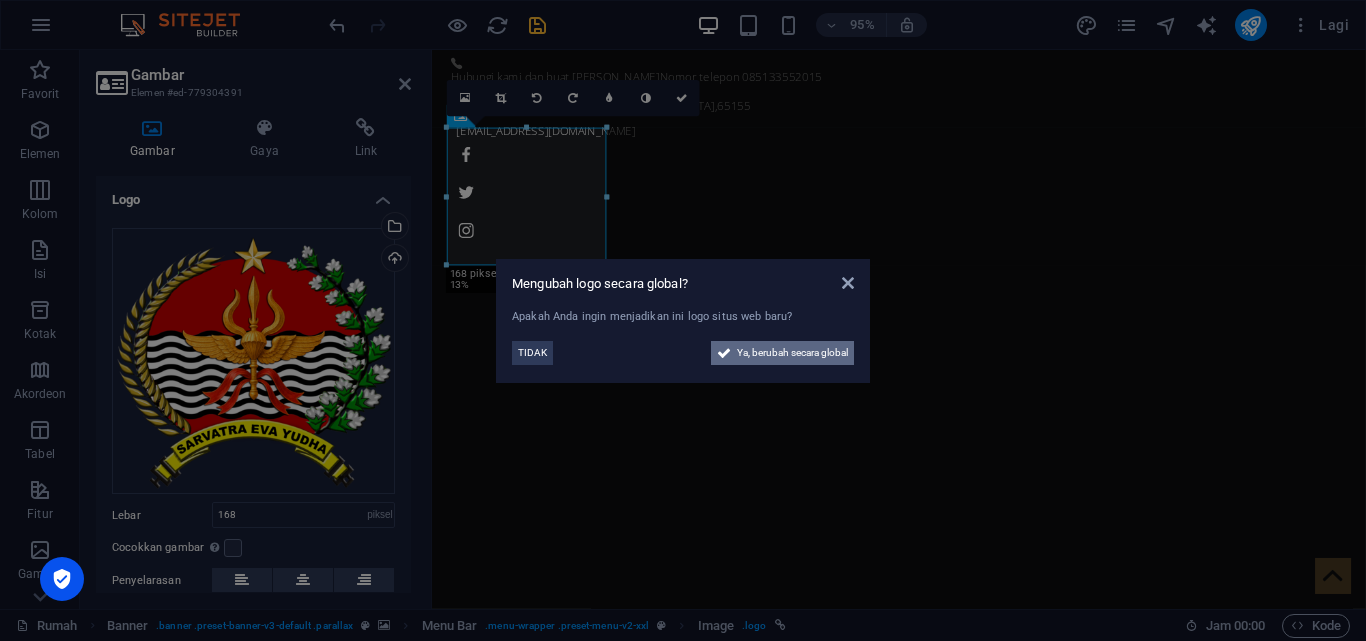 click on "Ya, berubah secara global" at bounding box center (792, 353) 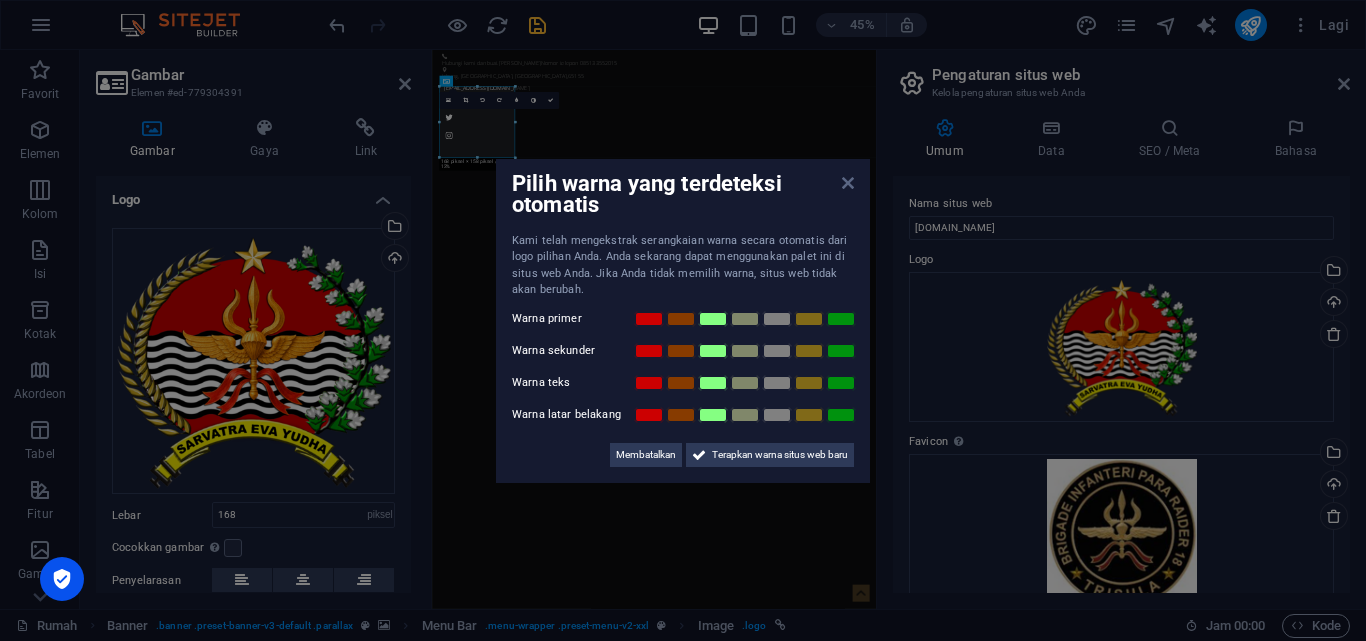 click at bounding box center [848, 183] 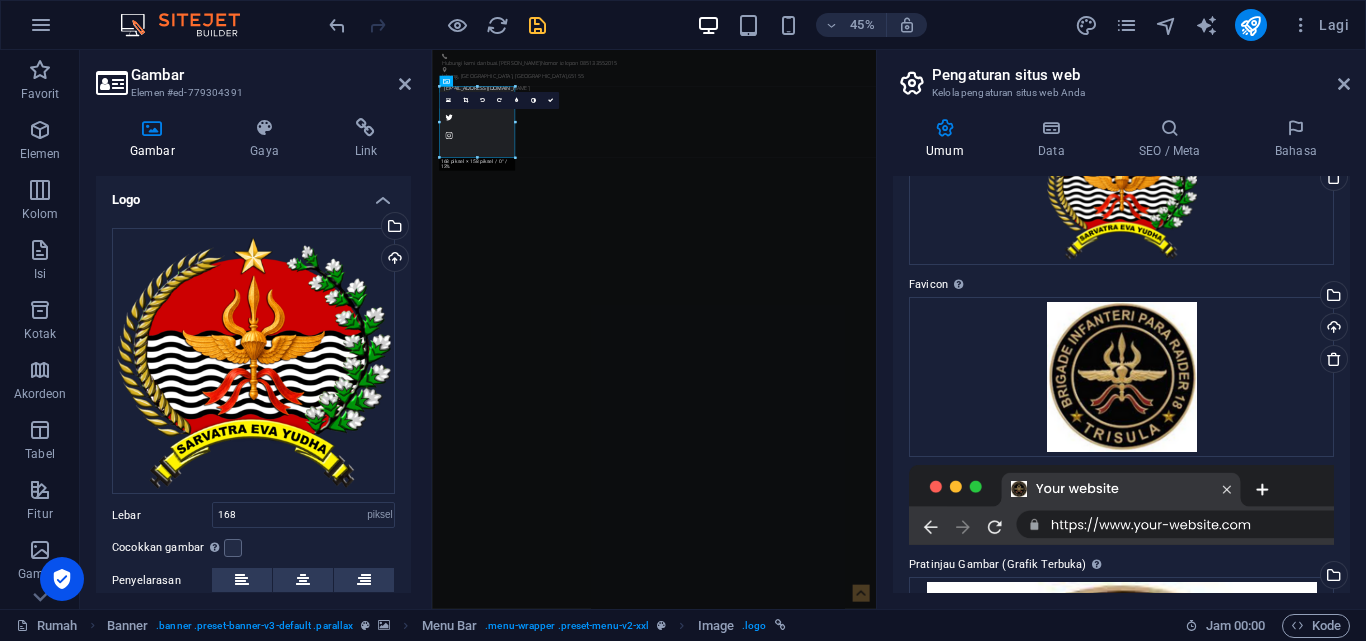 scroll, scrollTop: 57, scrollLeft: 0, axis: vertical 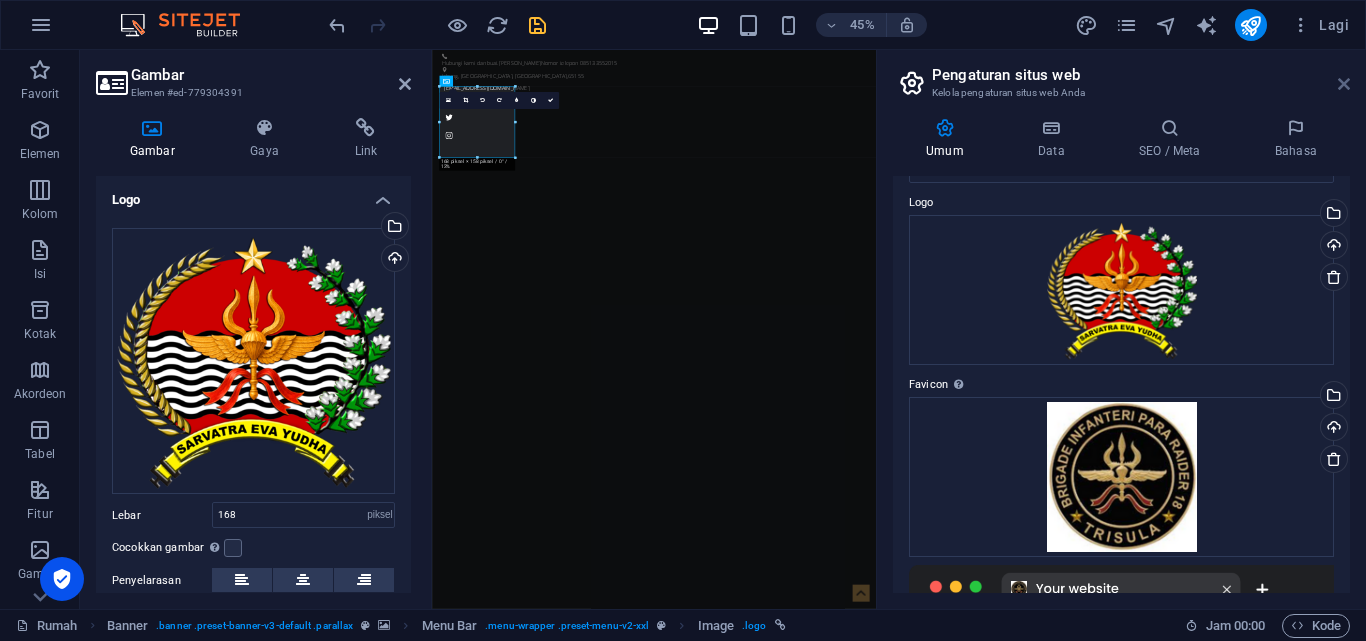 click at bounding box center [1344, 84] 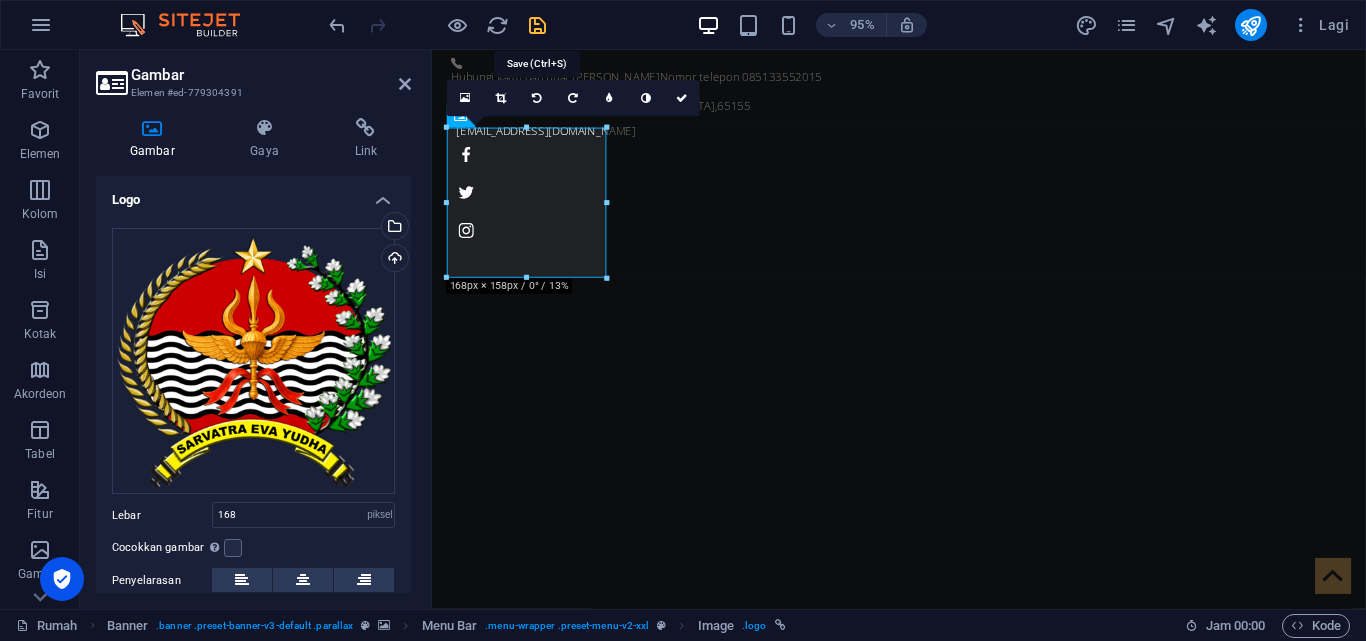 click at bounding box center (537, 25) 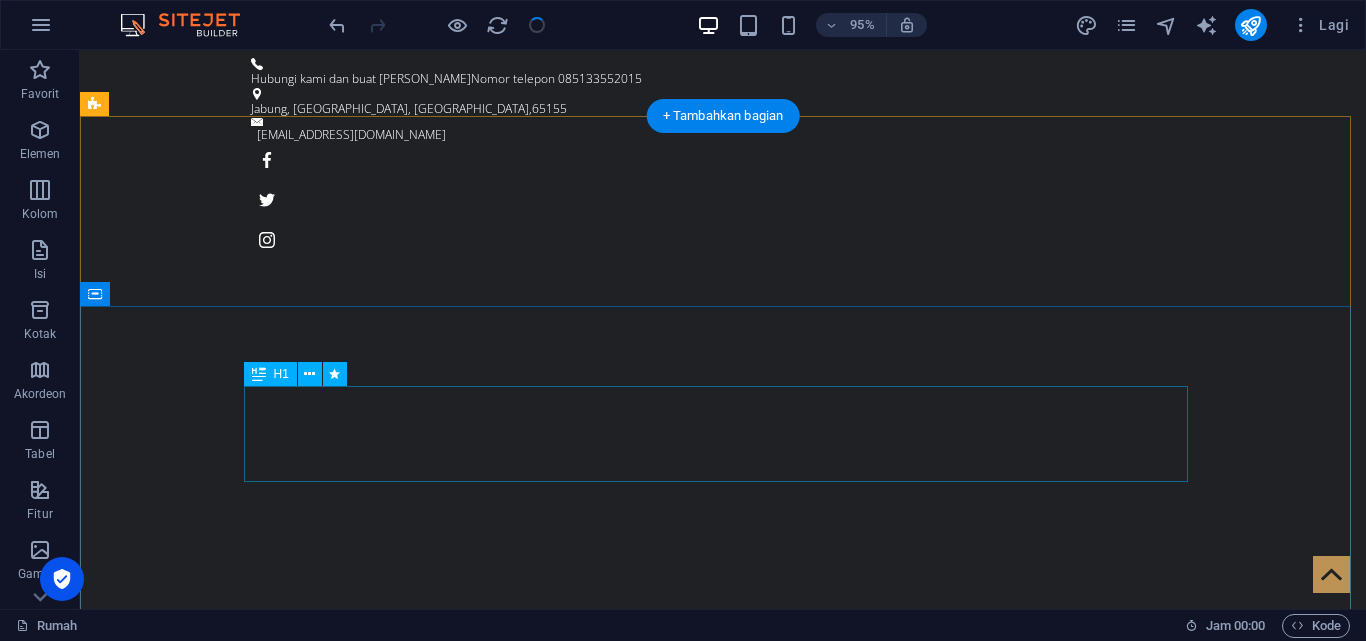 click on "BRIGIF 18 TRISULA" at bounding box center [723, 1191] 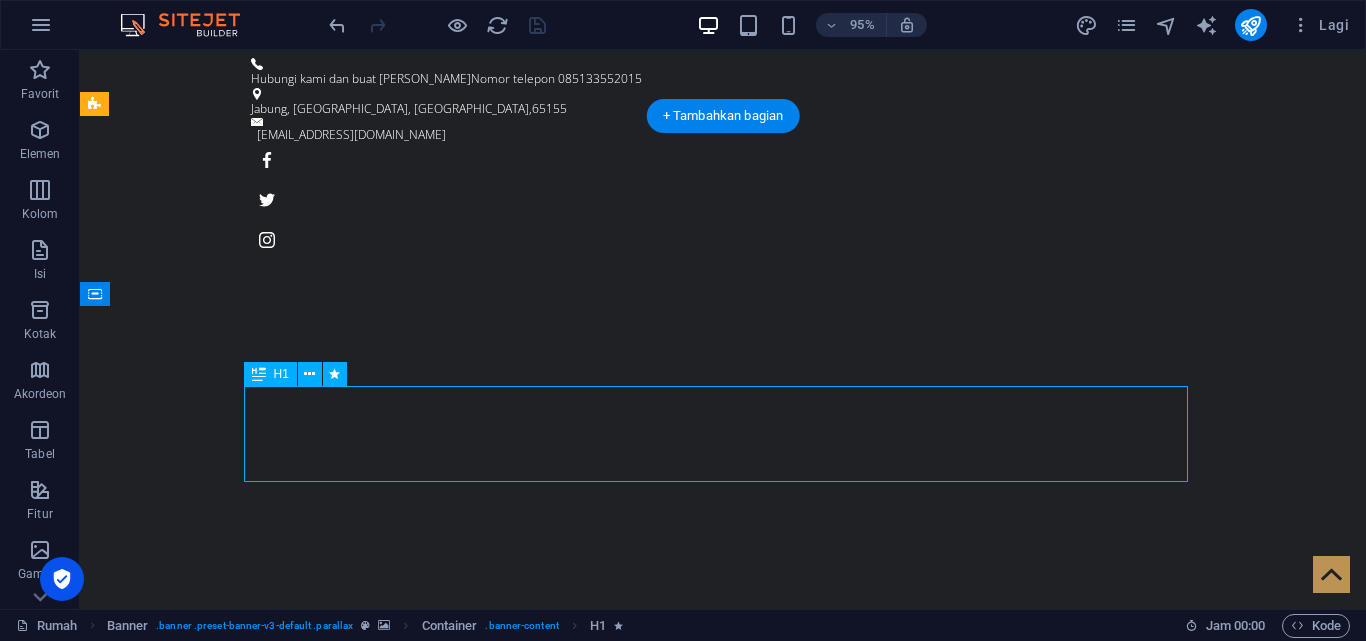 click on "BRIGIF 18 TRISULA" at bounding box center (723, 1191) 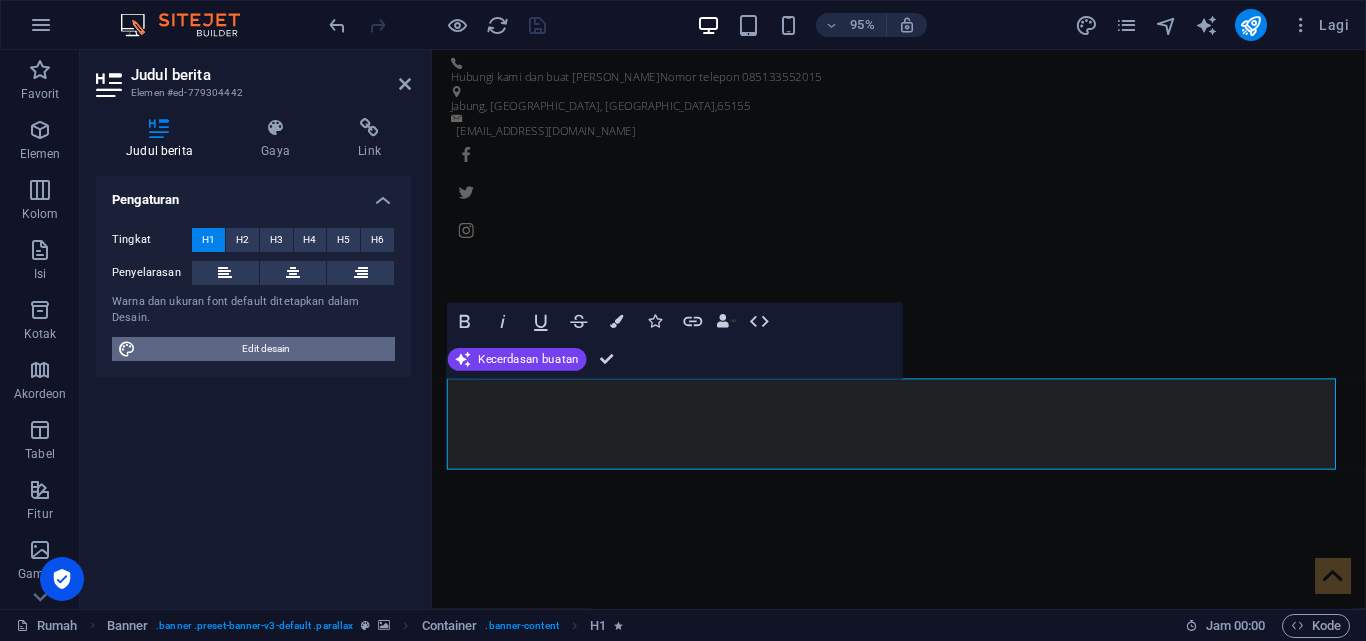 click on "Edit desain" at bounding box center [265, 349] 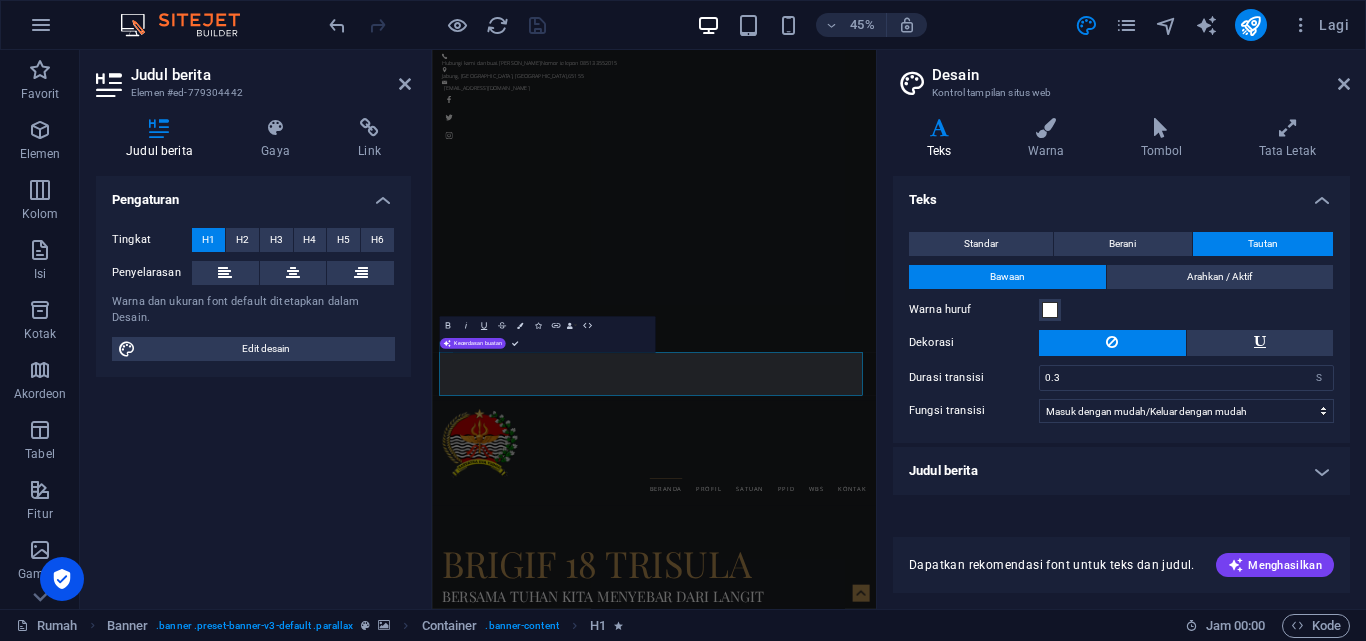 click on "Judul berita" at bounding box center (1121, 471) 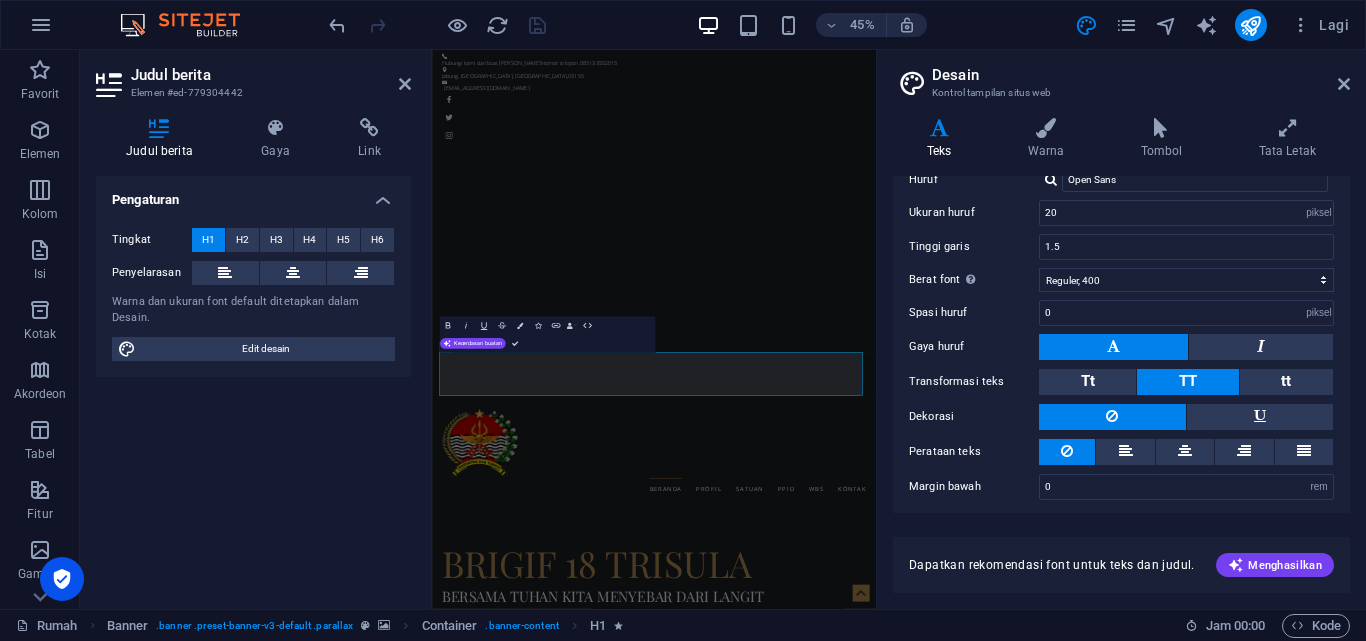 scroll, scrollTop: 300, scrollLeft: 0, axis: vertical 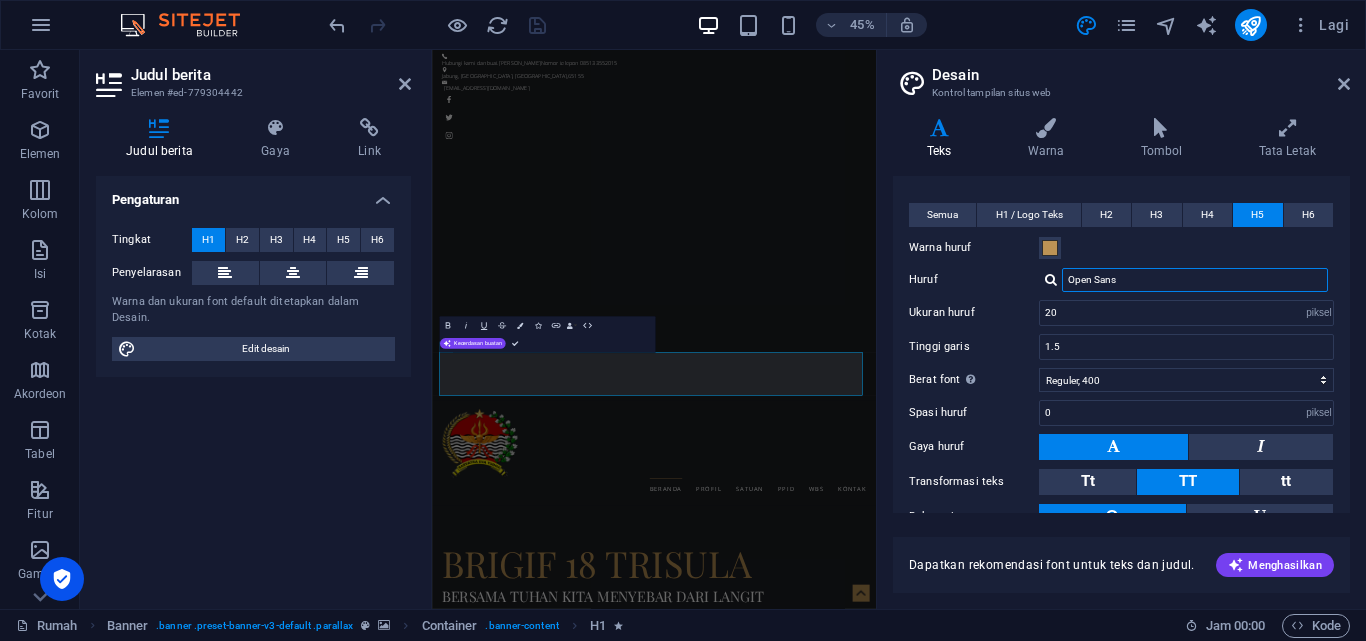 click on "Open Sans" at bounding box center [1195, 280] 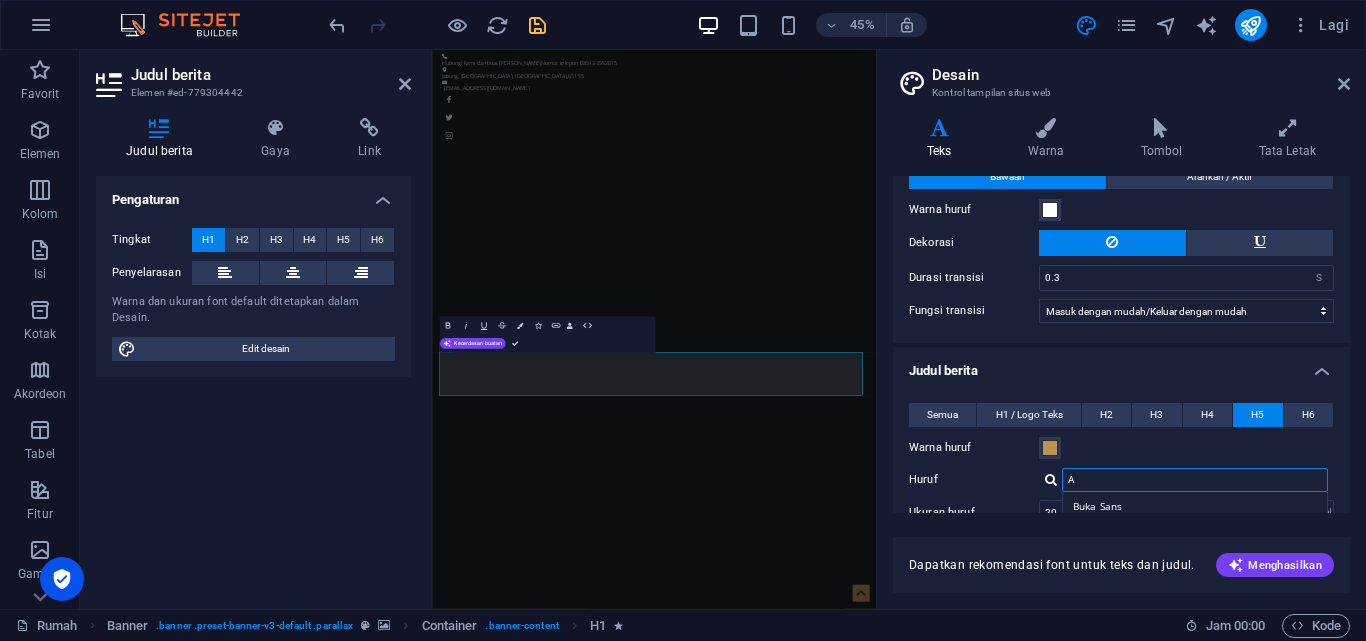 scroll, scrollTop: 300, scrollLeft: 0, axis: vertical 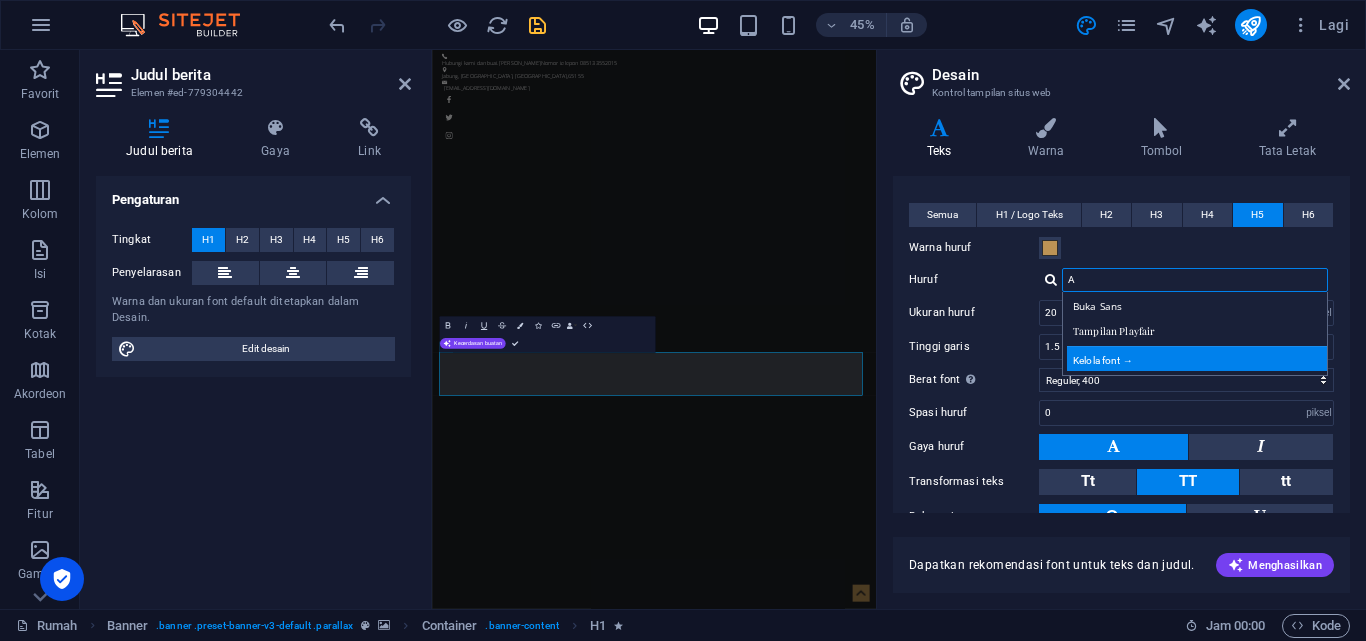 type on "A" 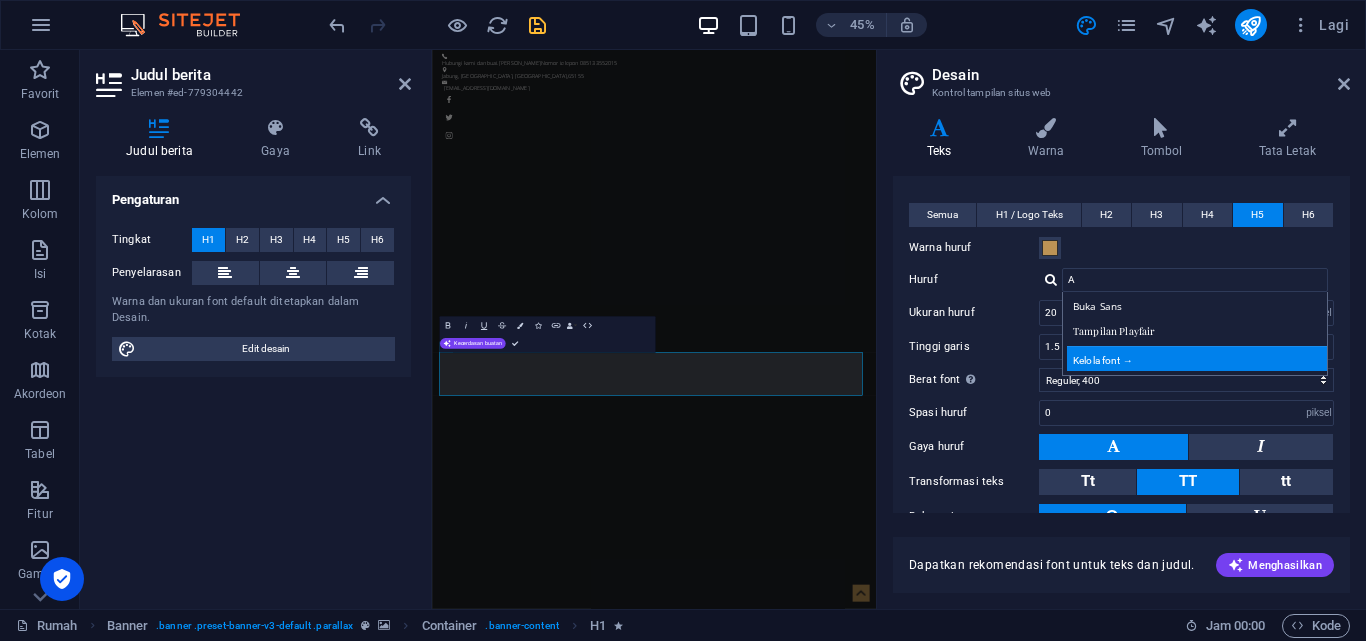 click on "Kelola font →" at bounding box center [1199, 358] 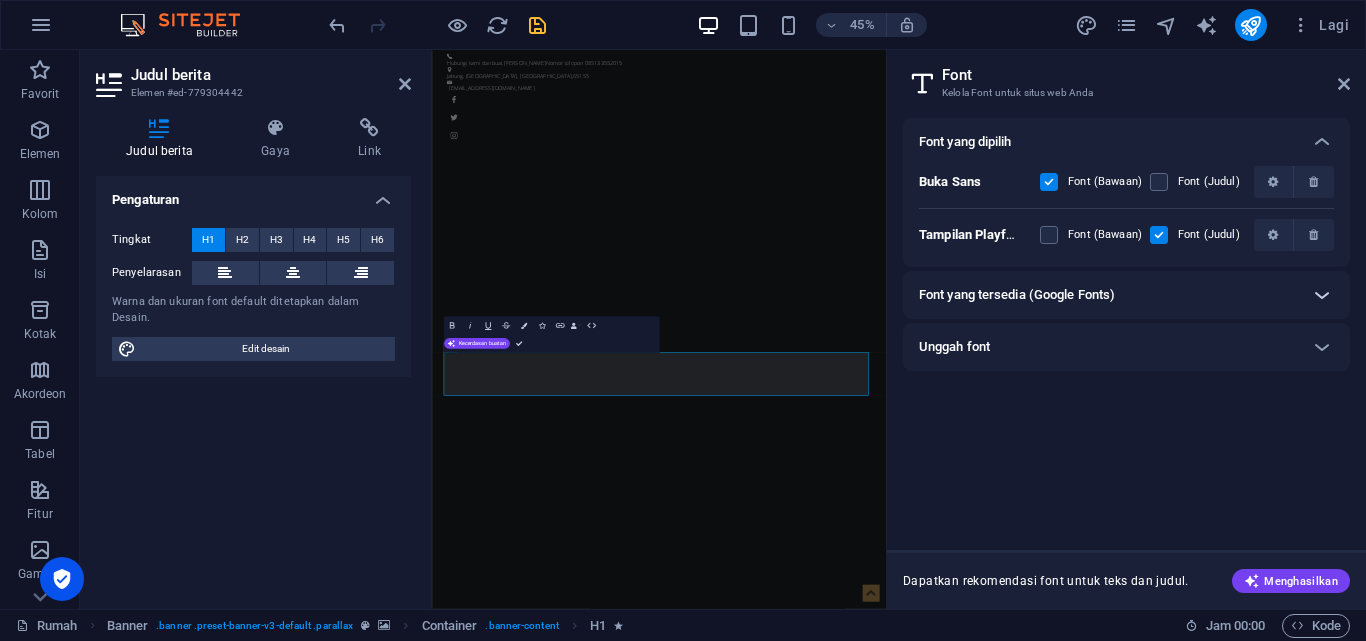 click at bounding box center [1322, 295] 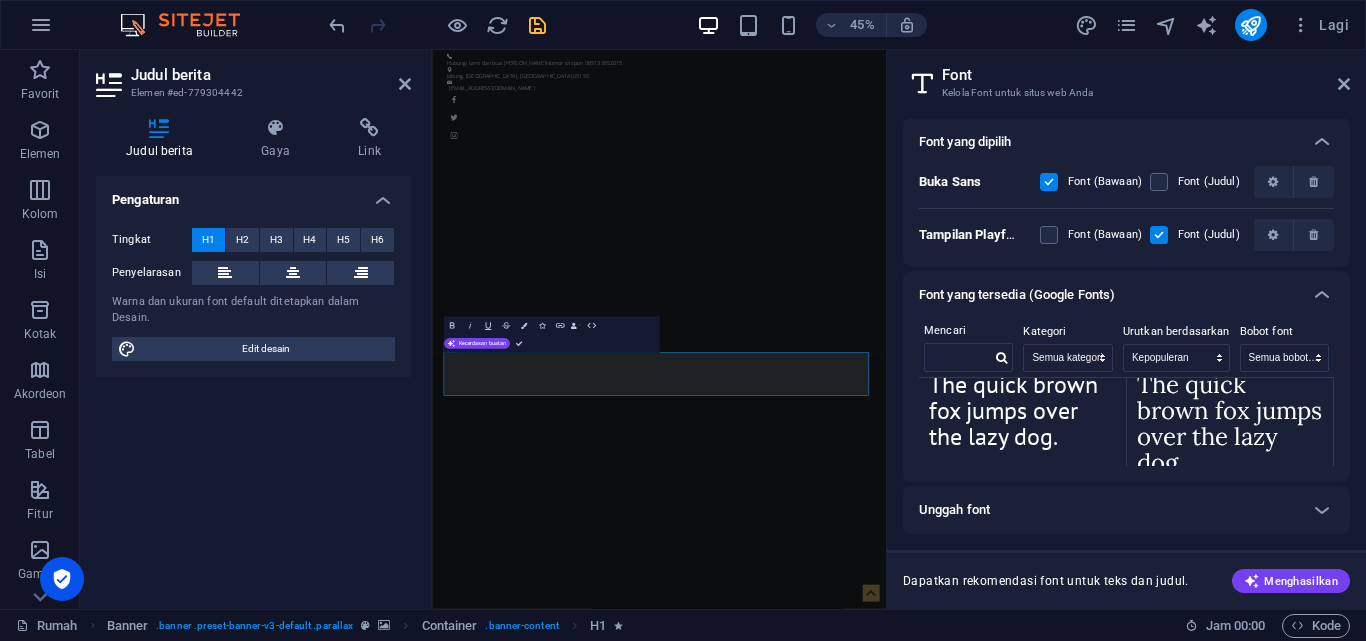 scroll, scrollTop: 1747, scrollLeft: 0, axis: vertical 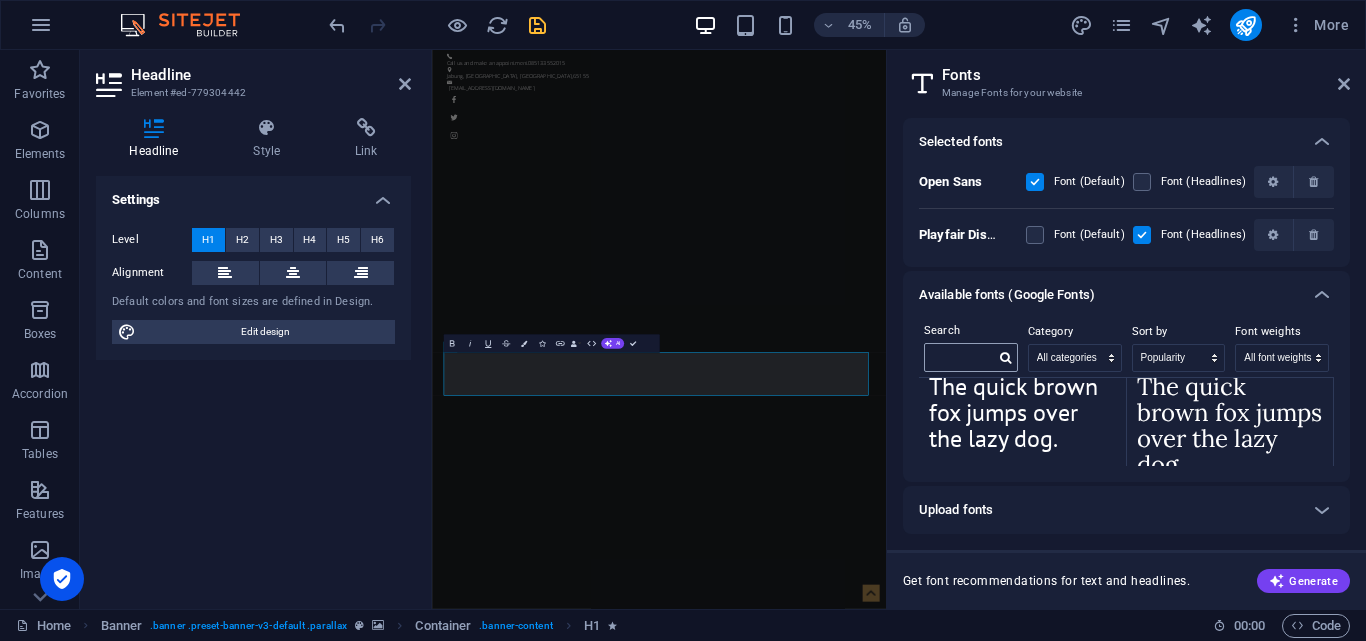 click at bounding box center [1005, 358] 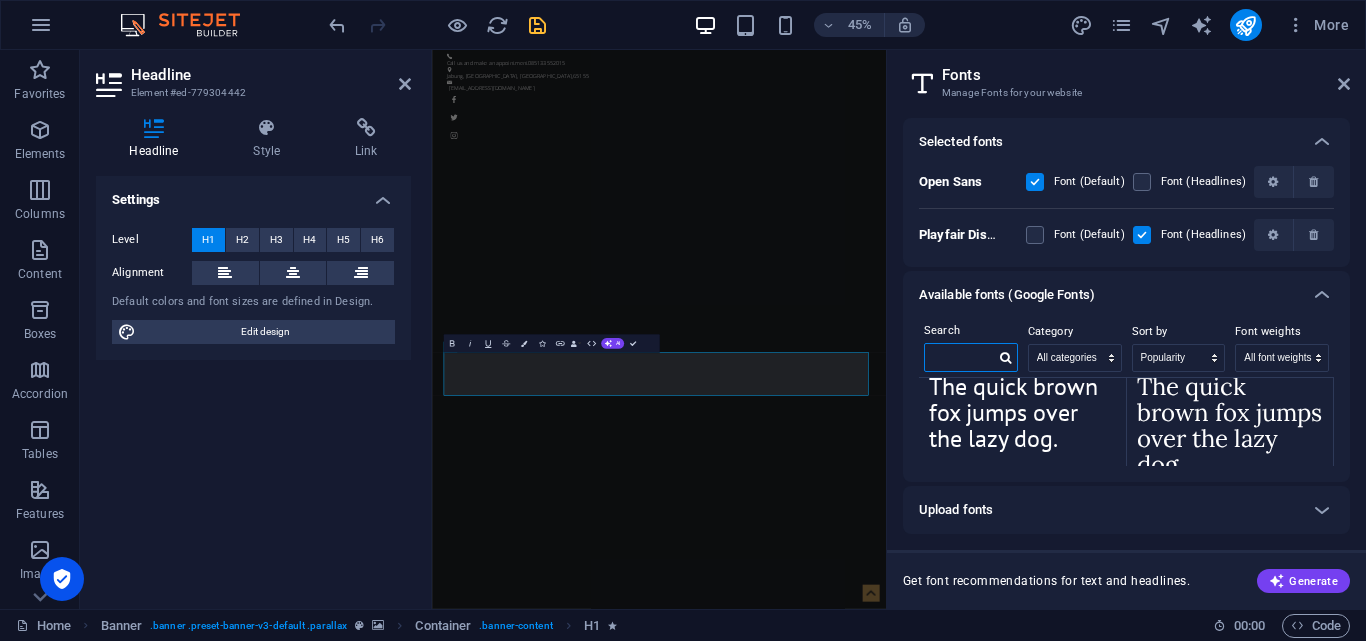 click at bounding box center [960, 357] 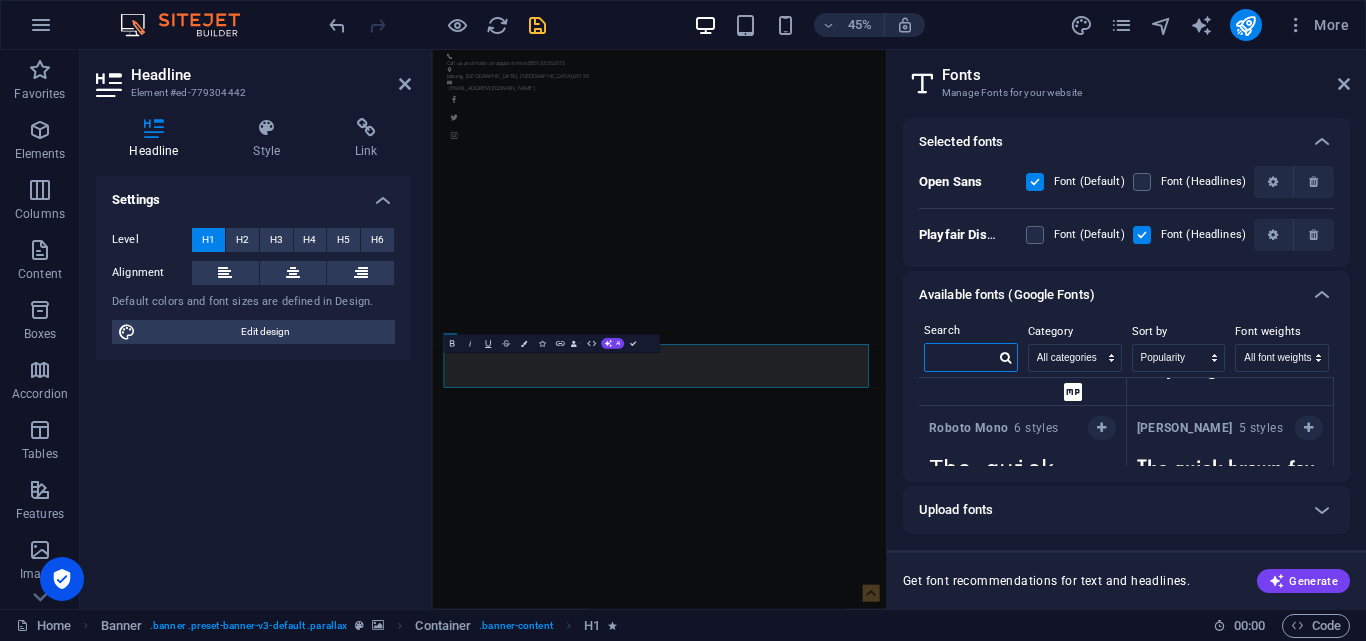 scroll, scrollTop: 0, scrollLeft: 0, axis: both 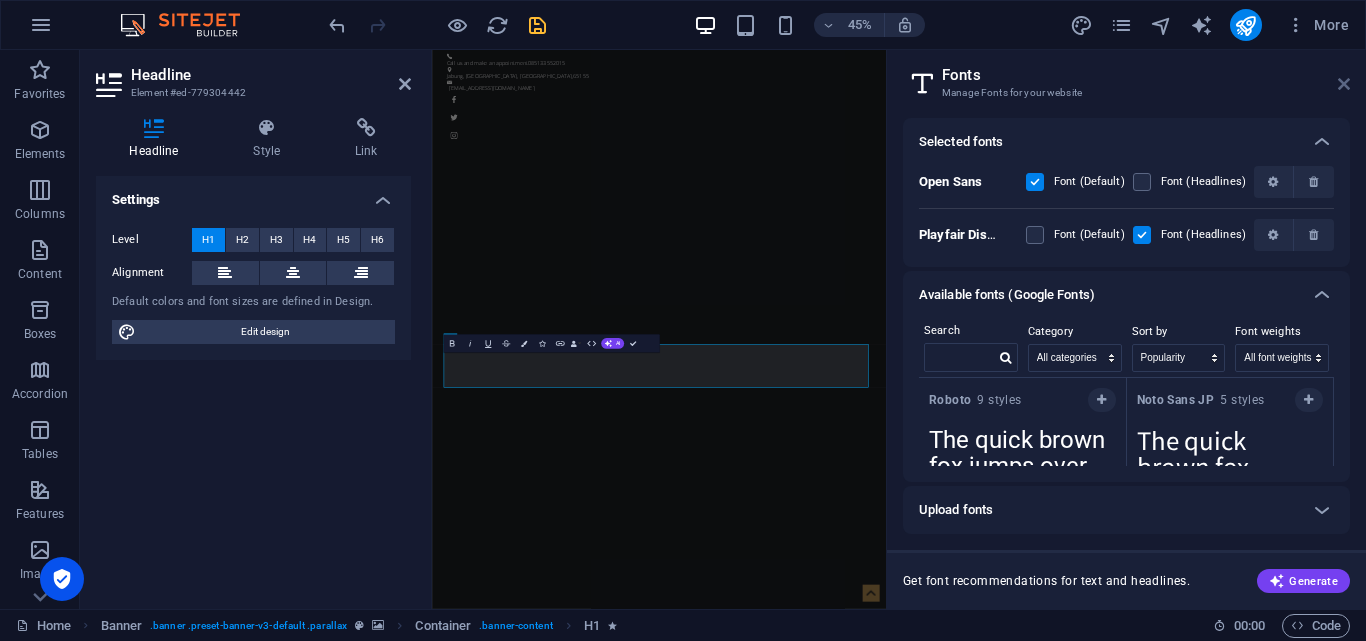 click at bounding box center (1344, 84) 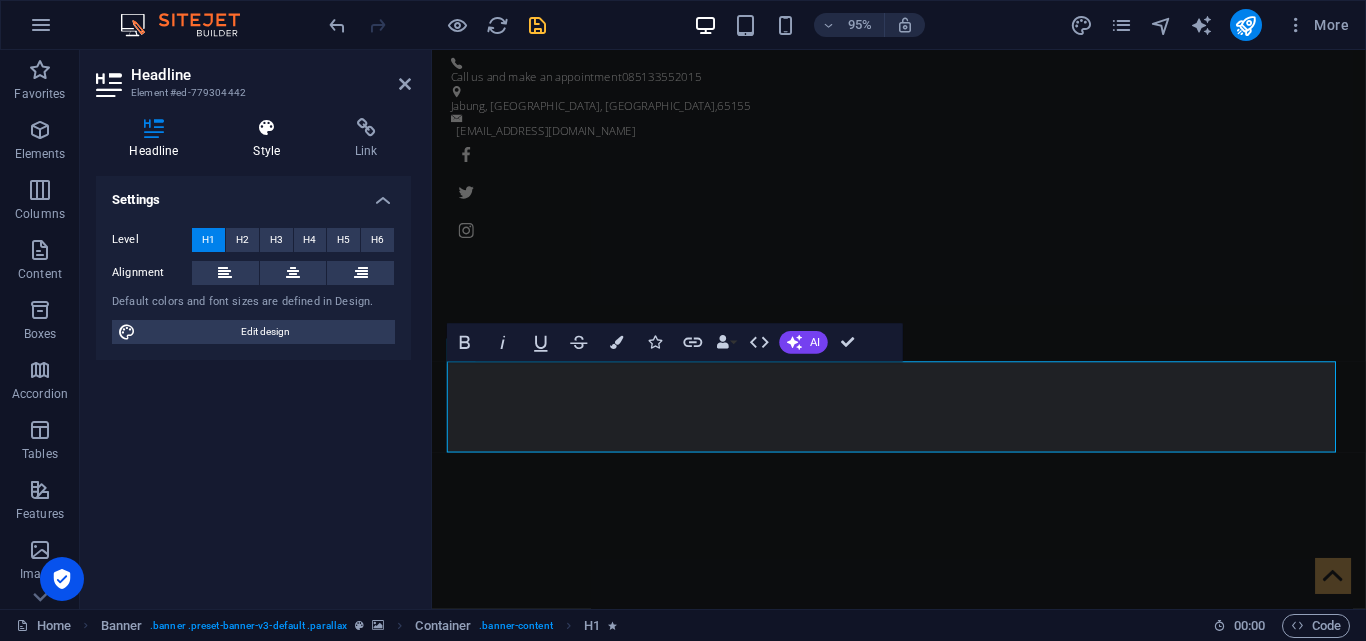 click at bounding box center (267, 128) 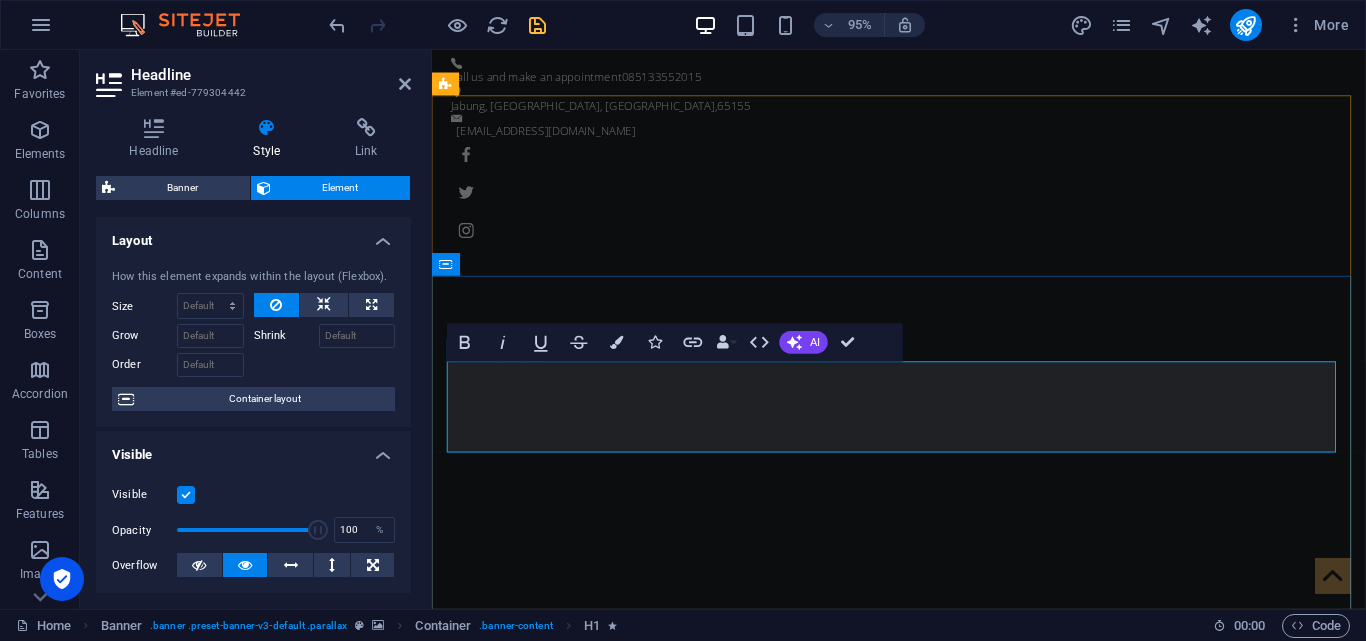 click on "BRIGIF 18 TRISULA" at bounding box center [924, 1869] 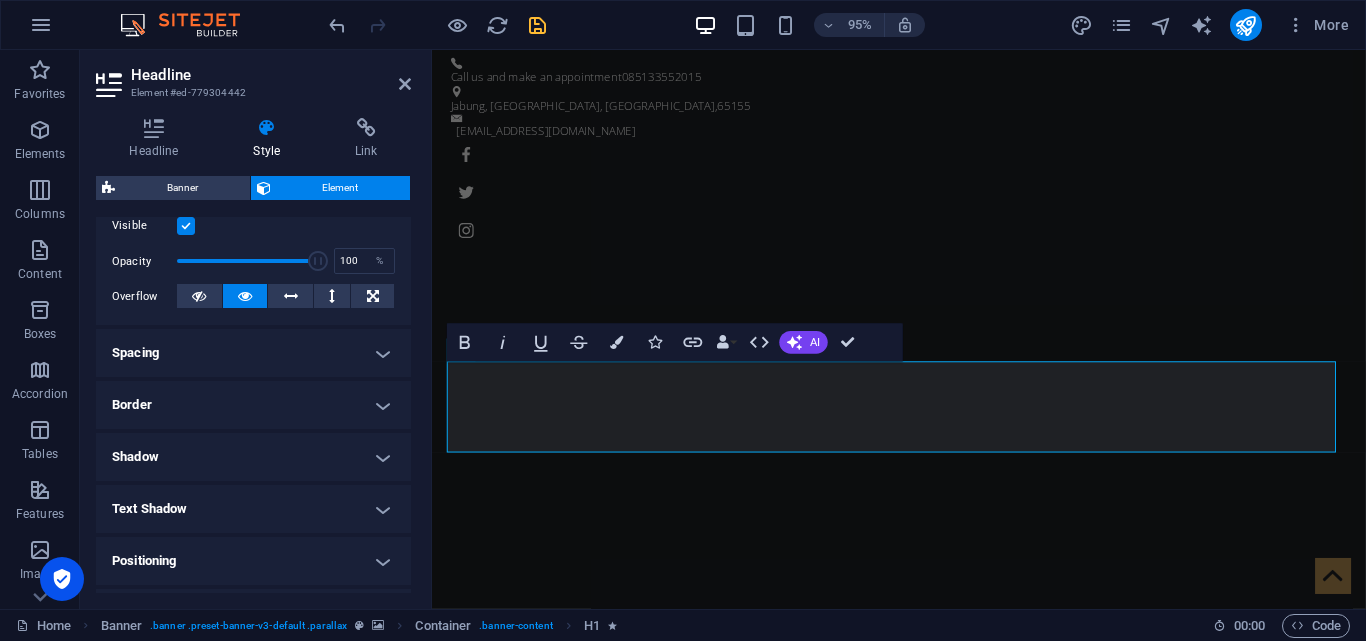 scroll, scrollTop: 469, scrollLeft: 0, axis: vertical 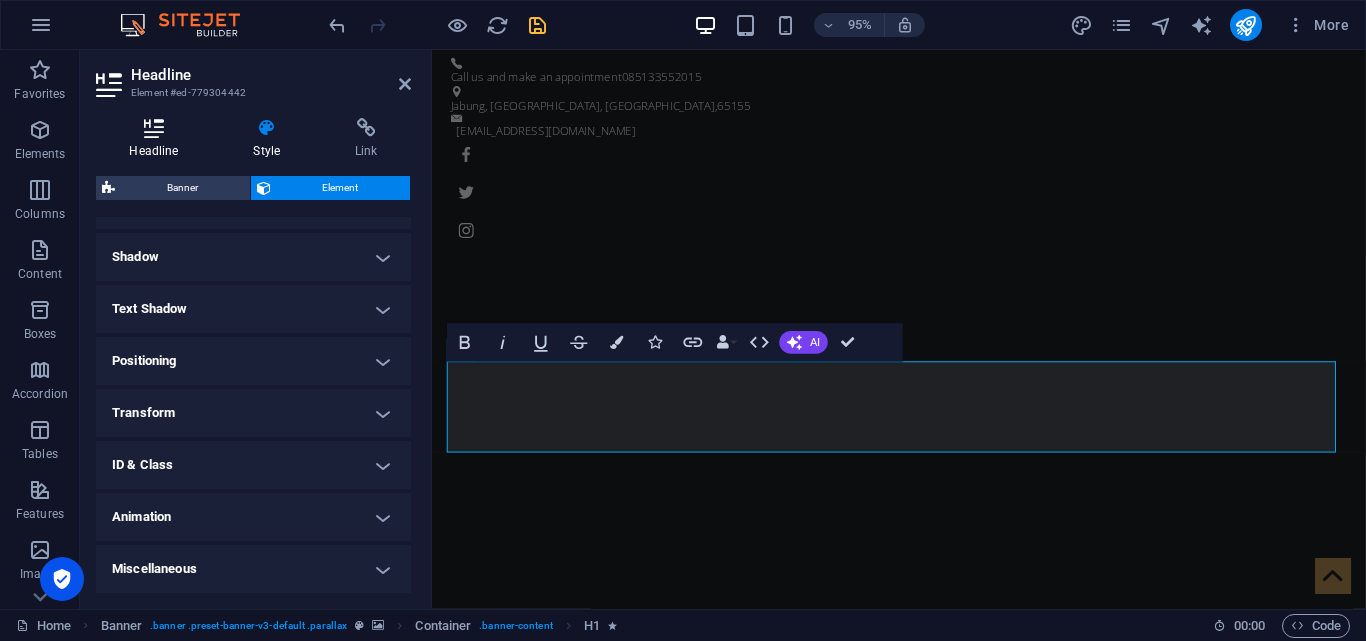 click at bounding box center (154, 128) 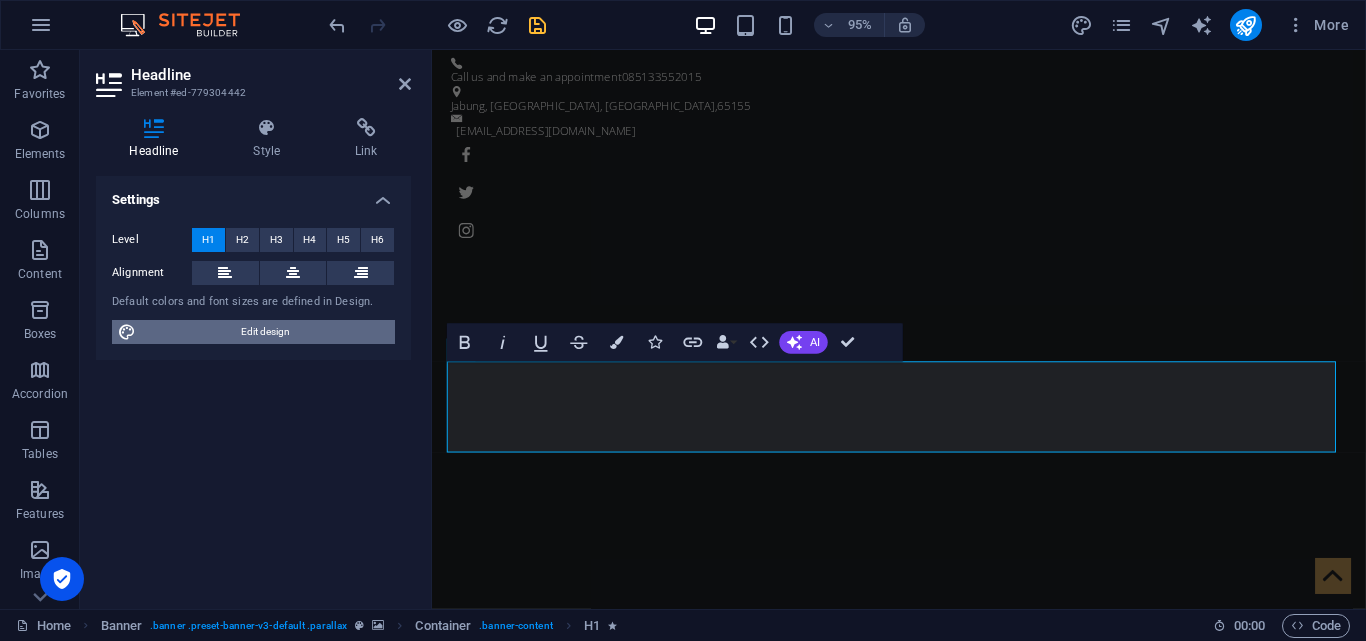 click on "Edit design" at bounding box center (265, 332) 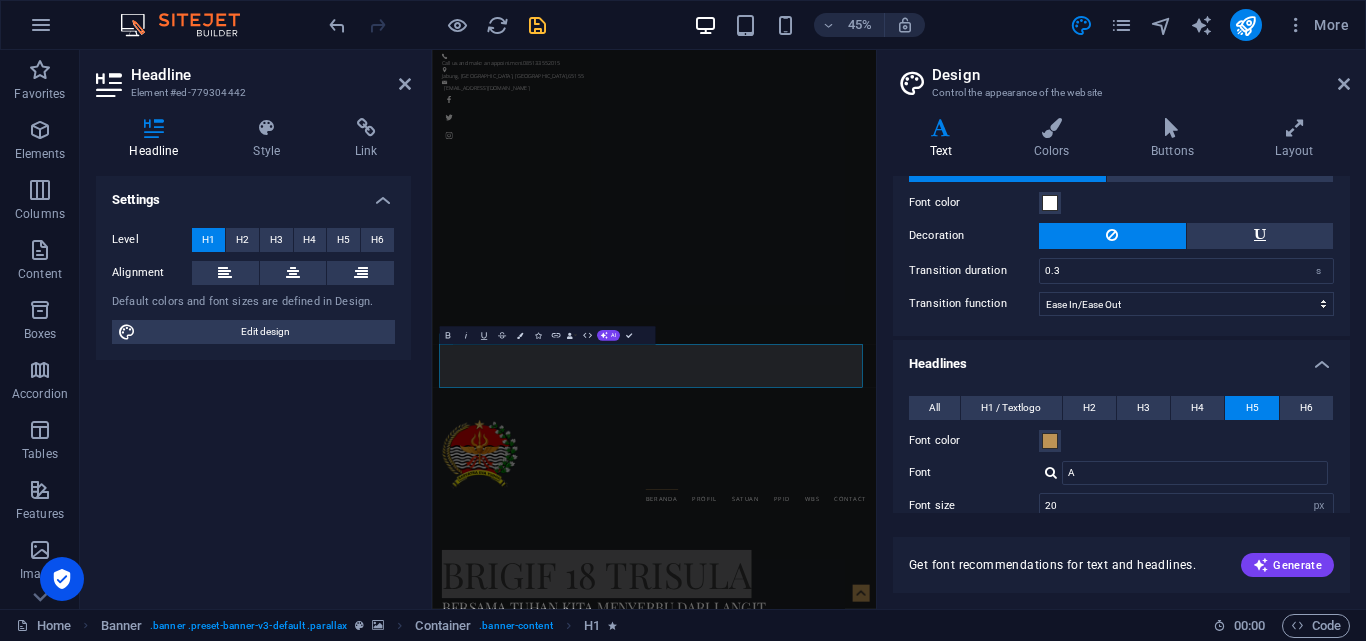 scroll, scrollTop: 307, scrollLeft: 0, axis: vertical 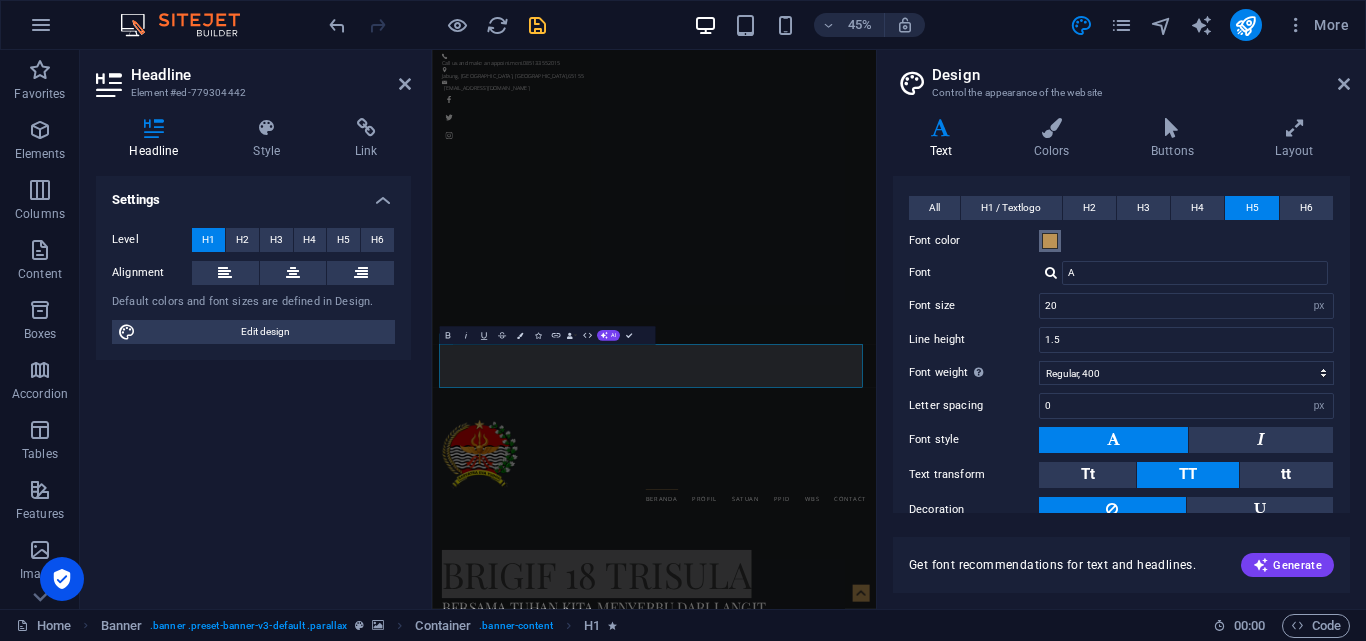 click at bounding box center (1050, 241) 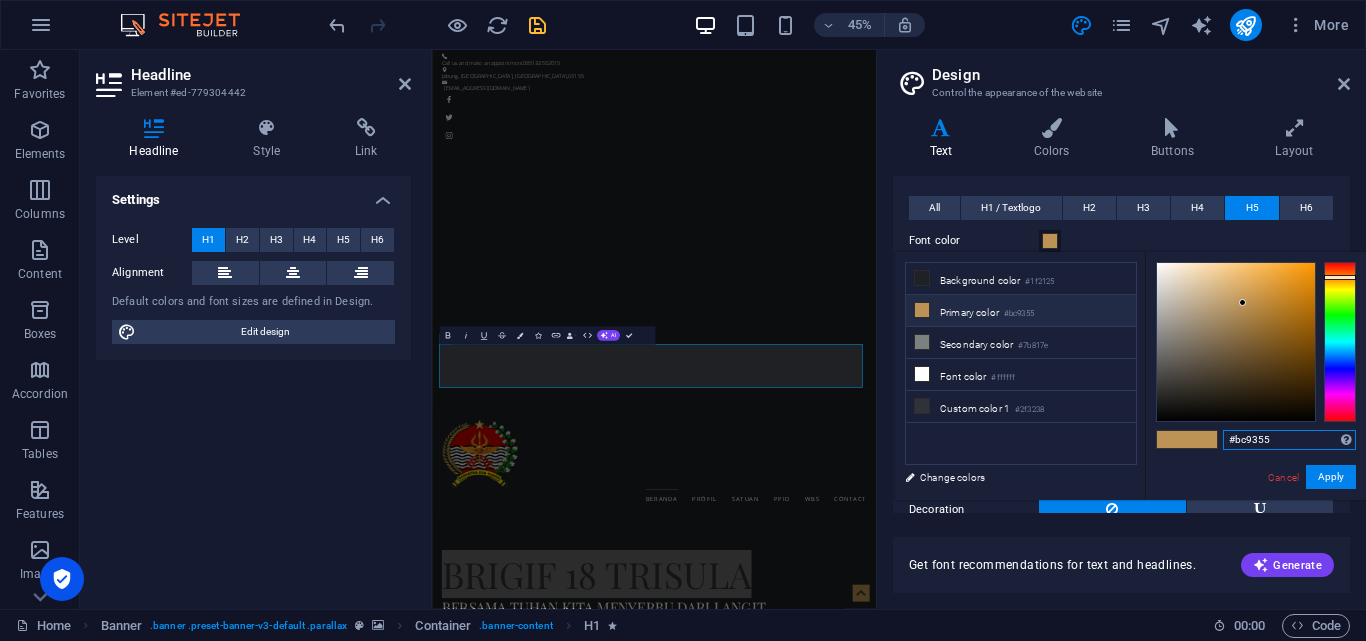 drag, startPoint x: 1269, startPoint y: 442, endPoint x: 1236, endPoint y: 439, distance: 33.13608 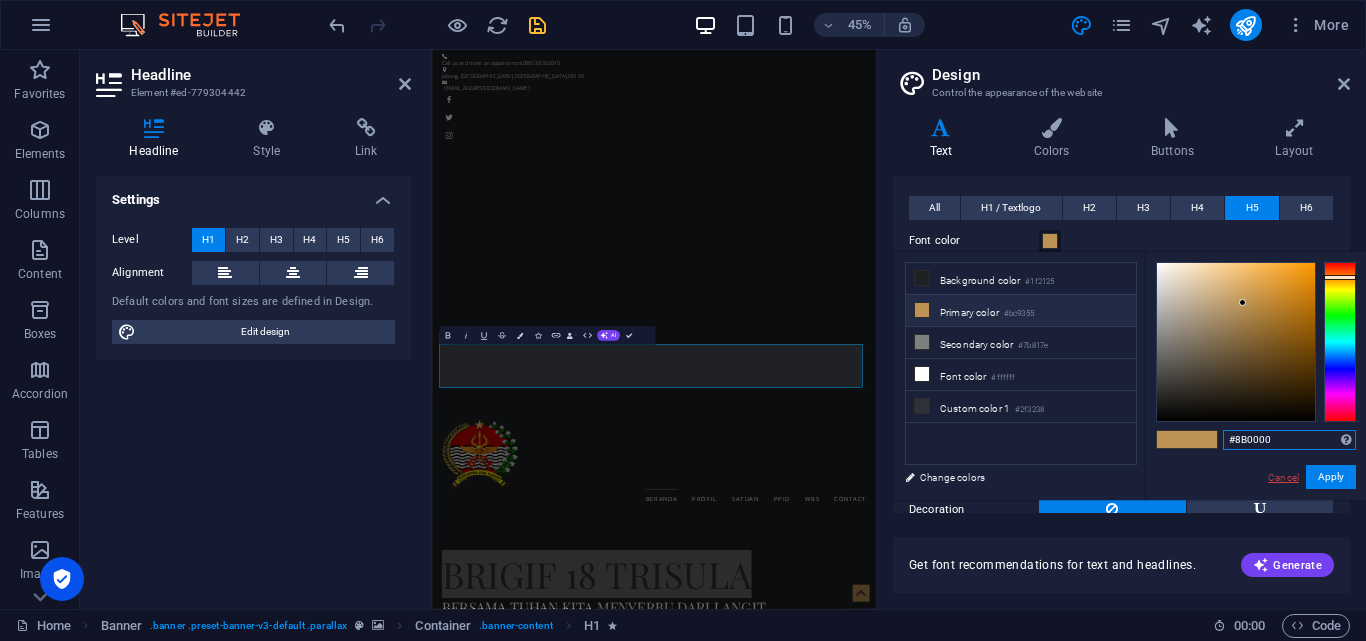 type on "#8b0000" 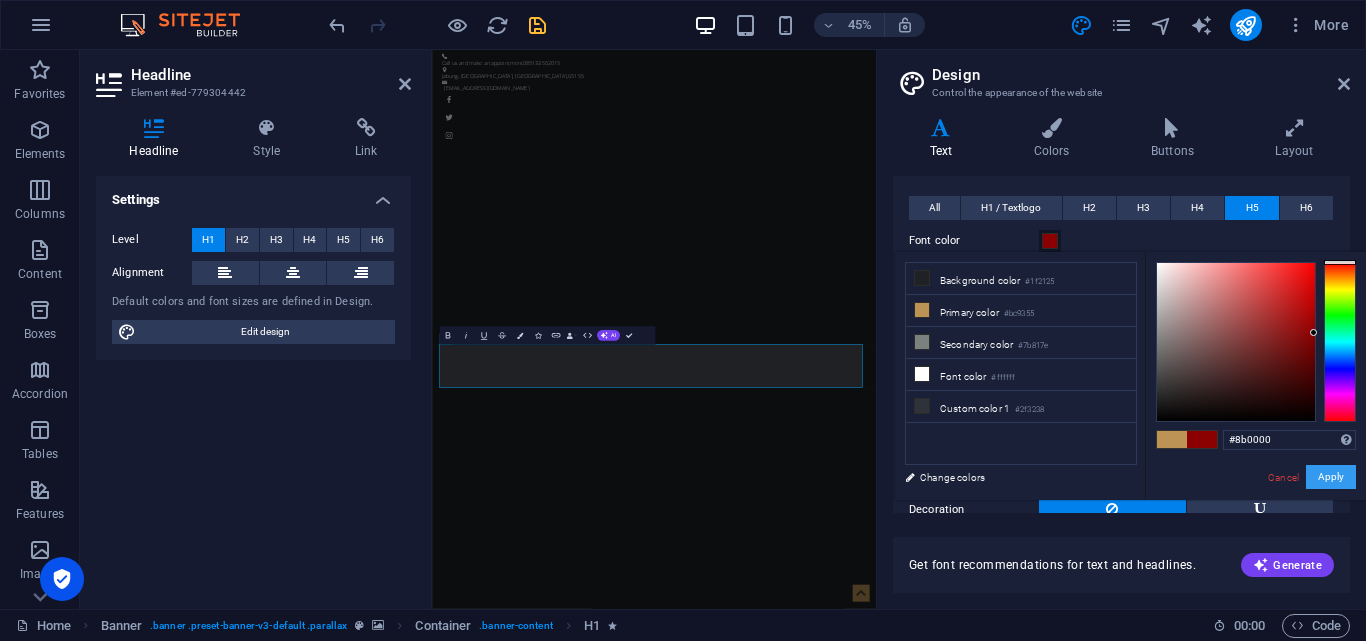 click on "Apply" at bounding box center (1331, 477) 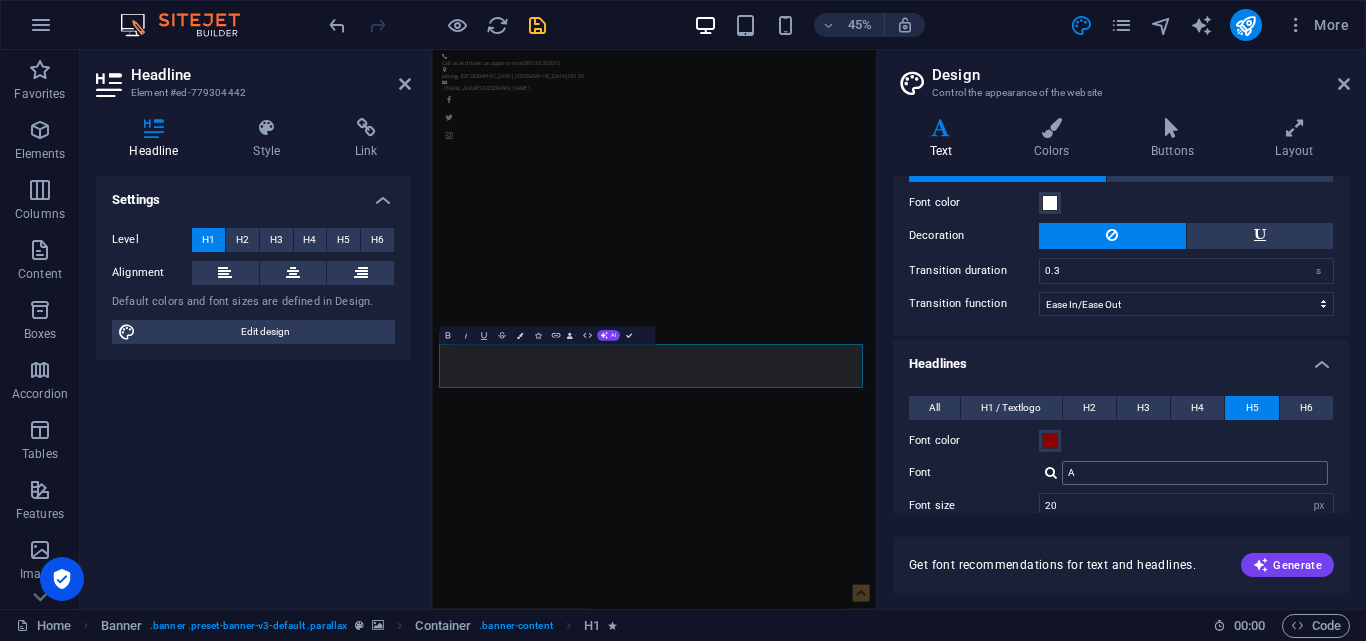 scroll, scrollTop: 207, scrollLeft: 0, axis: vertical 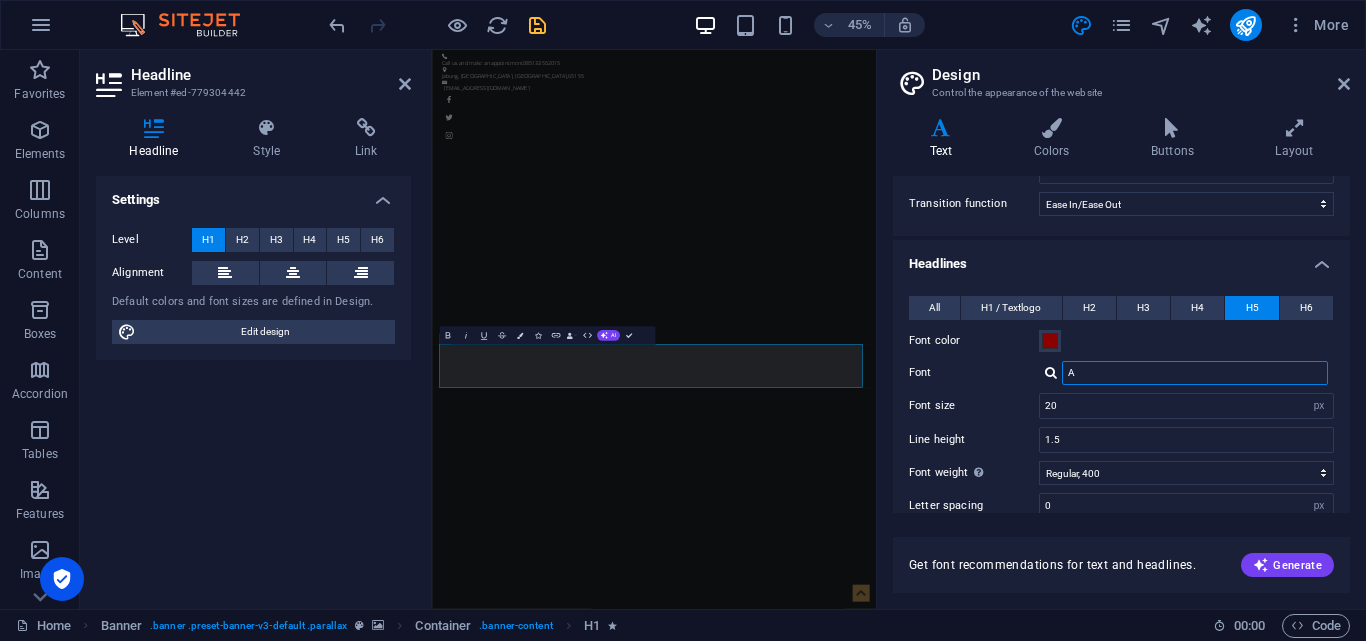 click on "A" at bounding box center (1195, 373) 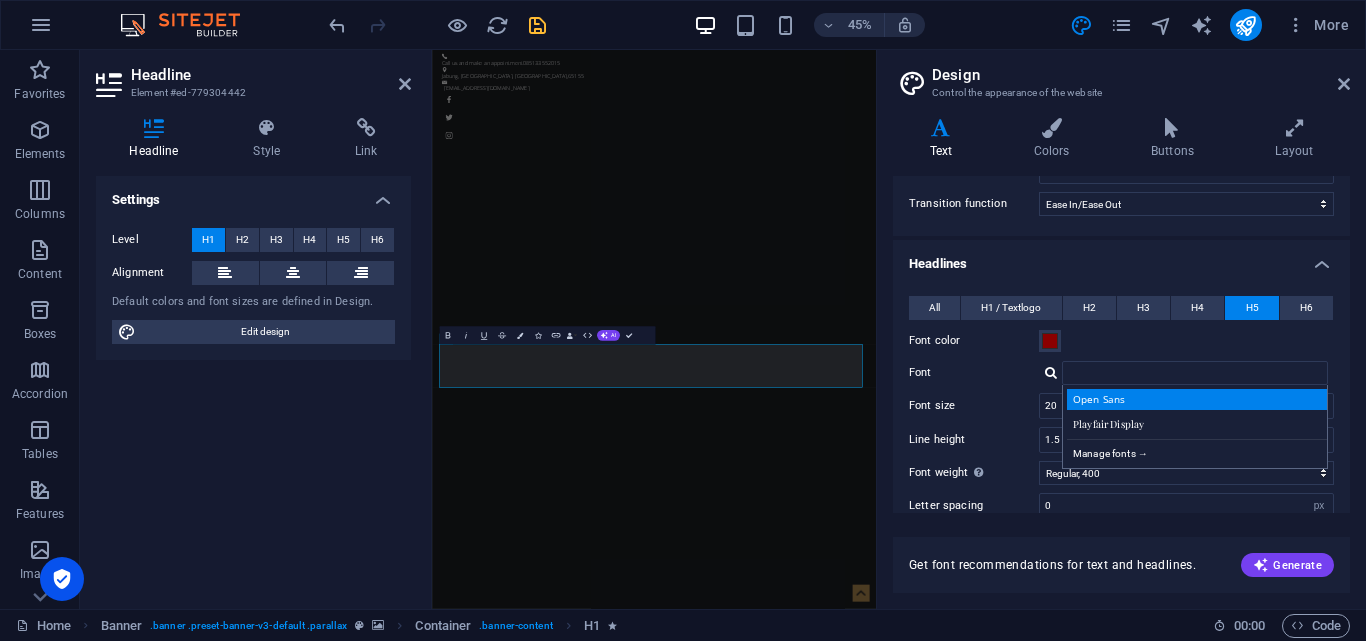 click on "Open Sans" at bounding box center (1199, 399) 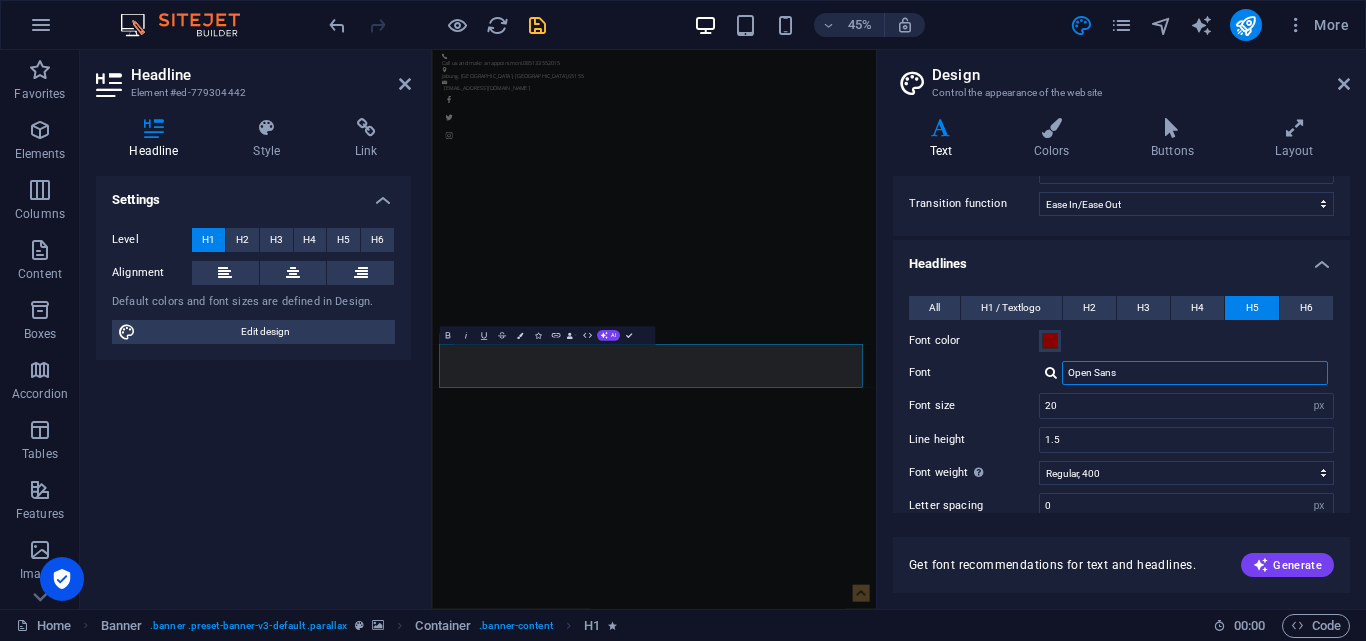 click on "Open Sans" at bounding box center [1195, 373] 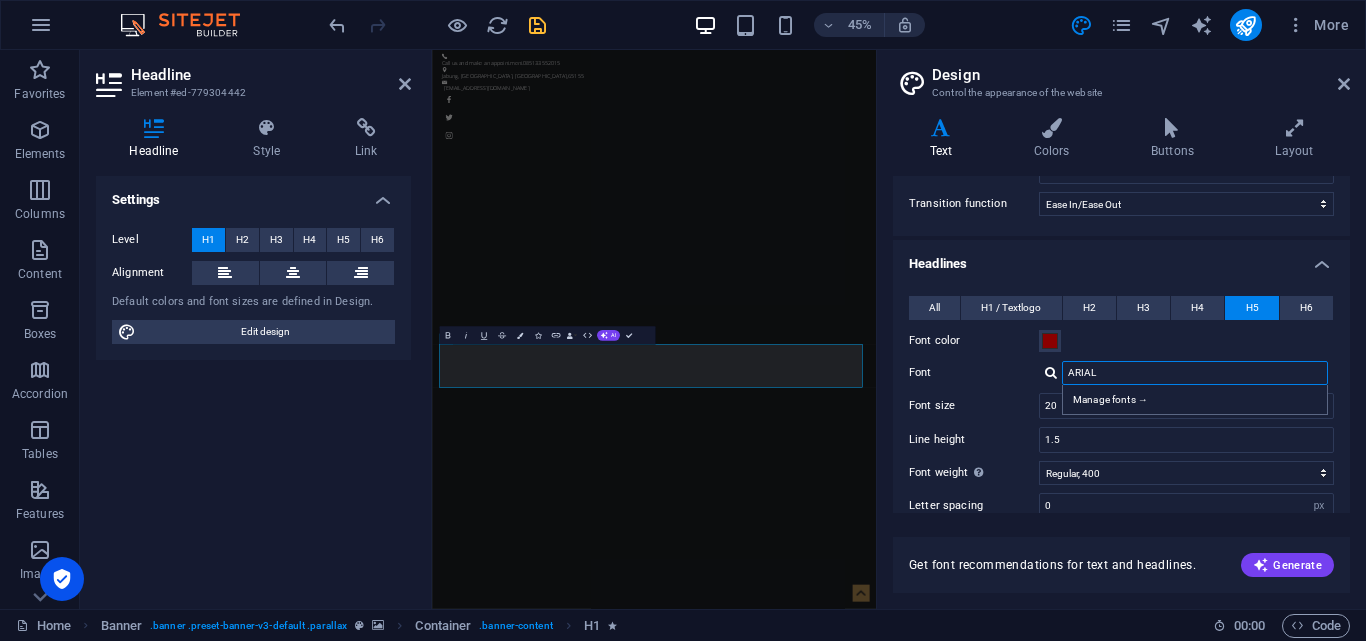 type on "ARIAL" 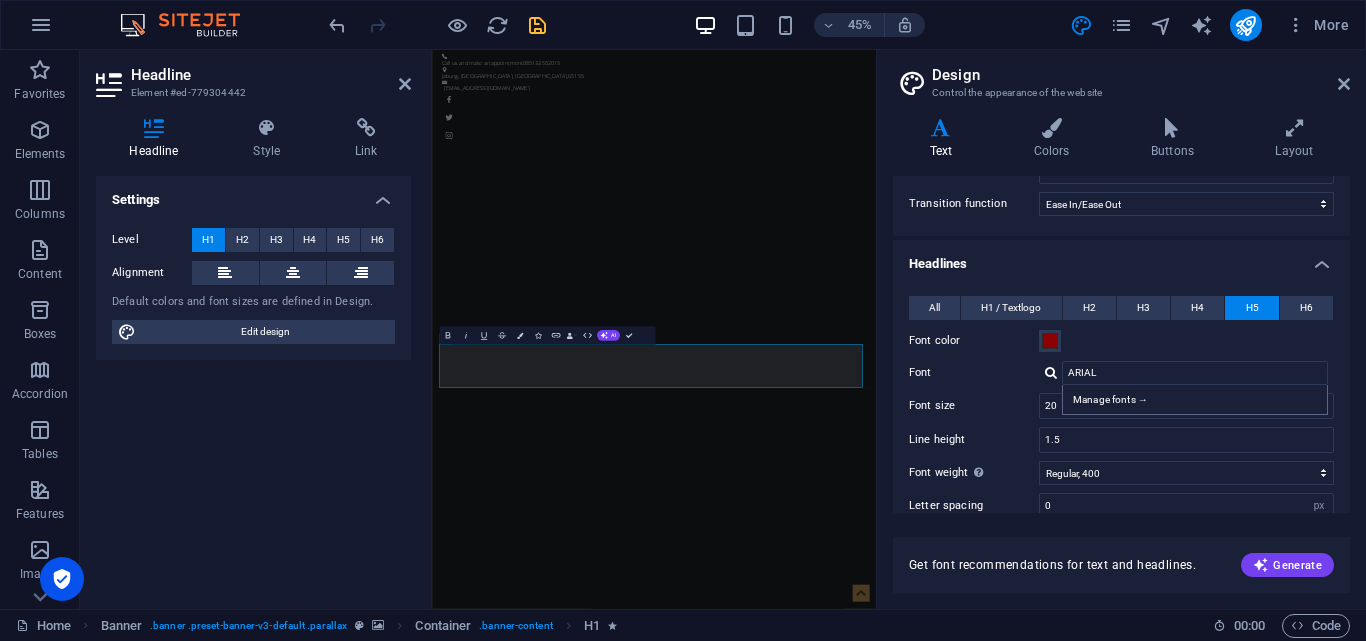 click at bounding box center (1051, 372) 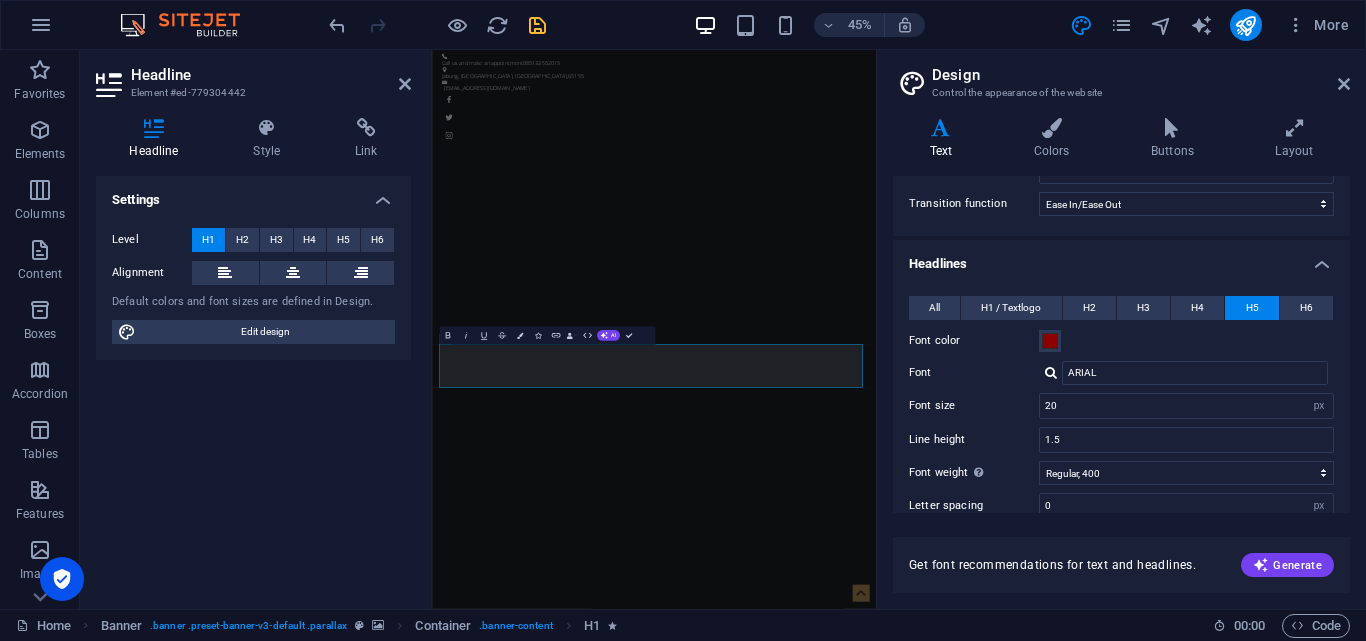 click at bounding box center (1051, 372) 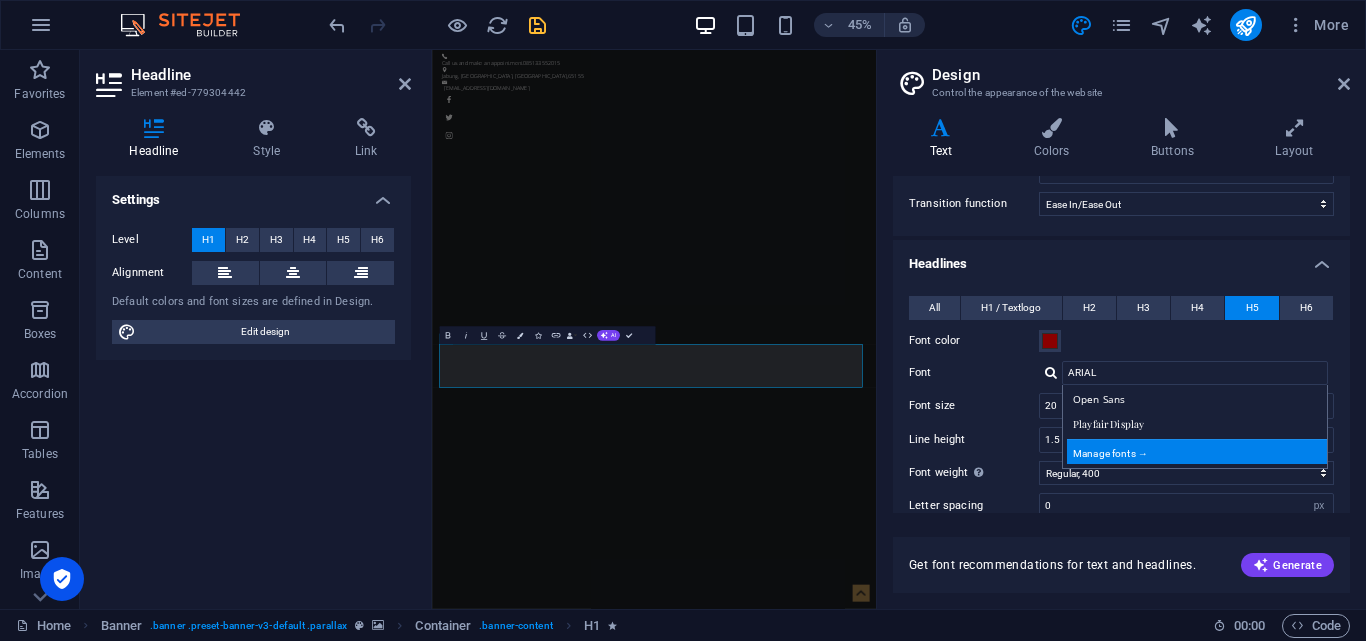 click on "Manage fonts →" at bounding box center (1199, 451) 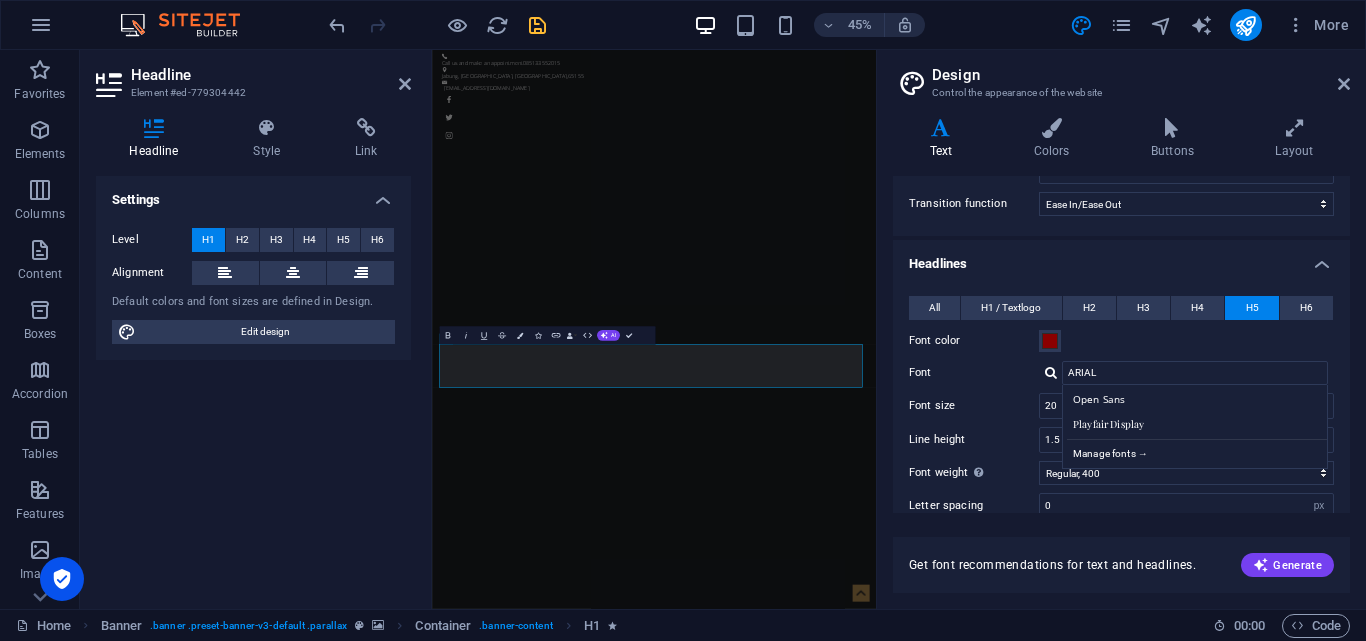 click on "Home Favorites Elements Columns Content Boxes Accordion Tables Features Images Slider Header Footer Forms Marketing Collections Headline Element #ed-779304442 Headline Style Link Settings Level H1 H2 H3 H4 H5 H6 Alignment Default colors and font sizes are defined in Design. Edit design Banner Element Layout How this element expands within the layout (Flexbox). Size Default auto px % 1/1 1/2 1/3 1/4 1/5 1/6 1/7 1/8 1/9 1/10 Grow Shrink Order Container layout Visible Visible Opacity 100 % Overflow Spacing Margin Default auto px % rem vw vh Custom Custom auto px % rem vw vh auto px % rem vw vh auto px % rem vw vh auto px % rem vw vh Padding Default px rem % vh vw Custom Custom px rem % vh vw px rem % vh vw px rem % vh vw px rem % vh vw Border Style              - Width 1 auto px rem % vh vw Custom Custom 1 auto px rem % vh vw 1 auto px rem % vh vw 1 auto px rem % vh vw 1 auto px rem % vh vw  - Color Round corners Default px rem % vh vw Custom Custom px rem % vh vw px rem % vh vw px rem % vh vw px rem %" at bounding box center (683, 329) 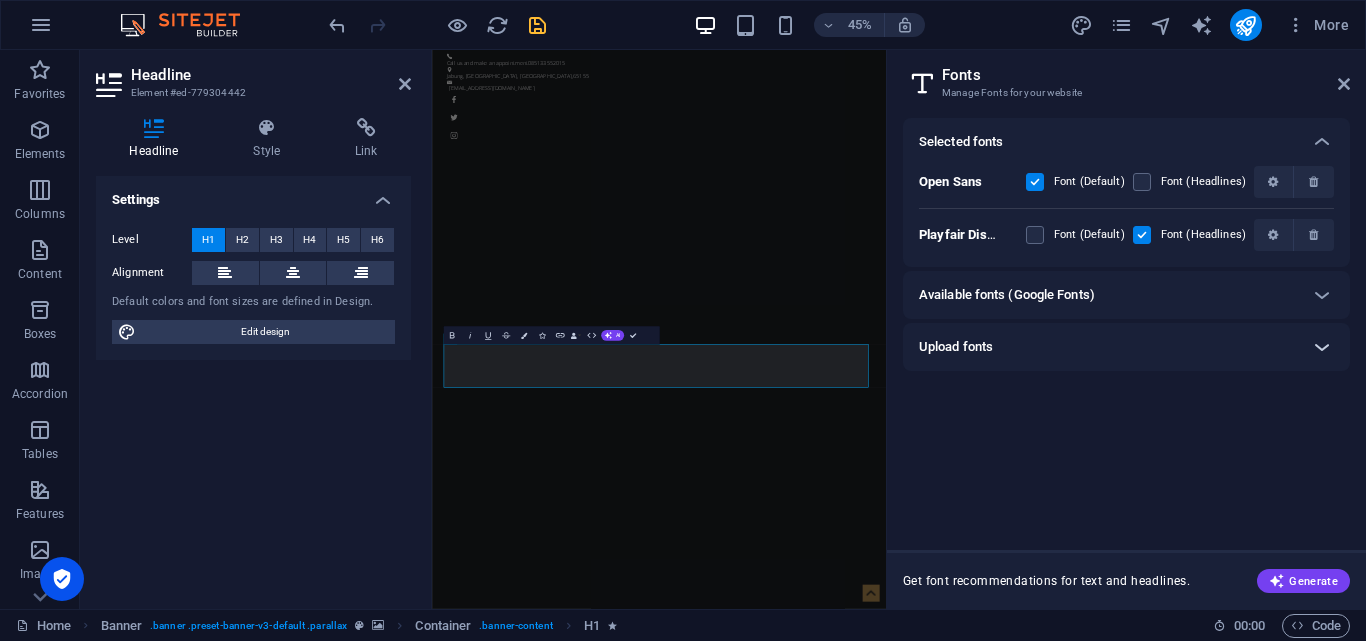 click at bounding box center (1322, 347) 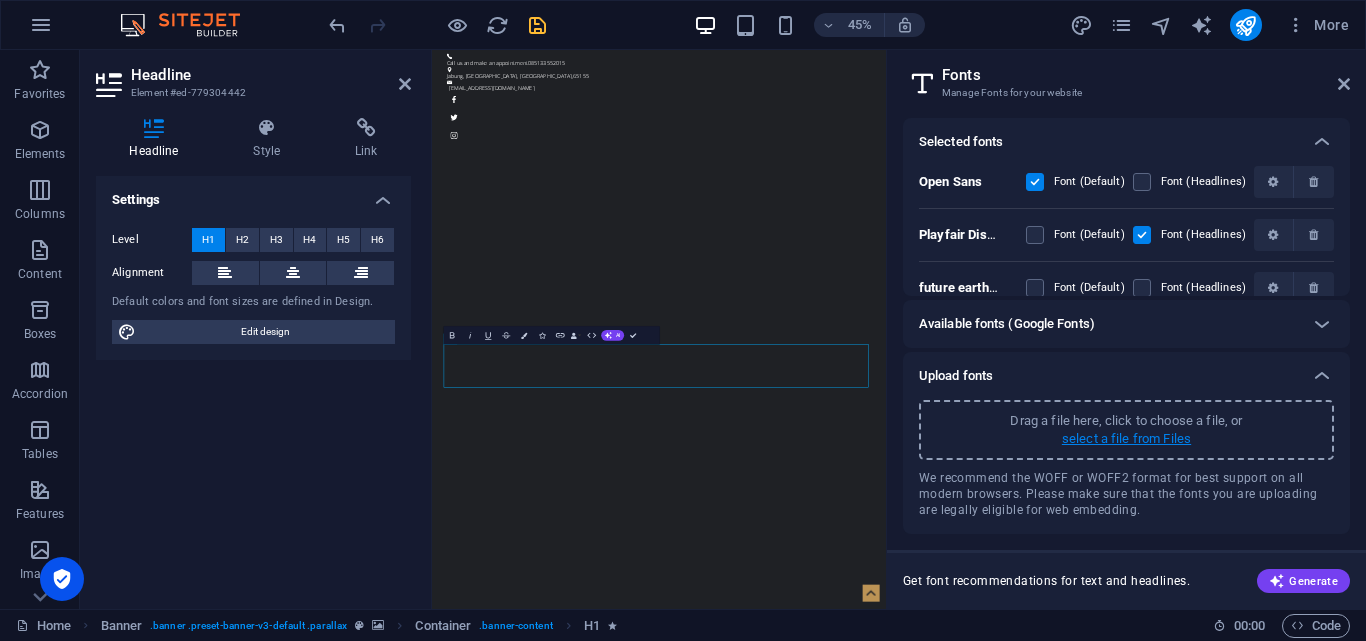 click on "select a file from Files" at bounding box center [1126, 439] 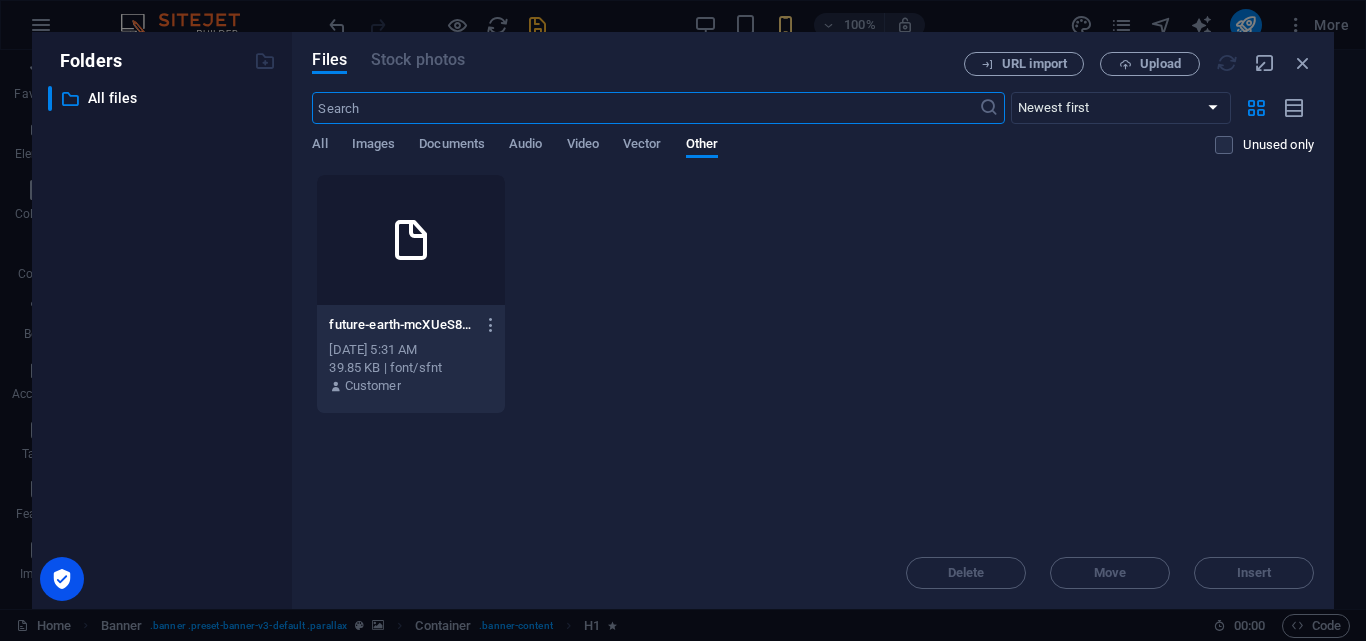 scroll, scrollTop: 558, scrollLeft: 0, axis: vertical 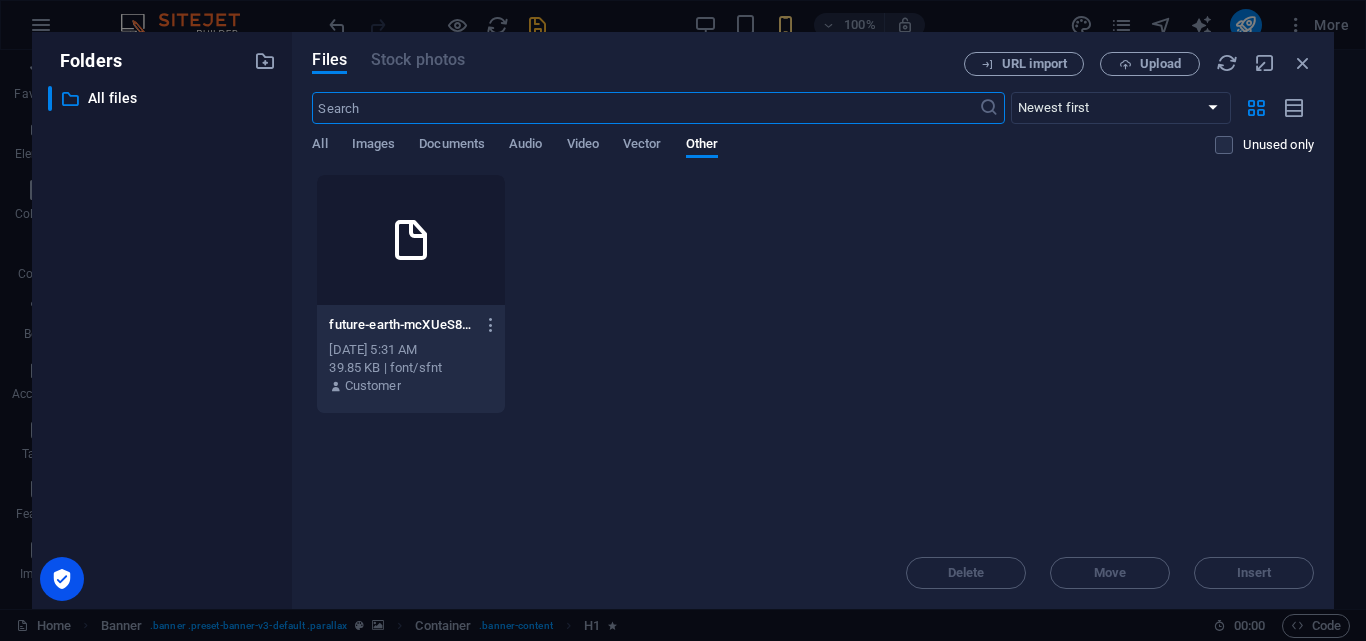 click at bounding box center (410, 240) 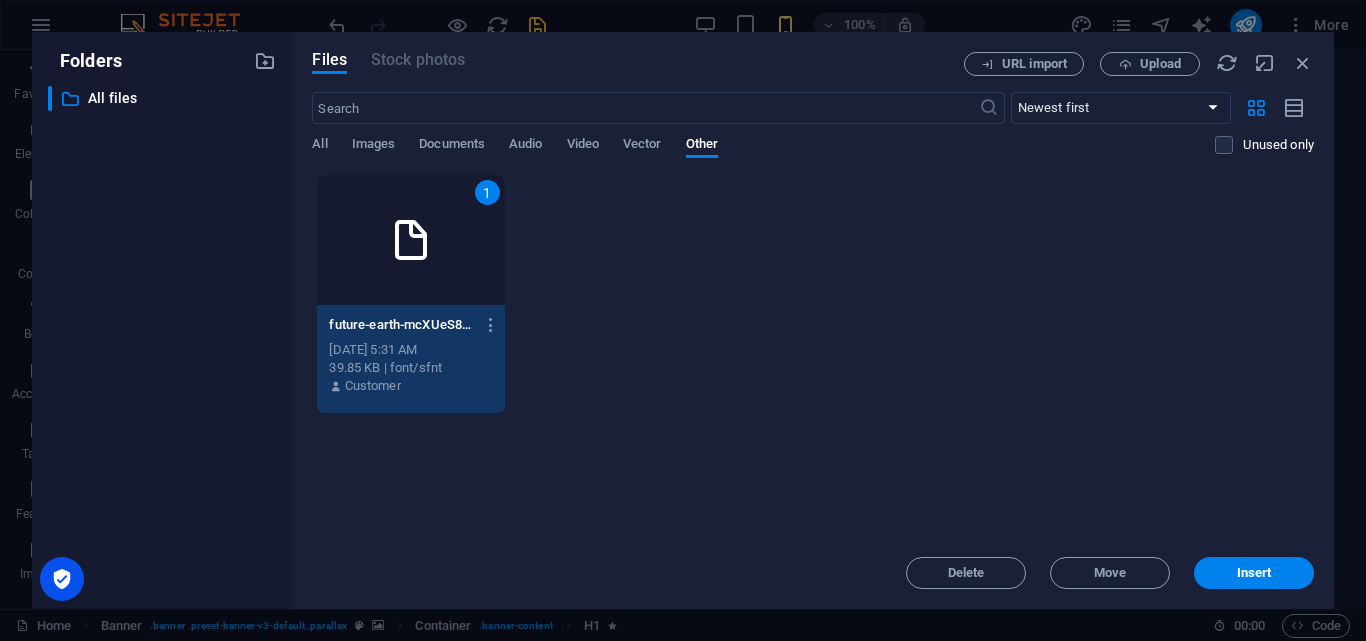 click on "1" at bounding box center (410, 240) 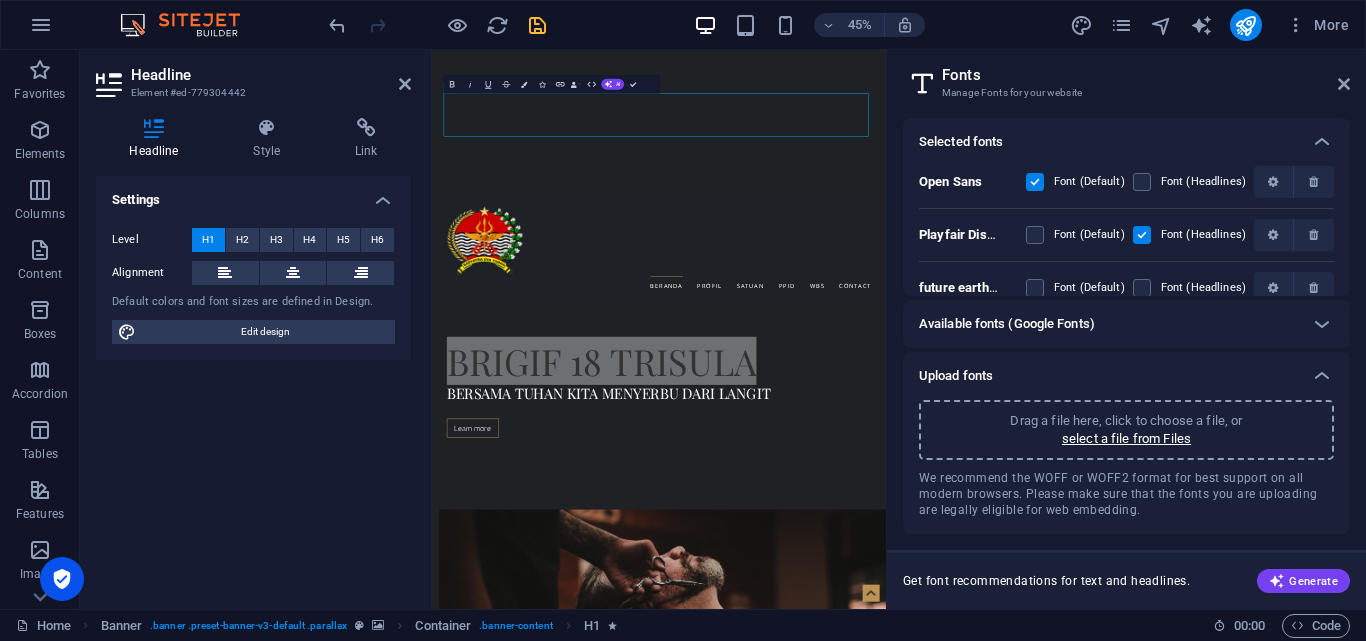 scroll, scrollTop: 24, scrollLeft: 0, axis: vertical 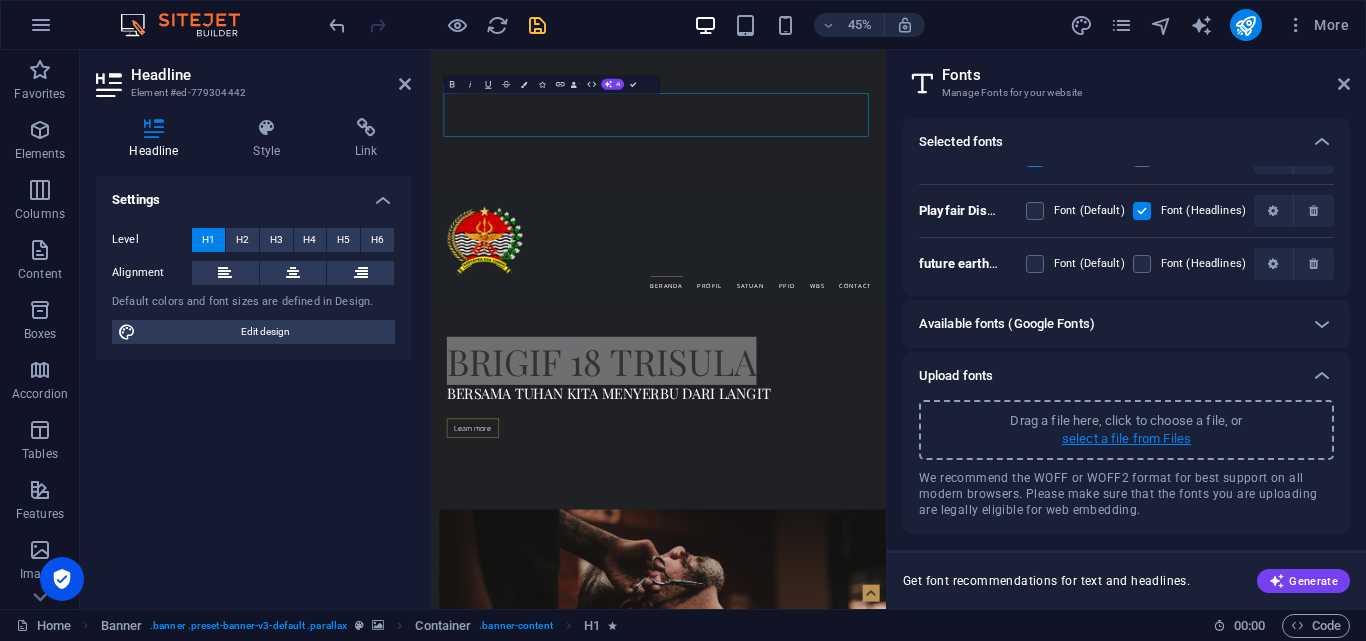 click on "select a file from Files" at bounding box center (1126, 439) 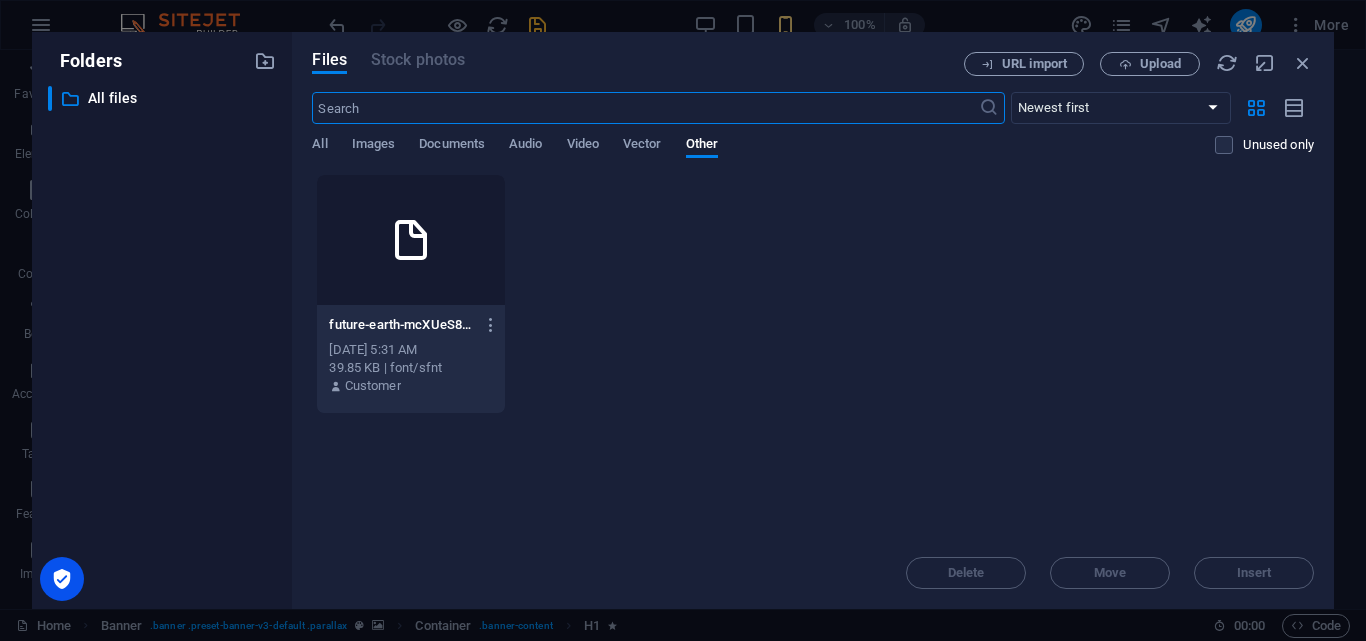 click at bounding box center (410, 240) 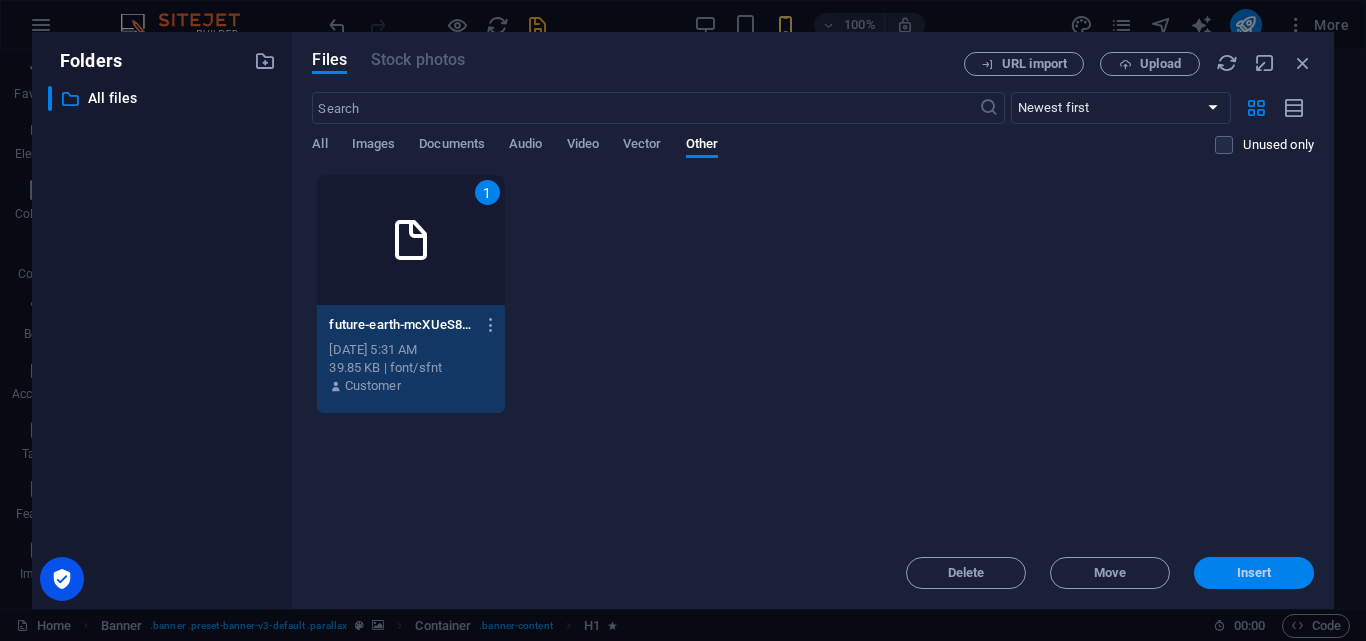 click on "Insert" at bounding box center [1254, 573] 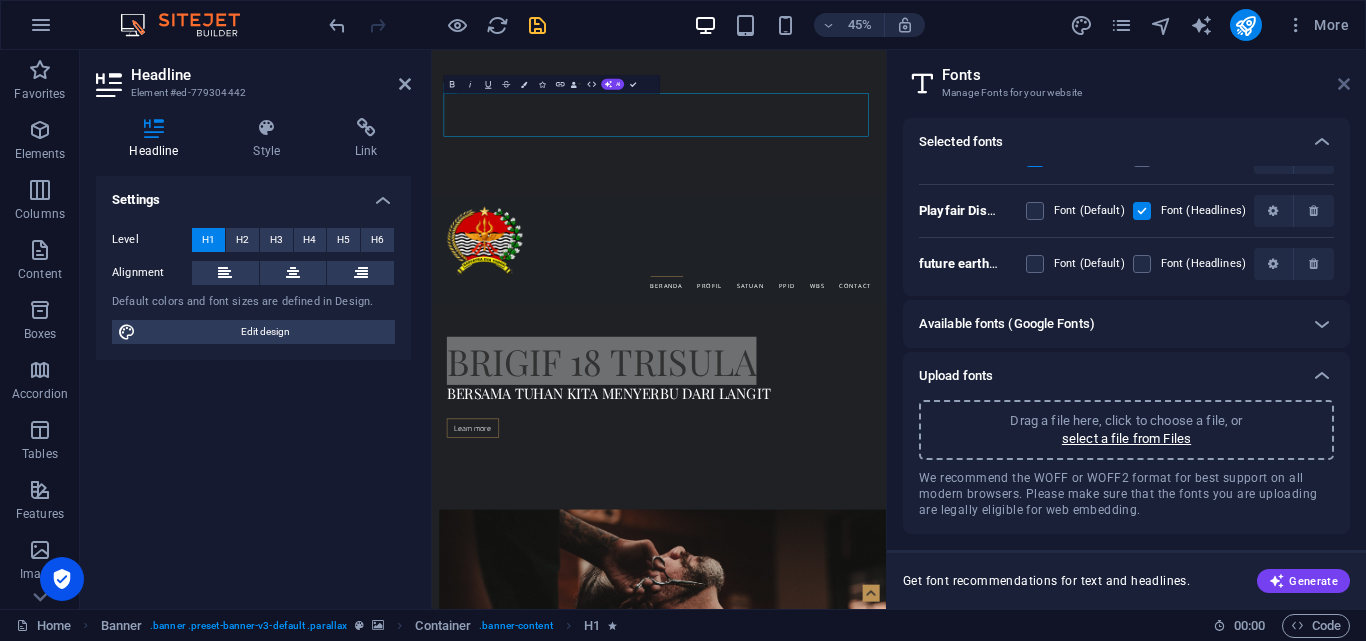 click at bounding box center [1344, 84] 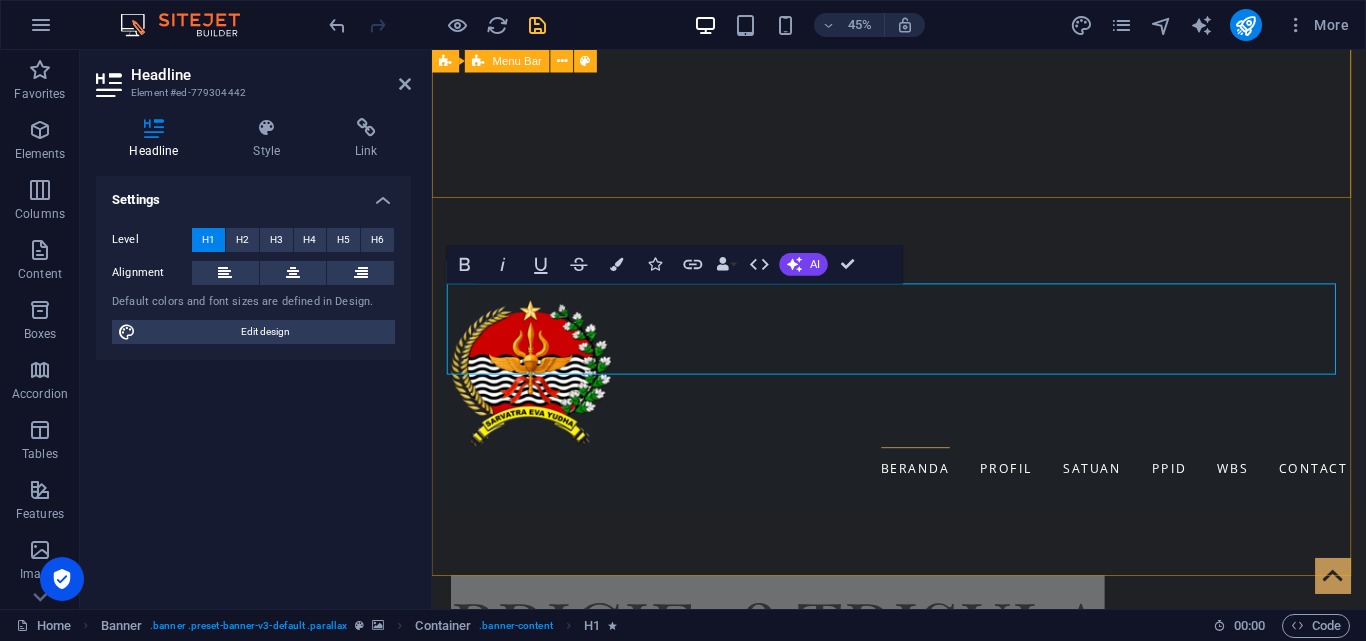 scroll, scrollTop: 82, scrollLeft: 0, axis: vertical 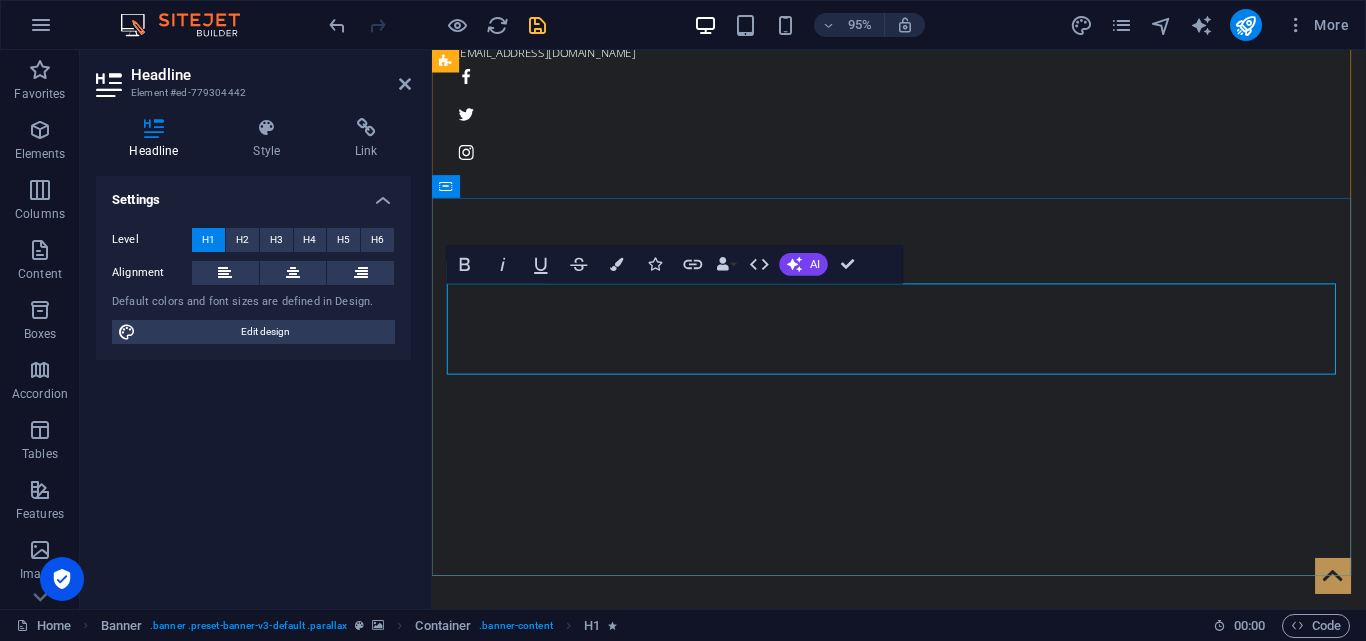 click on "BRIGIF 18 TRISULA" at bounding box center [924, 1133] 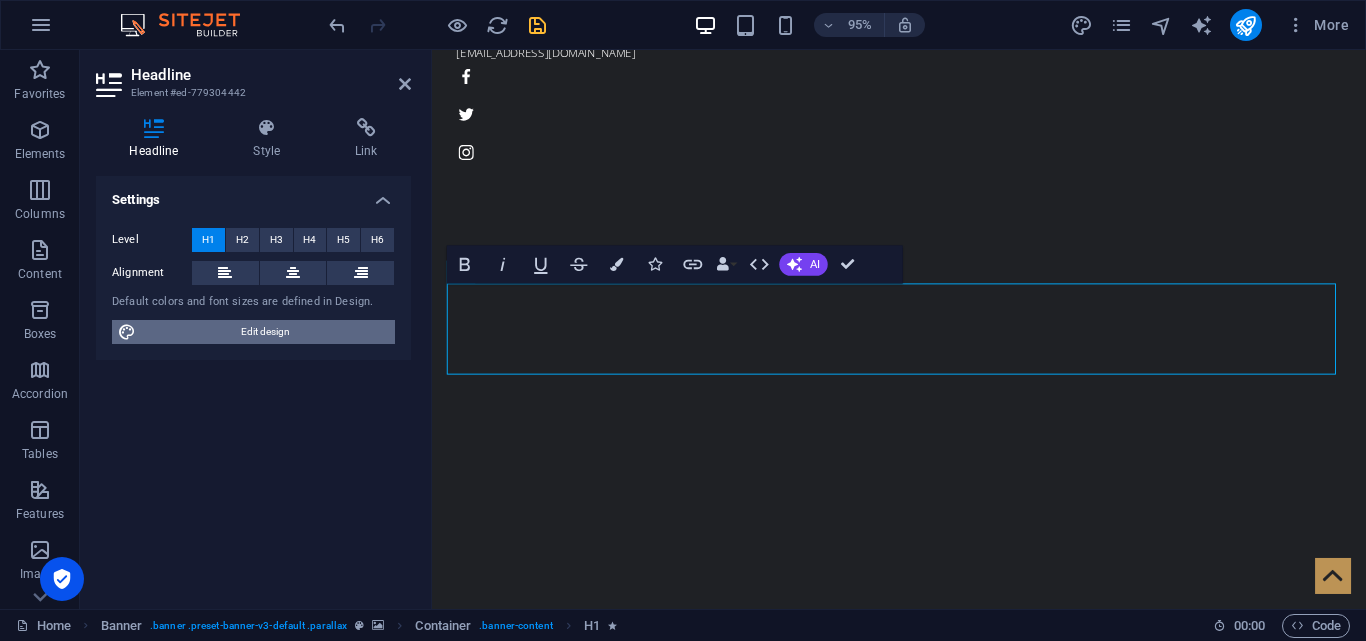 click on "Edit design" at bounding box center (265, 332) 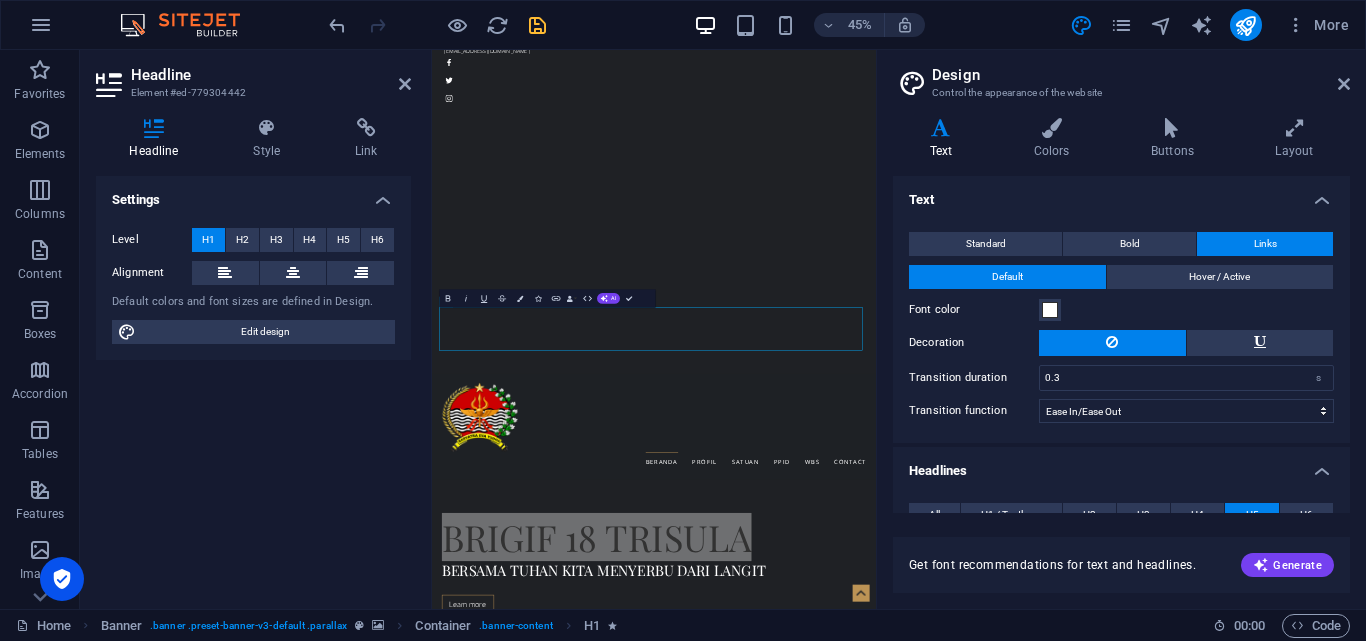 scroll, scrollTop: 200, scrollLeft: 0, axis: vertical 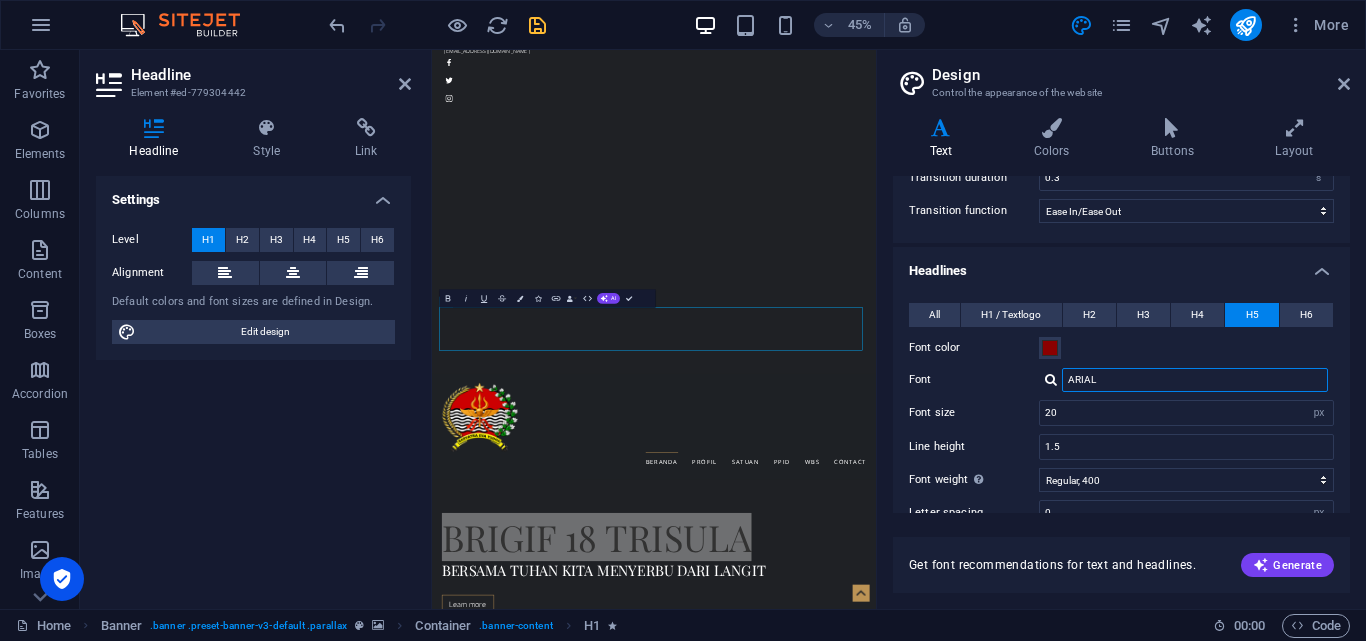 click on "ARIAL" at bounding box center [1195, 380] 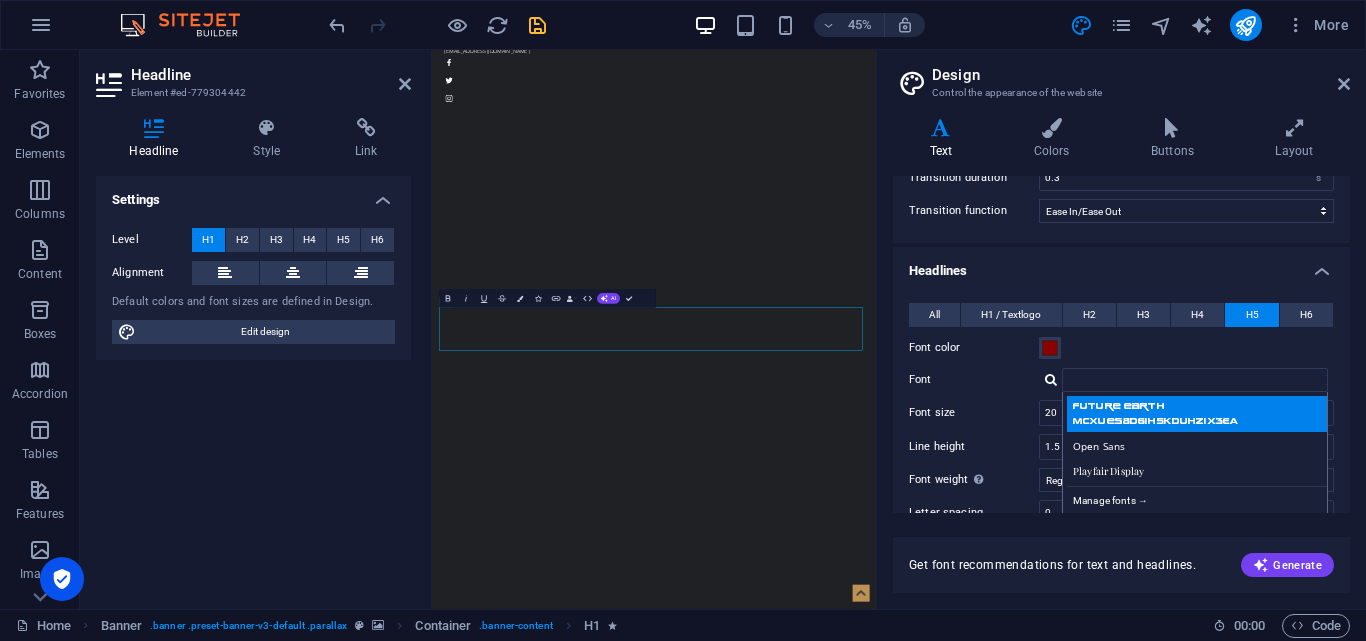 click on "future earth mcXUeS8D6ih5kDuHZIx3EA" at bounding box center (1199, 414) 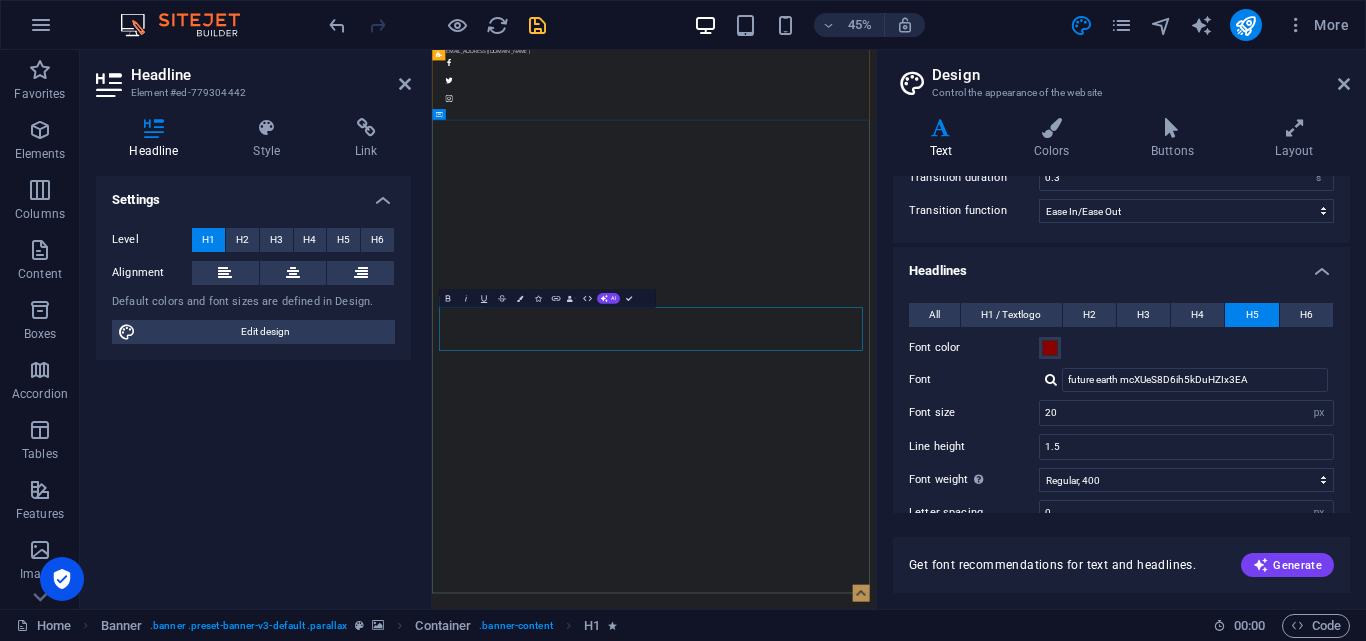click on "BRIGIF 18 TRISULA" at bounding box center (926, 1787) 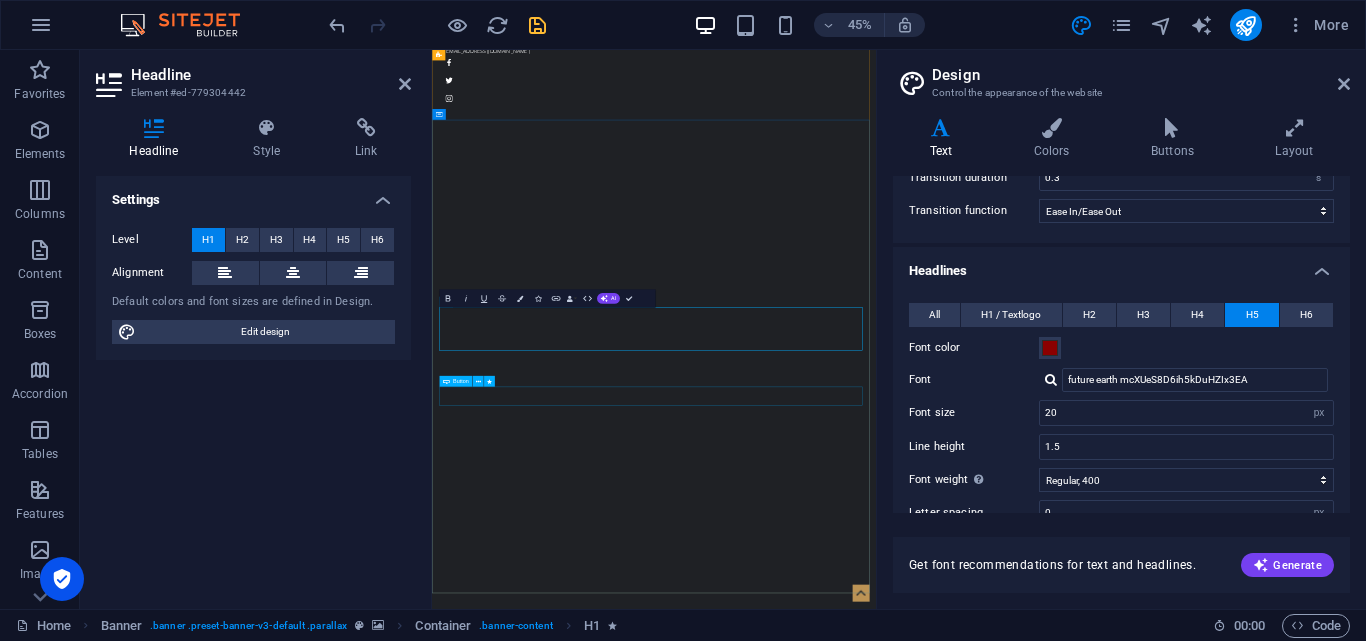 click on "Learn more" at bounding box center [926, 1936] 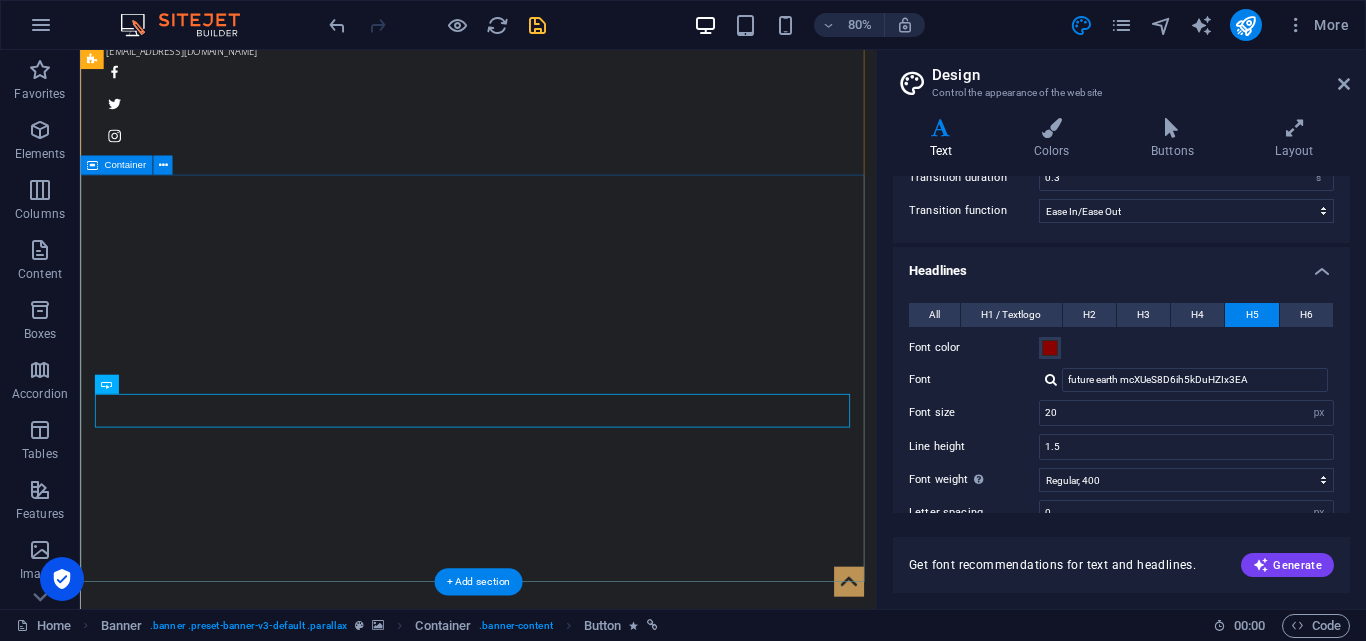 click on "bersama tuhan kita menyerbu dari langit Learn more" at bounding box center [577, 1257] 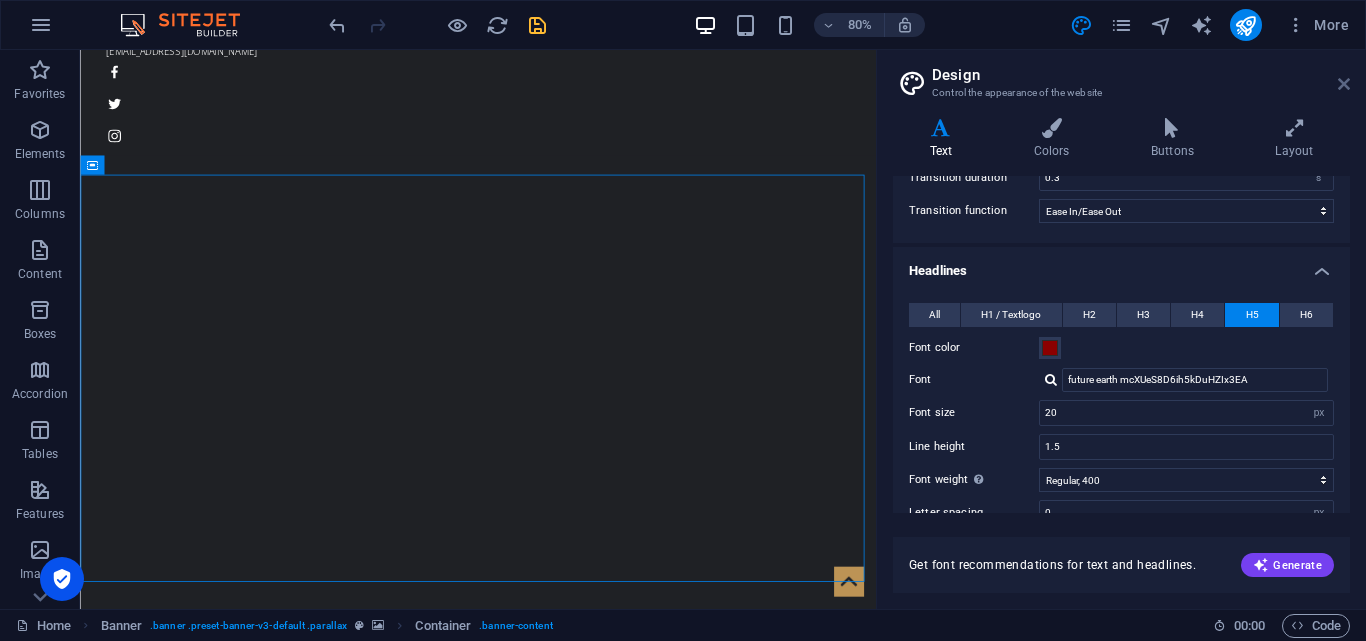 click at bounding box center (1344, 84) 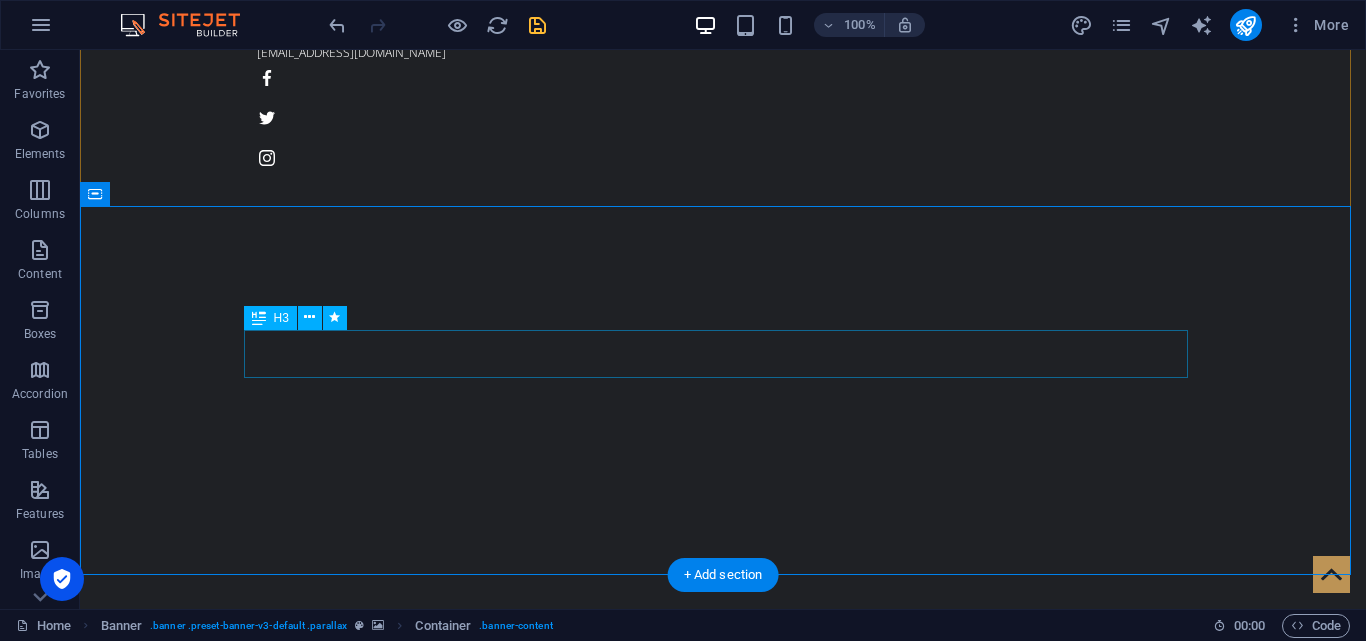click on "bersama tuhan kita menyerbu dari langit" at bounding box center (723, 1220) 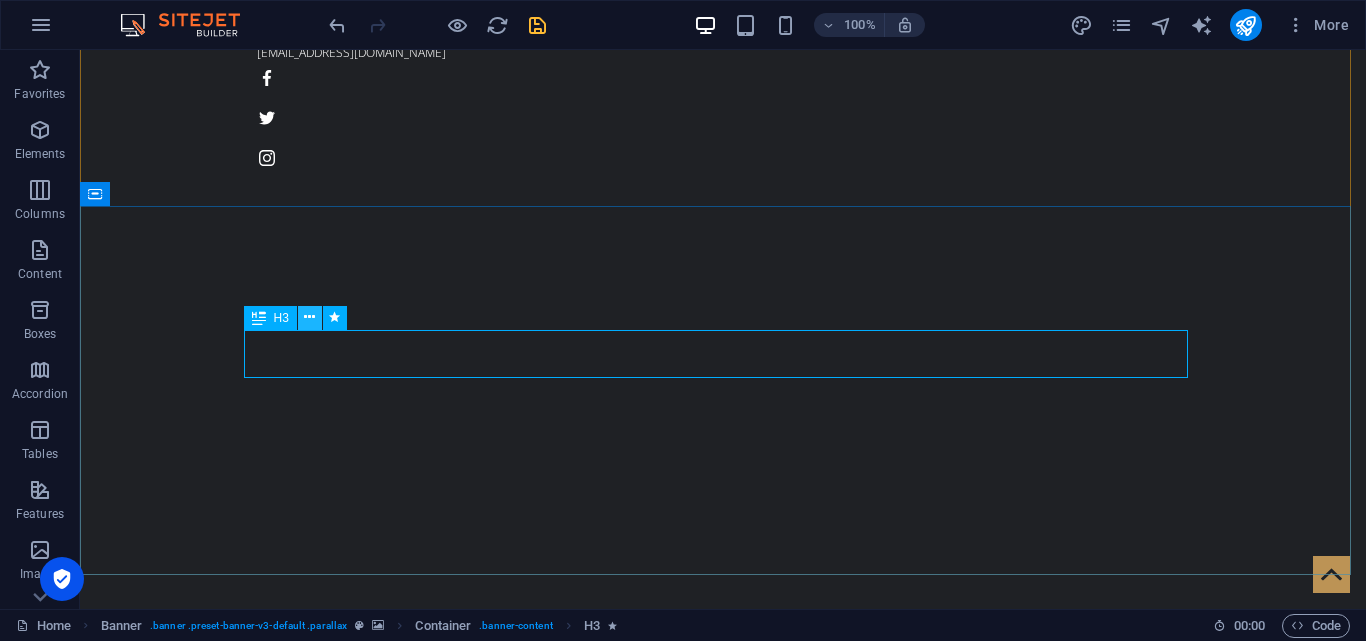 click at bounding box center [309, 317] 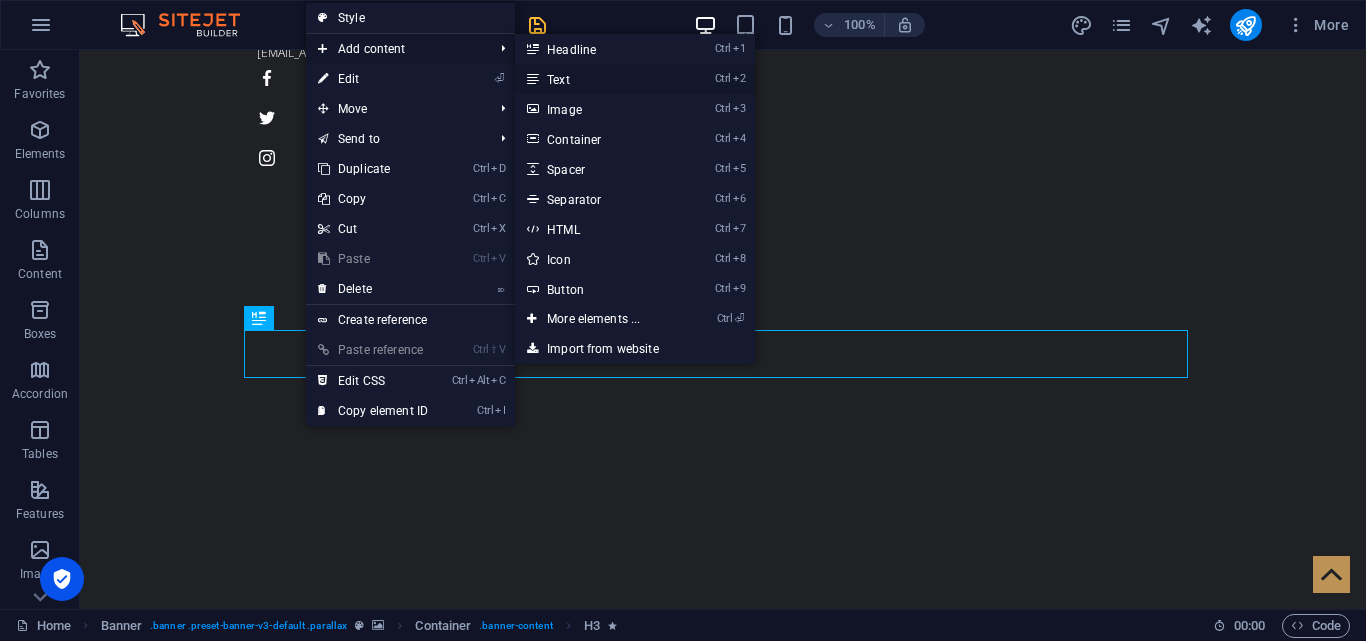 click on "Ctrl 2  Text" at bounding box center [597, 79] 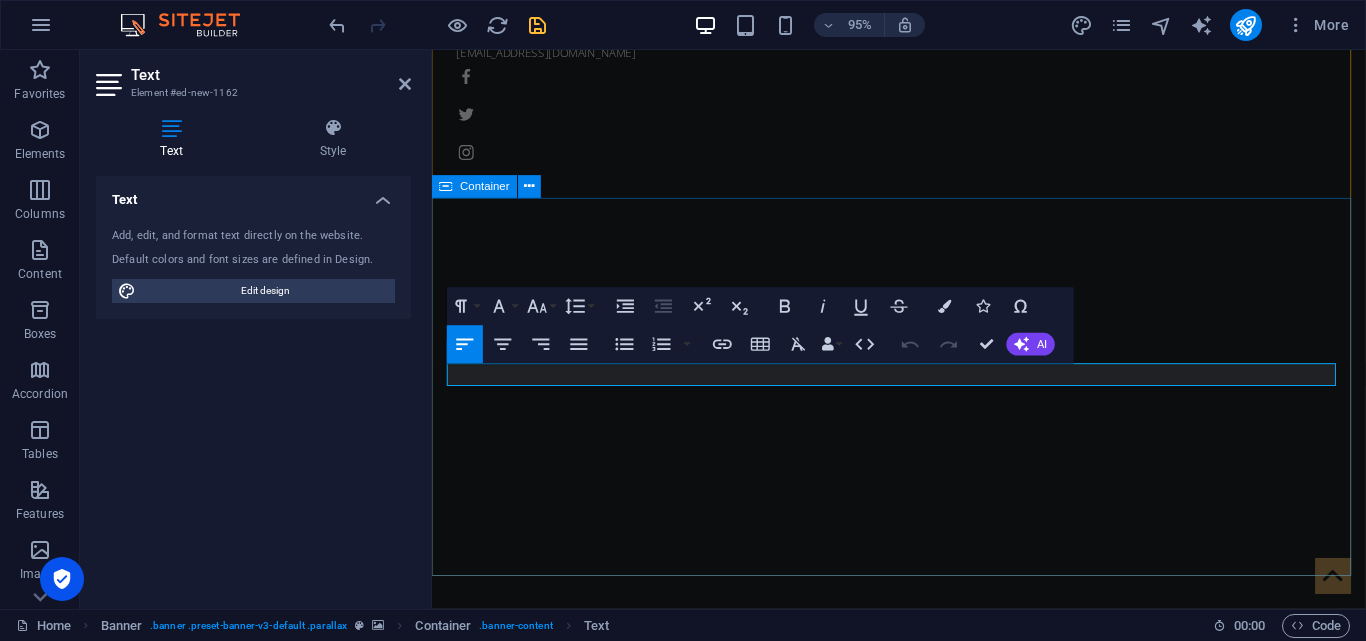 type 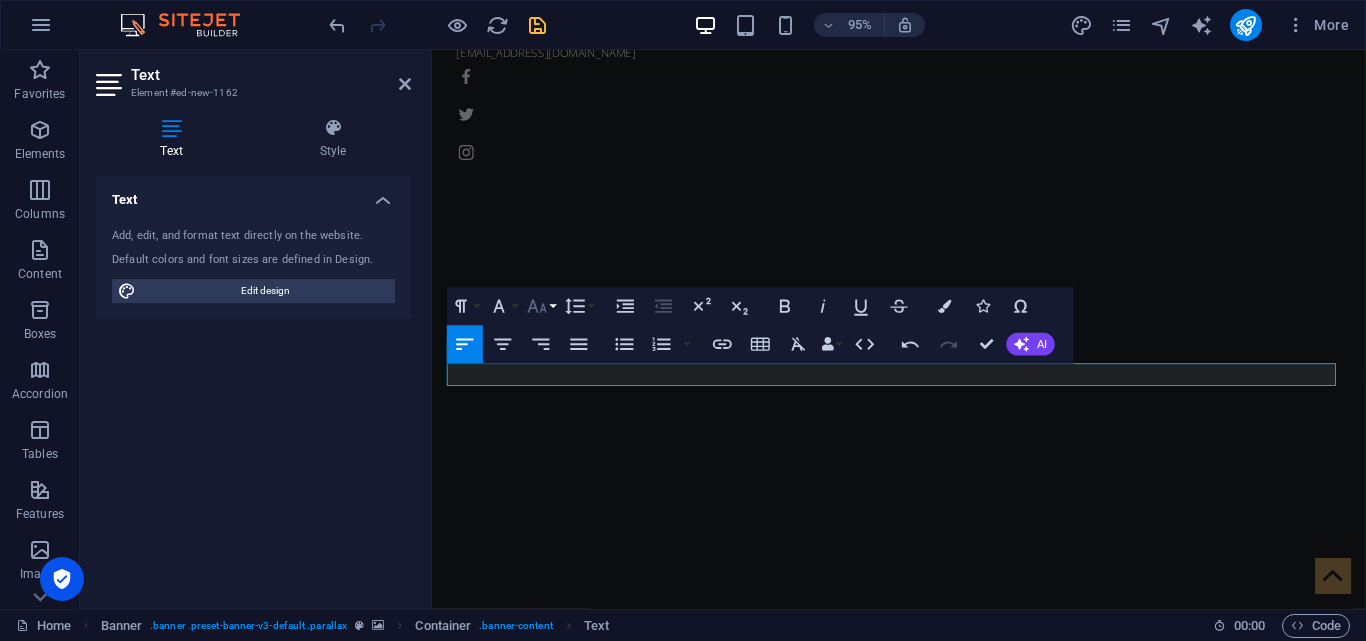 click 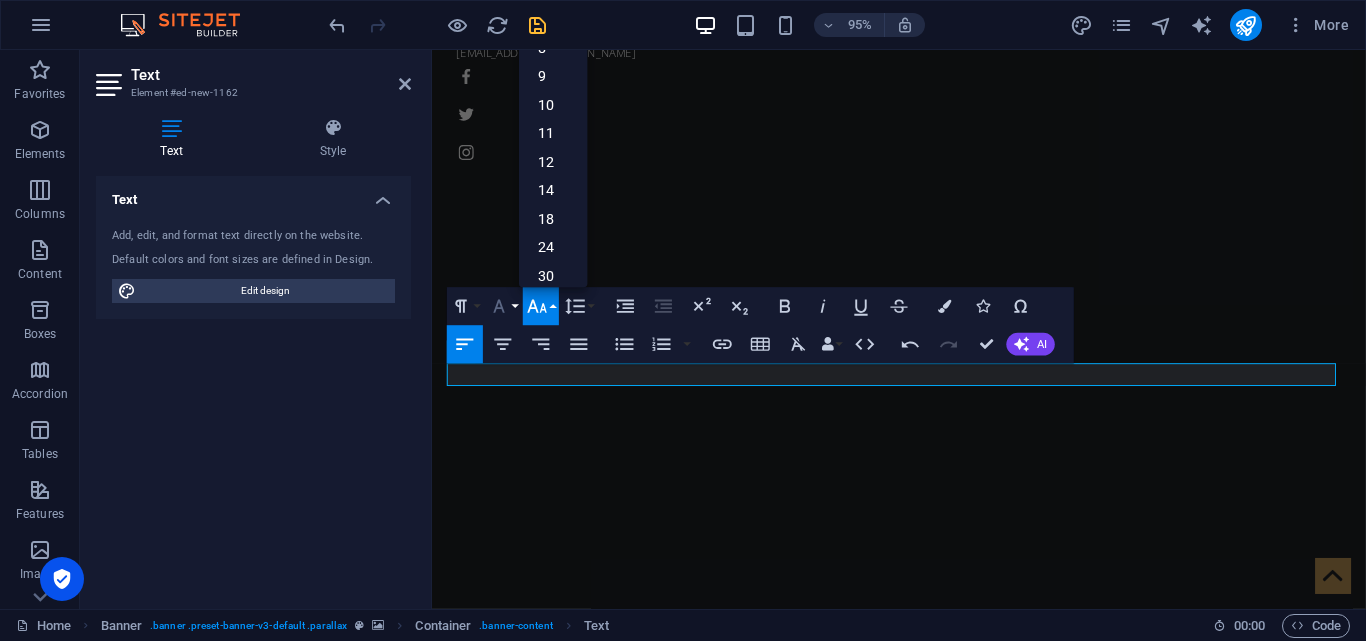 click on "Font Family" at bounding box center (503, 307) 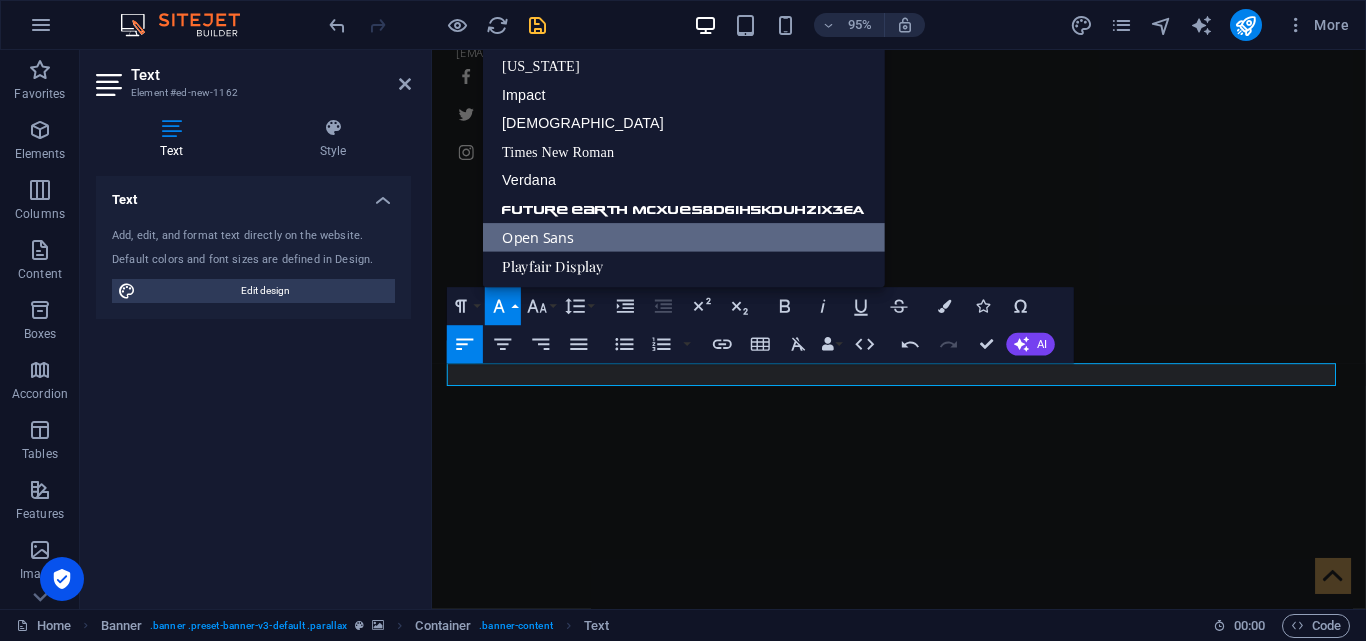 scroll, scrollTop: 11, scrollLeft: 0, axis: vertical 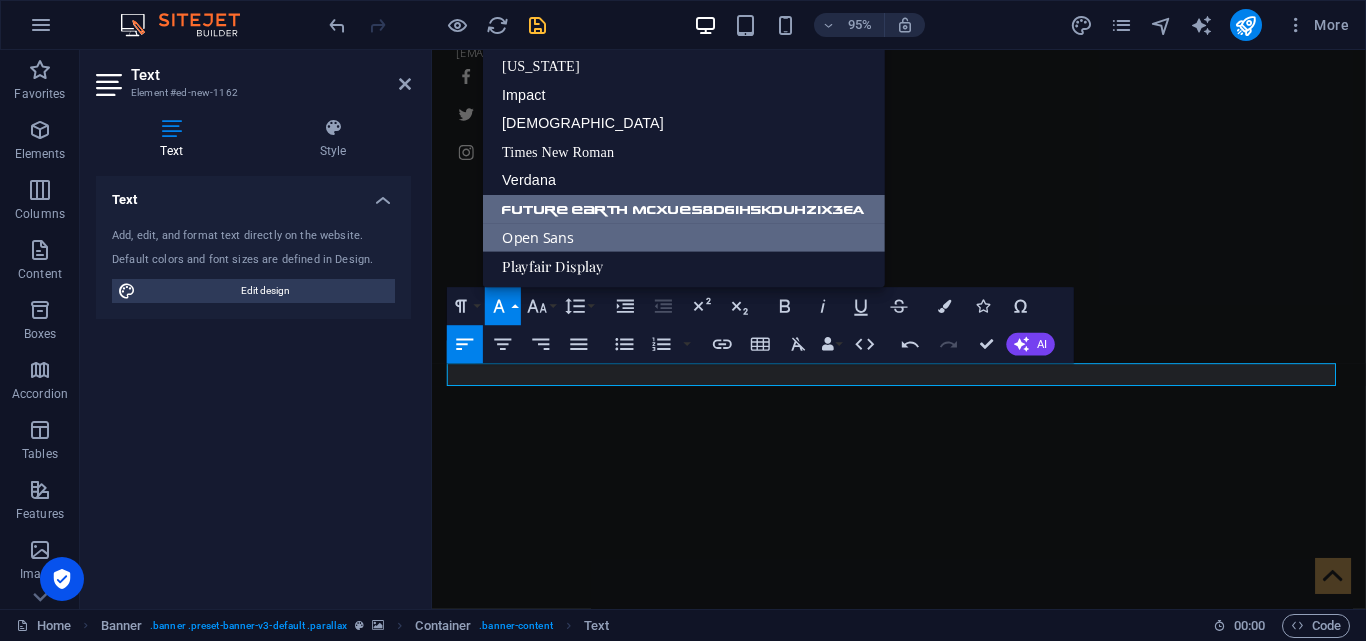 click on "future earth mcXUeS8D6ih5kDuHZIx3EA" at bounding box center [684, 208] 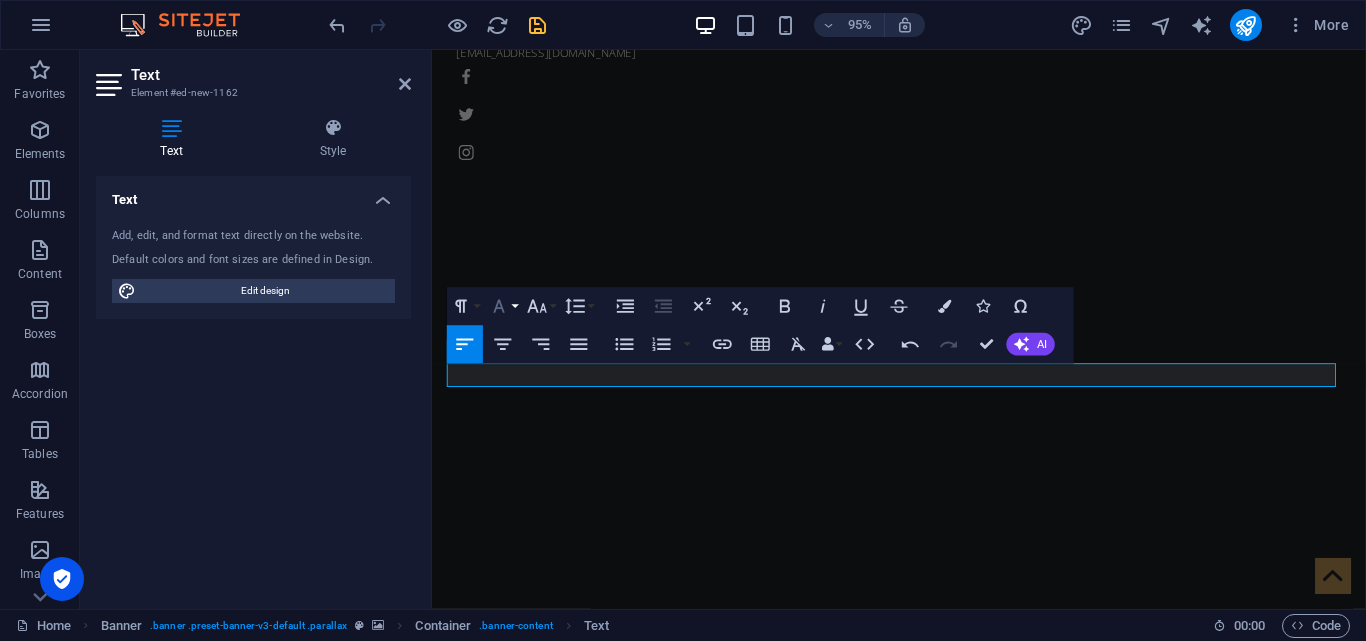 click on "Font Family" at bounding box center (503, 306) 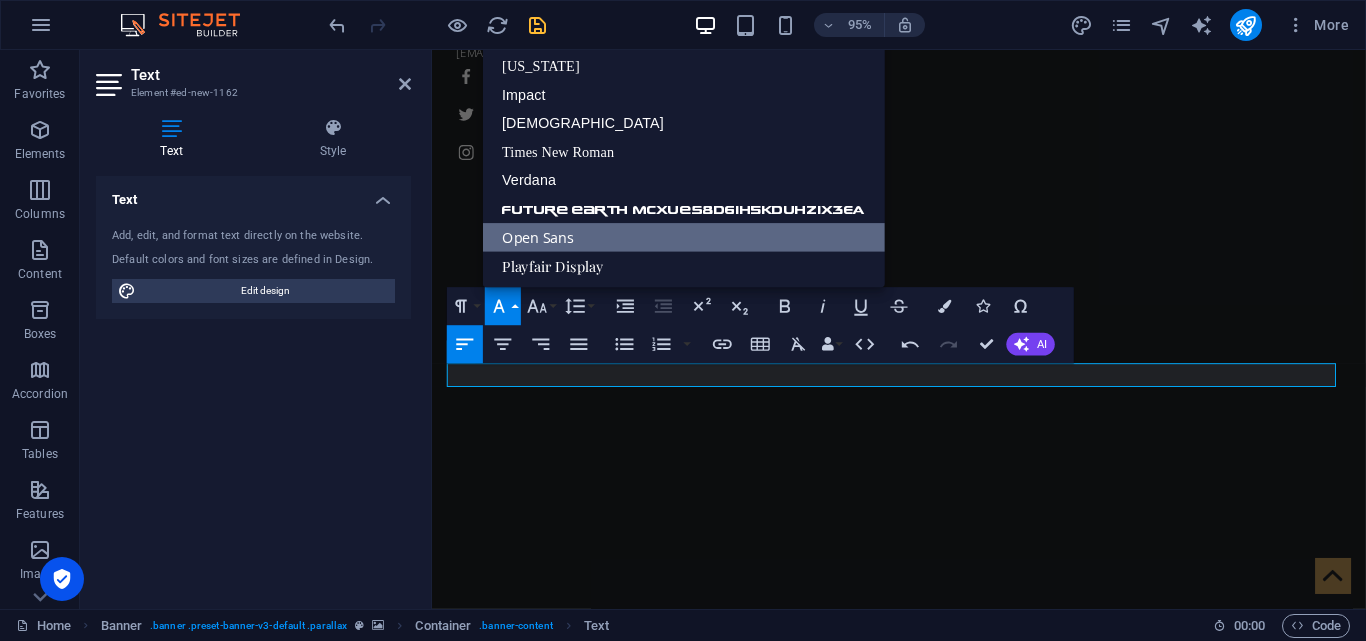 scroll, scrollTop: 11, scrollLeft: 0, axis: vertical 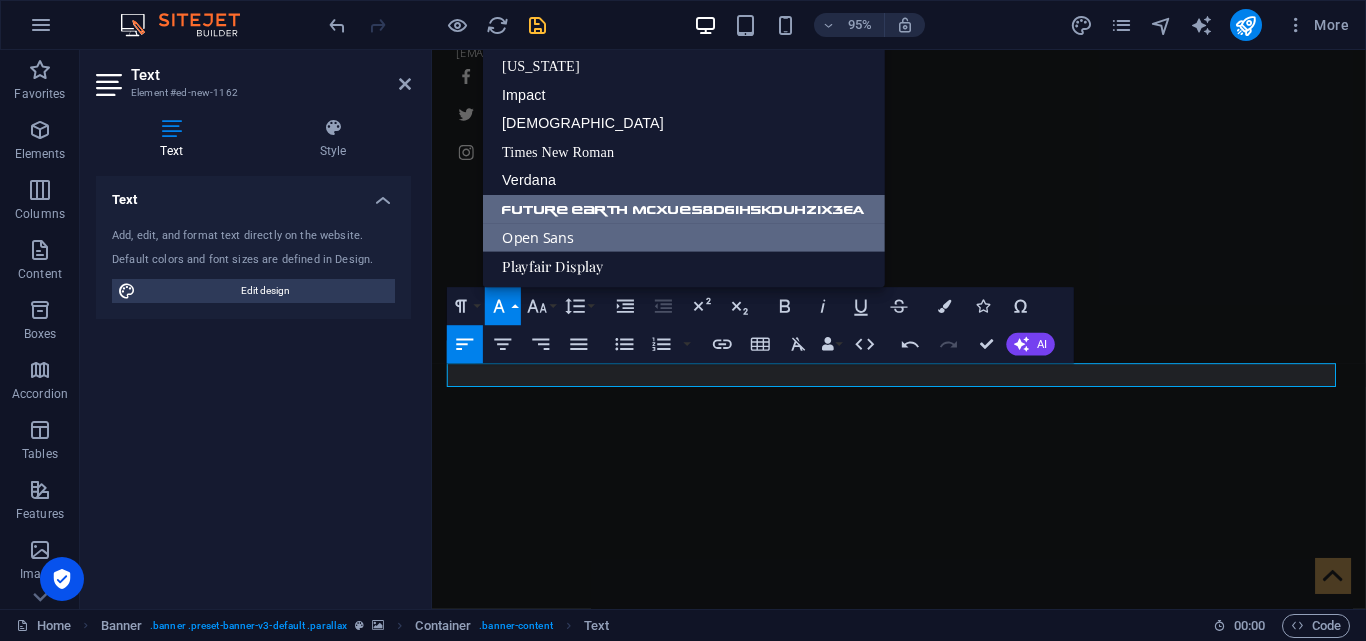 click on "future earth mcXUeS8D6ih5kDuHZIx3EA" at bounding box center (684, 208) 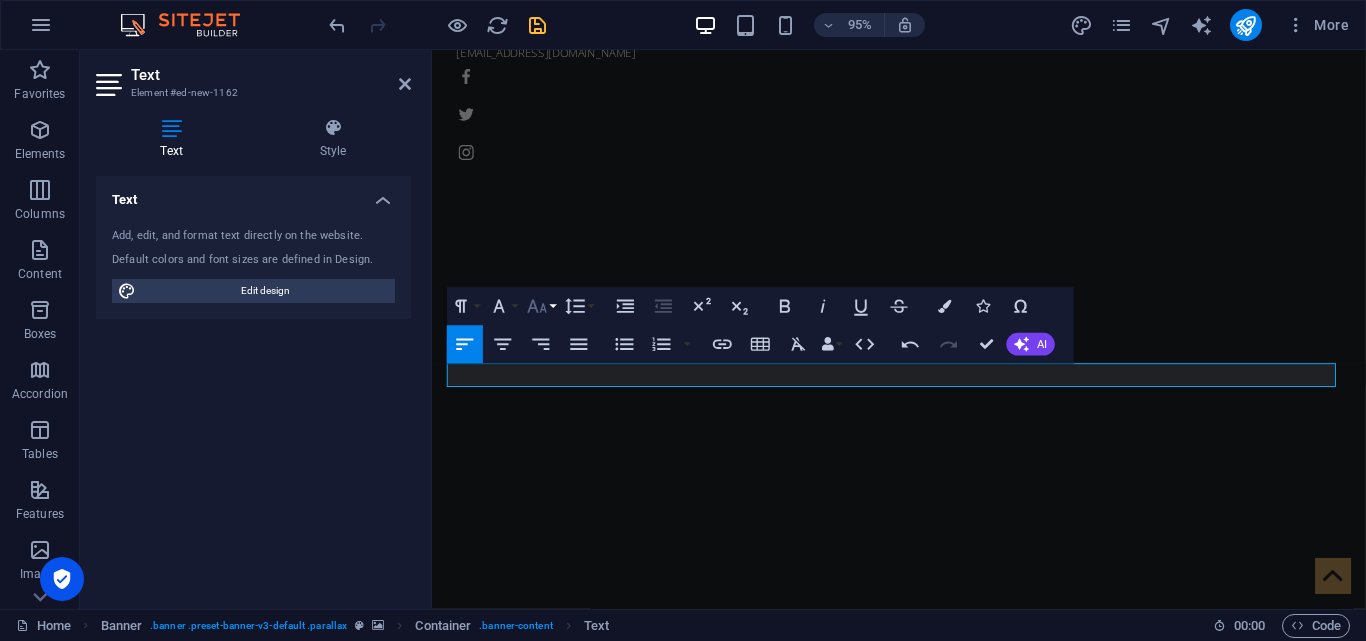 click on "Font Size" at bounding box center (541, 306) 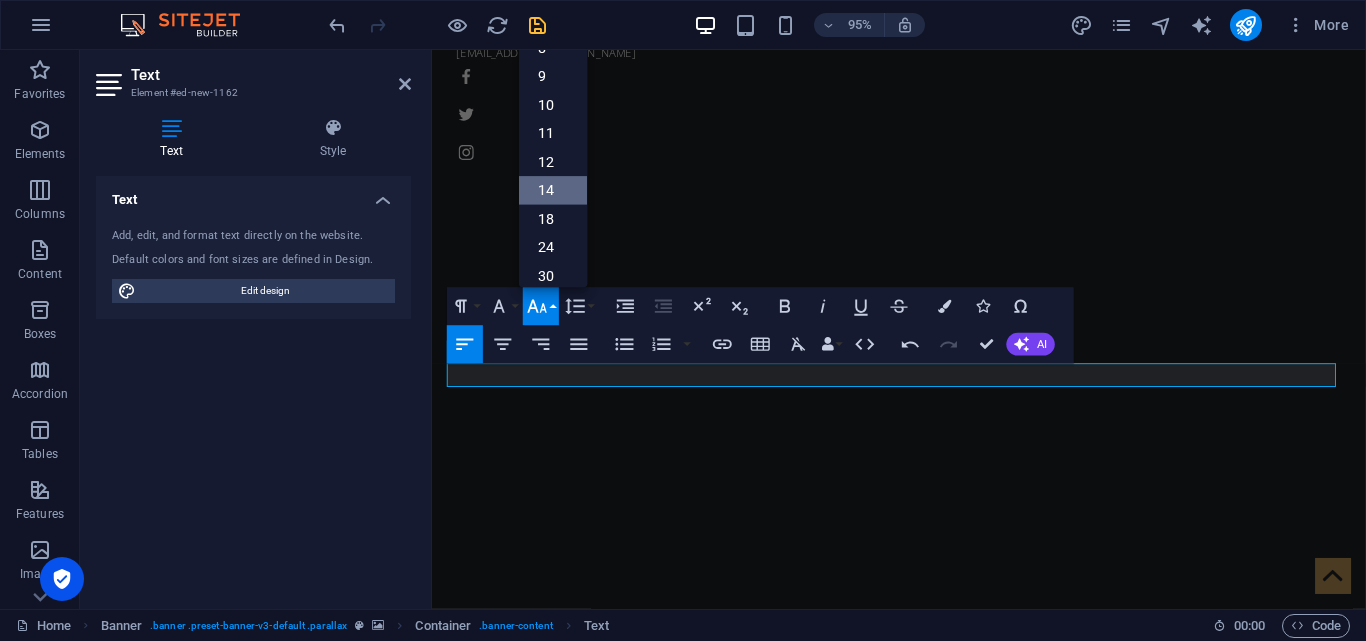 click on "14" at bounding box center [553, 190] 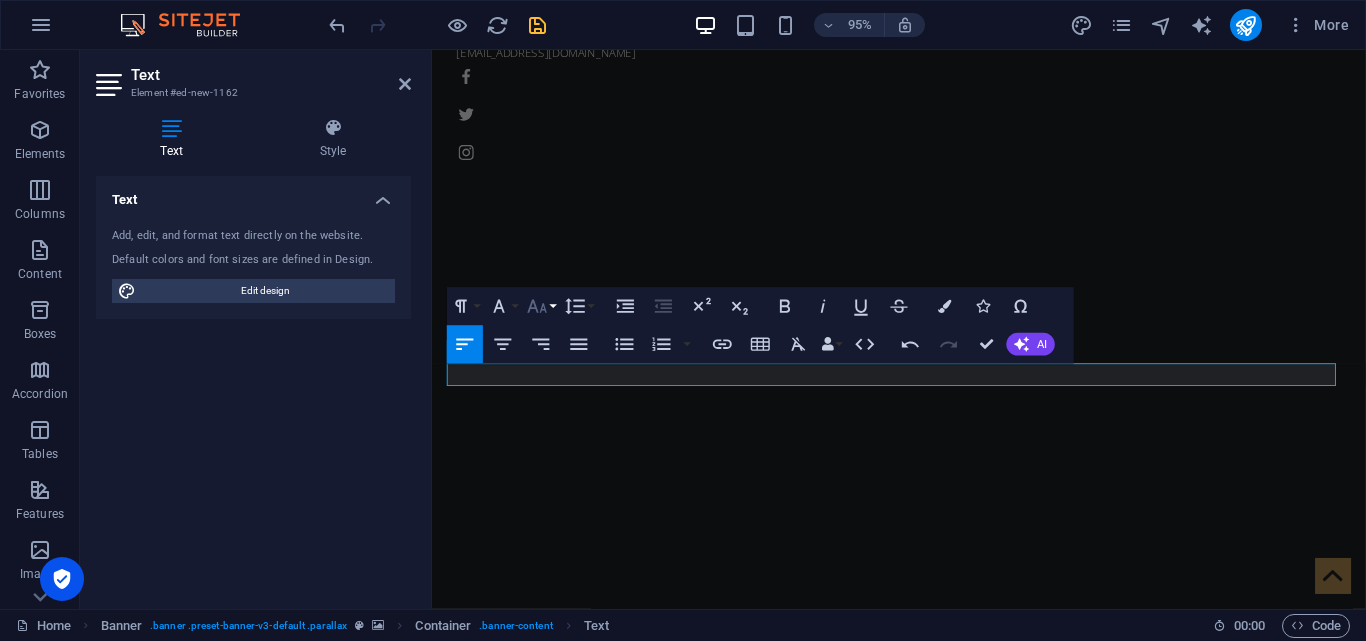 click on "Font Size" at bounding box center (541, 307) 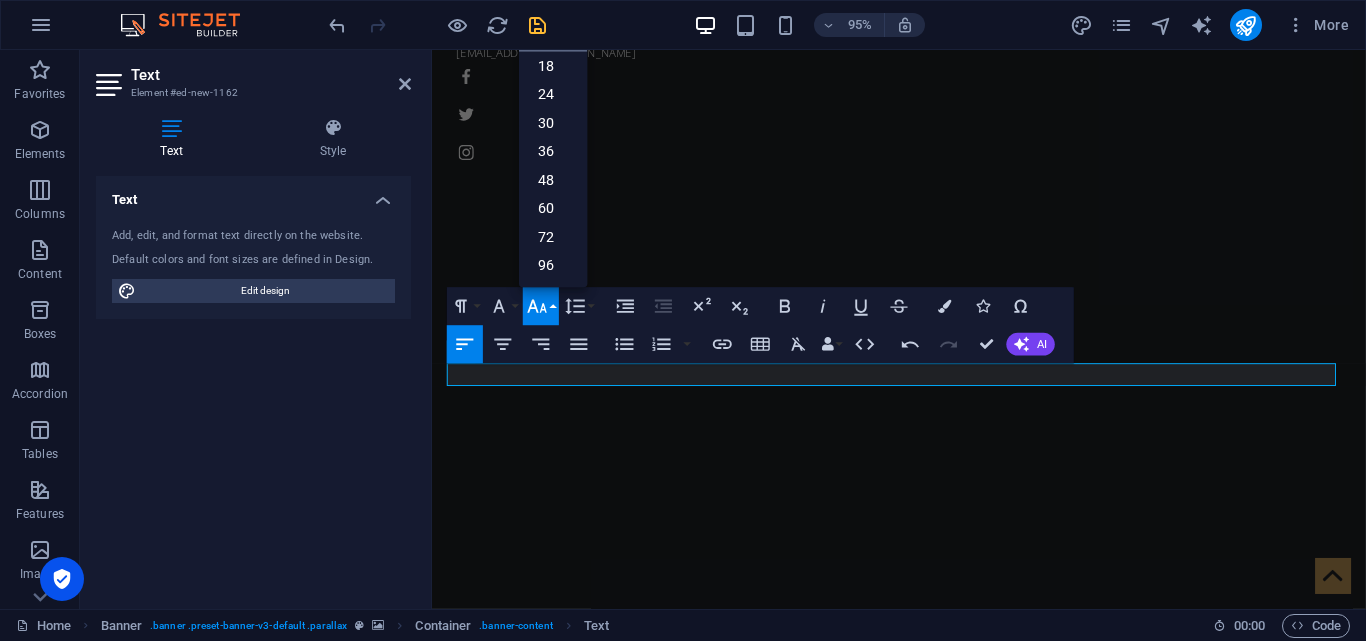 scroll, scrollTop: 161, scrollLeft: 0, axis: vertical 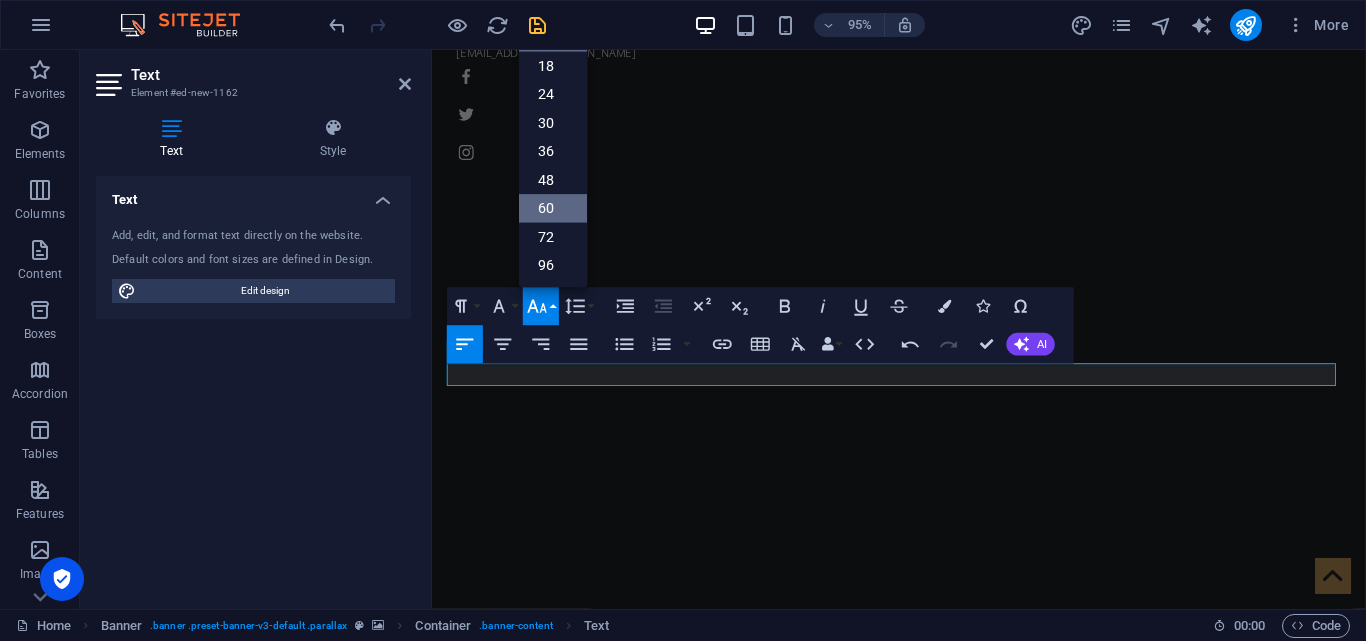 click on "60" at bounding box center [553, 208] 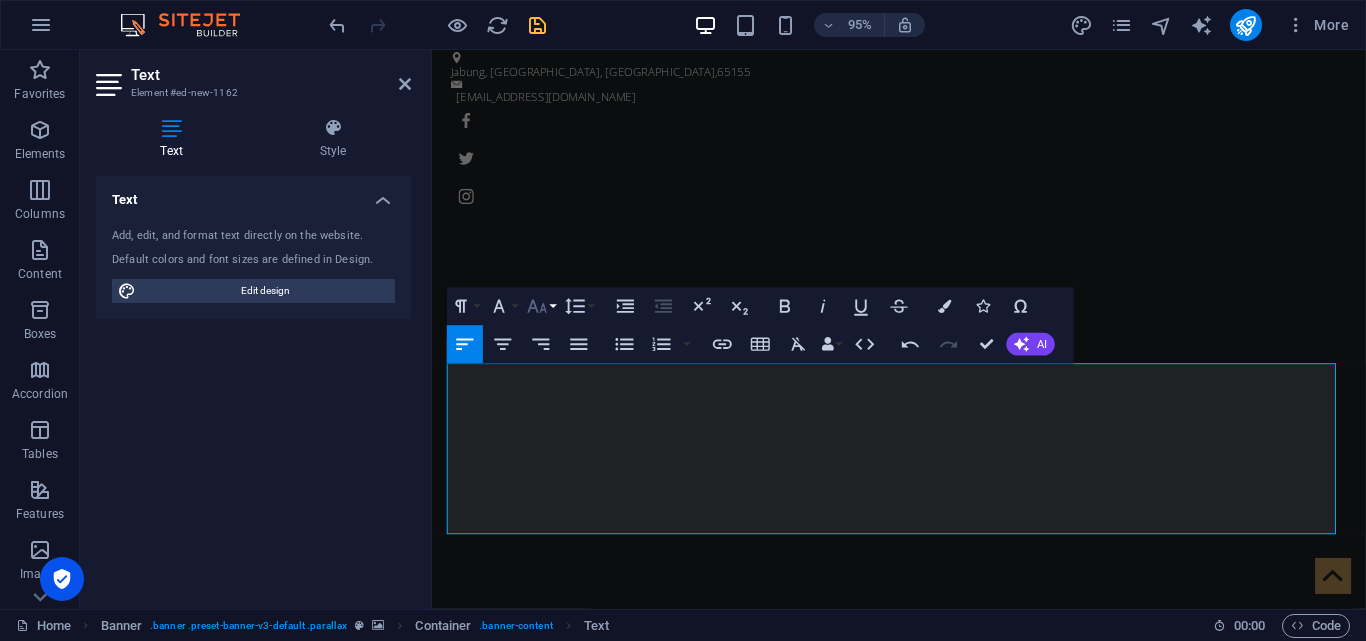 click on "Font Size" at bounding box center [541, 307] 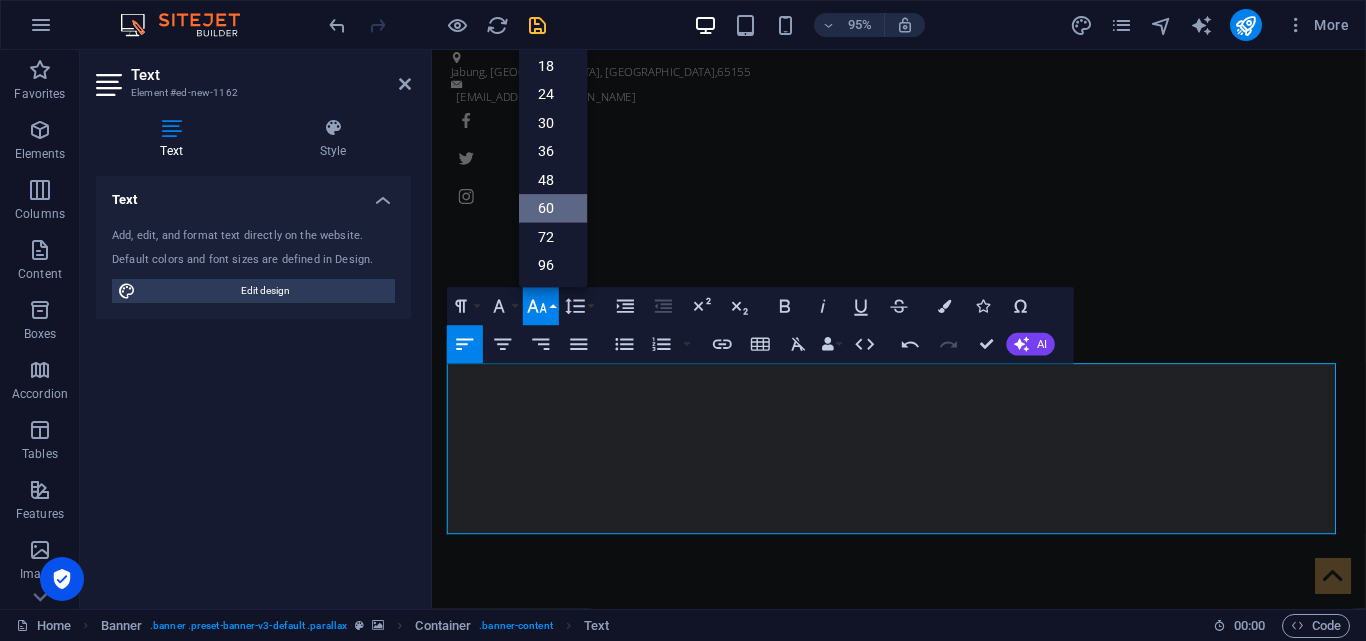 scroll, scrollTop: 161, scrollLeft: 0, axis: vertical 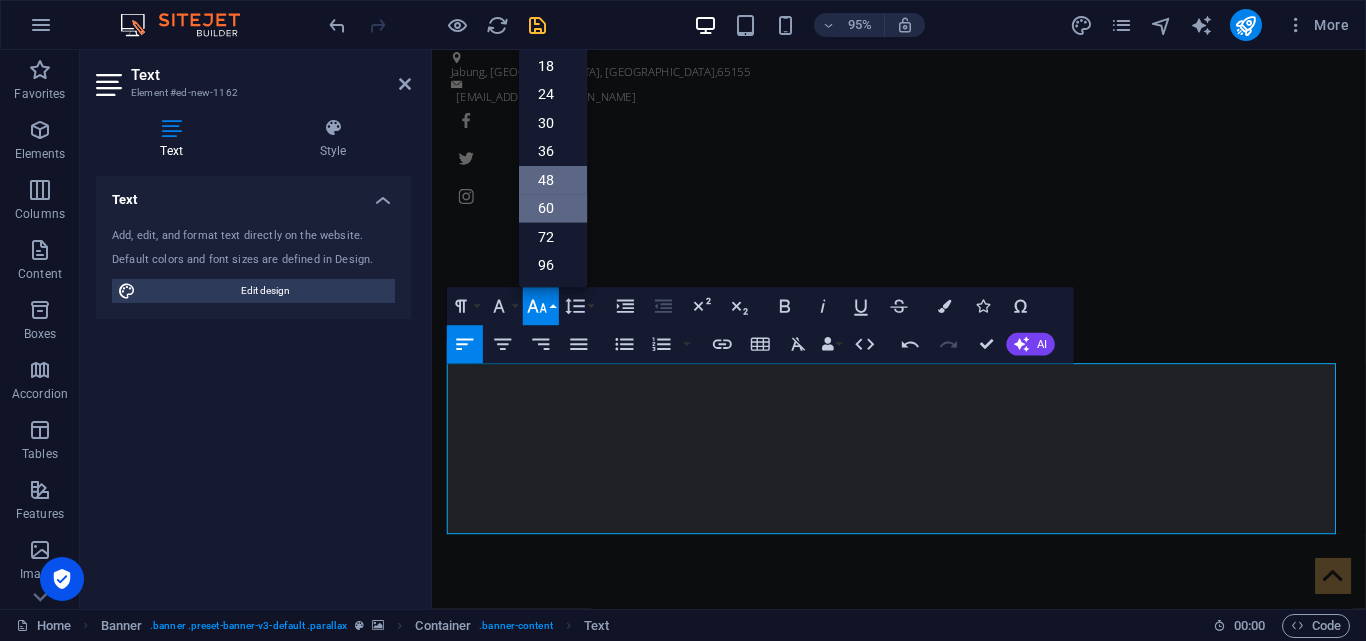 click on "48" at bounding box center (553, 180) 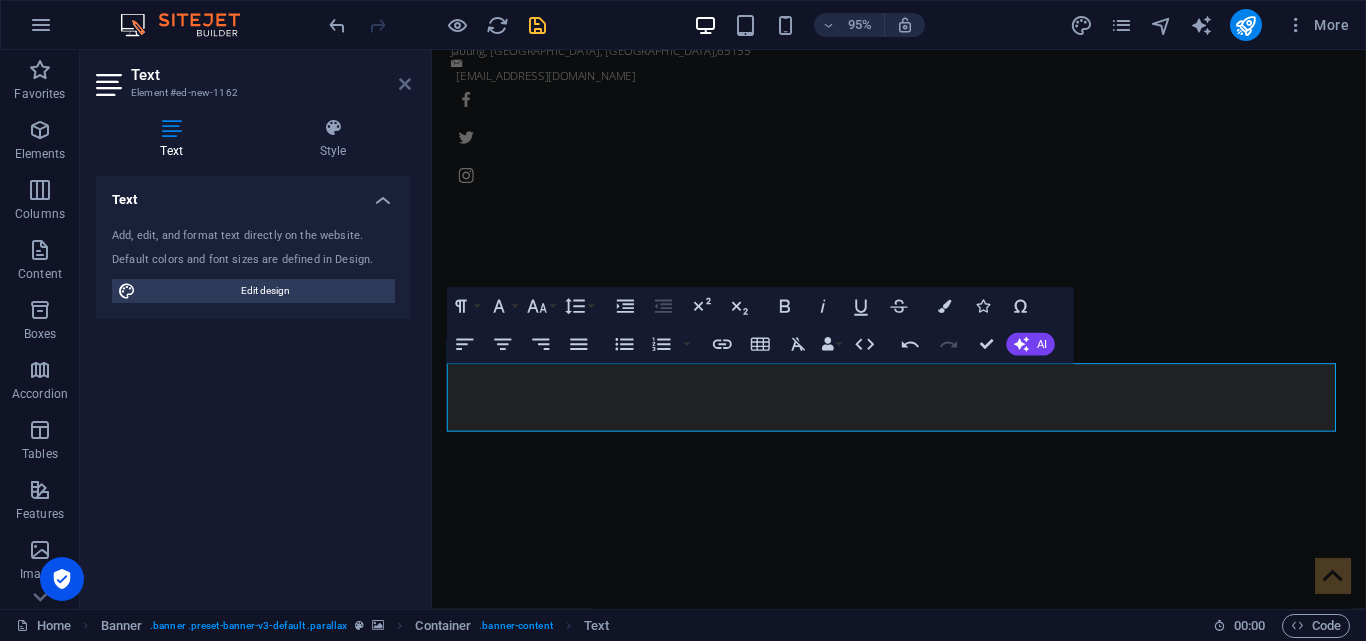 click at bounding box center [405, 84] 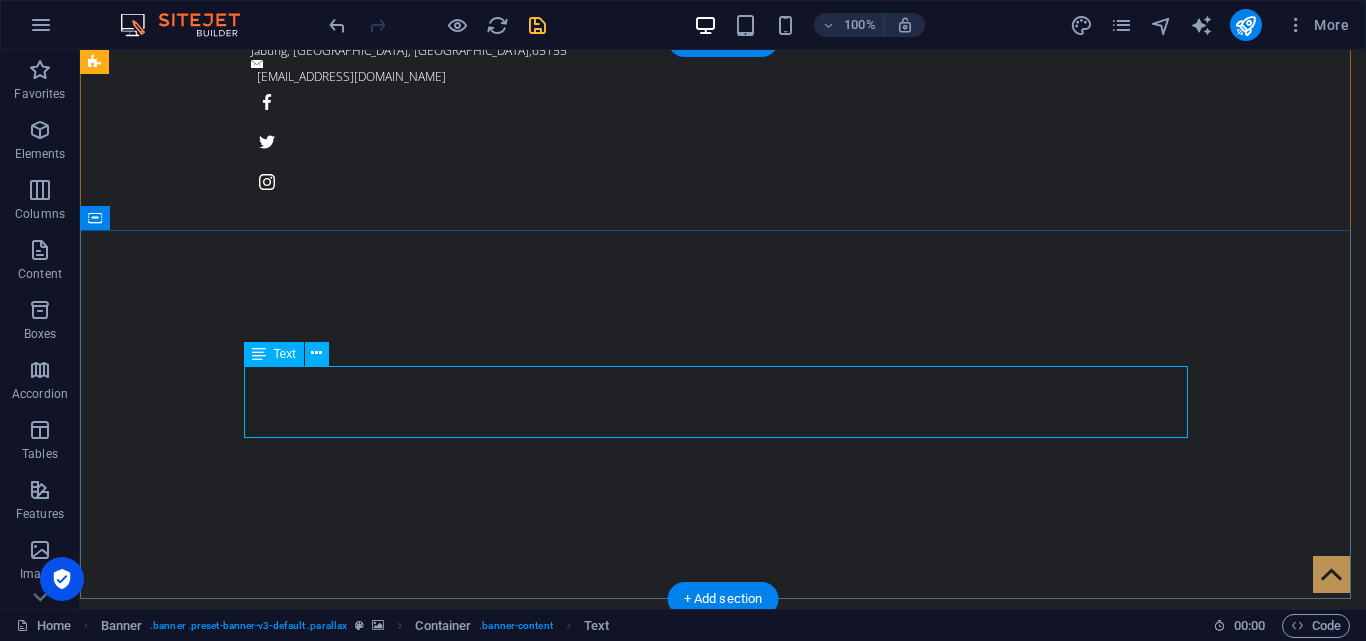 click on "BRIGADE INFANTERI 18/TRISULA" at bounding box center [723, 1193] 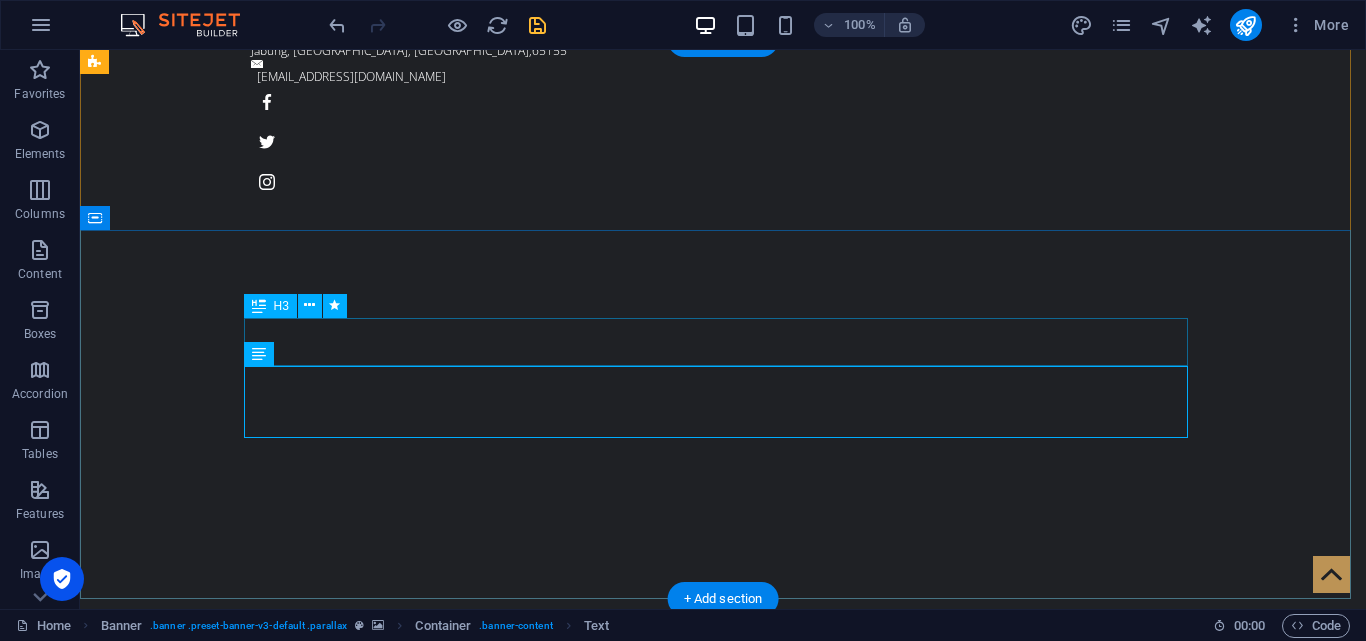 click on "bersama tuhan kita menyerbu dari langit" at bounding box center [723, 1133] 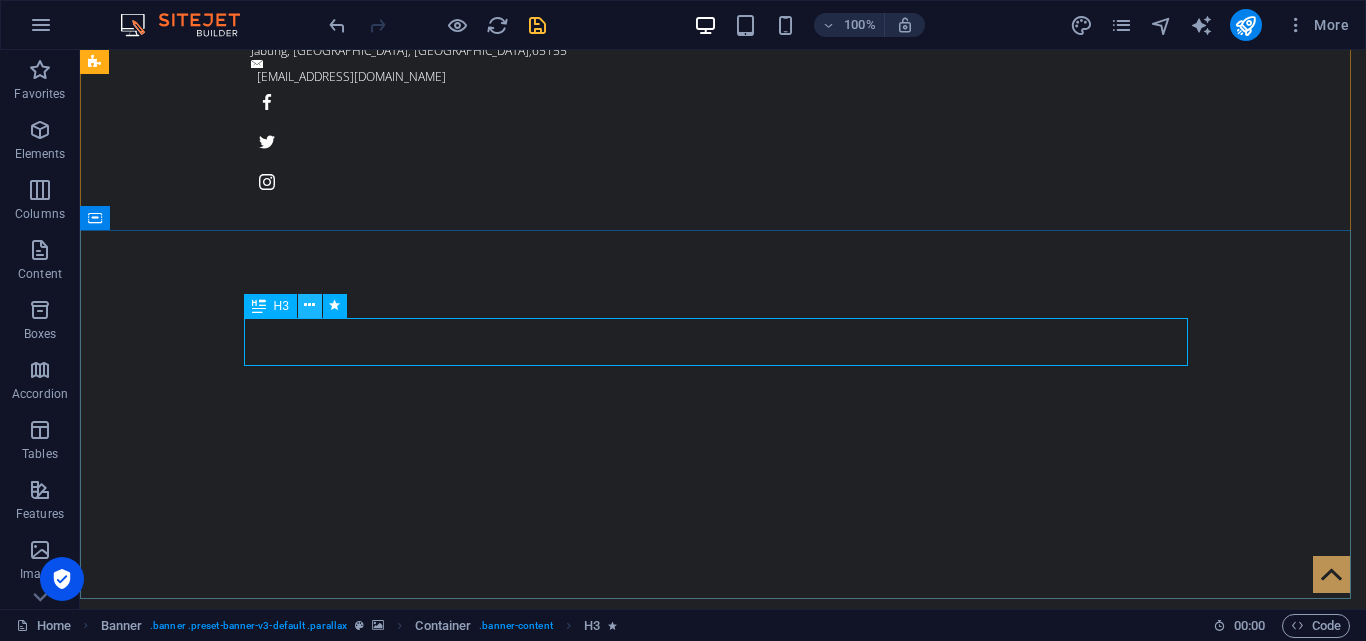 click at bounding box center (310, 306) 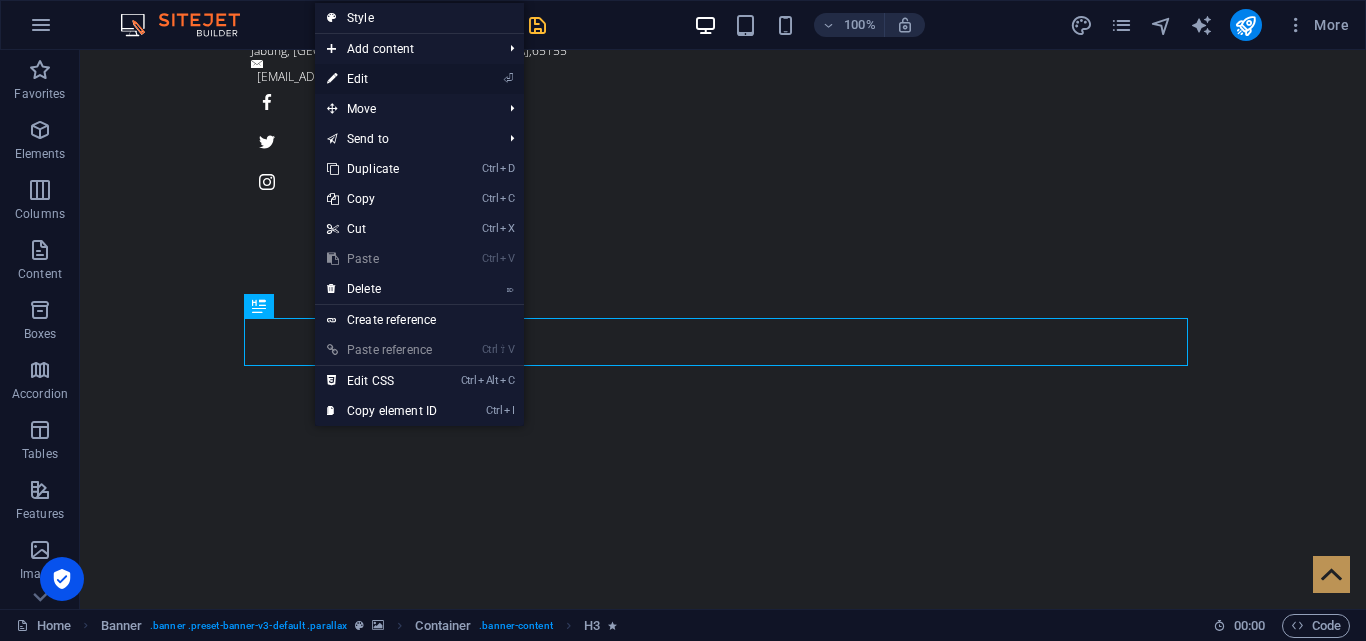 click on "⏎  Edit" at bounding box center (382, 79) 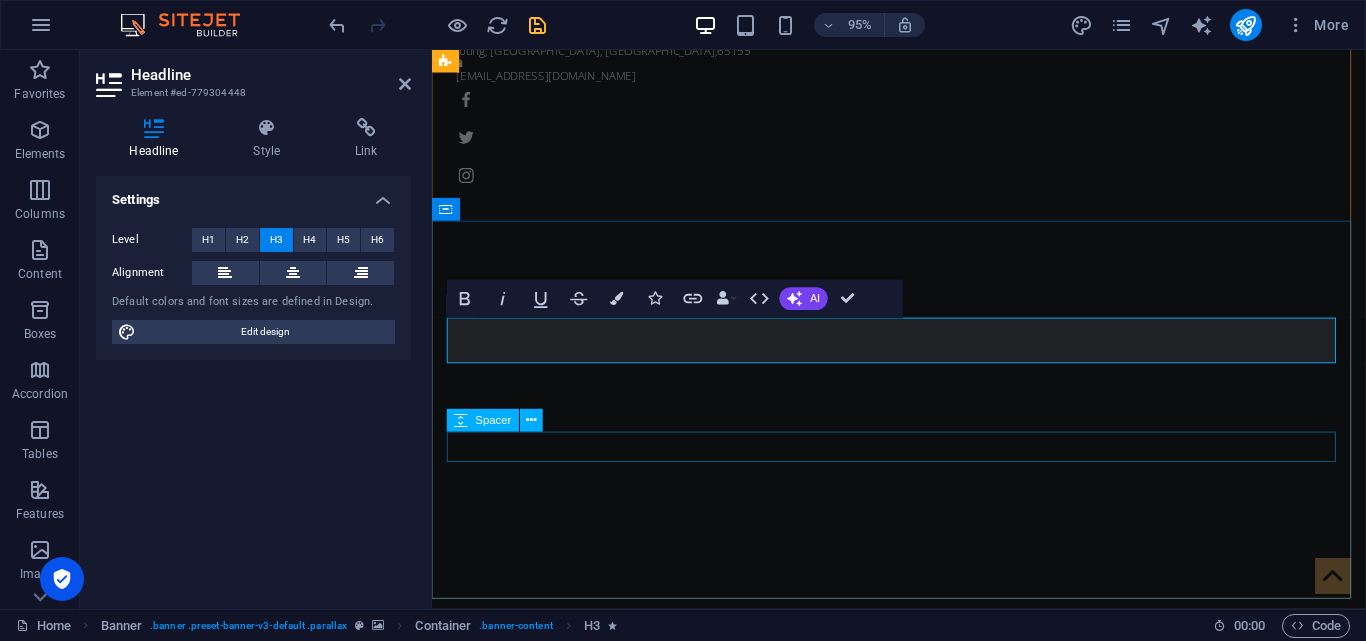 click at bounding box center (924, 1245) 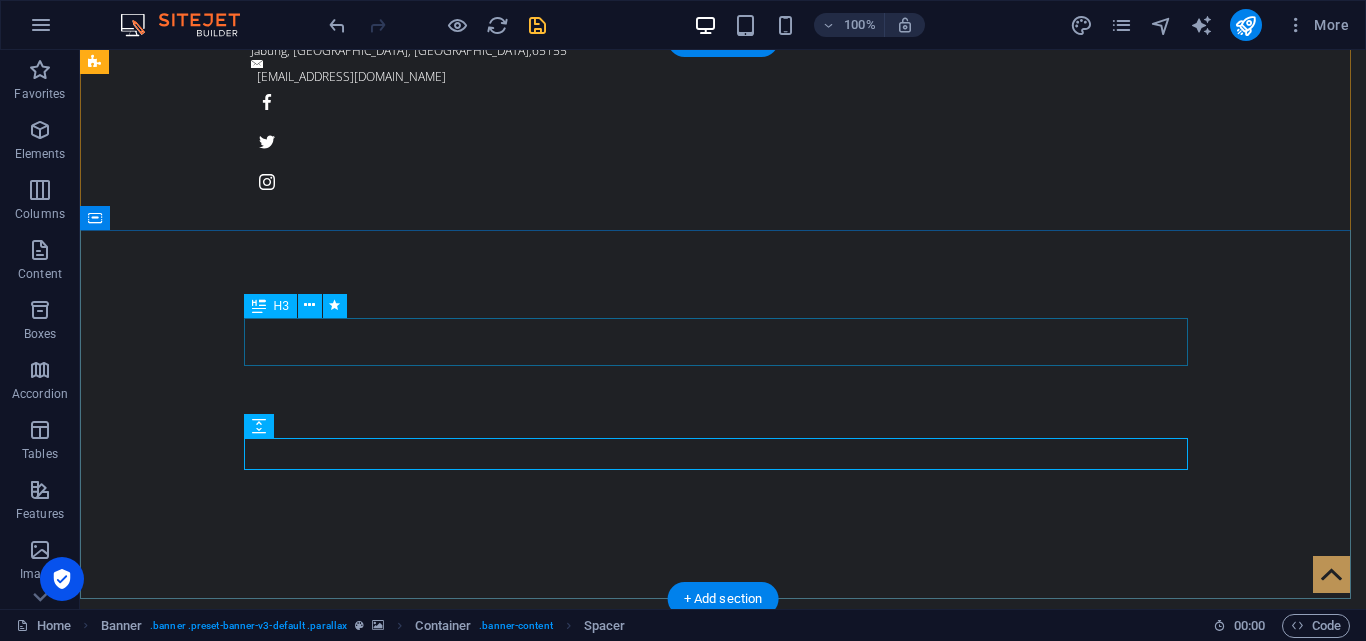 click on "bersama tuhan kita menyerbu dari langit" at bounding box center (723, 1133) 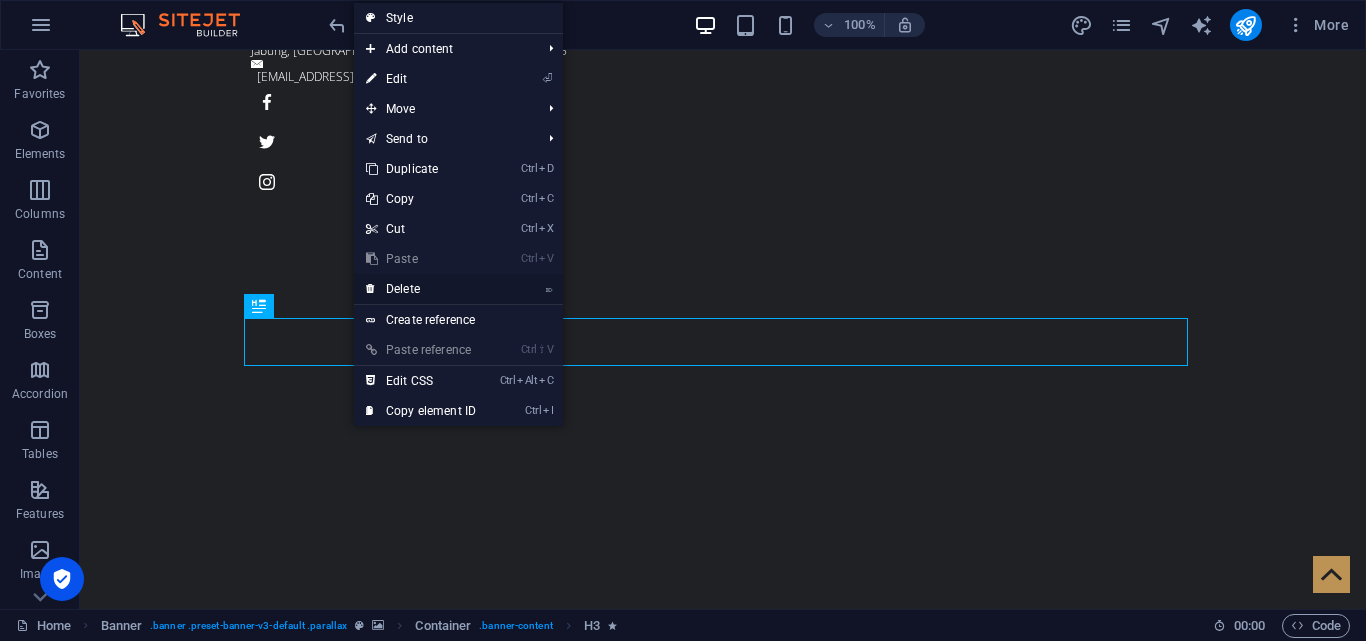 click on "⌦  Delete" at bounding box center [421, 289] 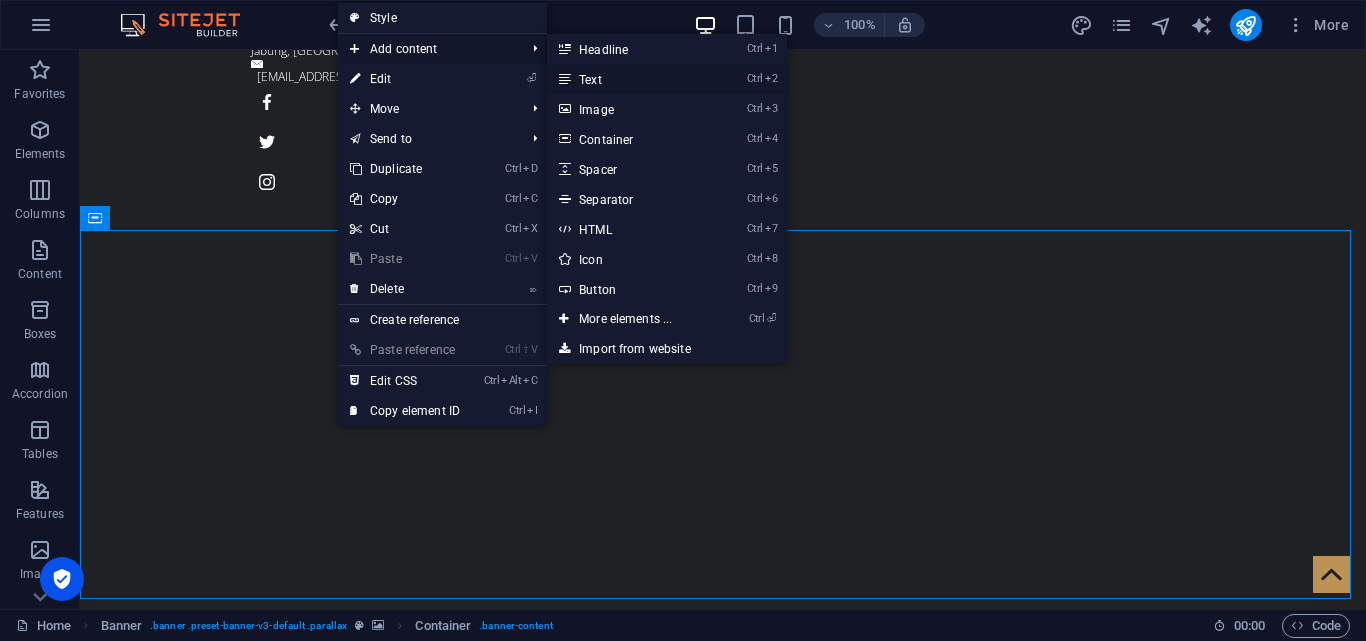 click on "Ctrl 2  Text" at bounding box center (629, 79) 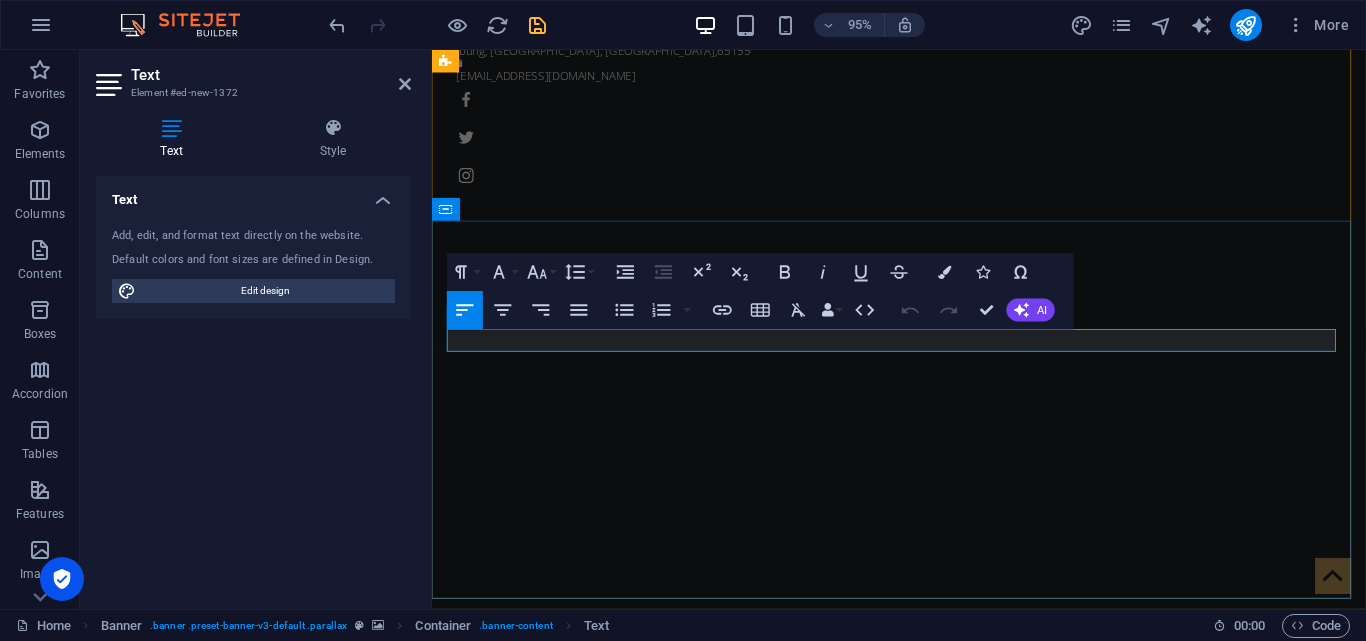 click on "New text element" at bounding box center (924, 1121) 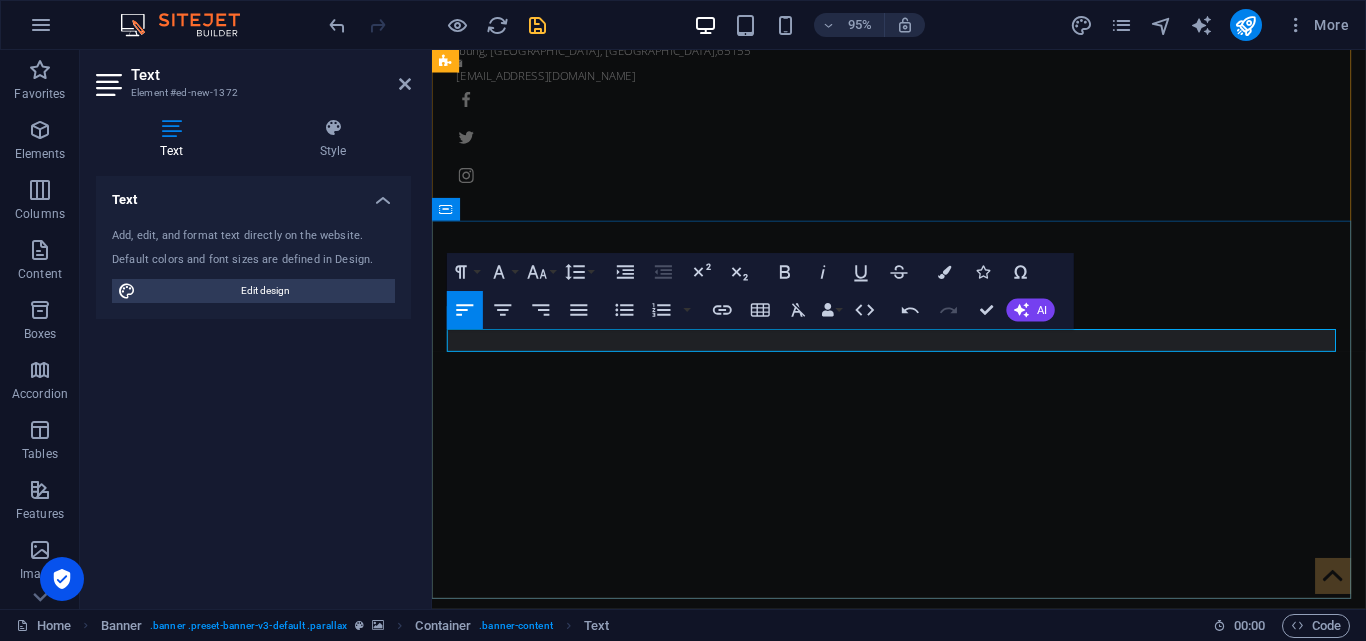 type 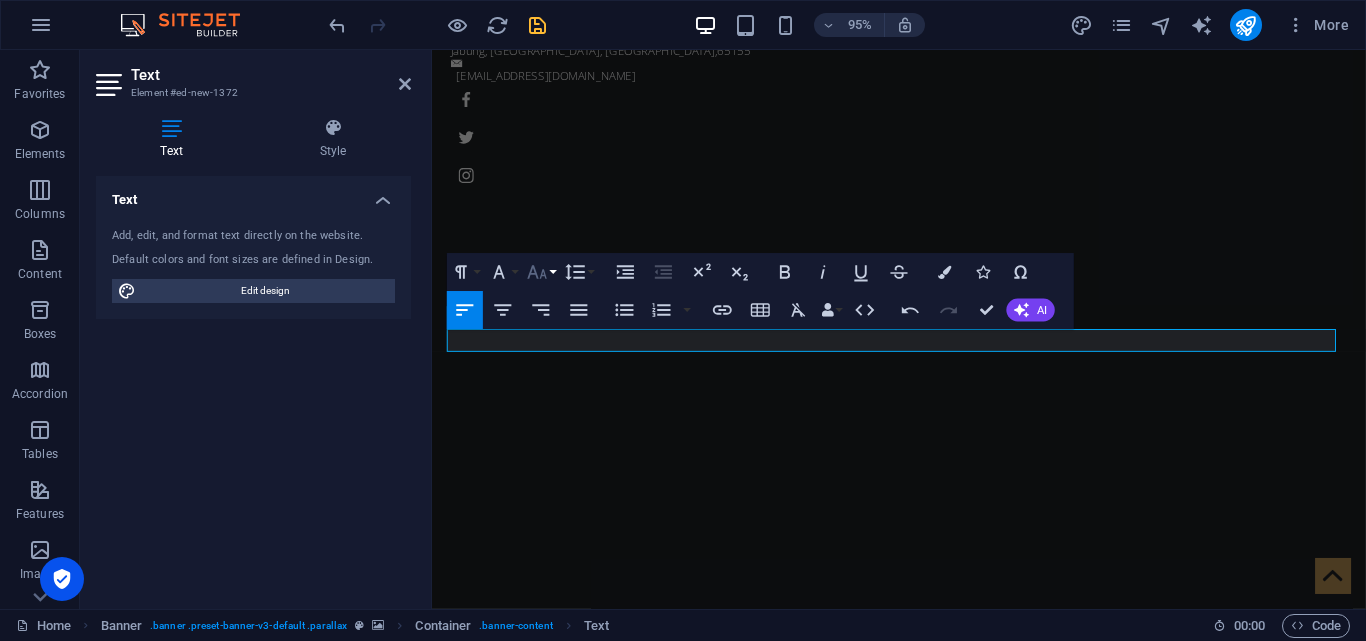 click on "Font Size" at bounding box center [541, 272] 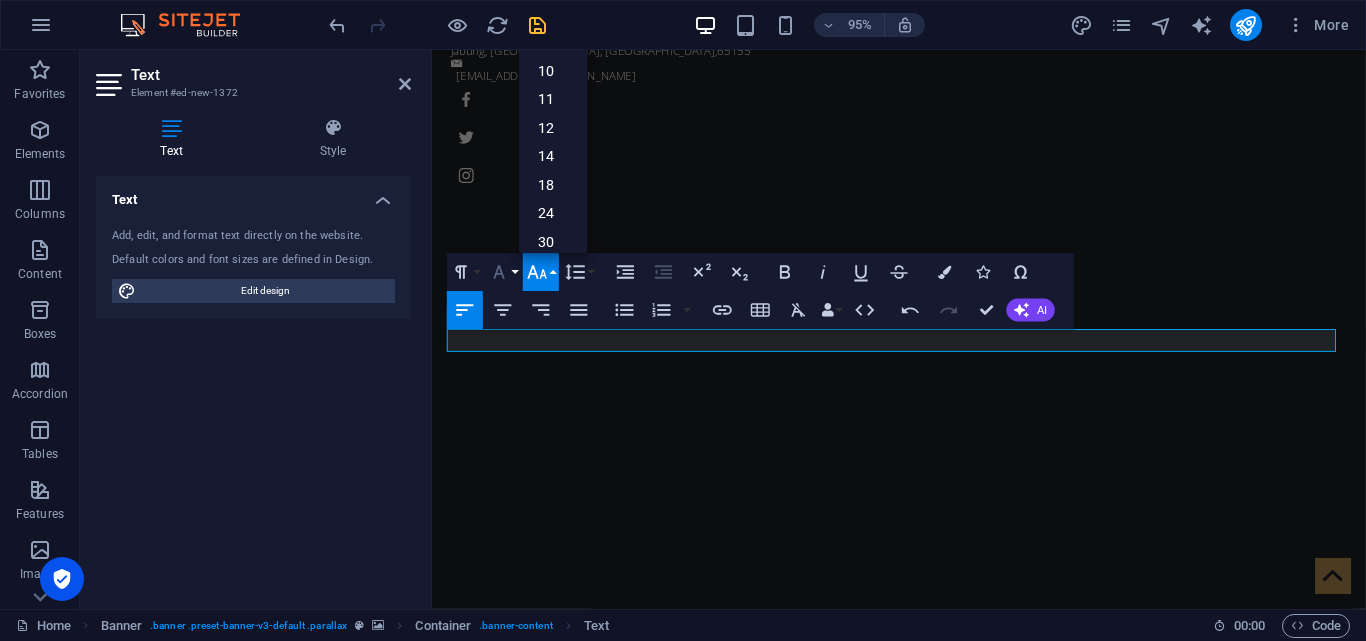 click on "Font Family" at bounding box center (503, 272) 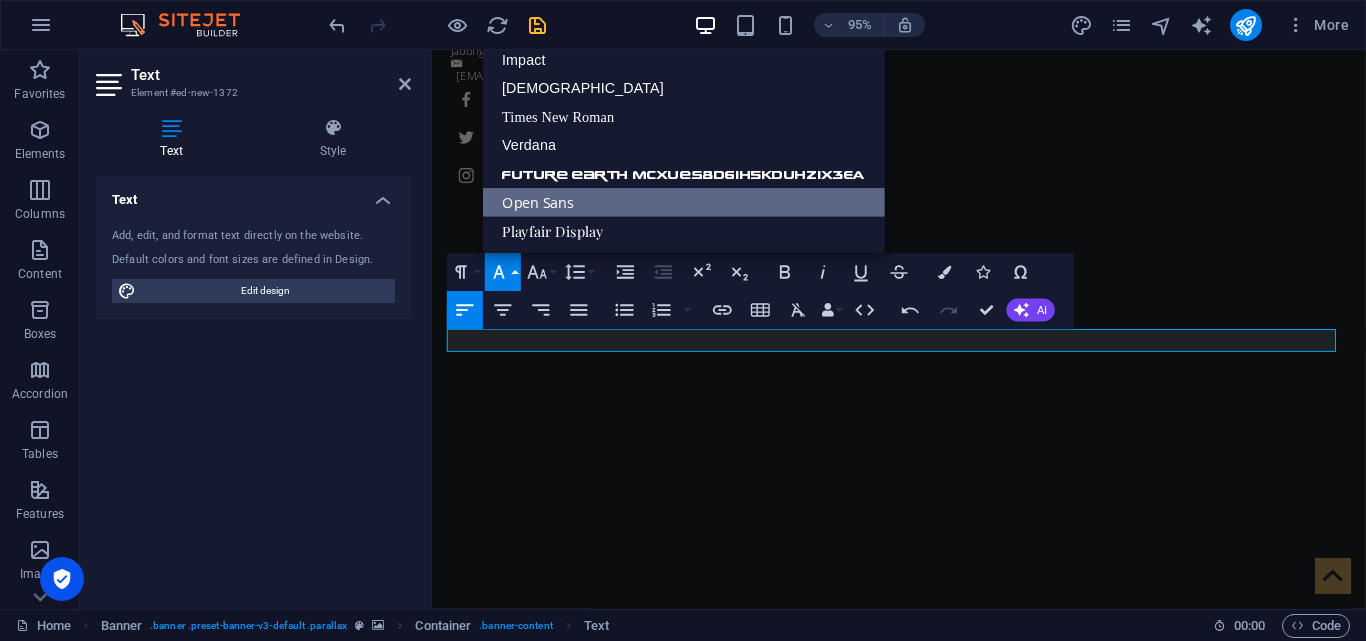 scroll, scrollTop: 11, scrollLeft: 0, axis: vertical 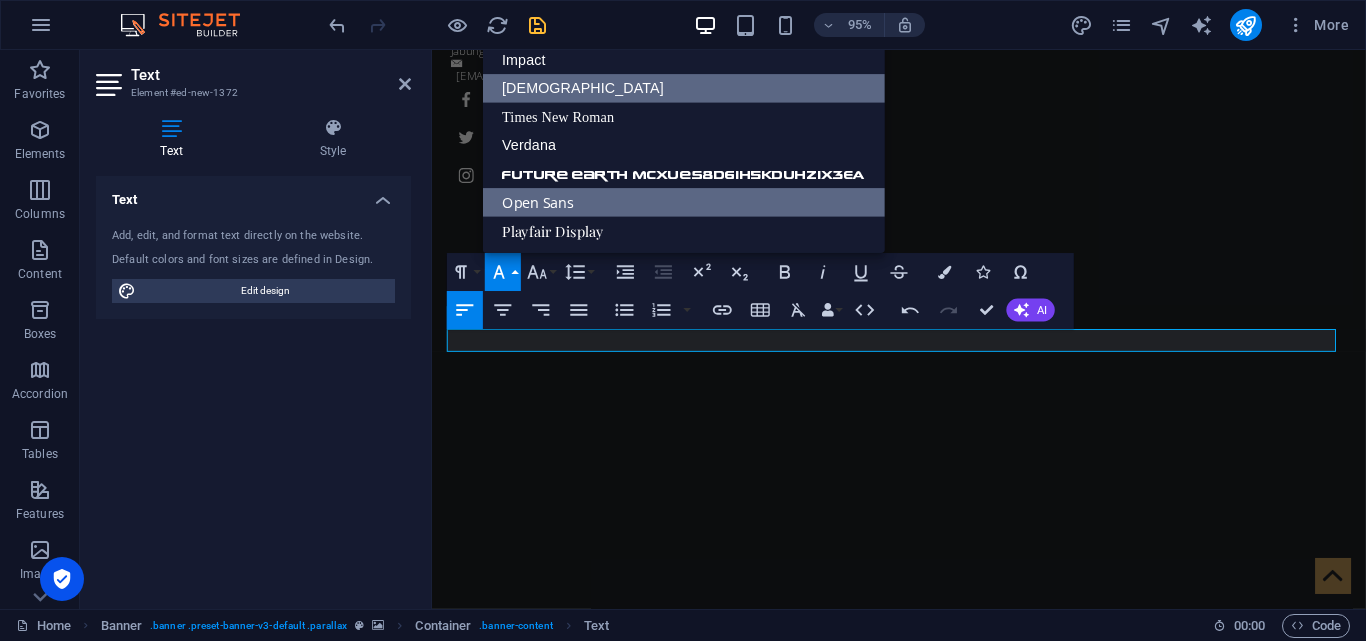 click on "[DEMOGRAPHIC_DATA]" at bounding box center [684, 89] 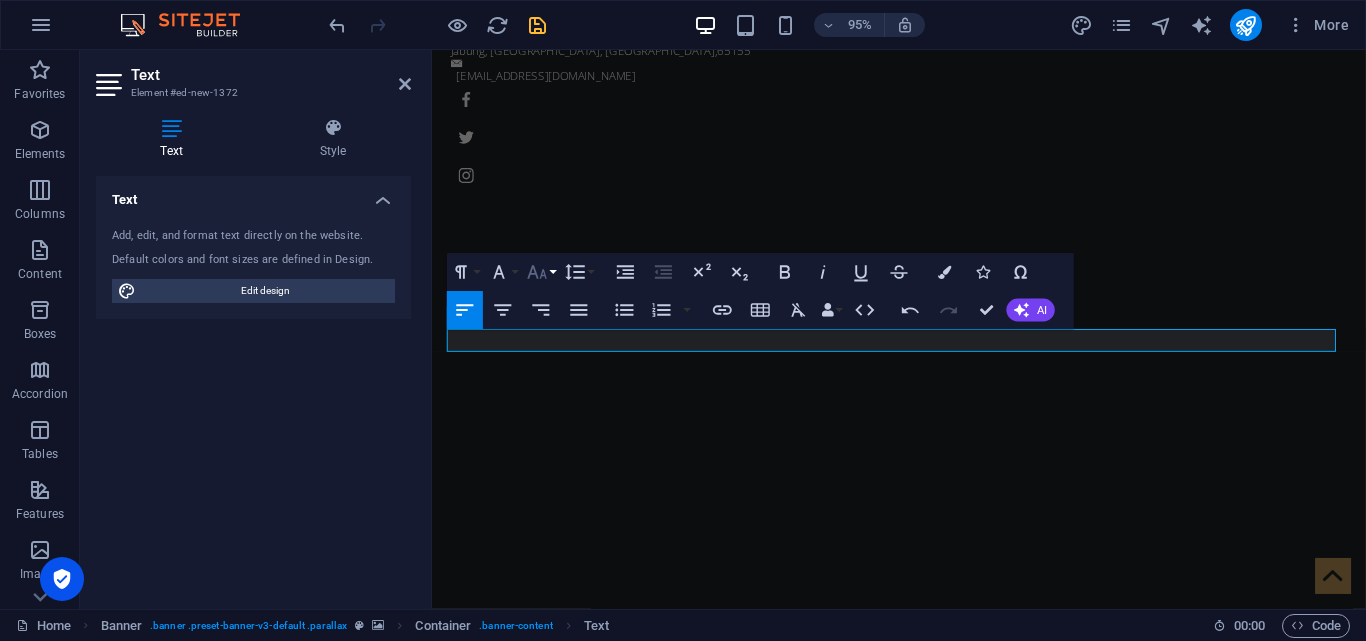 click on "Font Size" at bounding box center (541, 272) 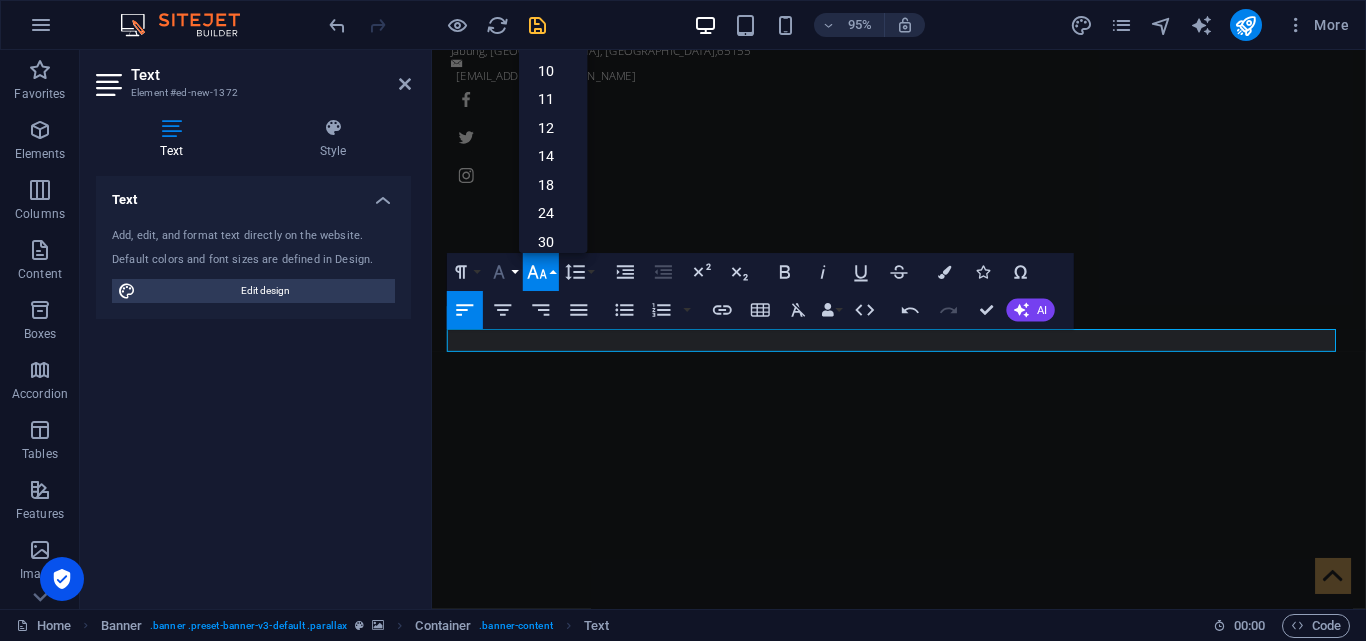 click 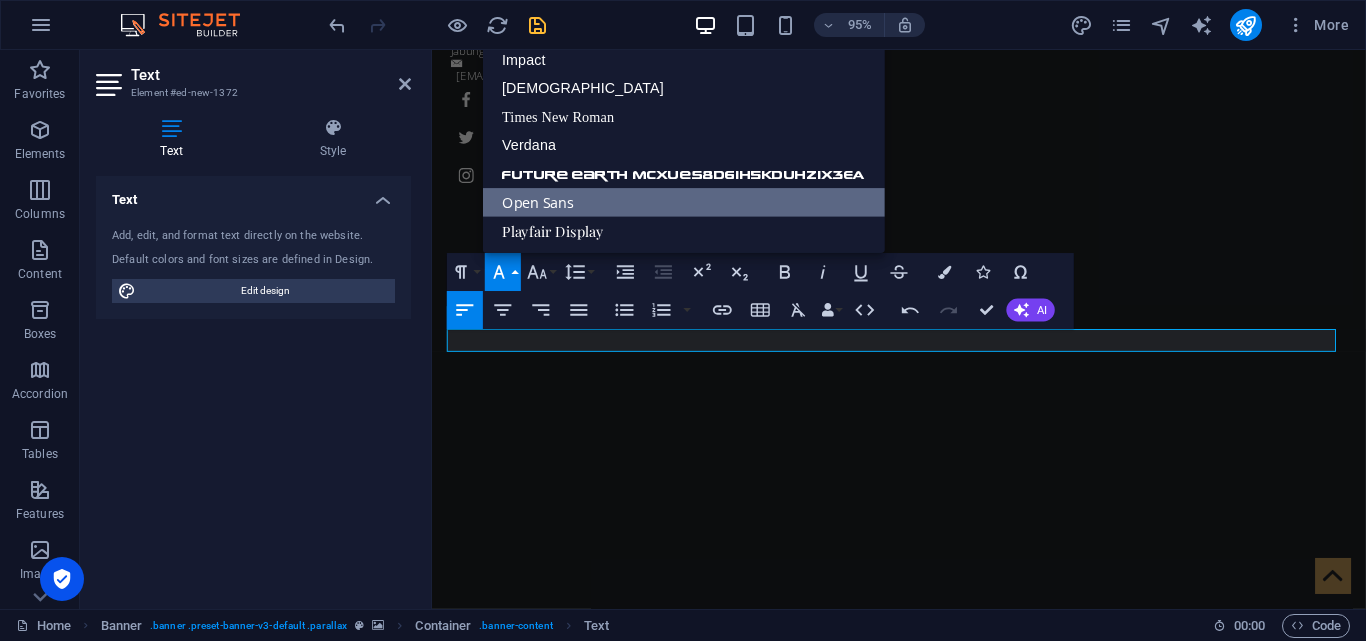 scroll, scrollTop: 11, scrollLeft: 0, axis: vertical 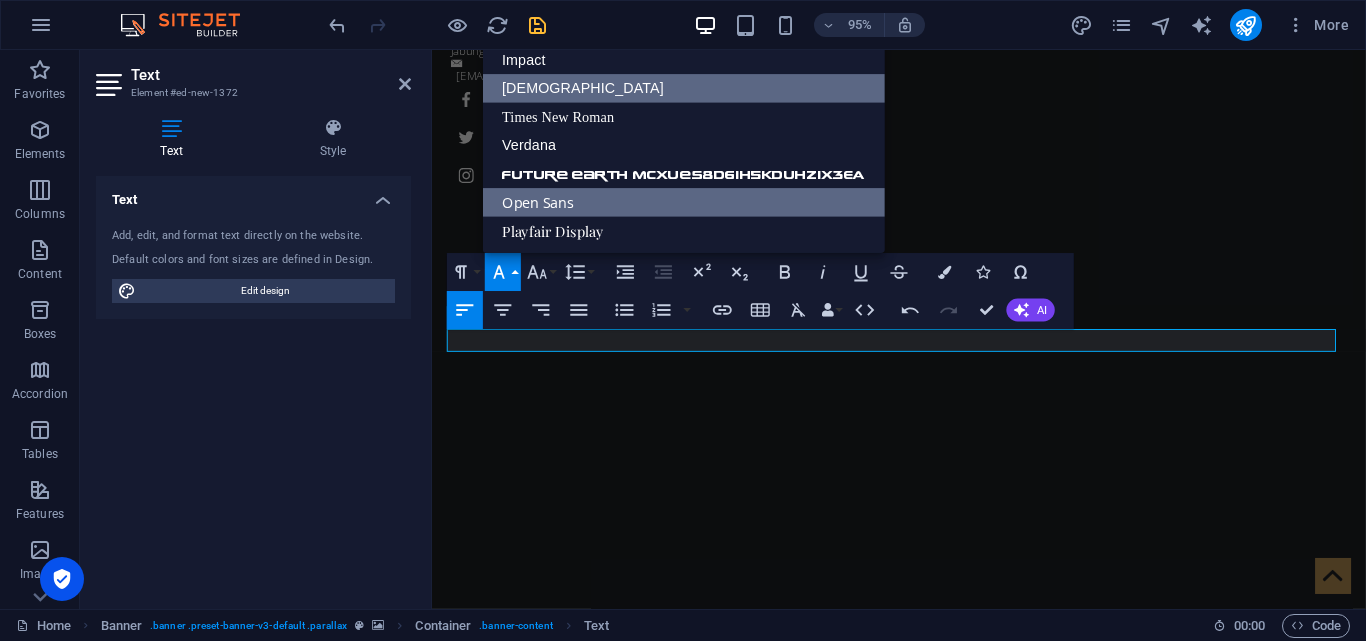 click on "[DEMOGRAPHIC_DATA]" at bounding box center [684, 89] 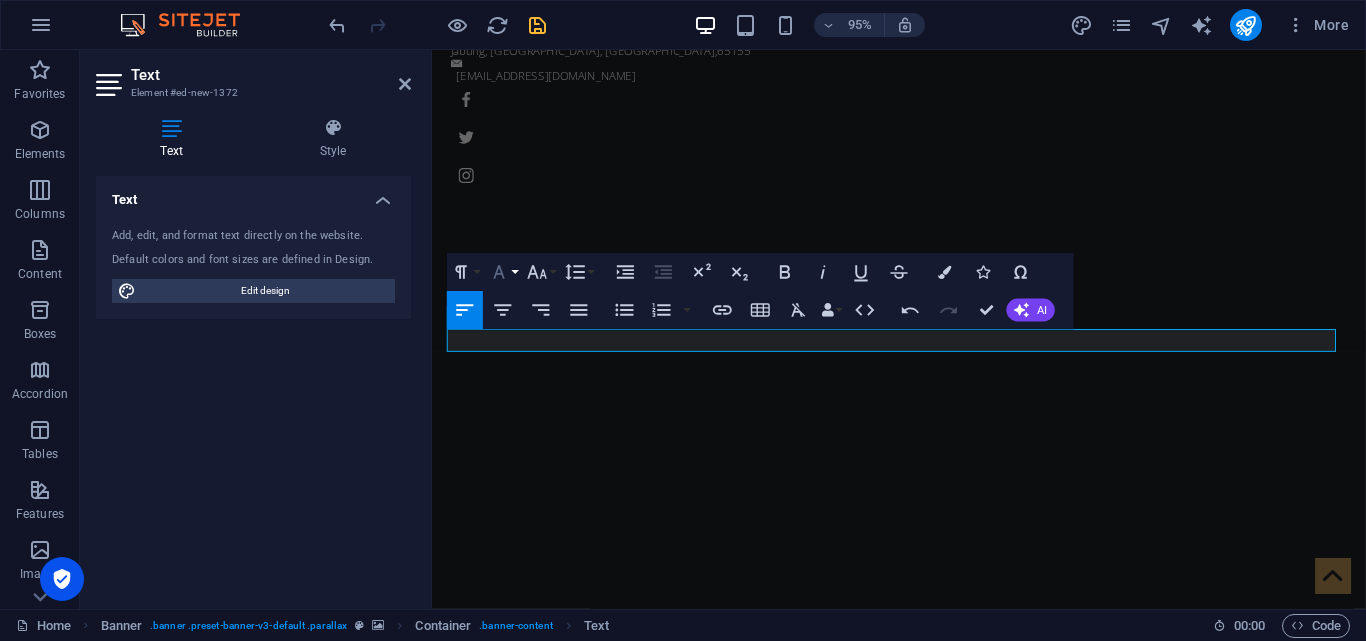 click on "Font Family" at bounding box center (503, 272) 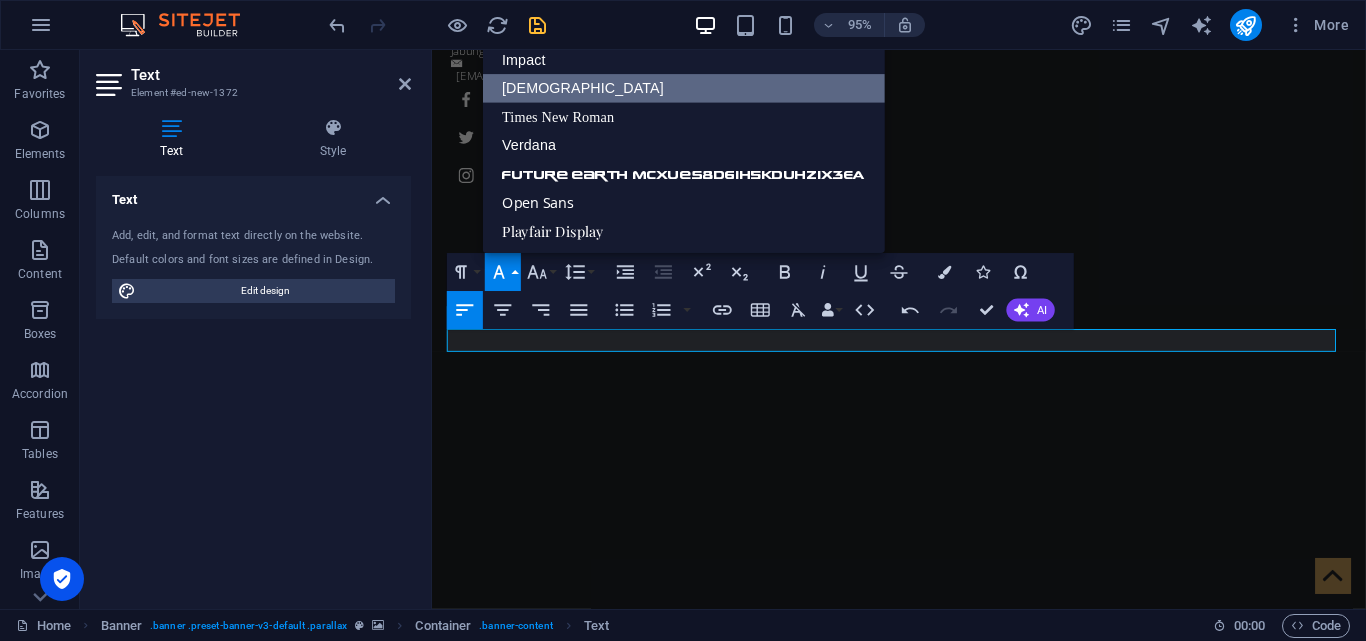 scroll, scrollTop: 11, scrollLeft: 0, axis: vertical 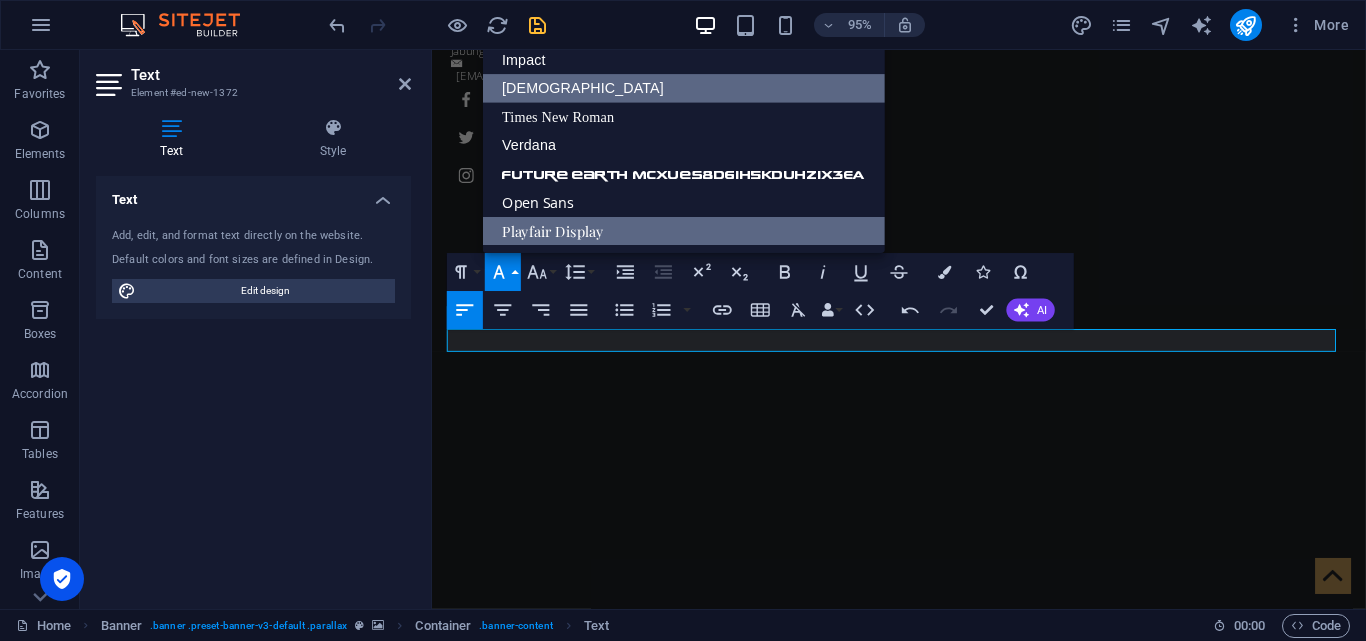 click on "Playfair Display" at bounding box center (684, 231) 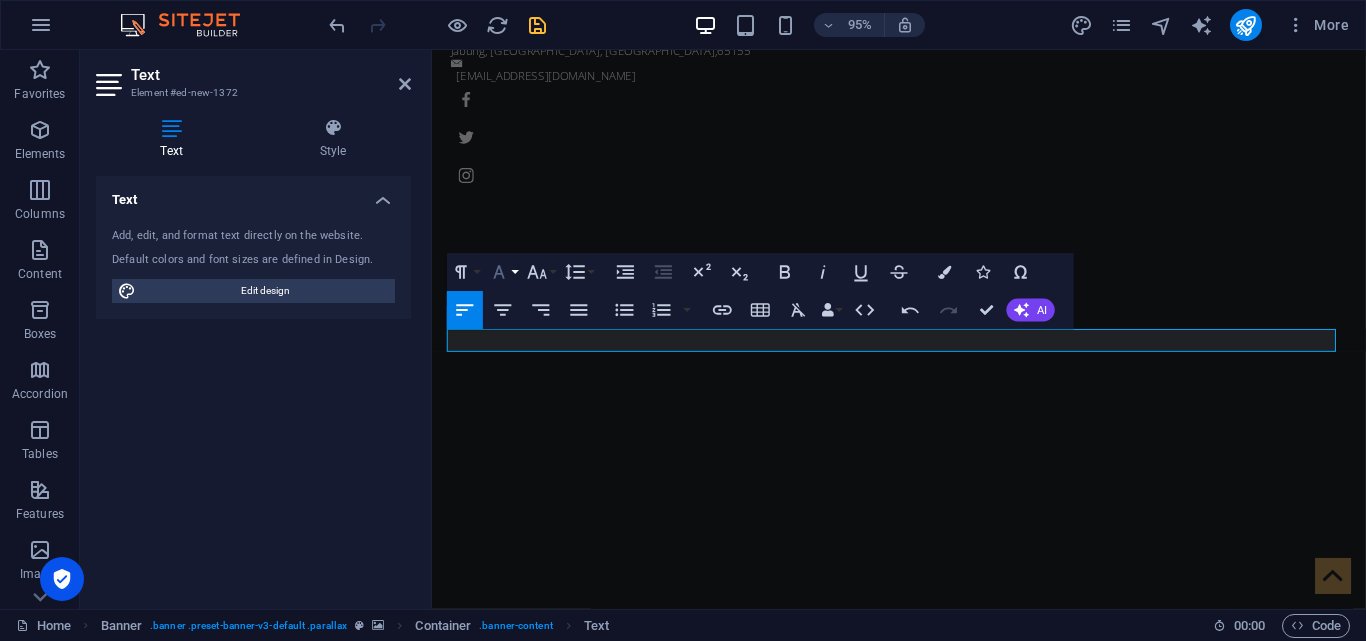 click on "Font Family" at bounding box center [503, 272] 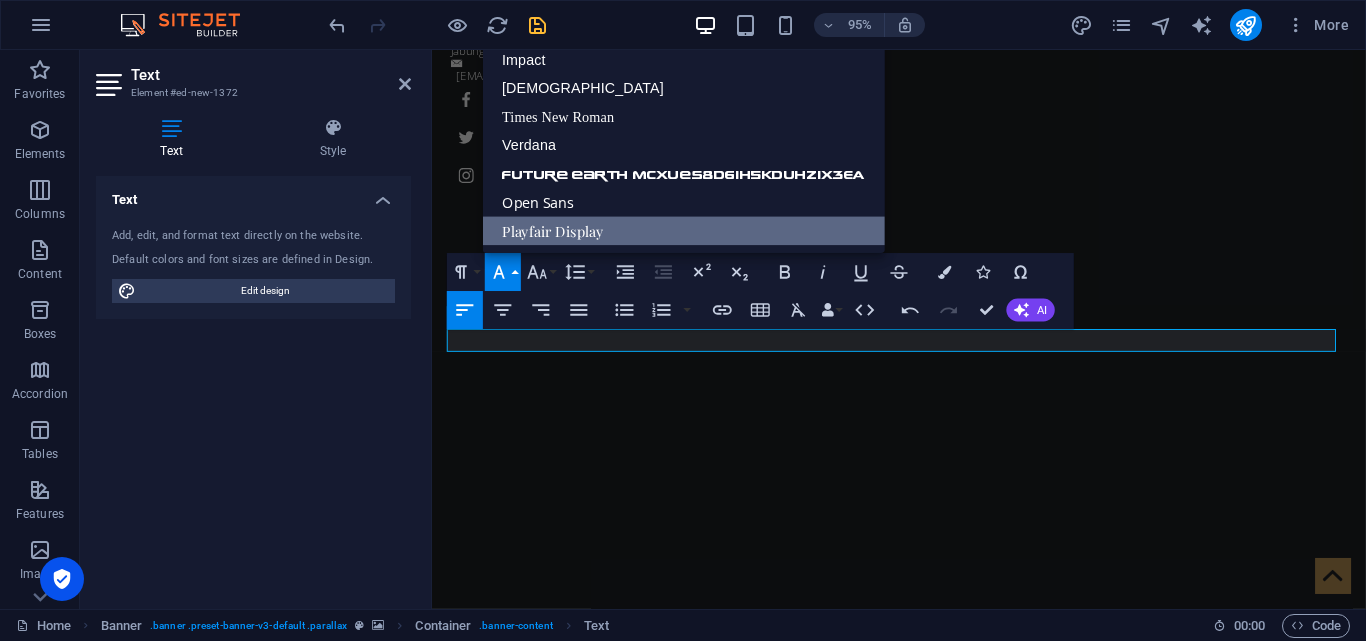 scroll, scrollTop: 11, scrollLeft: 0, axis: vertical 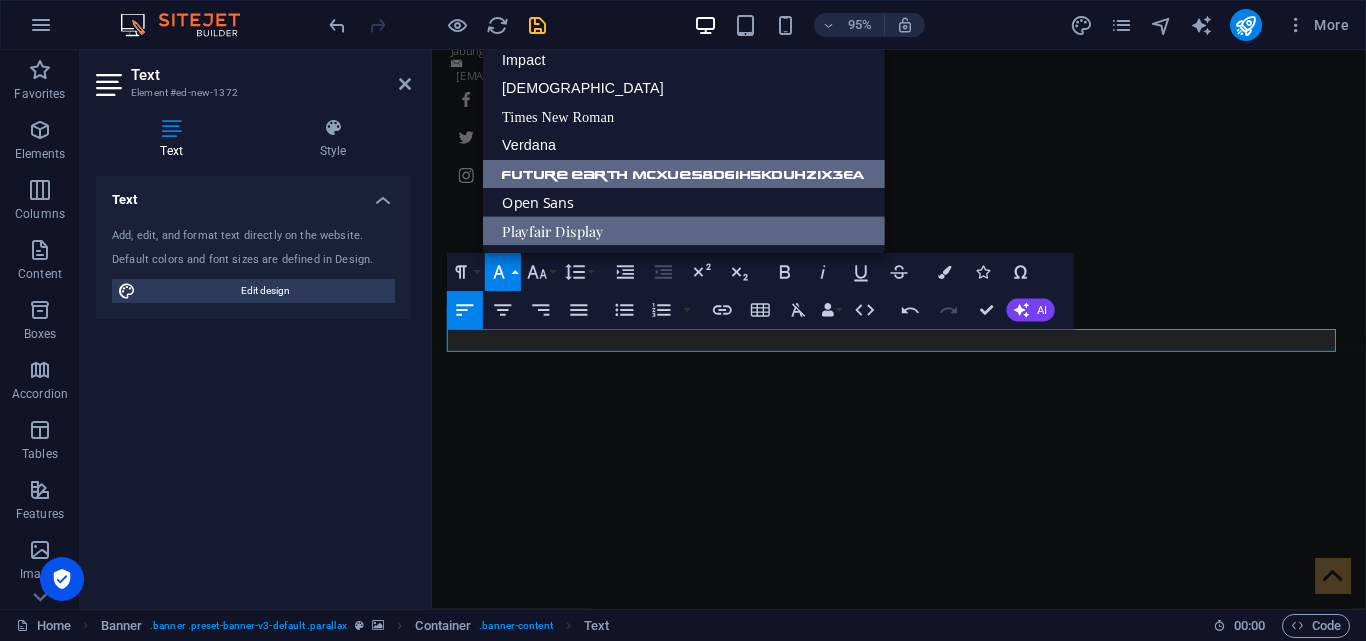 click on "future earth mcXUeS8D6ih5kDuHZIx3EA" at bounding box center [684, 174] 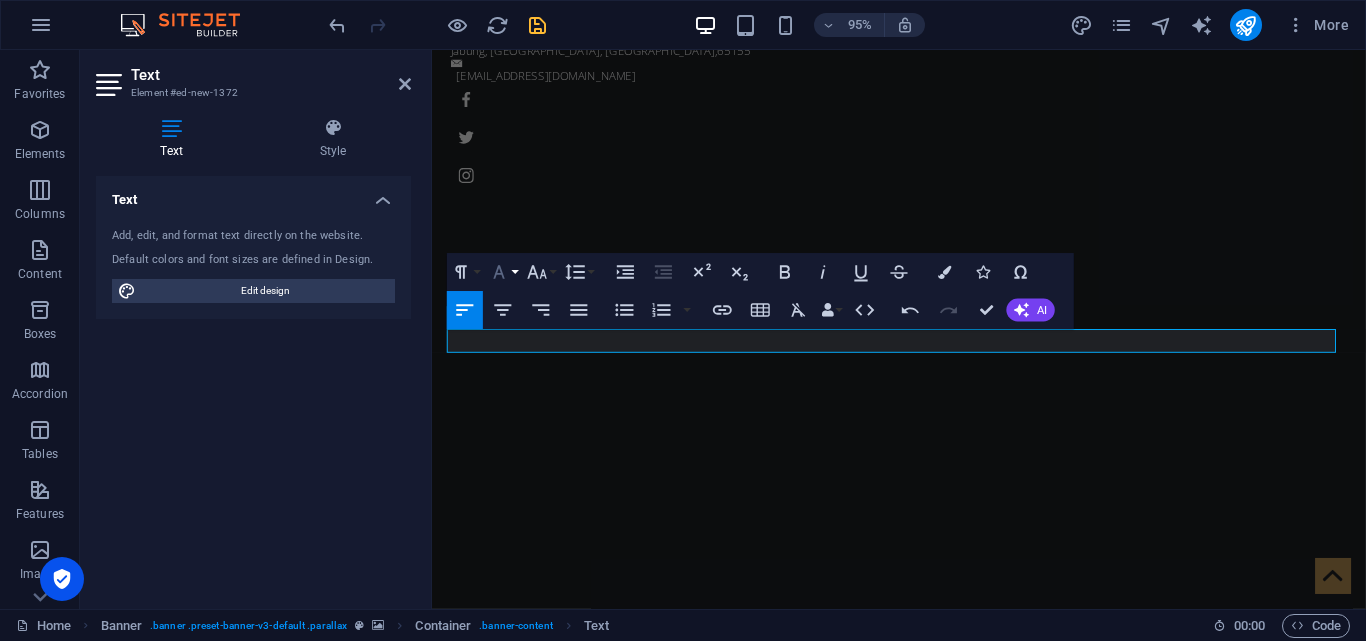 click on "Font Family" at bounding box center [503, 272] 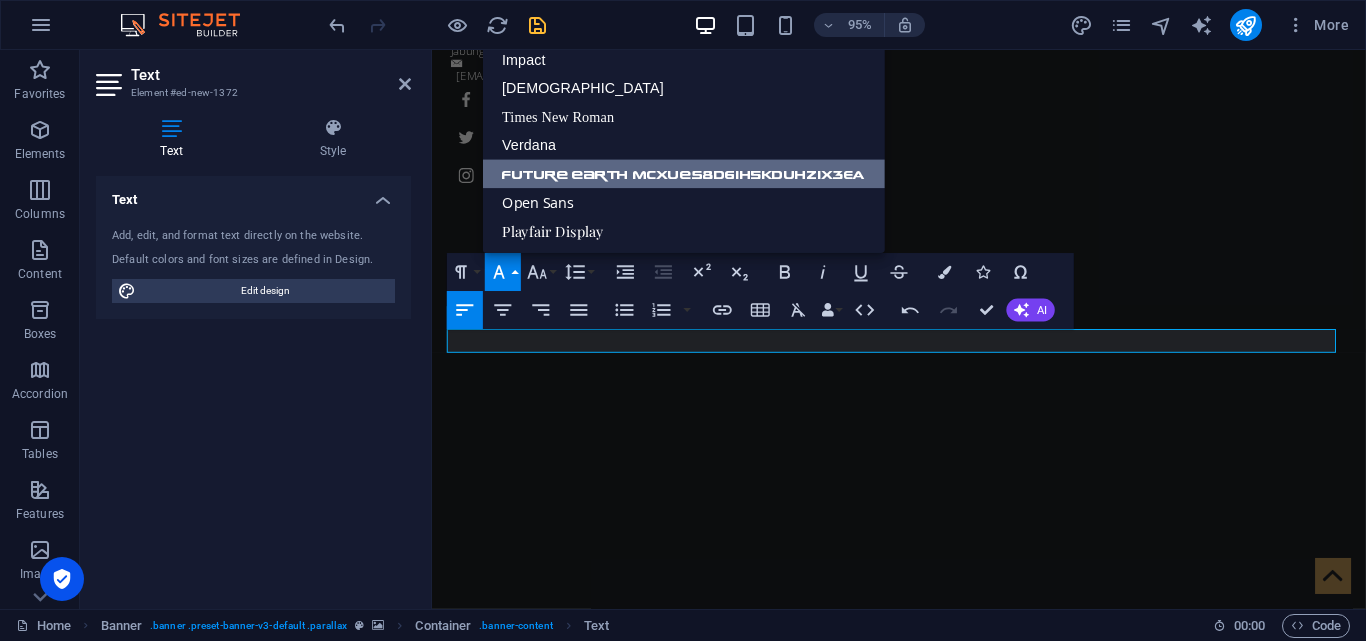 scroll, scrollTop: 11, scrollLeft: 0, axis: vertical 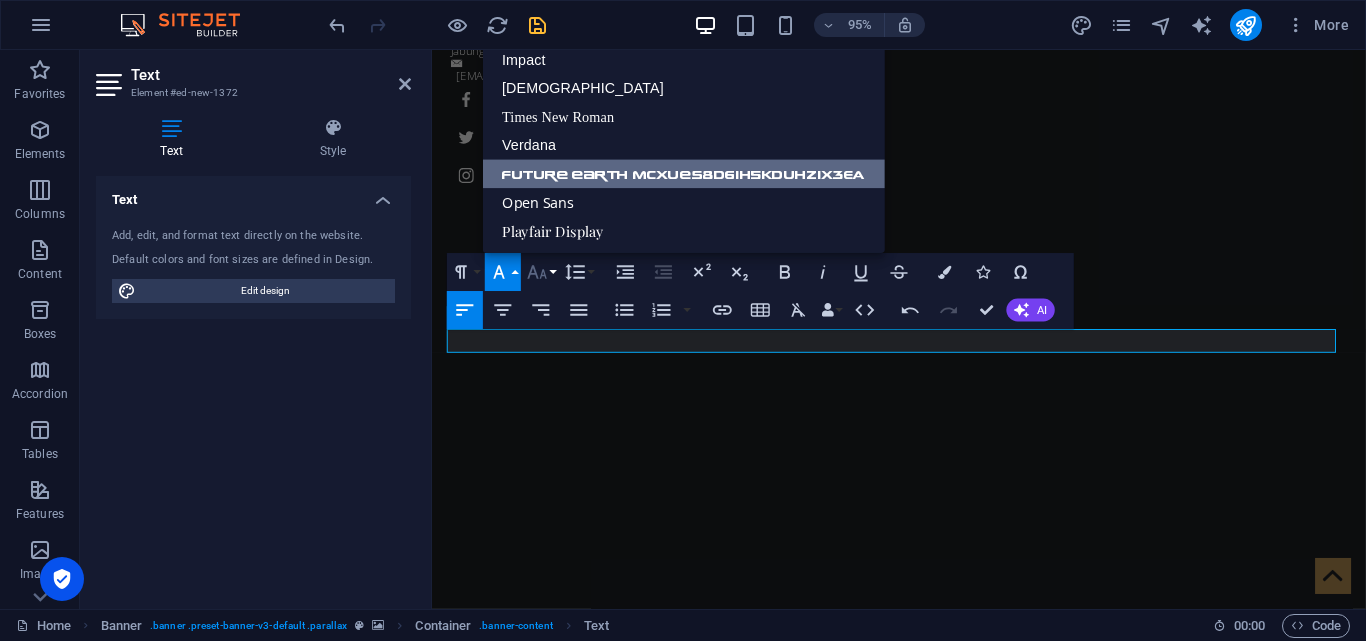 click 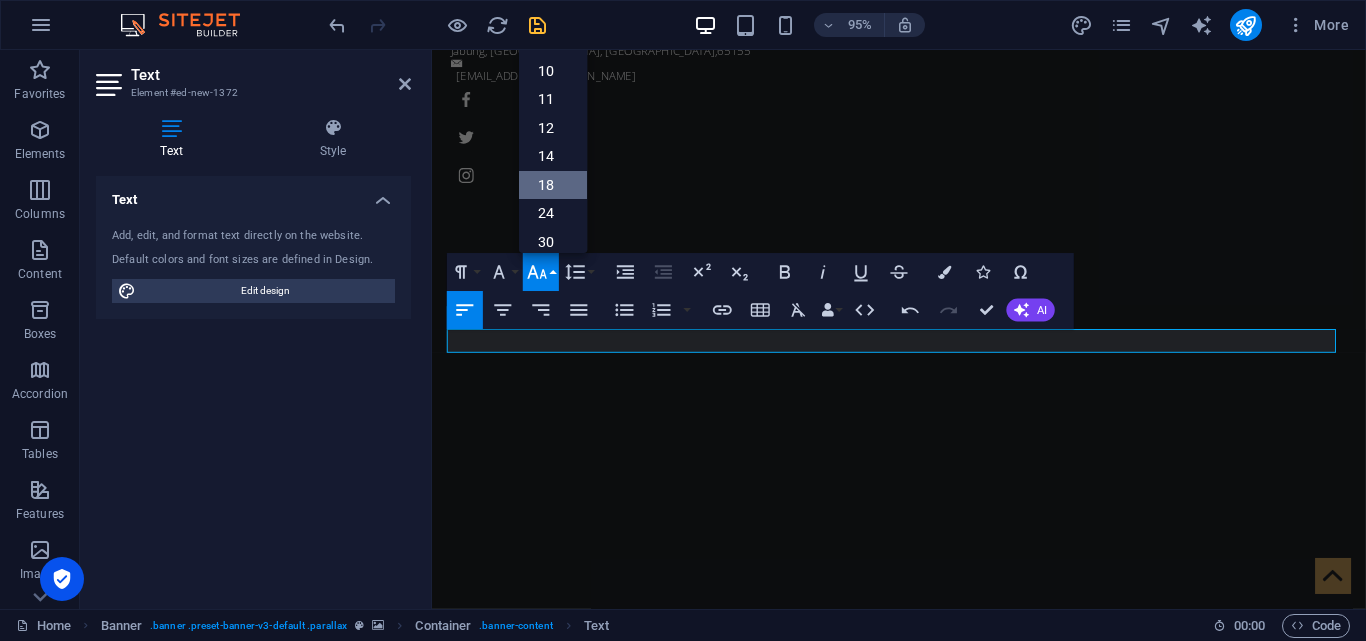 click on "18" at bounding box center [553, 184] 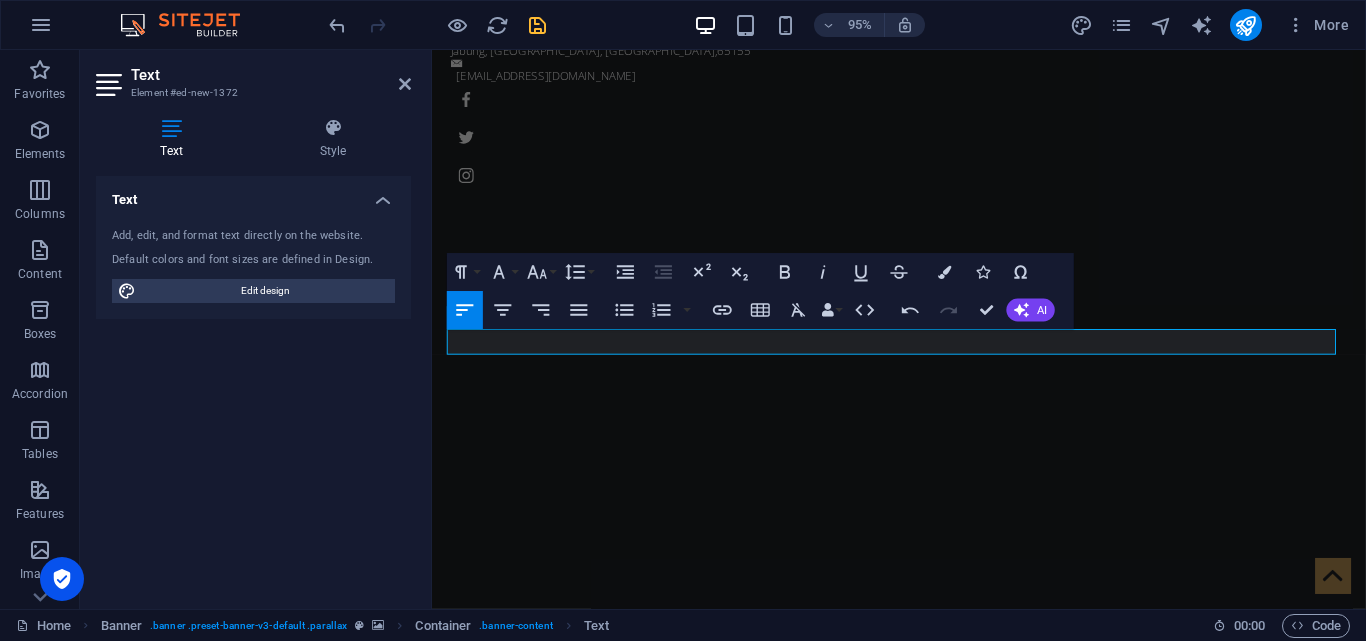 scroll, scrollTop: 57, scrollLeft: 0, axis: vertical 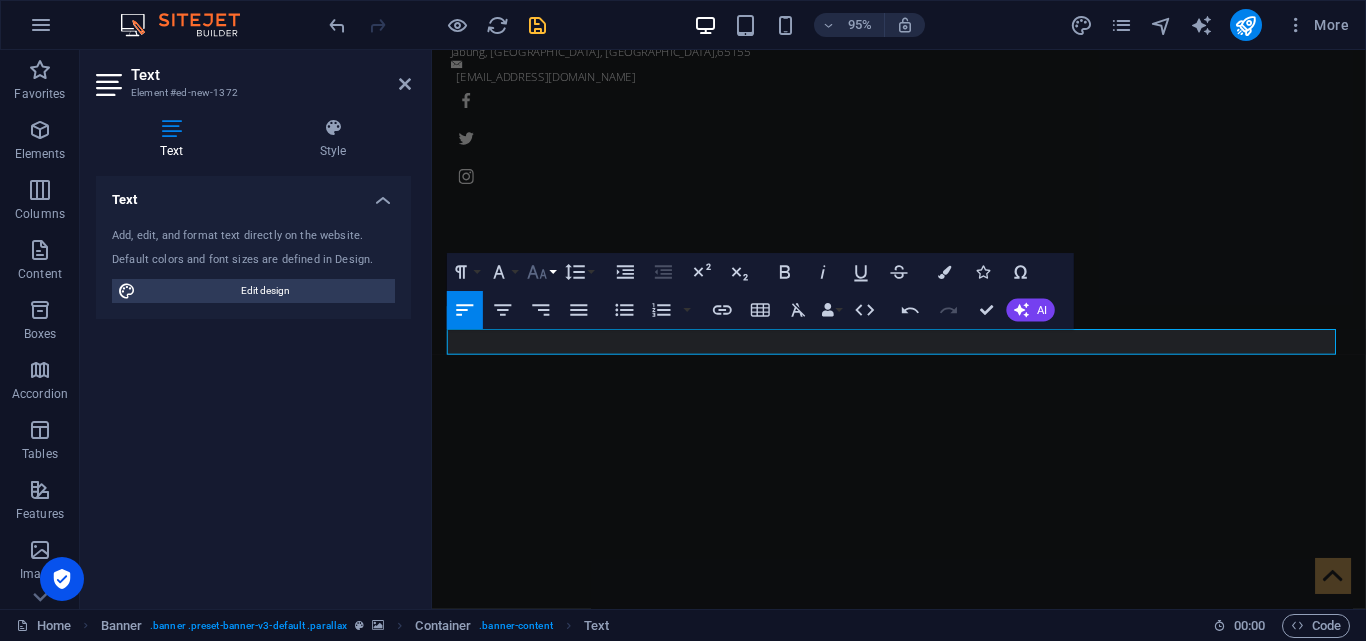 click on "Font Size" at bounding box center (541, 272) 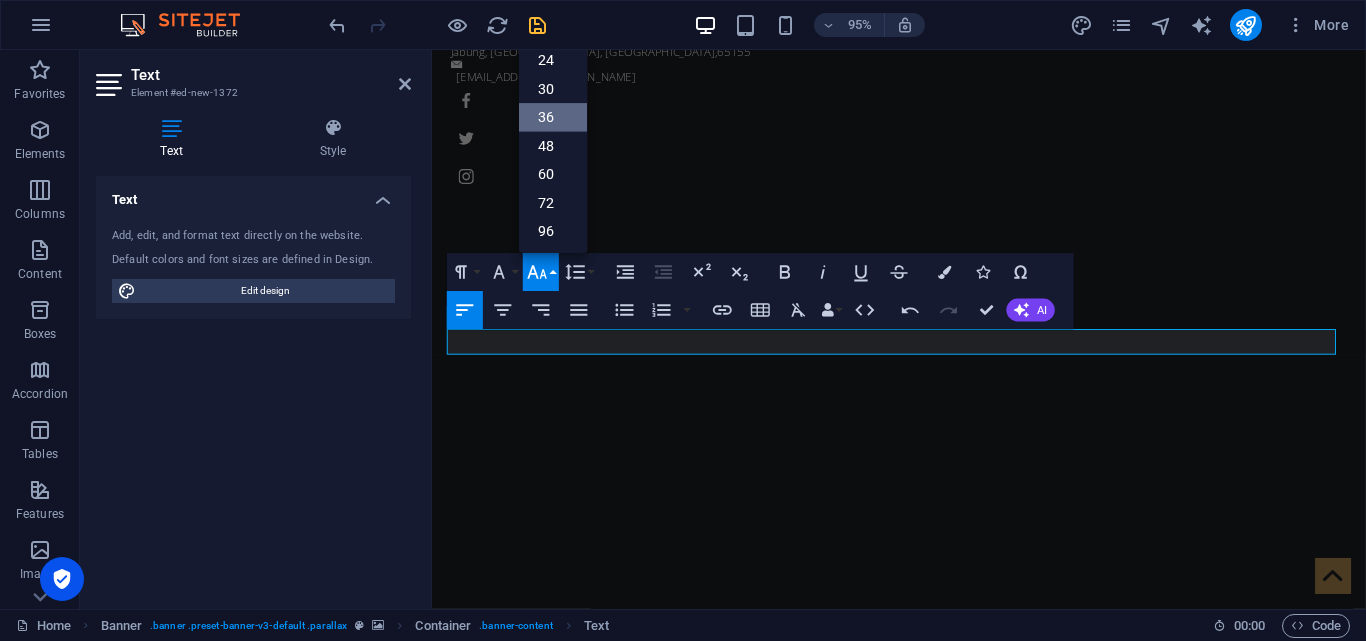 scroll, scrollTop: 61, scrollLeft: 0, axis: vertical 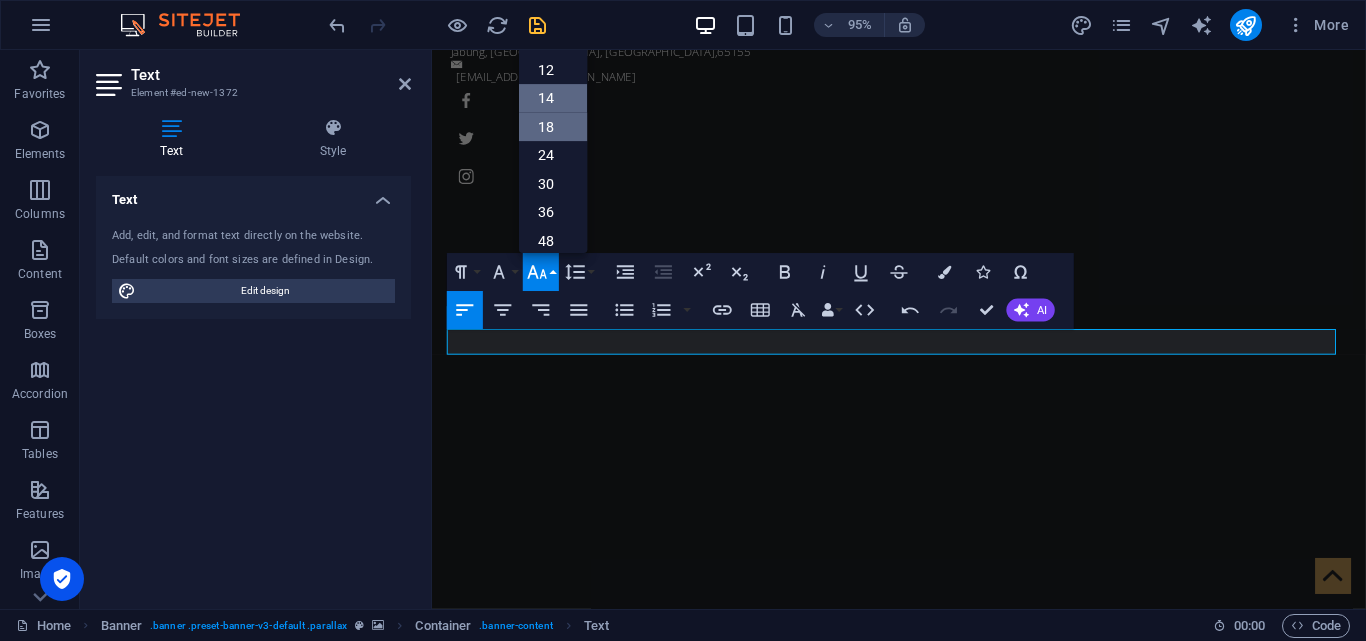 click on "14" at bounding box center [553, 98] 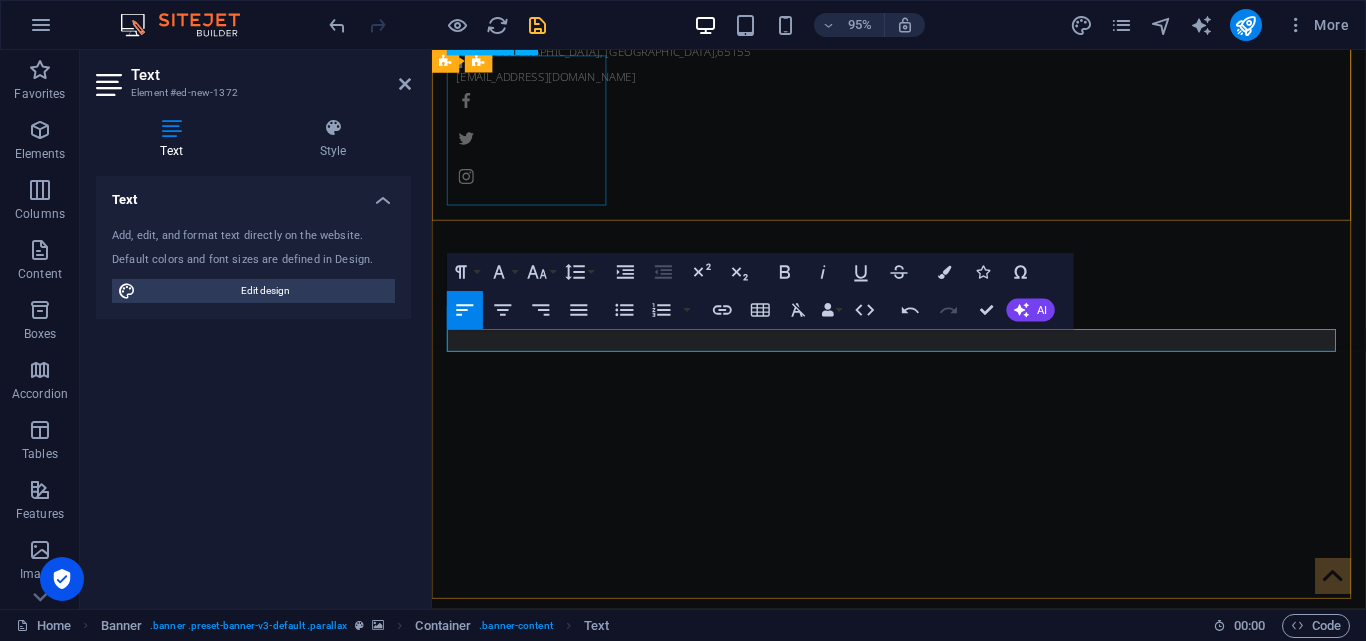 scroll, scrollTop: 58, scrollLeft: 0, axis: vertical 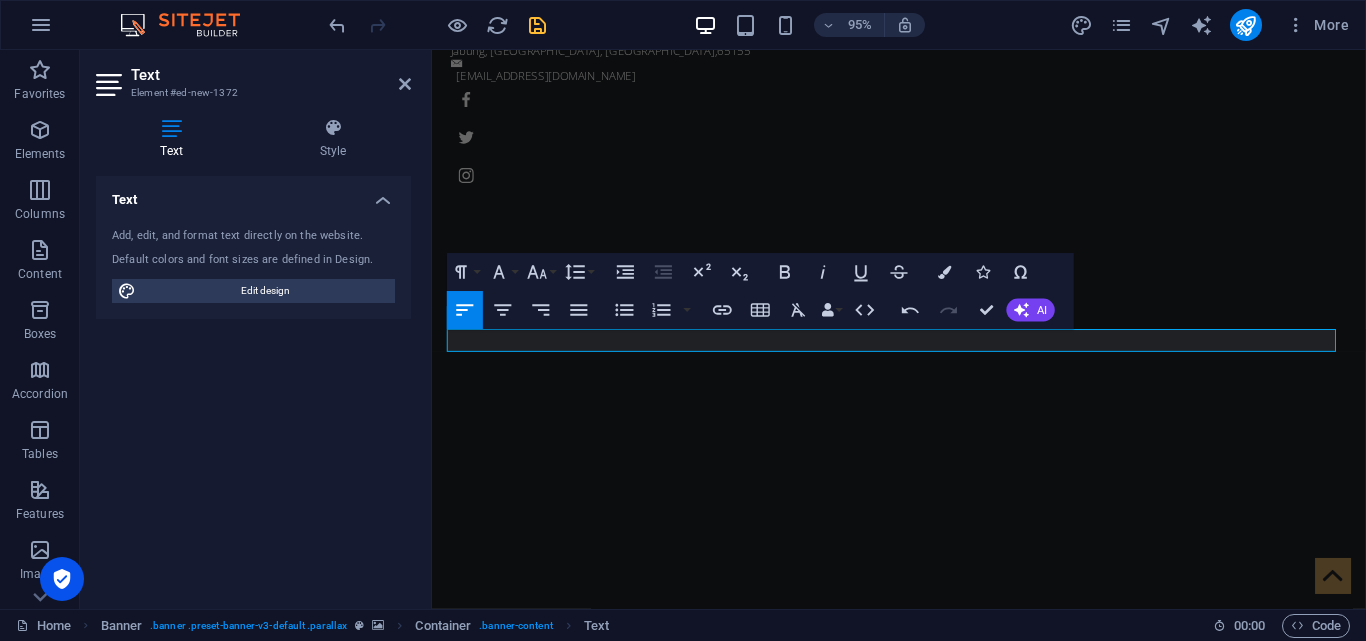 click on "Text" at bounding box center [271, 75] 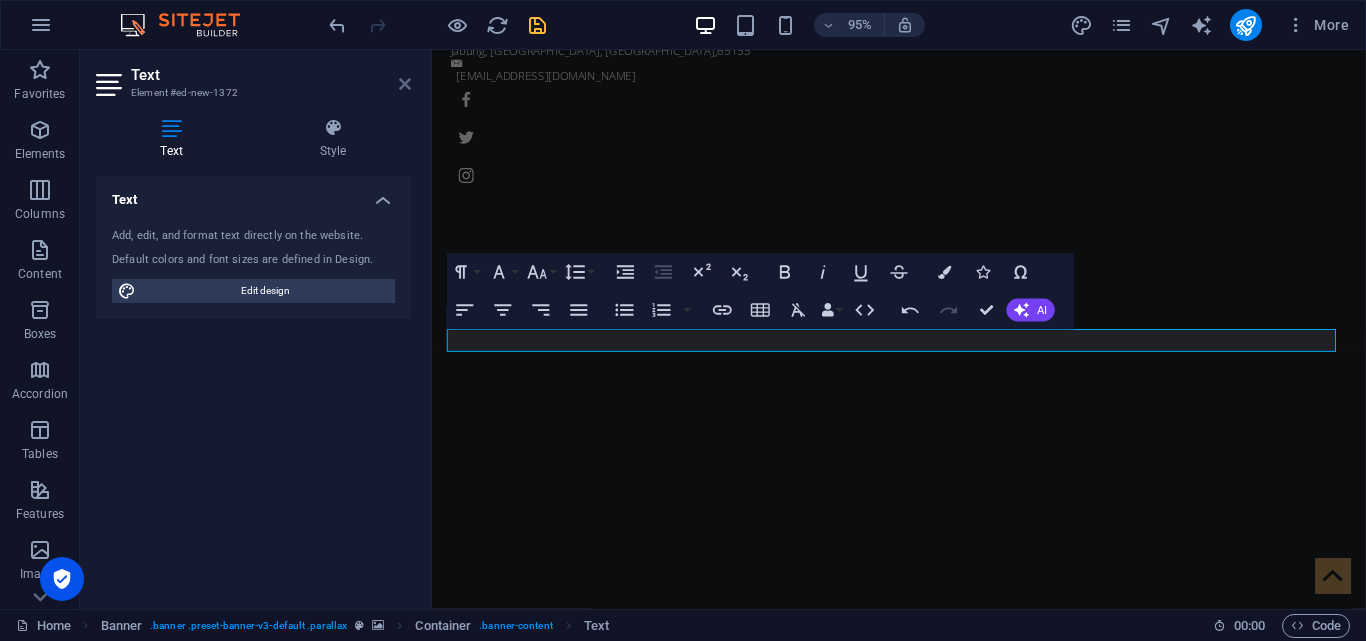 click at bounding box center (405, 84) 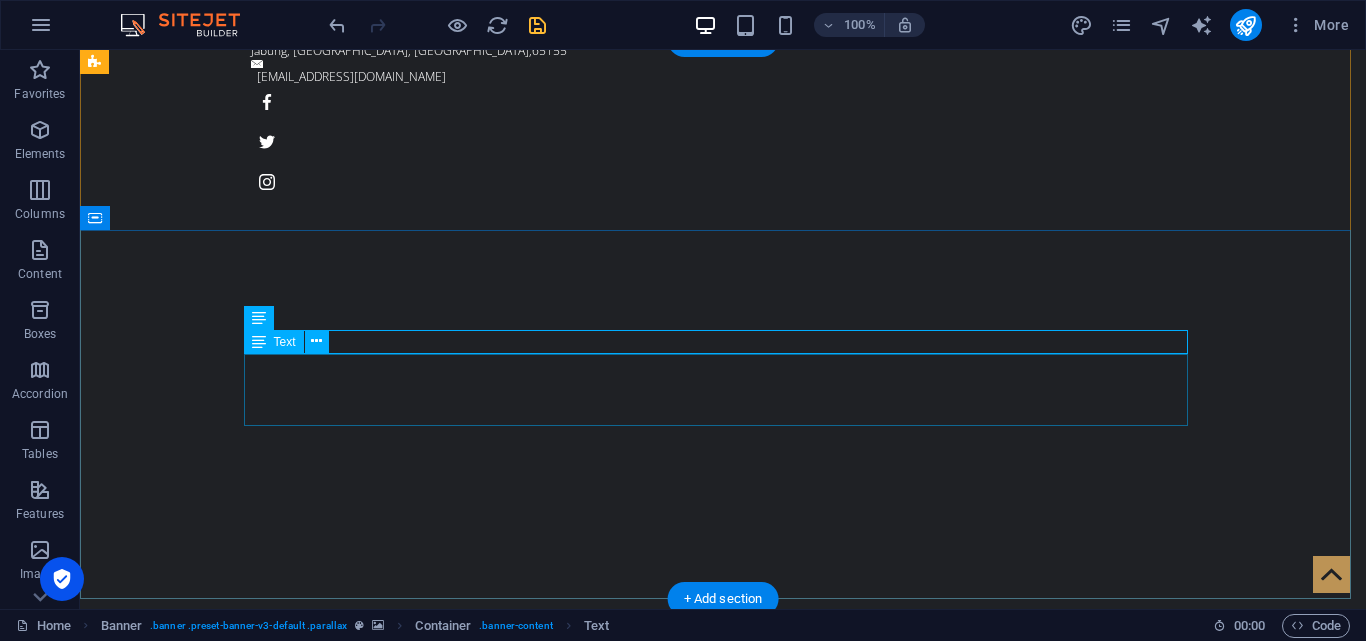 click on "BRIGADE INFANTERI 18/TRISULA" at bounding box center (723, 1169) 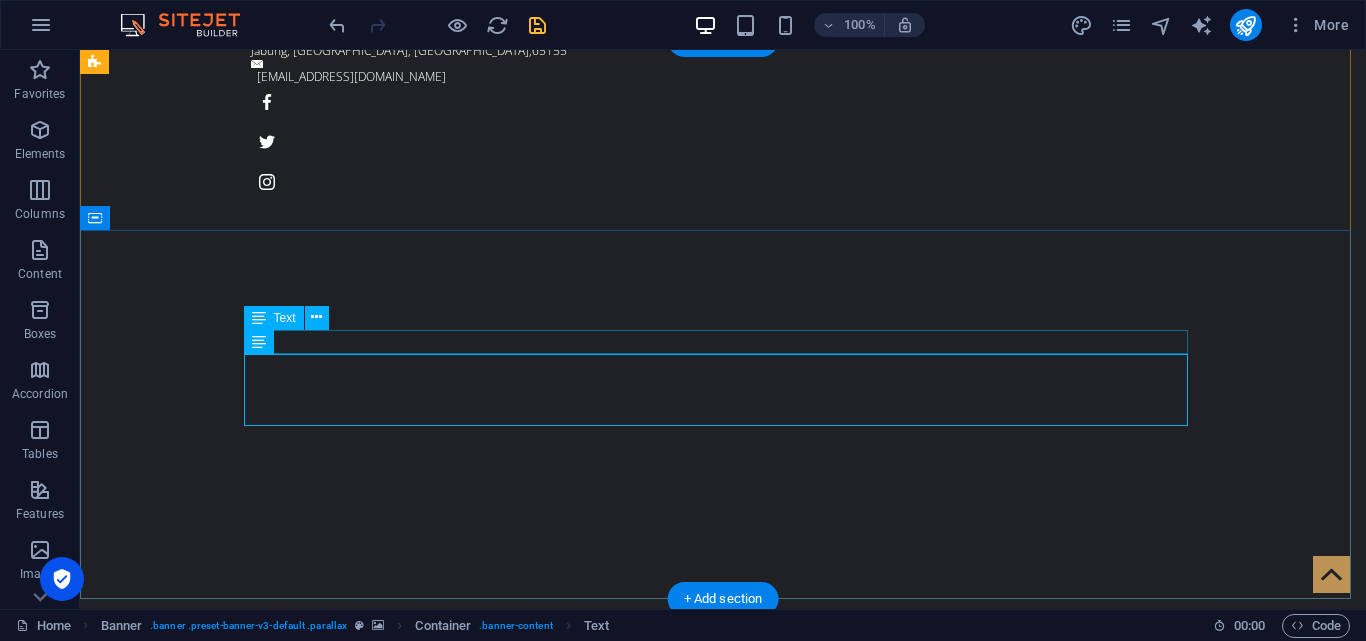 click on "BERSAMA [DEMOGRAPHIC_DATA] KITA MENYERBU DARI LANGIT" at bounding box center (723, 1121) 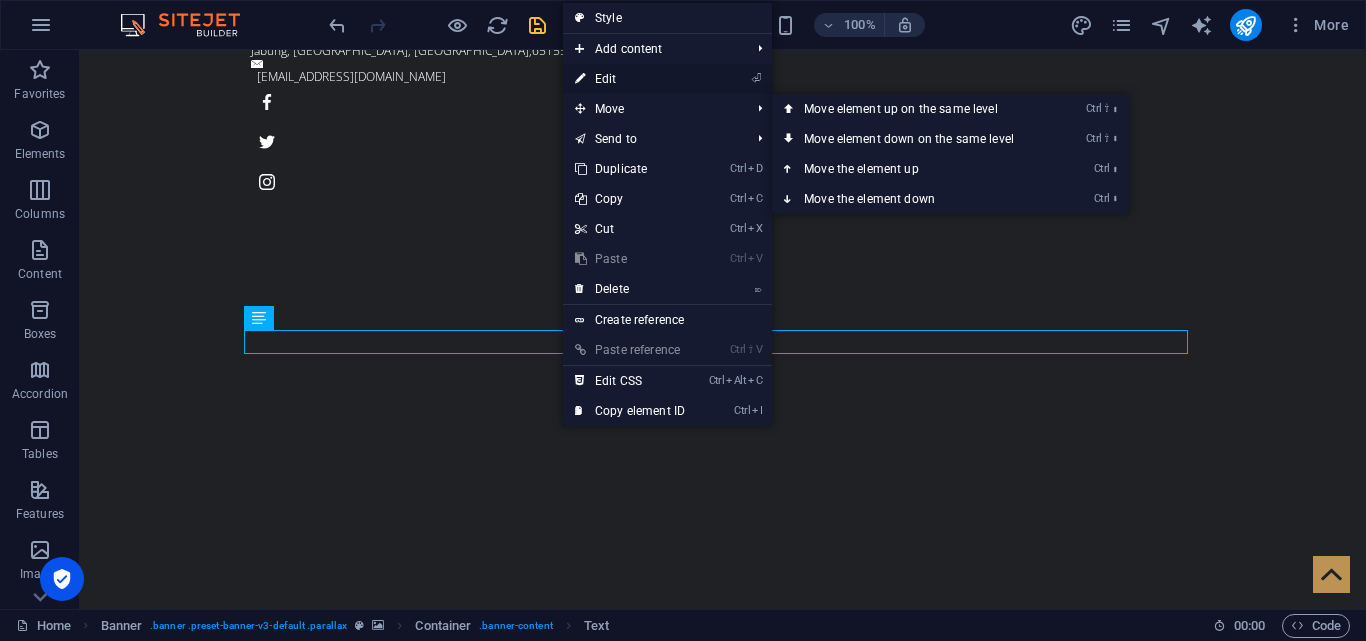 click on "⏎  Edit" at bounding box center (630, 79) 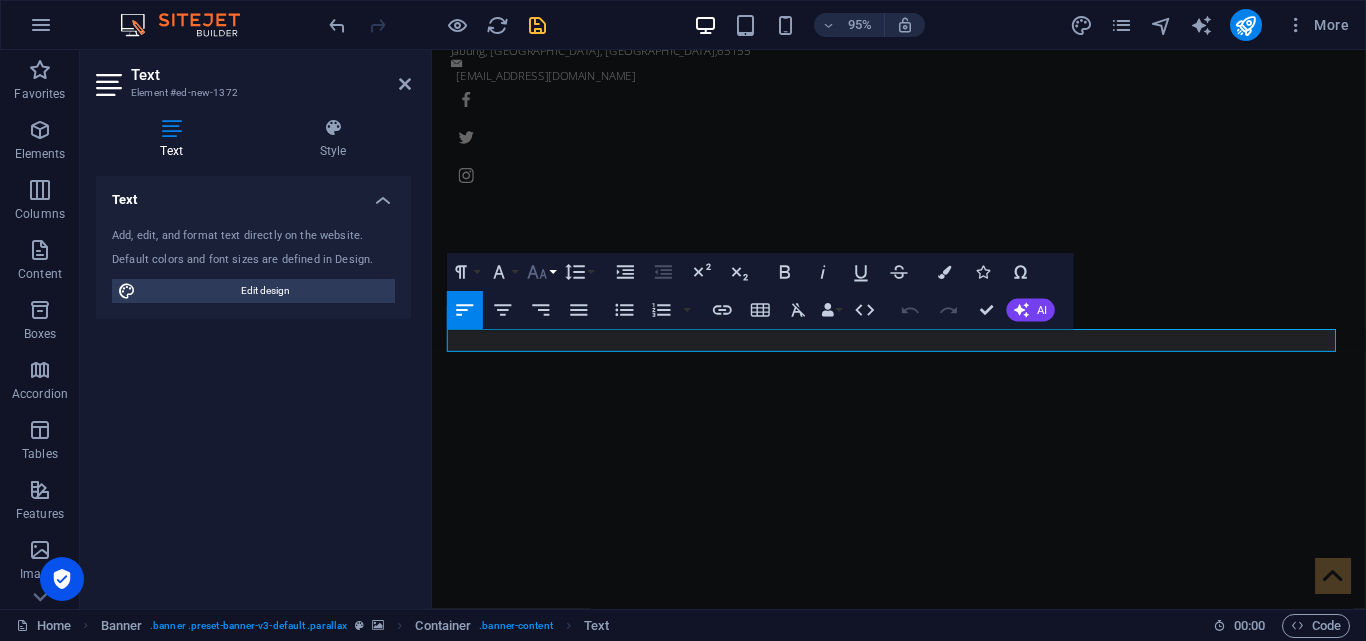 click on "Font Size" at bounding box center [541, 272] 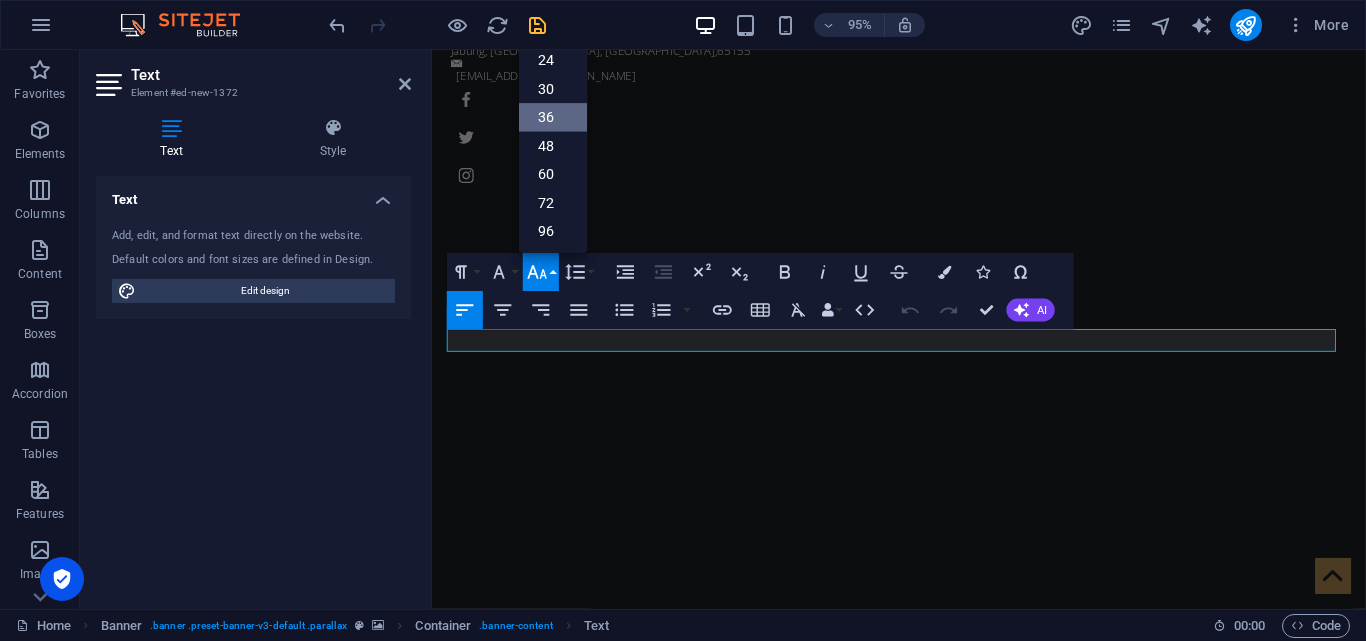 scroll, scrollTop: 61, scrollLeft: 0, axis: vertical 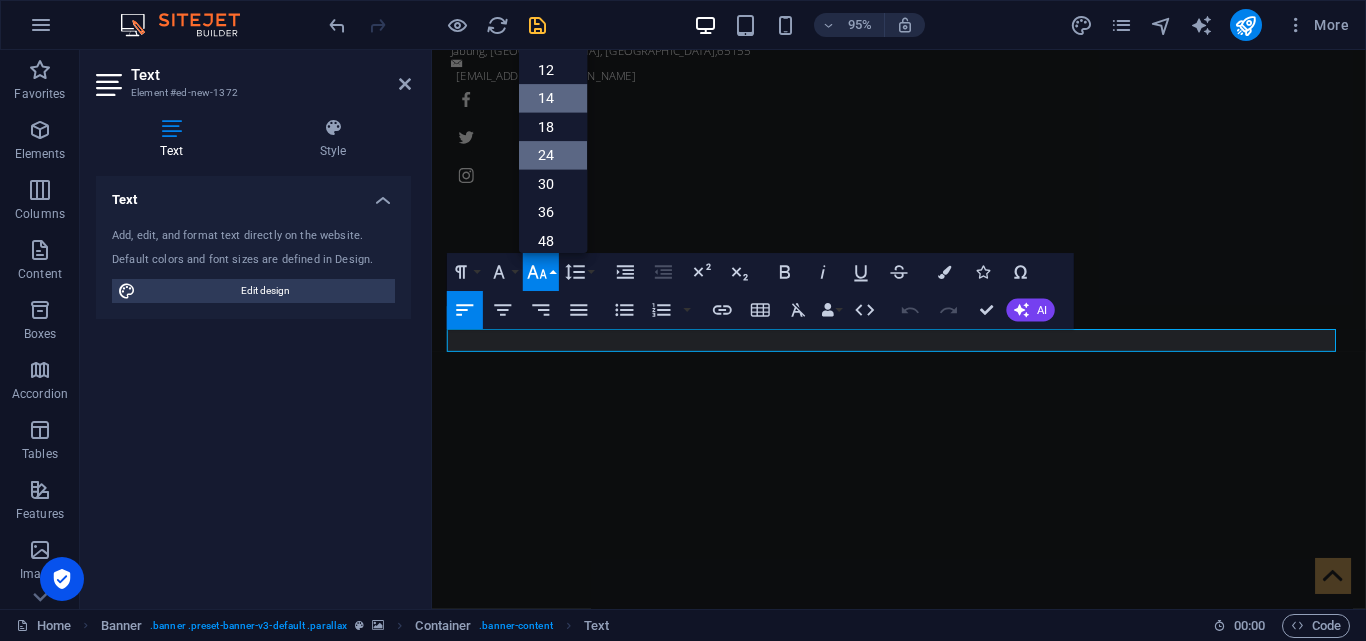 click on "24" at bounding box center (553, 155) 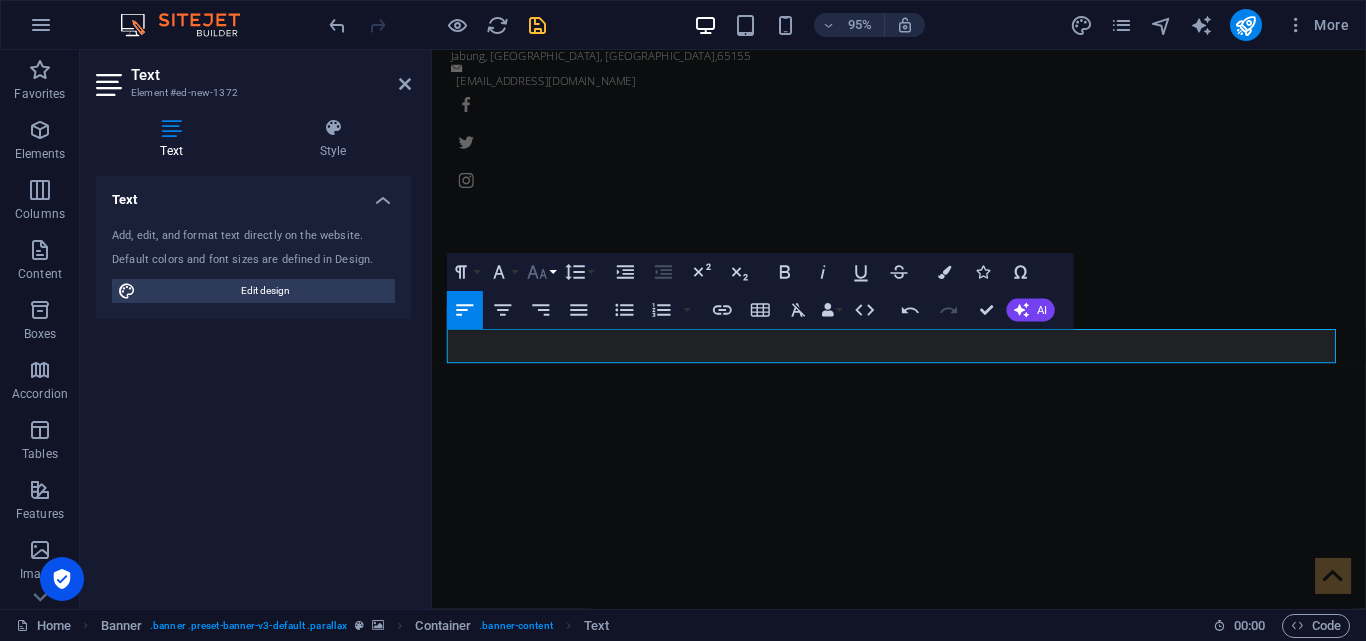 click on "Font Size" at bounding box center [541, 272] 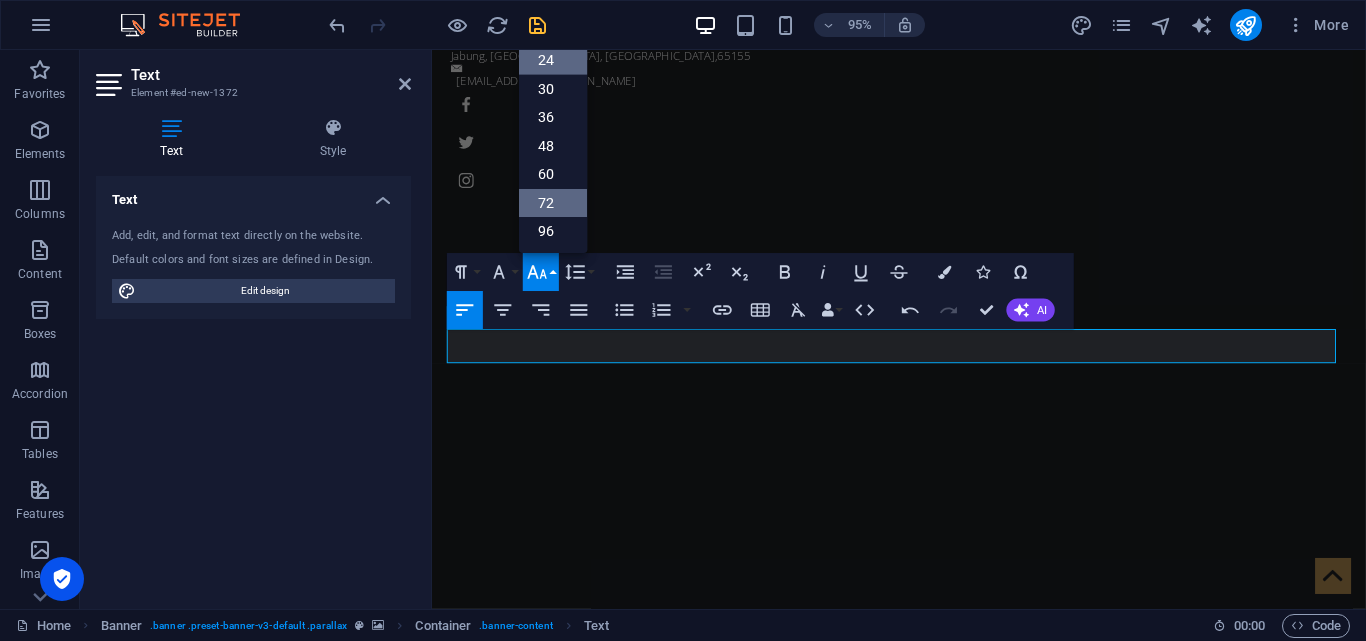 scroll, scrollTop: 161, scrollLeft: 0, axis: vertical 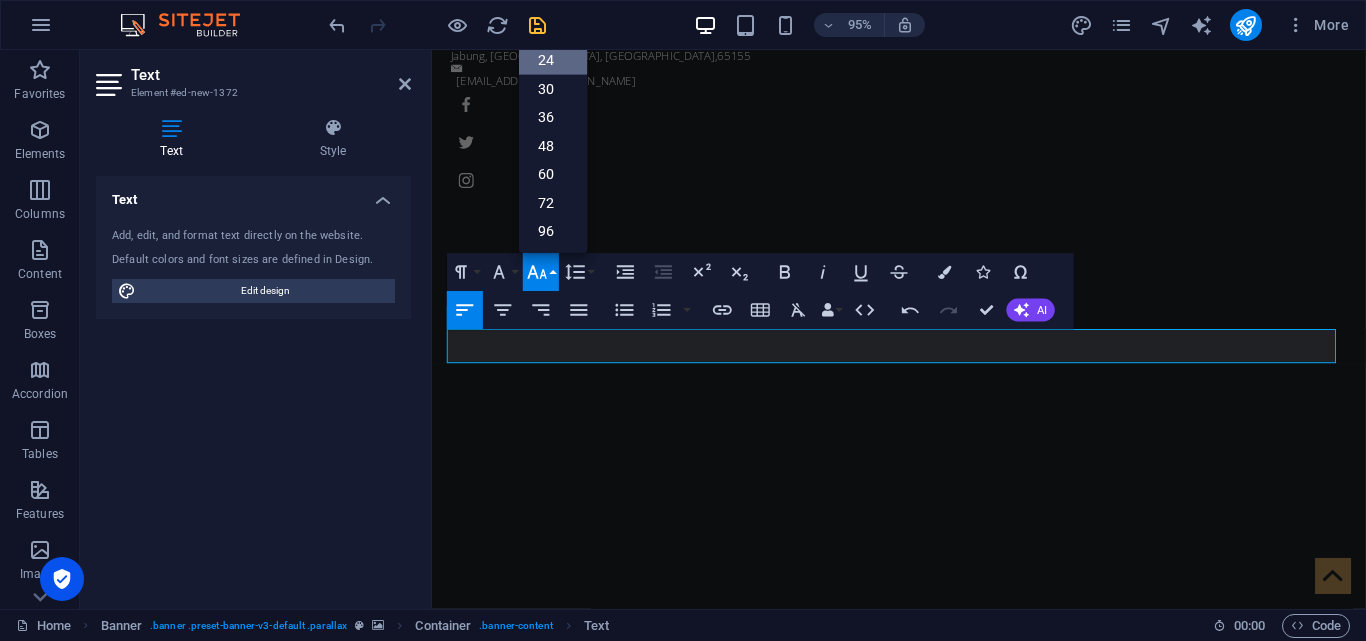 click on "24" at bounding box center [553, 60] 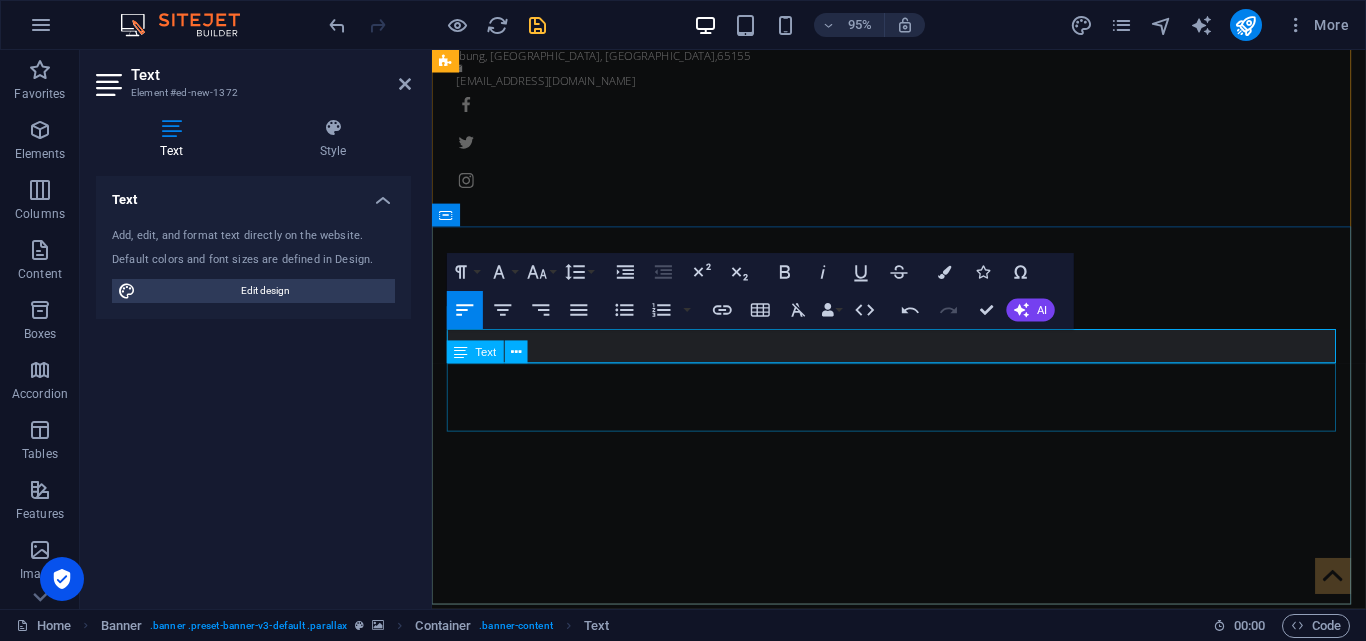 click on "BRIGADE INFANTERI 18/TRISULA" at bounding box center [924, 1187] 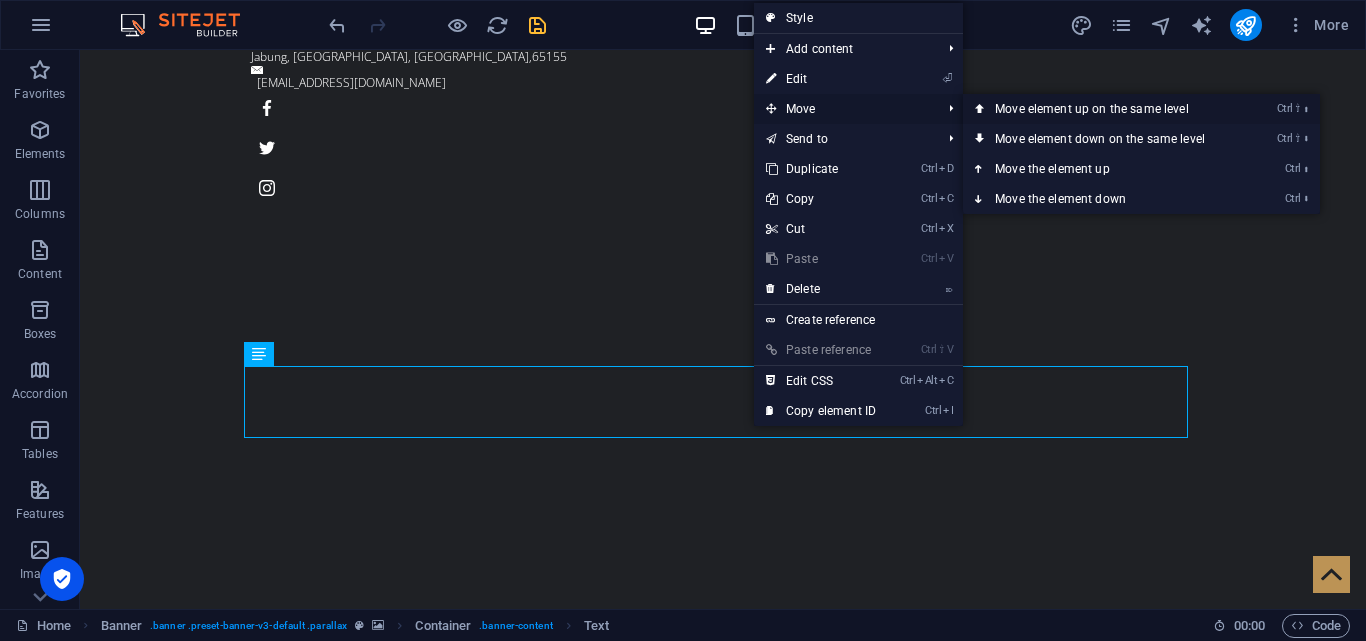 click on "Ctrl ⇧ ⬆  Move element up on the same level" at bounding box center (1104, 109) 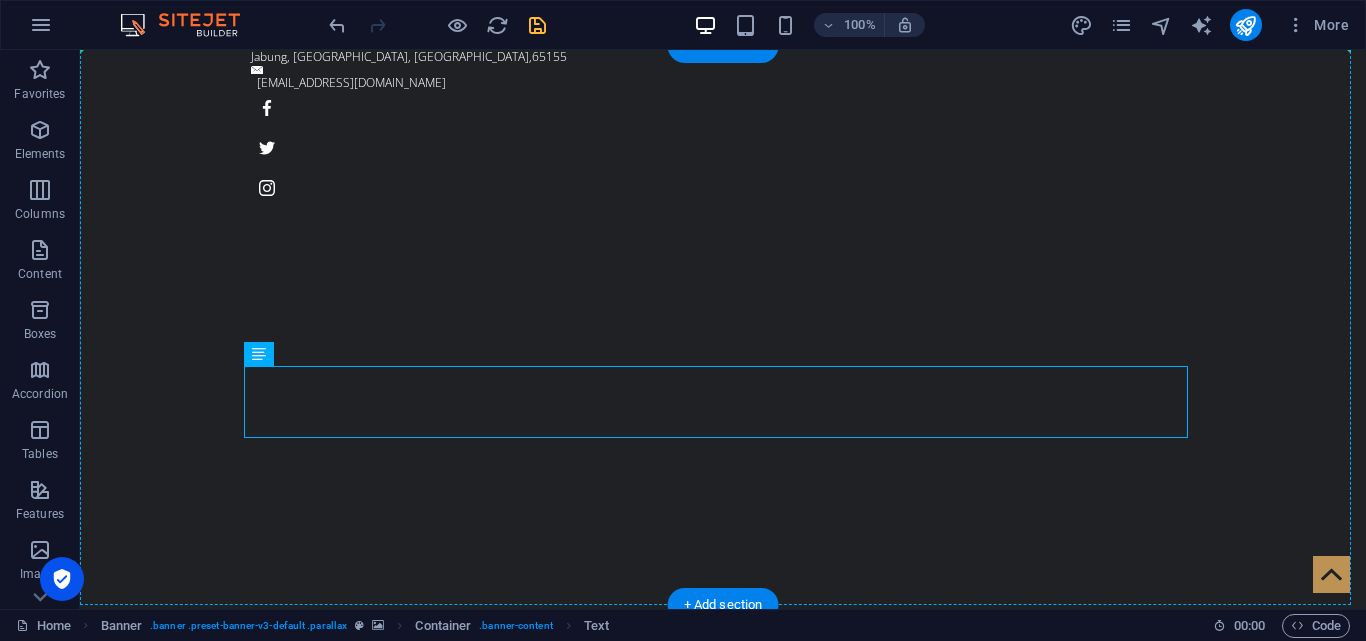 drag, startPoint x: 611, startPoint y: 408, endPoint x: 603, endPoint y: 305, distance: 103.31021 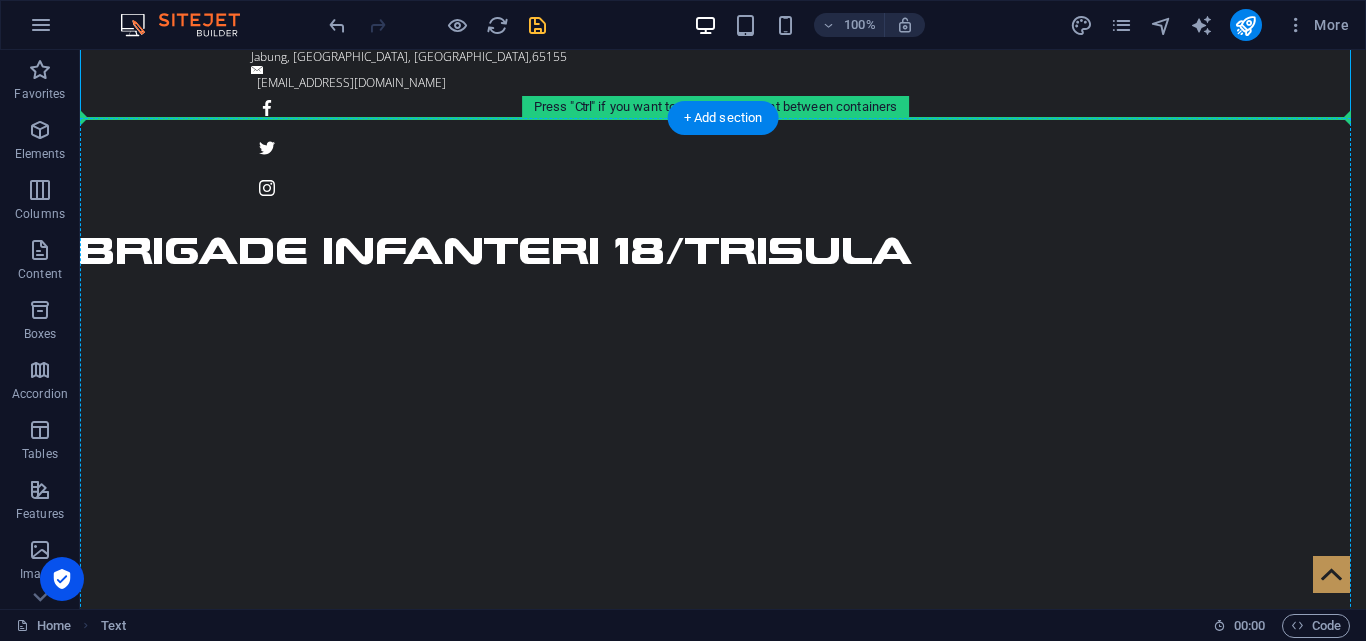 drag, startPoint x: 555, startPoint y: 98, endPoint x: 568, endPoint y: 388, distance: 290.29123 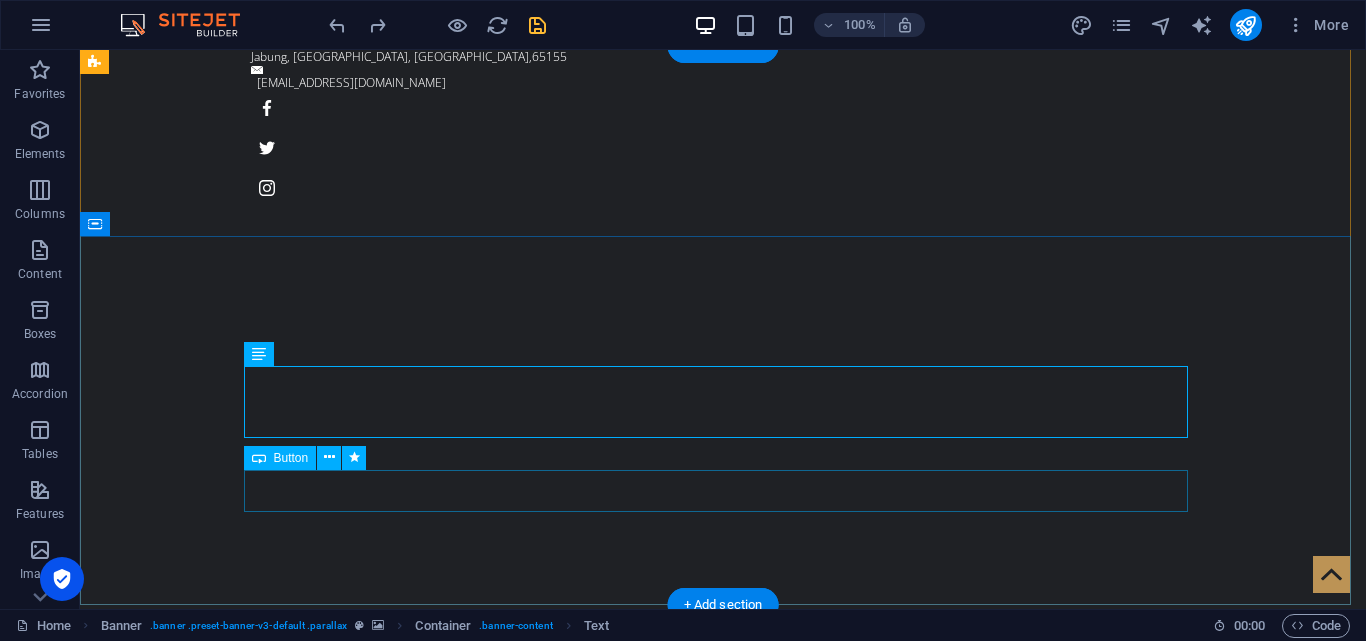 drag, startPoint x: 480, startPoint y: 350, endPoint x: 461, endPoint y: 483, distance: 134.3503 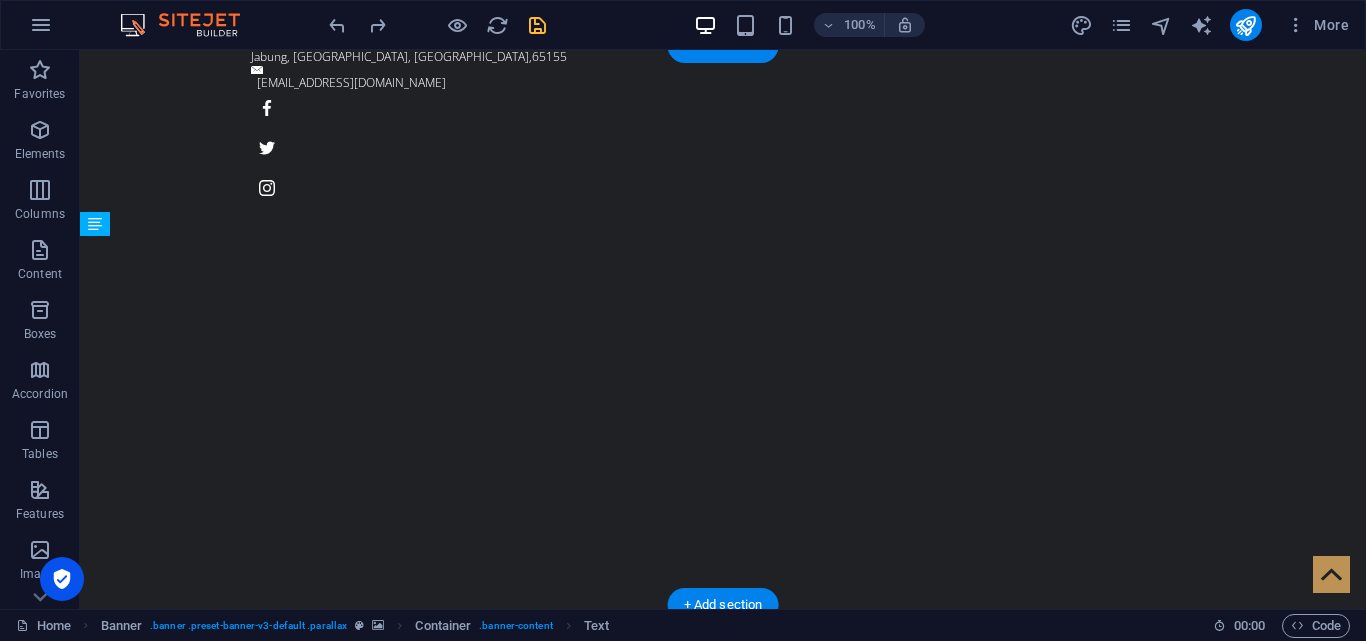 drag, startPoint x: 494, startPoint y: 347, endPoint x: 500, endPoint y: 408, distance: 61.294373 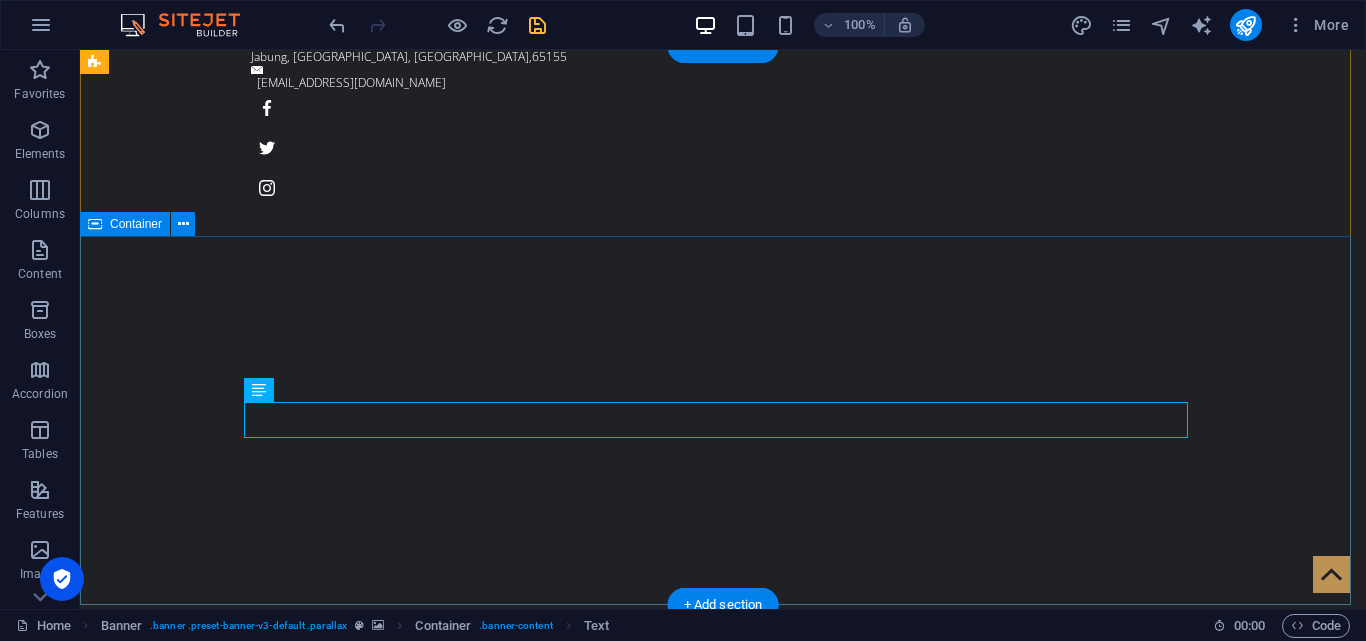 click on "BRIGADE INFANTERI 18/TRISULA BERSAMA [DEMOGRAPHIC_DATA] KITA MENYERBU DARI LANGIT Learn more" at bounding box center [723, 1182] 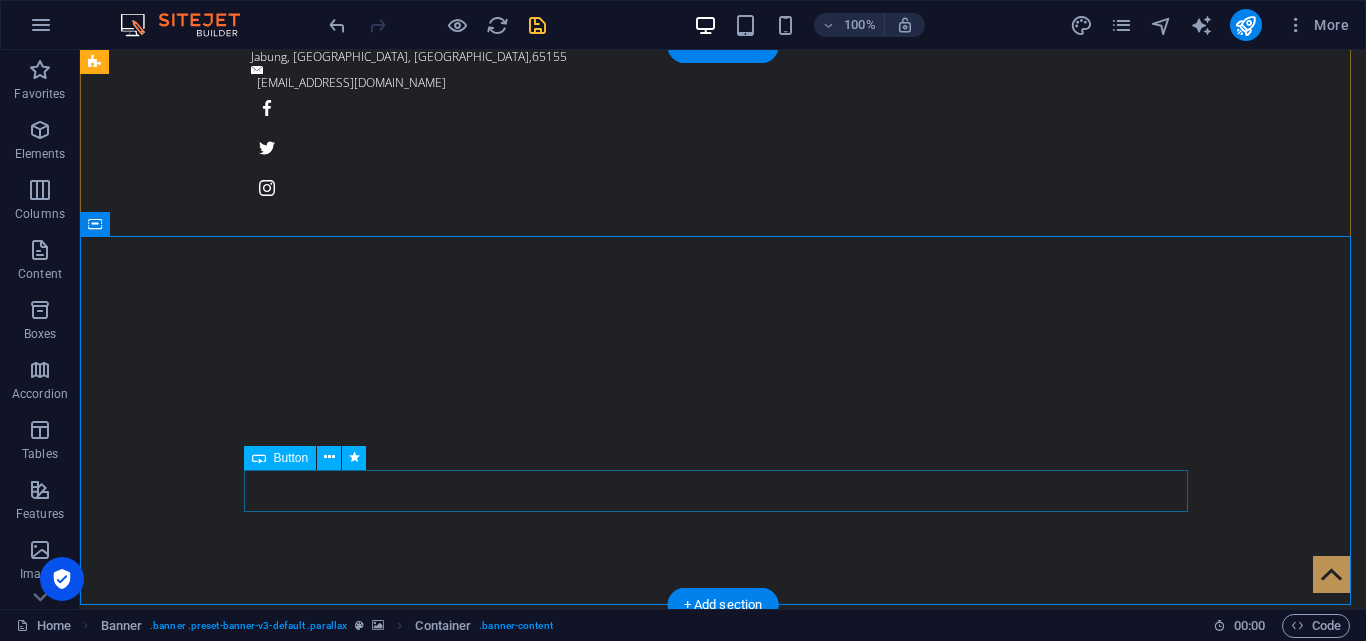 scroll, scrollTop: 252, scrollLeft: 0, axis: vertical 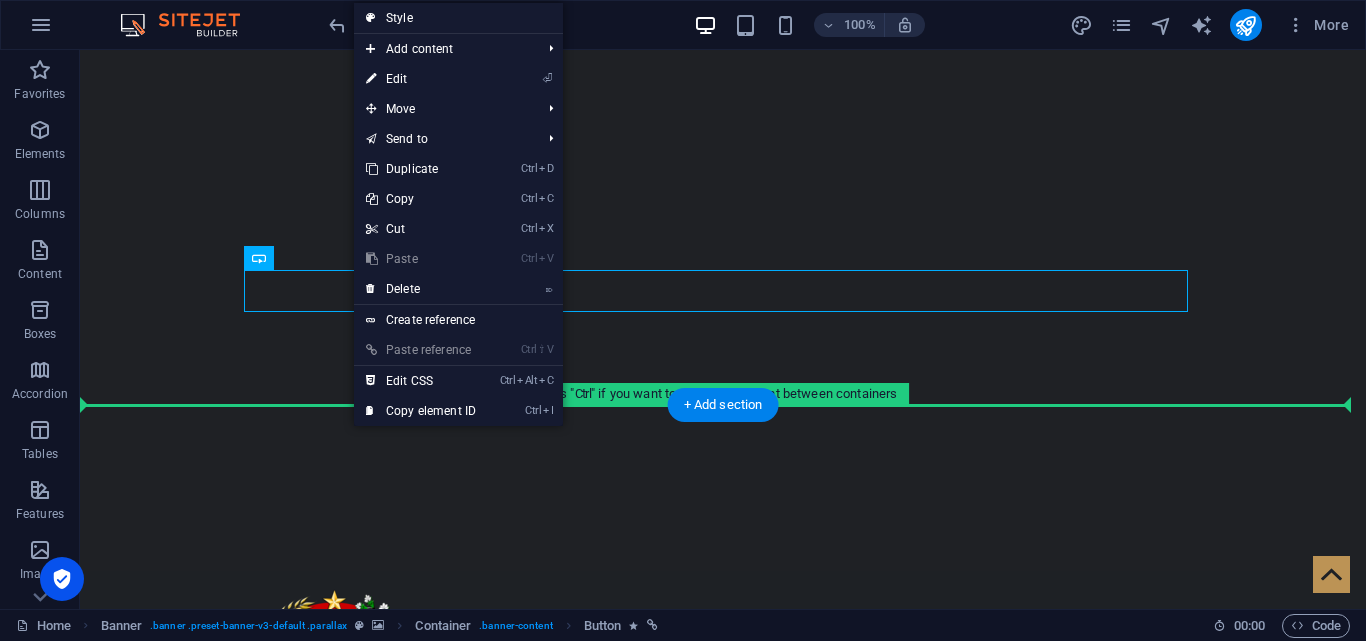 drag, startPoint x: 346, startPoint y: 291, endPoint x: 351, endPoint y: 421, distance: 130.09612 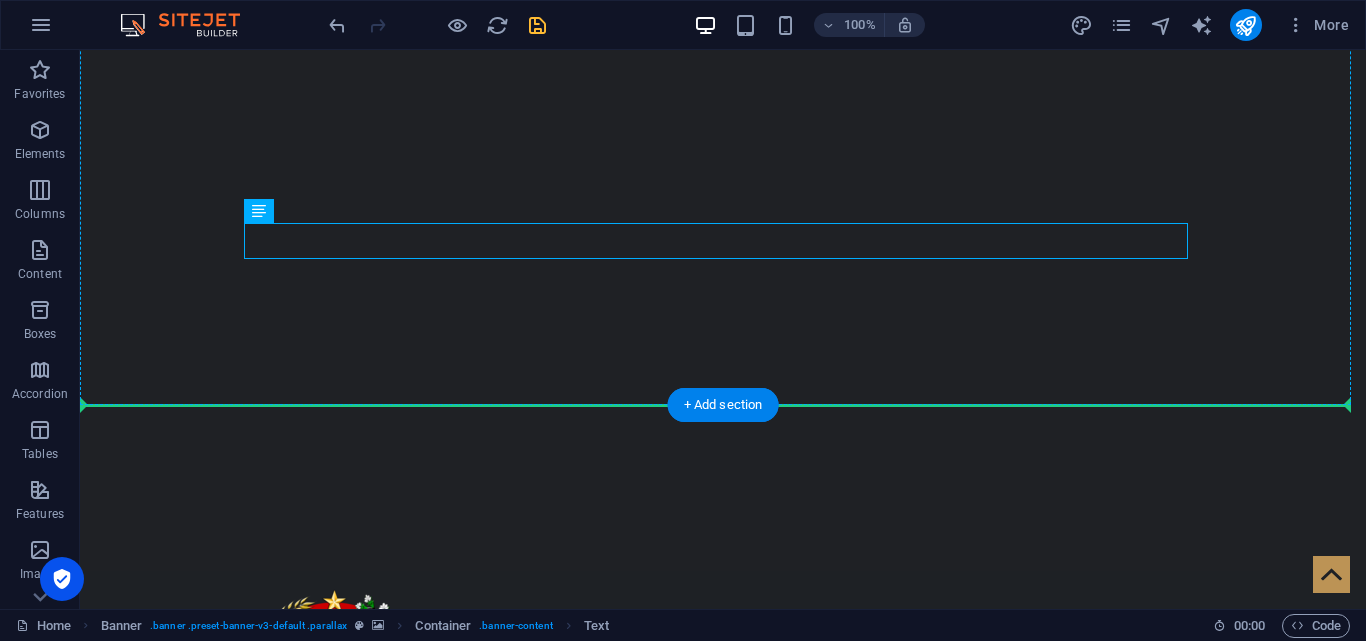 drag, startPoint x: 592, startPoint y: 241, endPoint x: 488, endPoint y: 345, distance: 147.07822 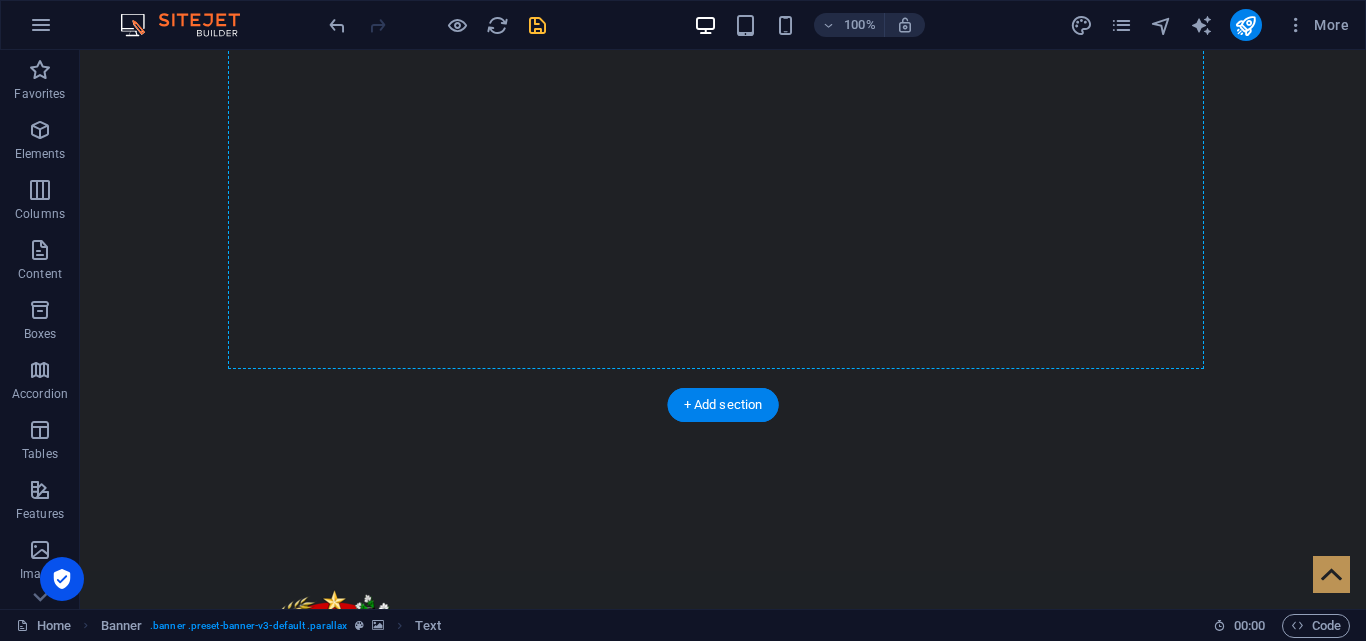 drag, startPoint x: 469, startPoint y: 381, endPoint x: 1166, endPoint y: 282, distance: 703.9957 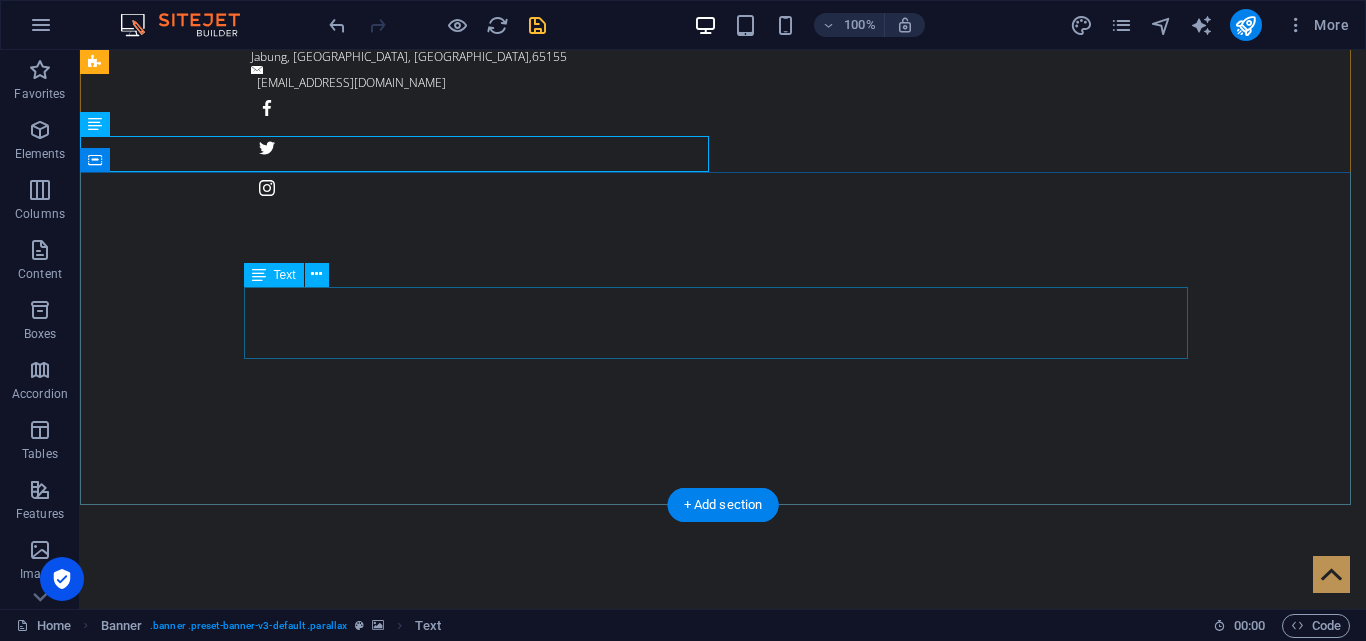 scroll, scrollTop: 152, scrollLeft: 0, axis: vertical 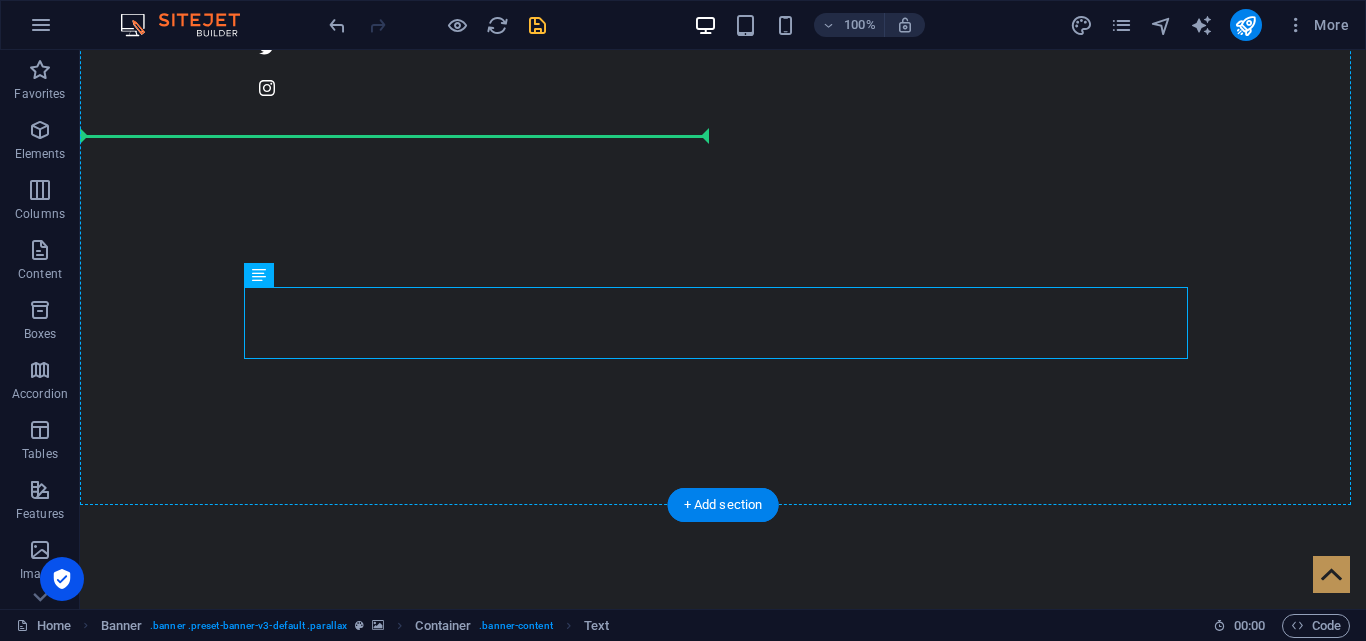 drag, startPoint x: 405, startPoint y: 331, endPoint x: 257, endPoint y: 145, distance: 237.69728 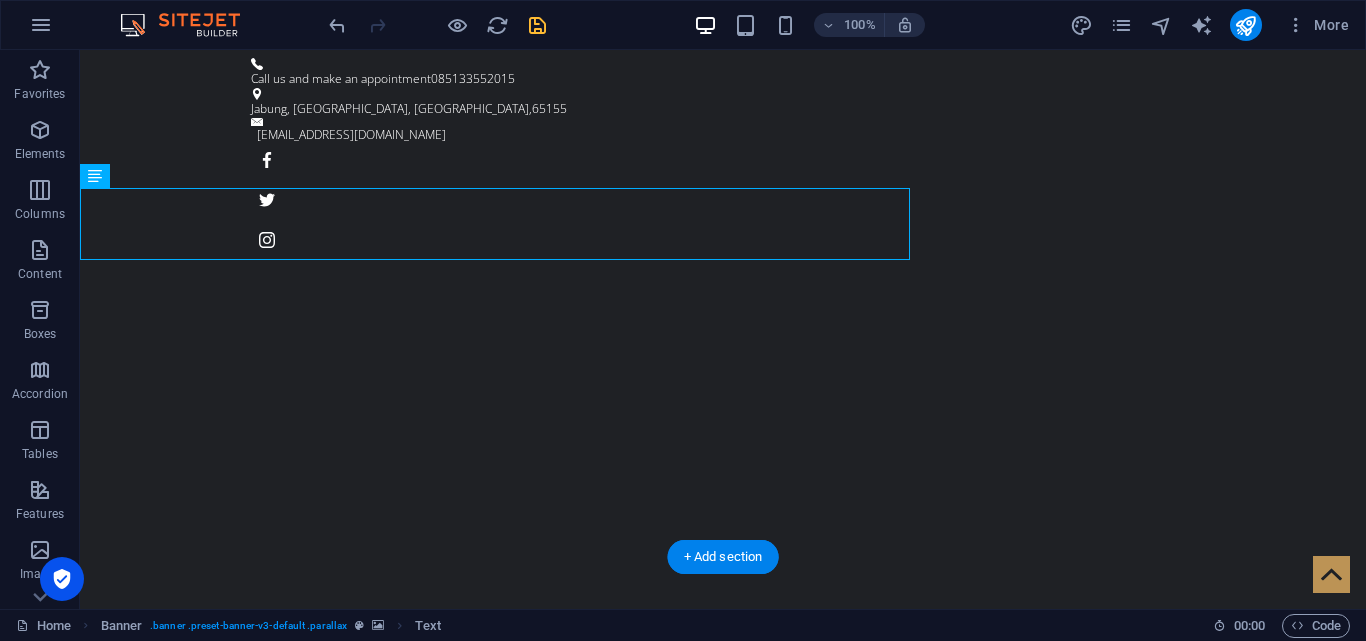 scroll, scrollTop: 100, scrollLeft: 0, axis: vertical 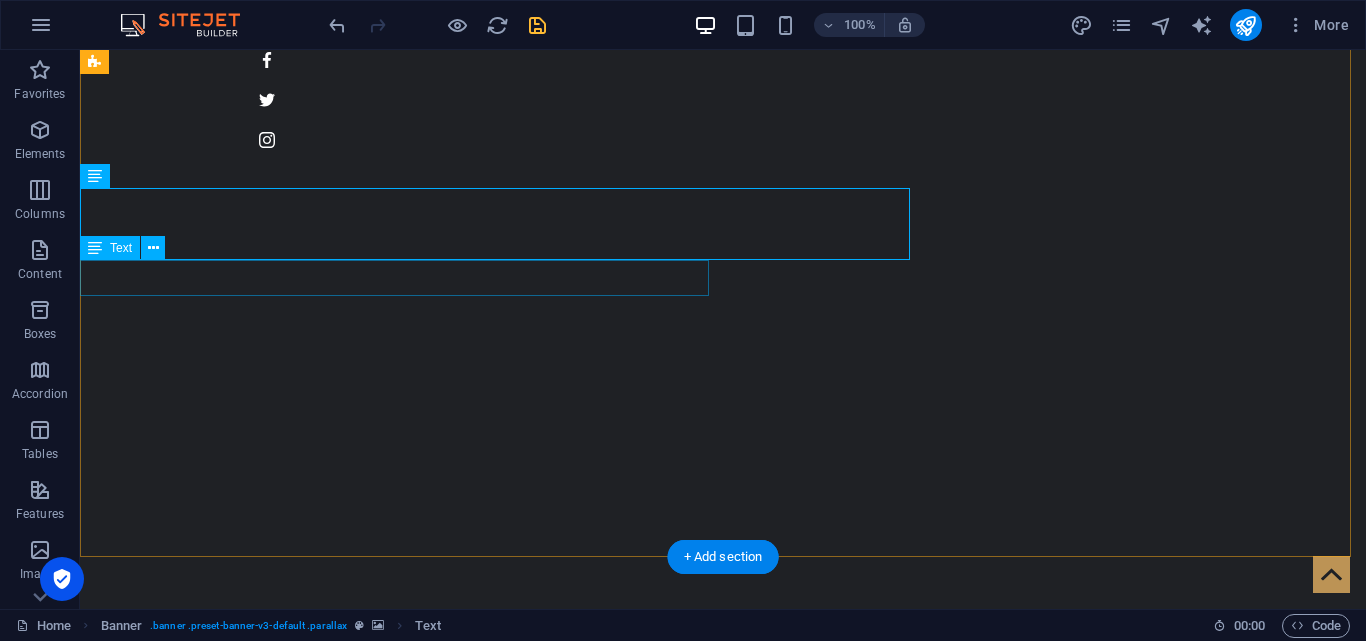 click on "BERSAMA [DEMOGRAPHIC_DATA] KITA MENYERBU DARI LANGIT" at bounding box center [723, 1048] 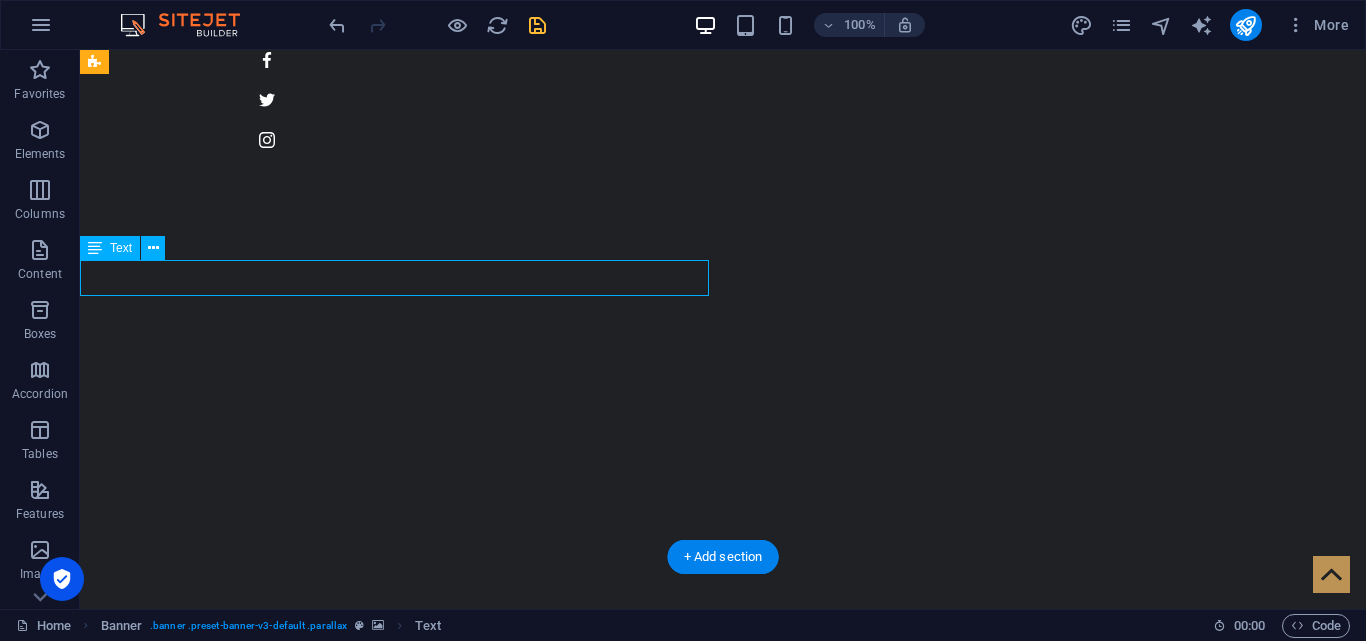 click on "BERSAMA [DEMOGRAPHIC_DATA] KITA MENYERBU DARI LANGIT" at bounding box center [723, 1048] 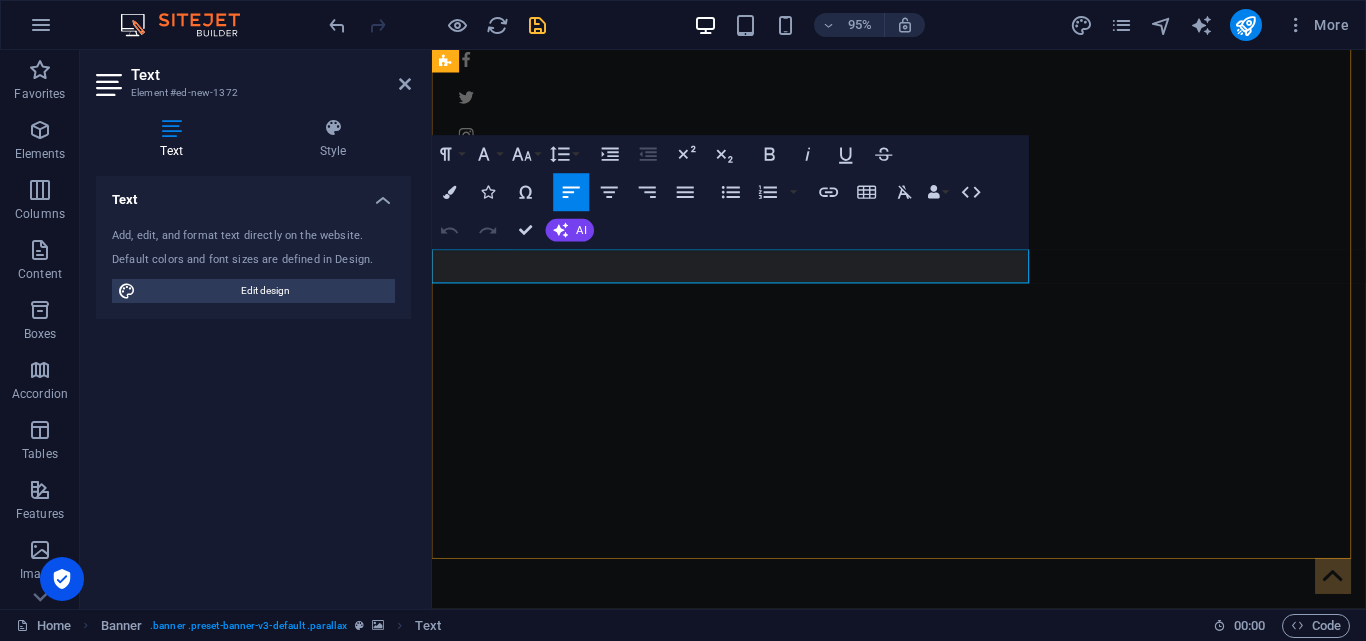 click on "BERSAMA [DEMOGRAPHIC_DATA] KITA MENYERBU DARI LANGIT" at bounding box center [852, 1048] 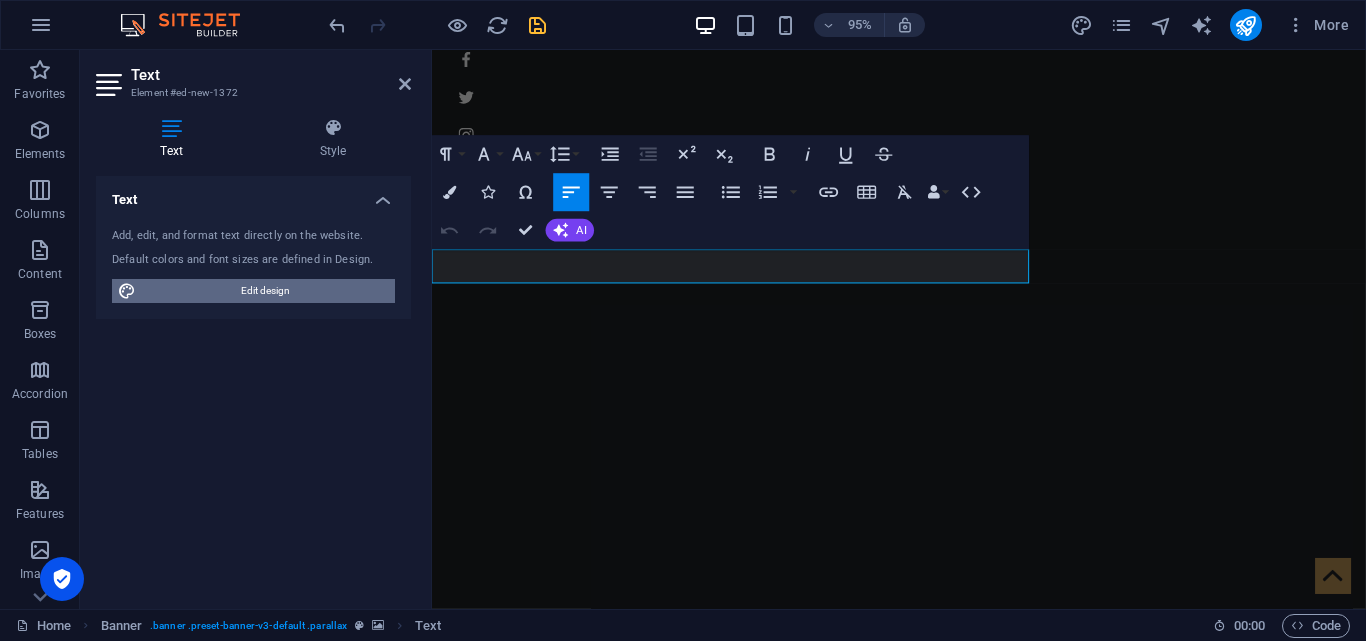click on "Edit design" at bounding box center [265, 291] 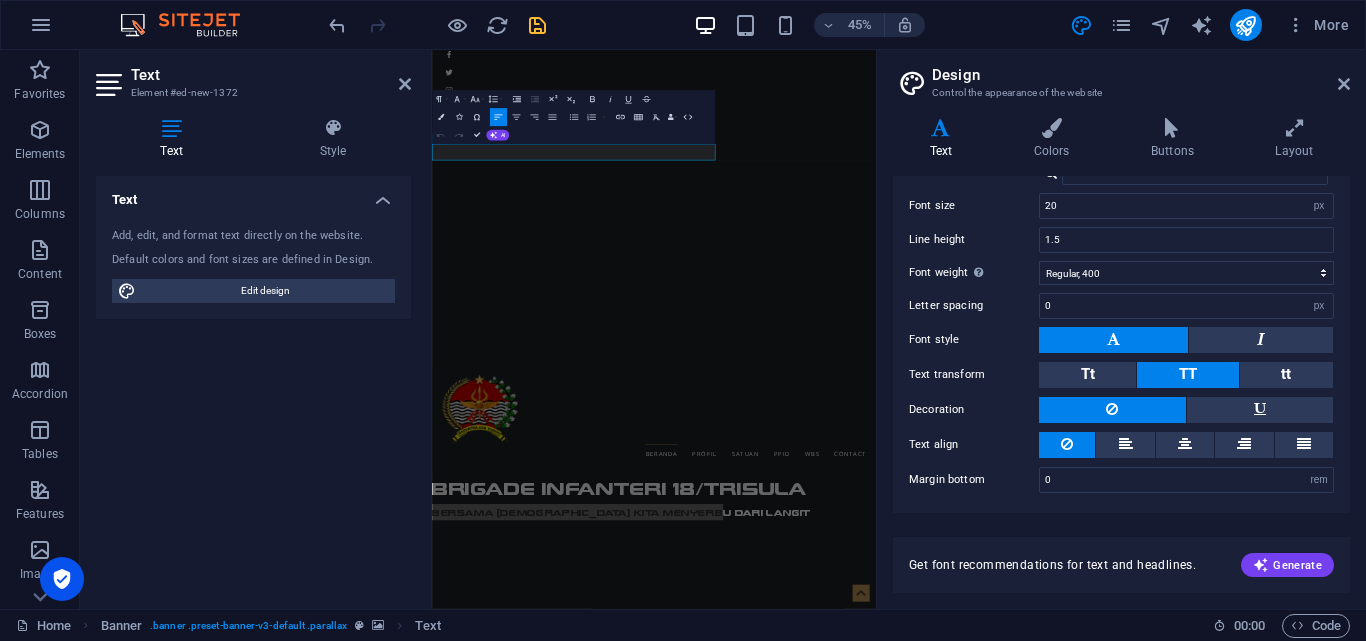 scroll, scrollTop: 307, scrollLeft: 0, axis: vertical 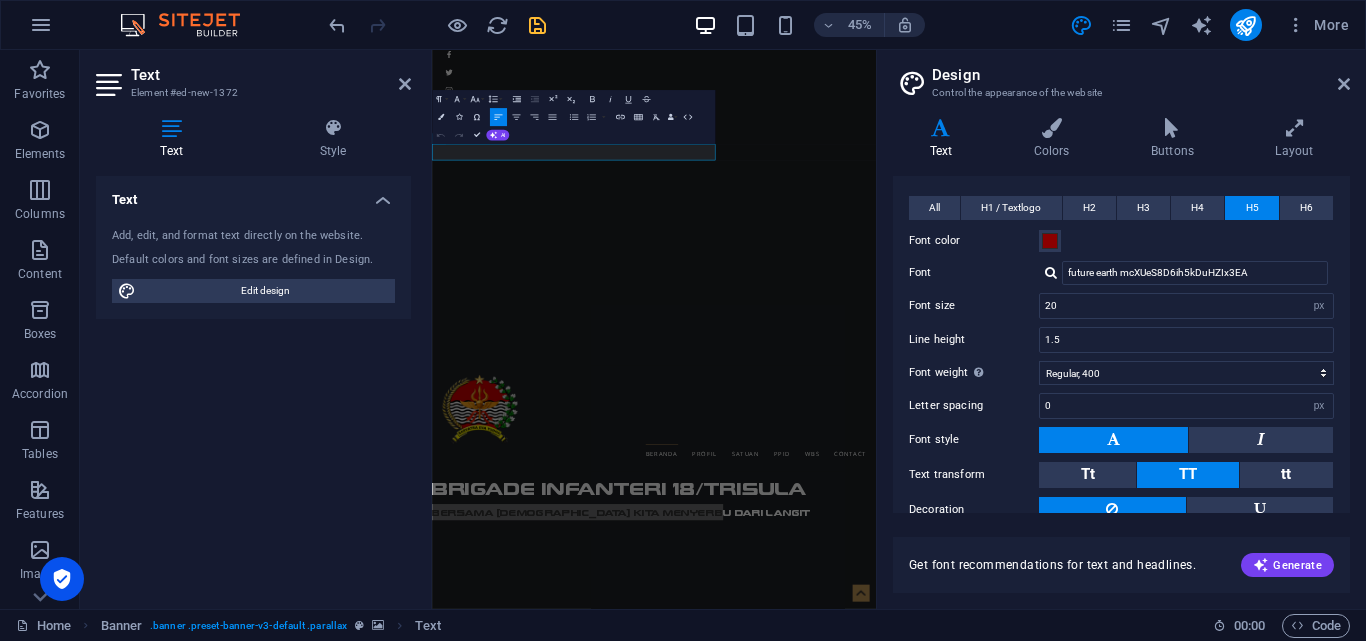 click at bounding box center [1051, 272] 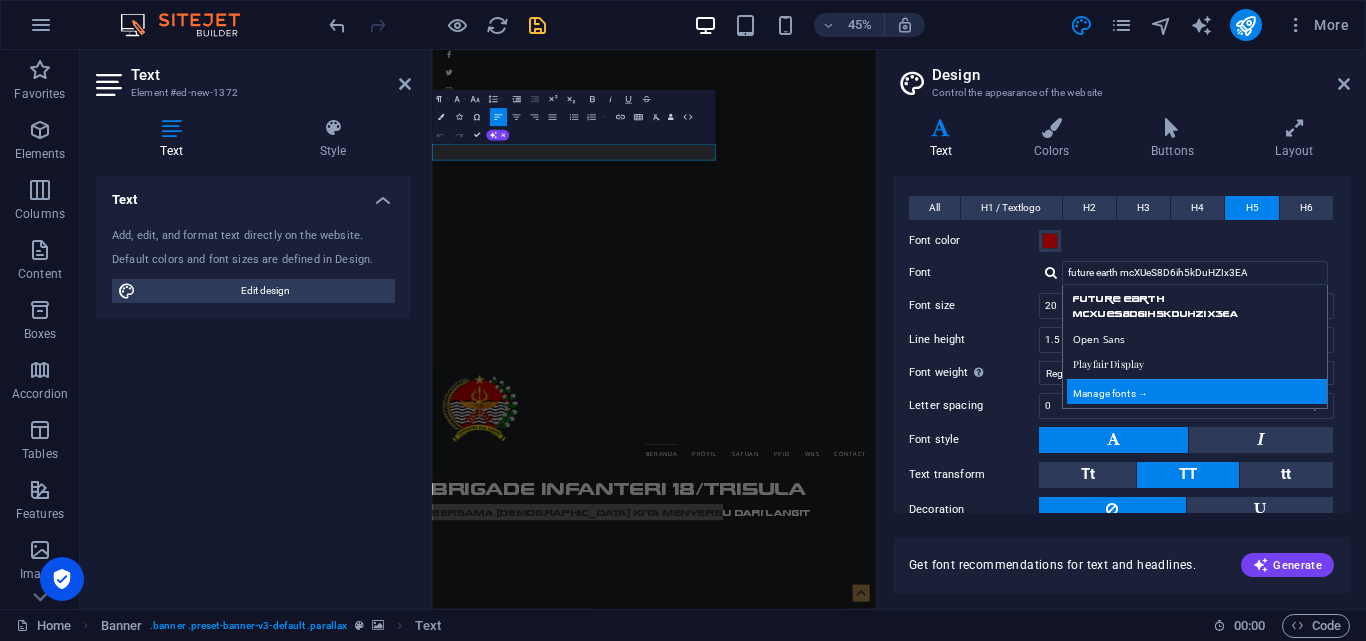click on "Manage fonts →" at bounding box center [1199, 391] 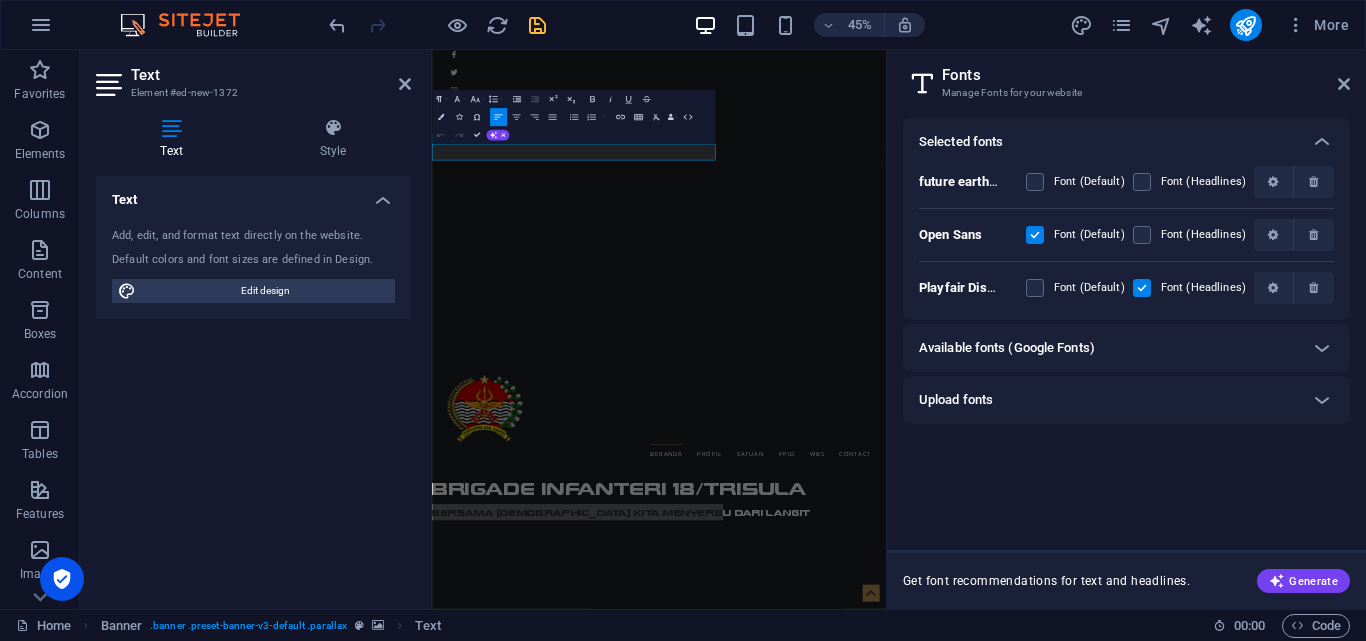 click on "Available fonts (Google Fonts)" at bounding box center [1108, 348] 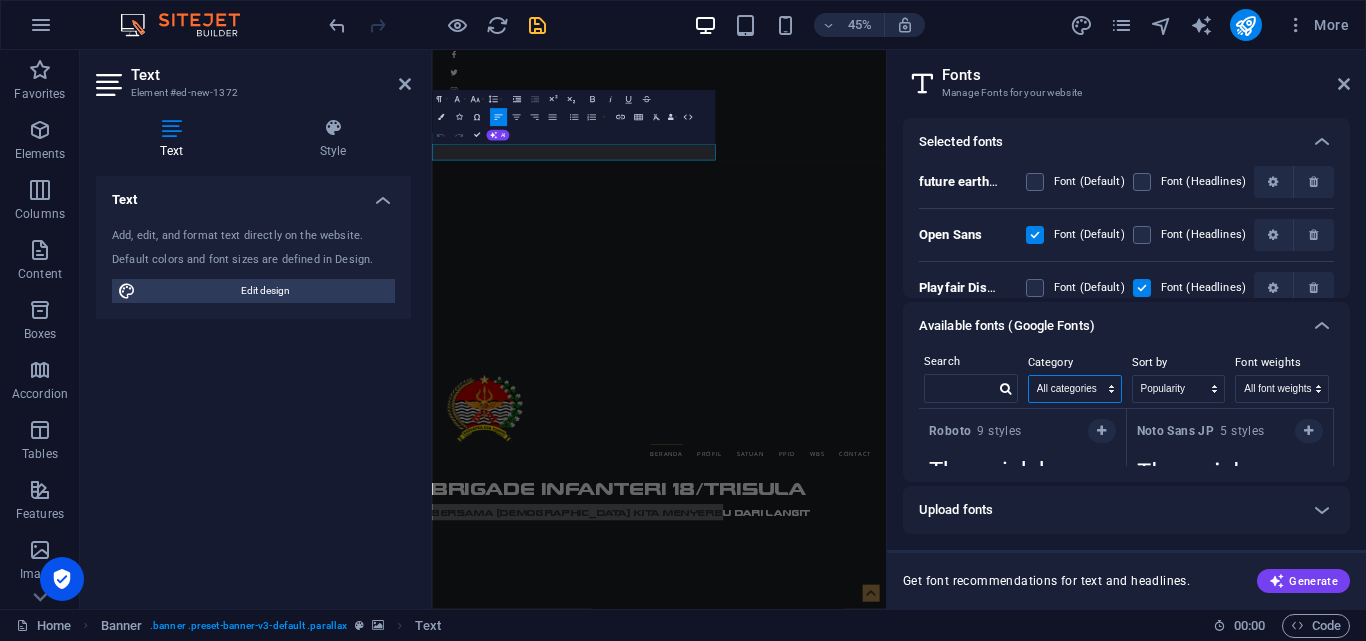 click on "All categories serif display monospace sans-serif handwriting" at bounding box center (1075, 389) 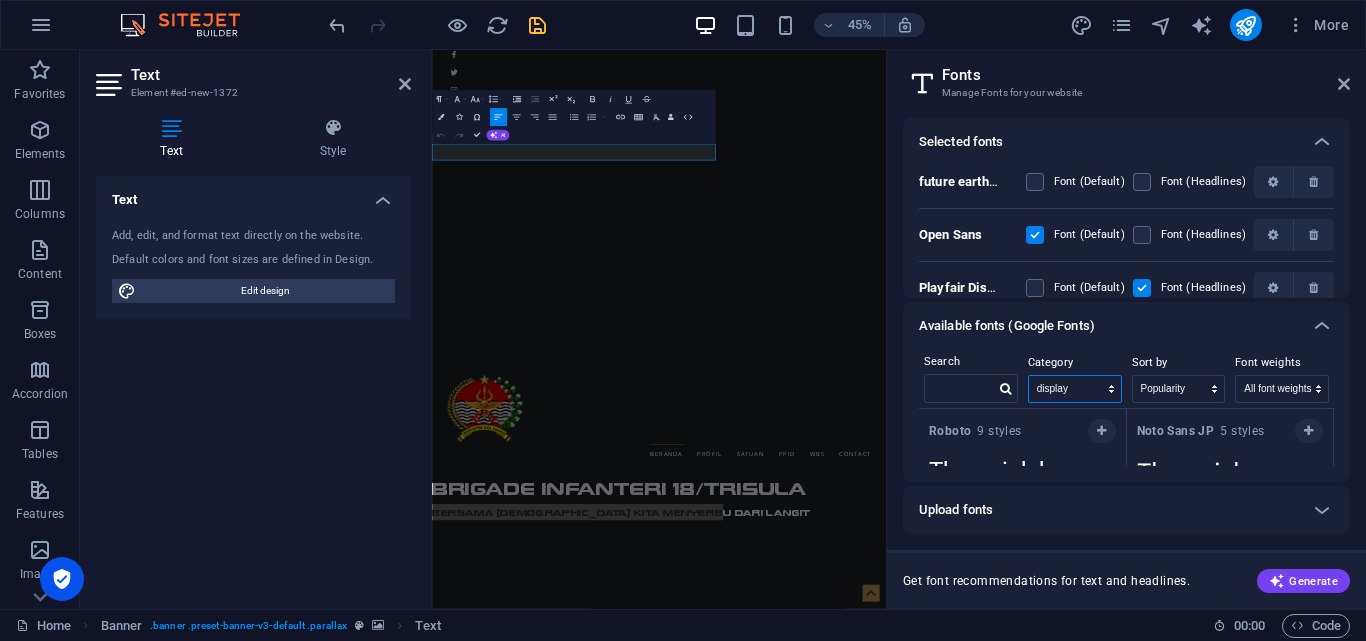 click on "All categories serif display monospace sans-serif handwriting" at bounding box center (1075, 389) 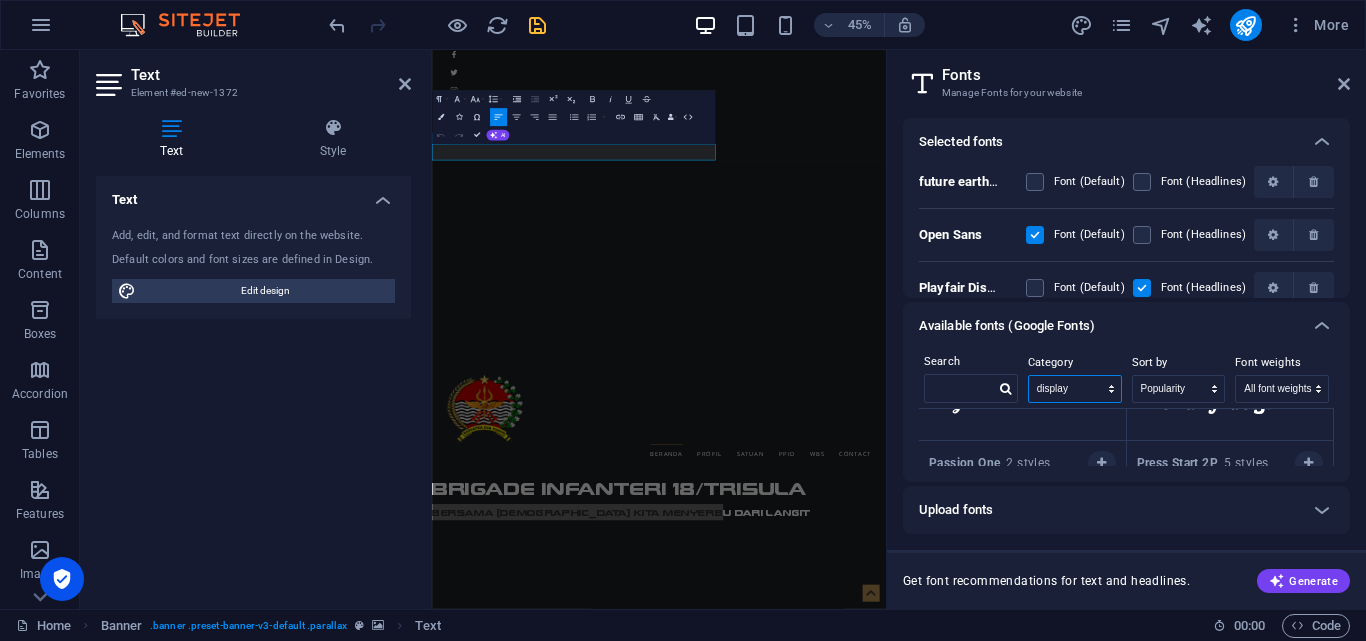 scroll, scrollTop: 1100, scrollLeft: 0, axis: vertical 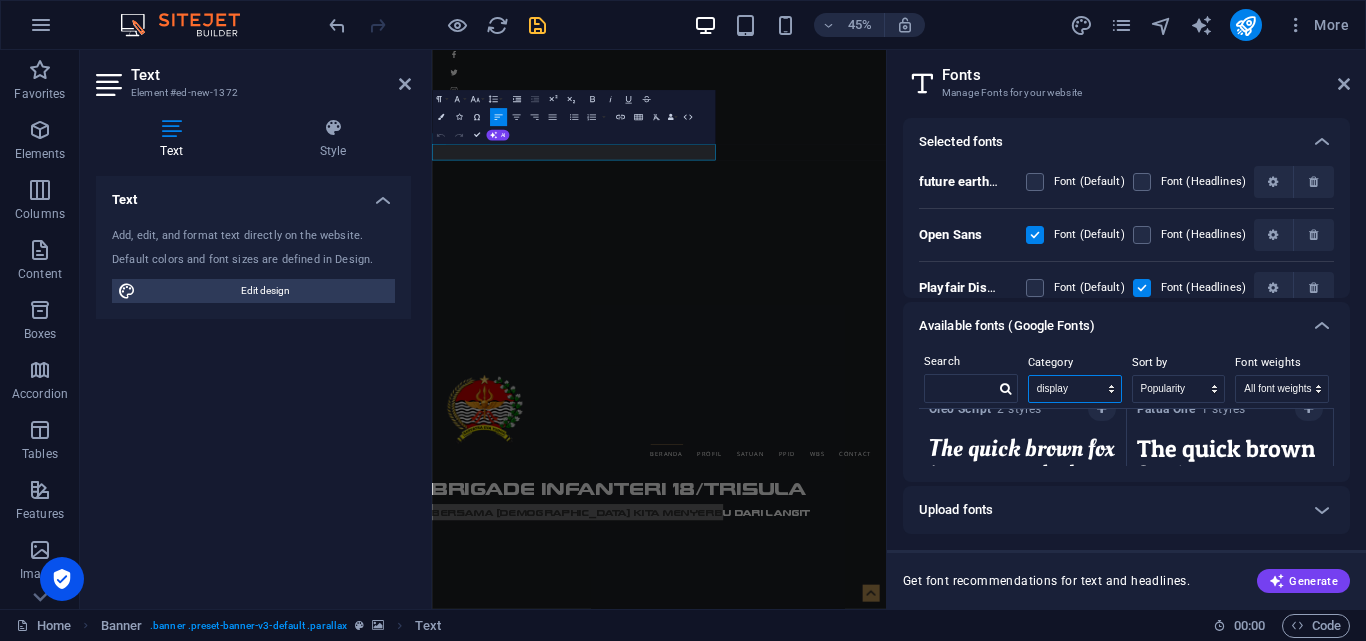 click on "All categories serif display monospace sans-serif handwriting" at bounding box center [1075, 389] 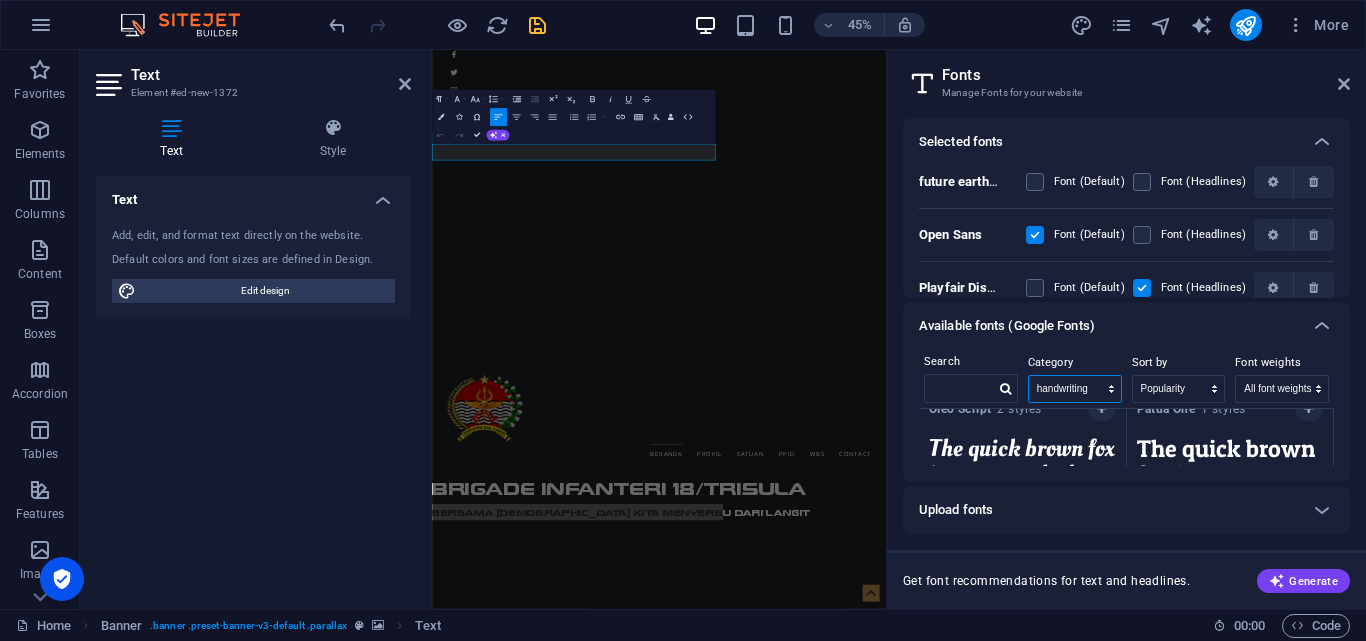 click on "All categories serif display monospace sans-serif handwriting" at bounding box center [1075, 389] 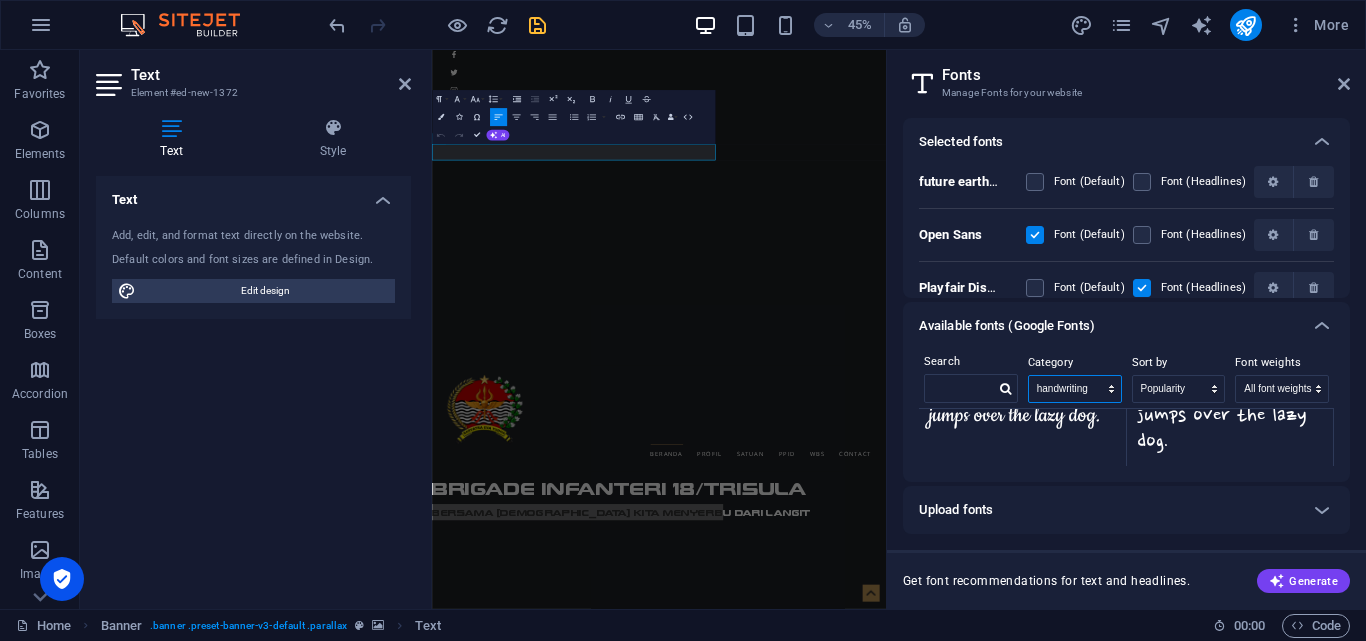 scroll, scrollTop: 2183, scrollLeft: 0, axis: vertical 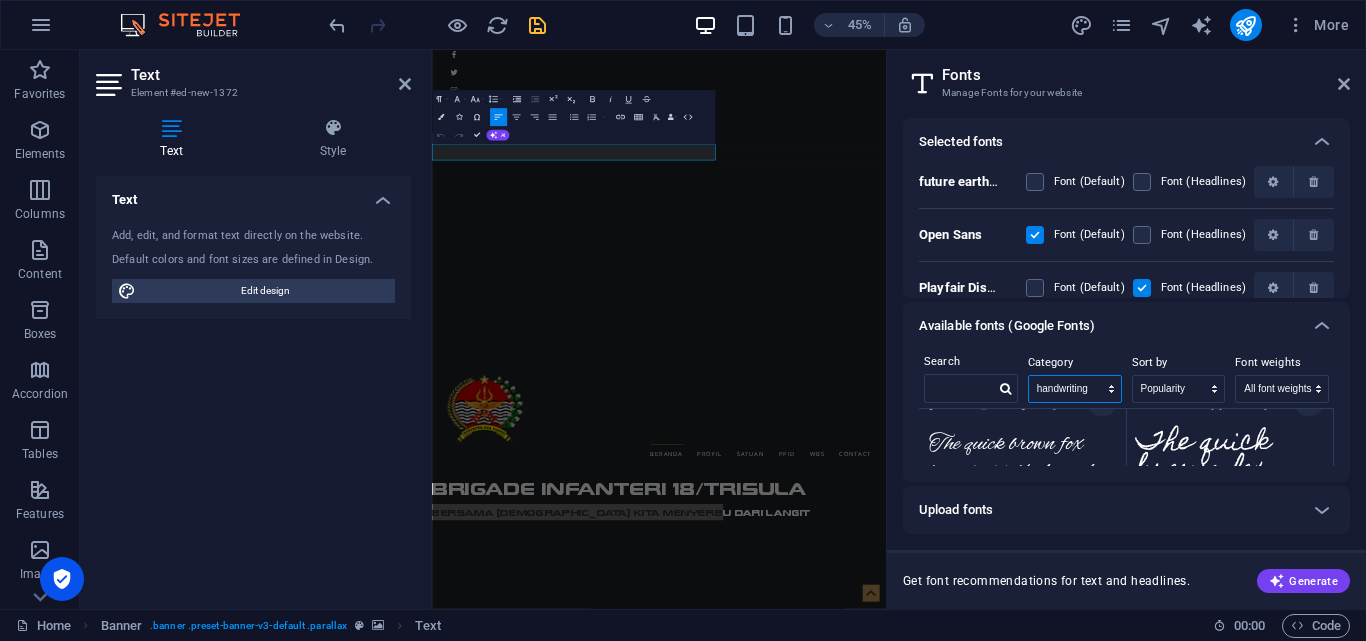click on "All categories serif display monospace sans-serif handwriting" at bounding box center (1075, 389) 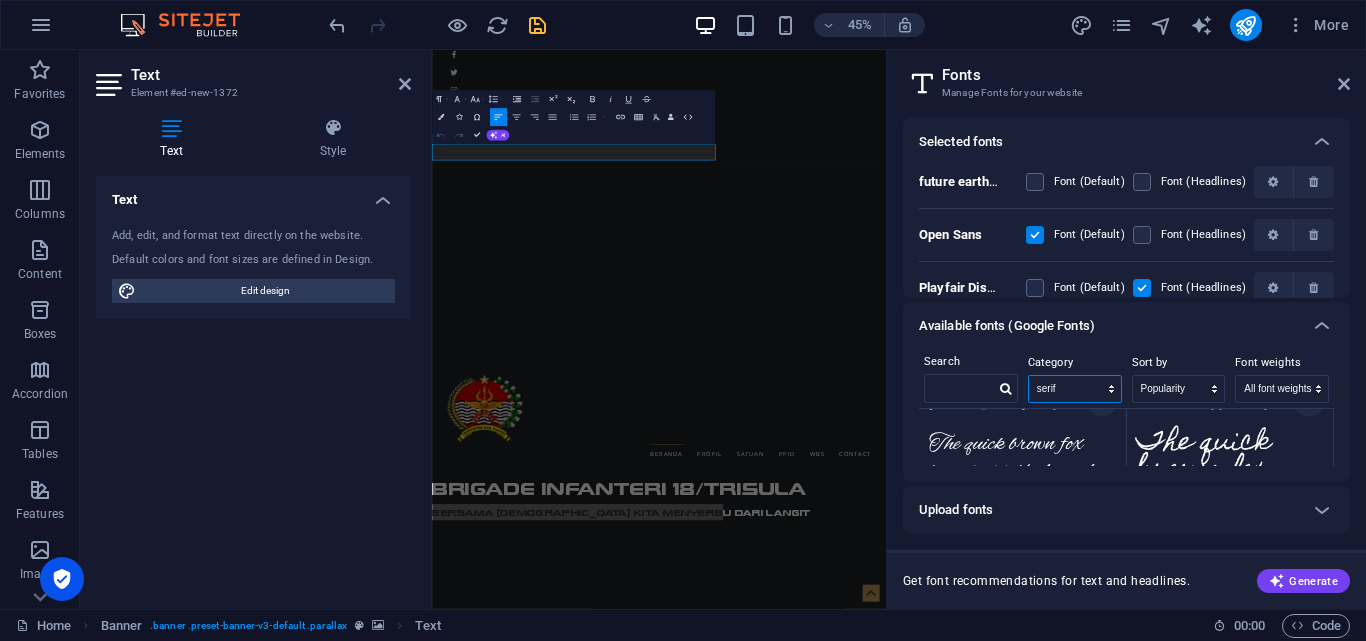 click on "All categories serif display monospace sans-serif handwriting" at bounding box center [1075, 389] 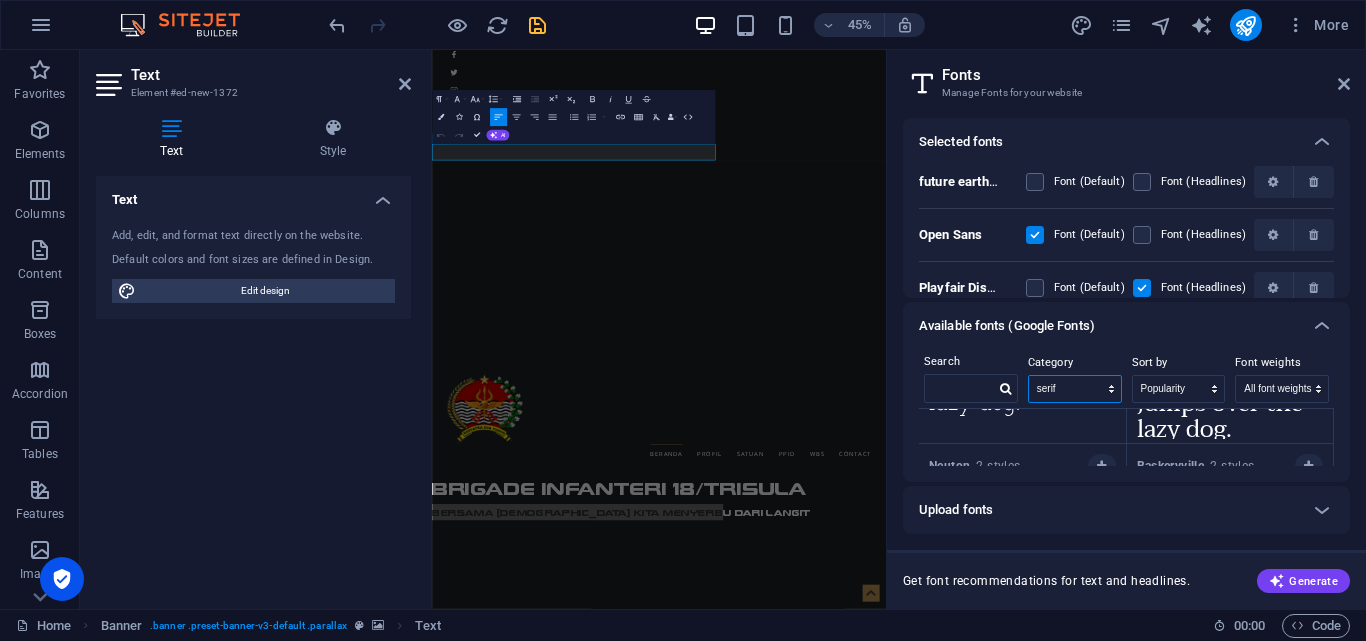 scroll, scrollTop: 4023, scrollLeft: 0, axis: vertical 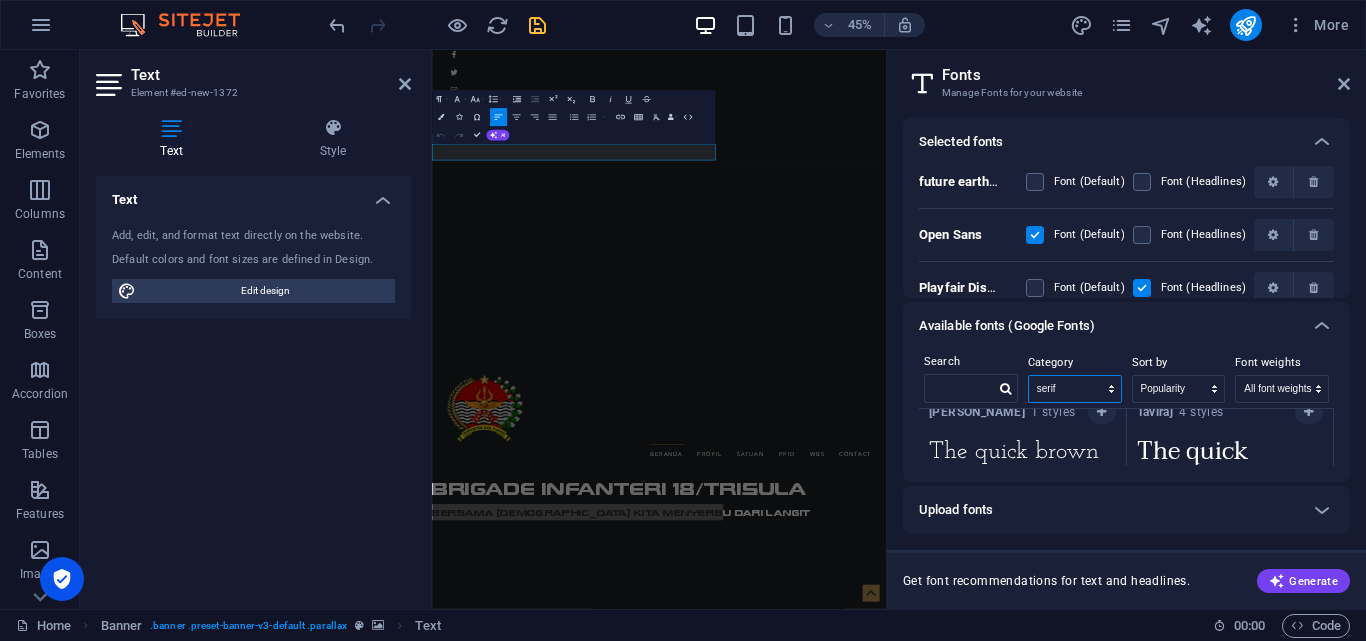 click on "All categories serif display monospace sans-serif handwriting" at bounding box center (1075, 389) 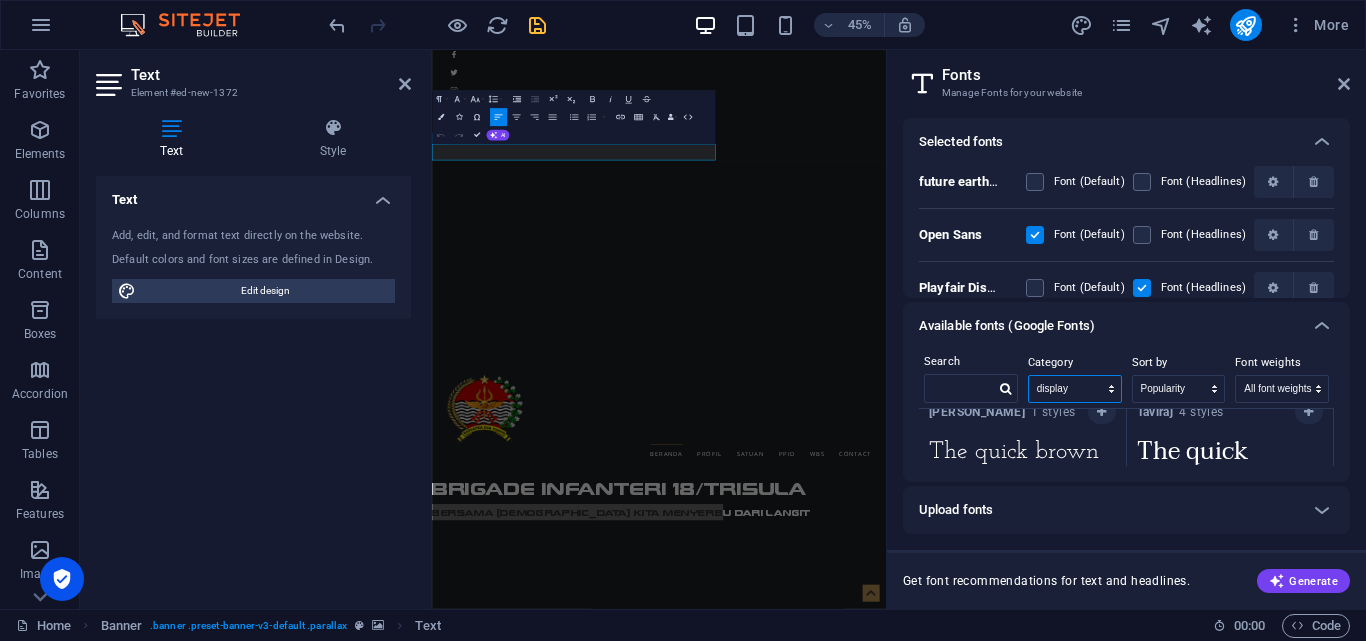 click on "All categories serif display monospace sans-serif handwriting" at bounding box center [1075, 389] 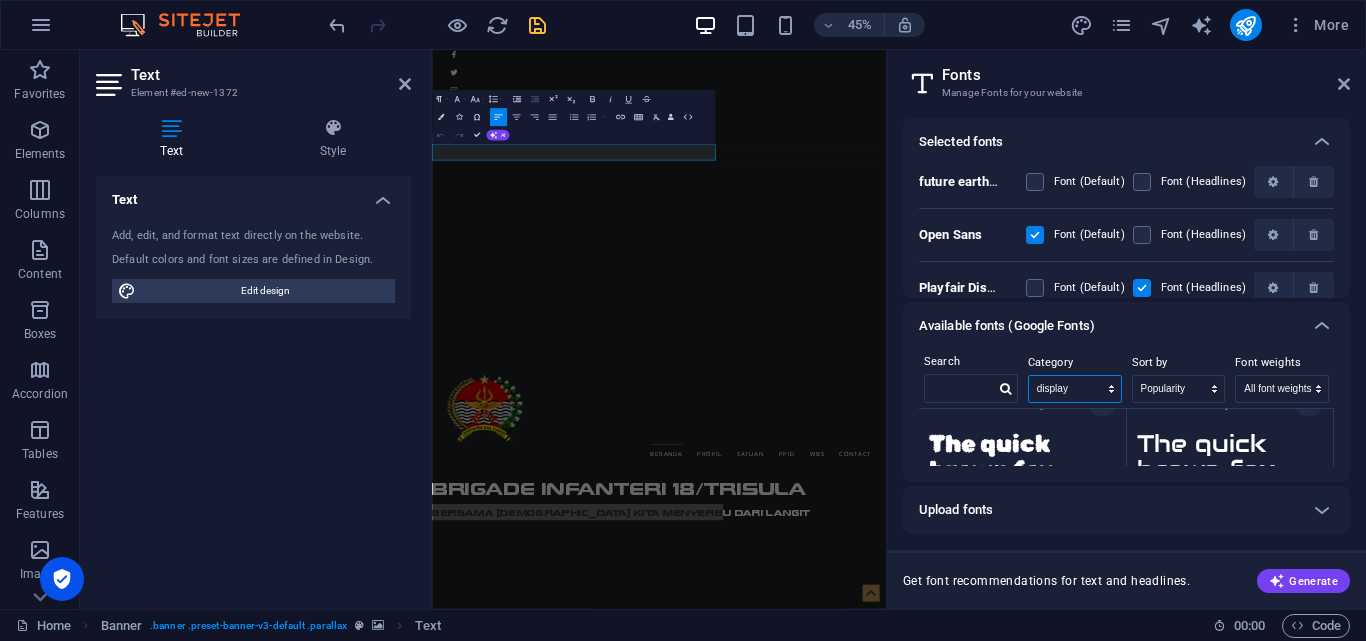 scroll, scrollTop: 2283, scrollLeft: 0, axis: vertical 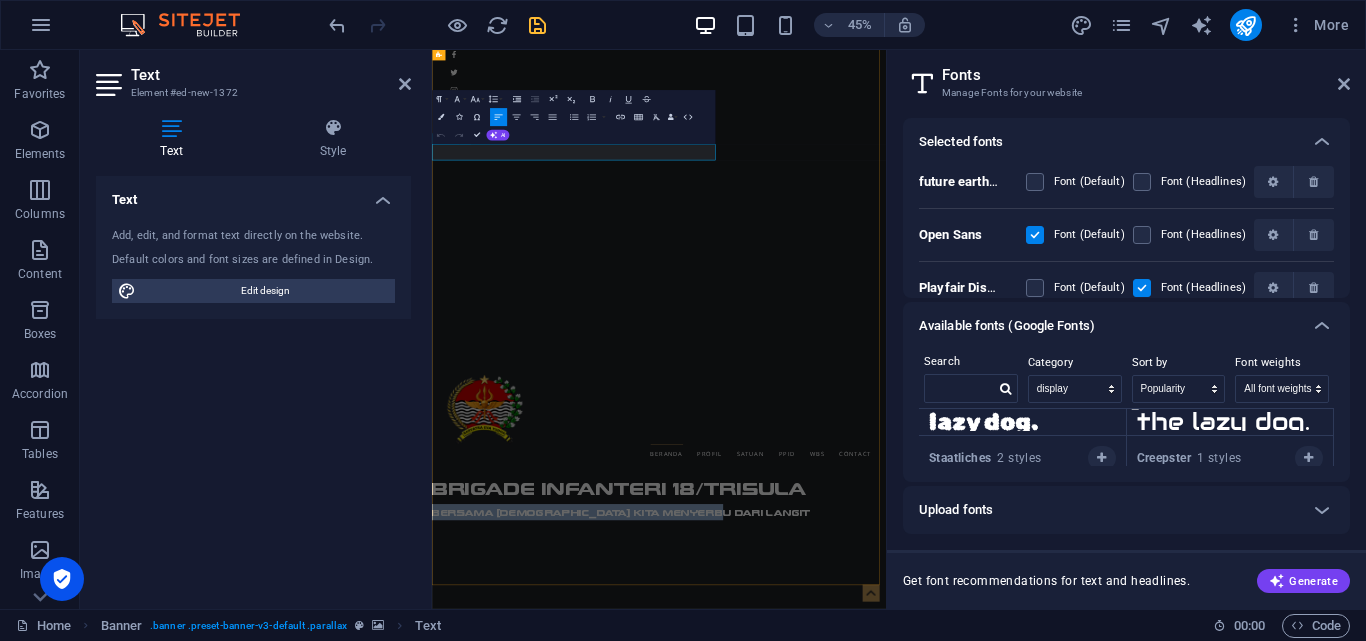 click on "BERSAMA [DEMOGRAPHIC_DATA] KITA MENYERBU DARI LANGIT" at bounding box center [852, 1077] 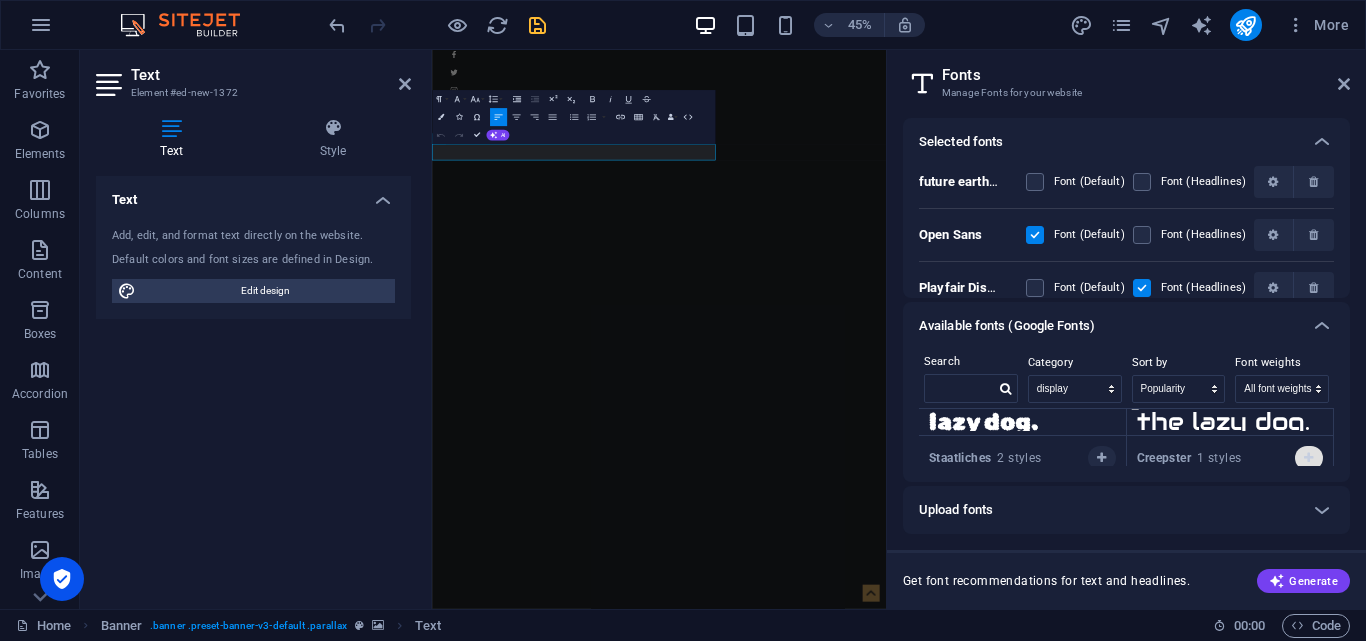 click at bounding box center (1308, 458) 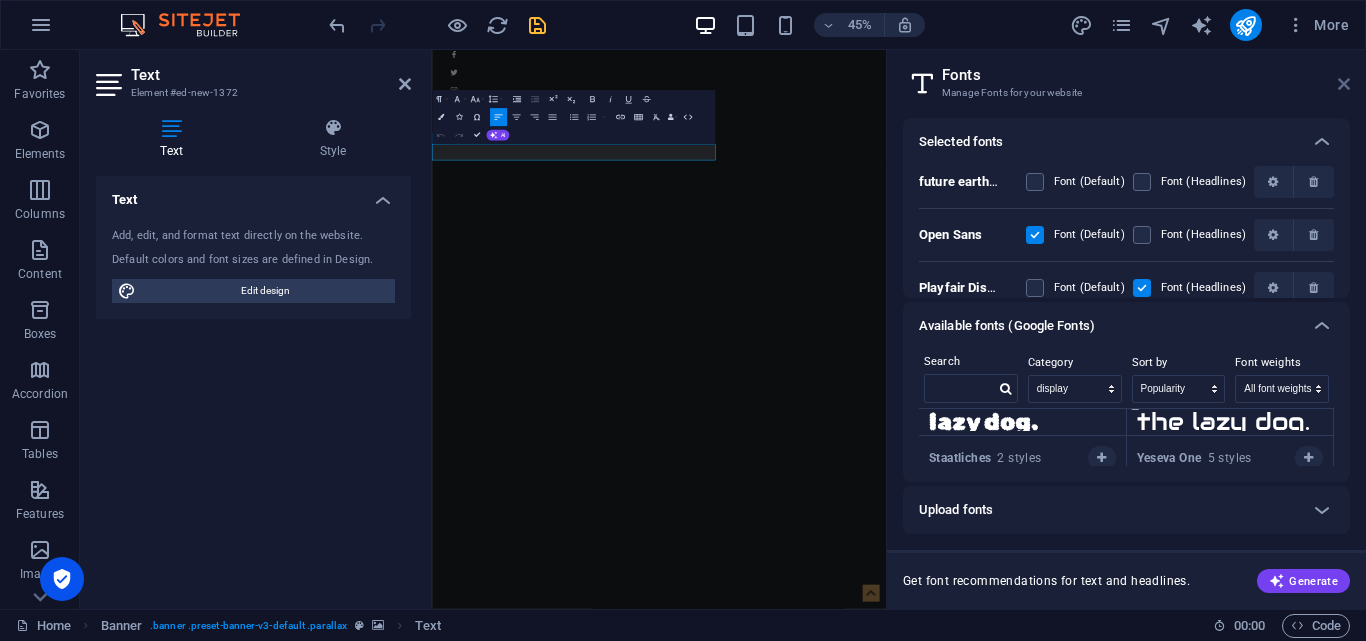 click at bounding box center (1344, 84) 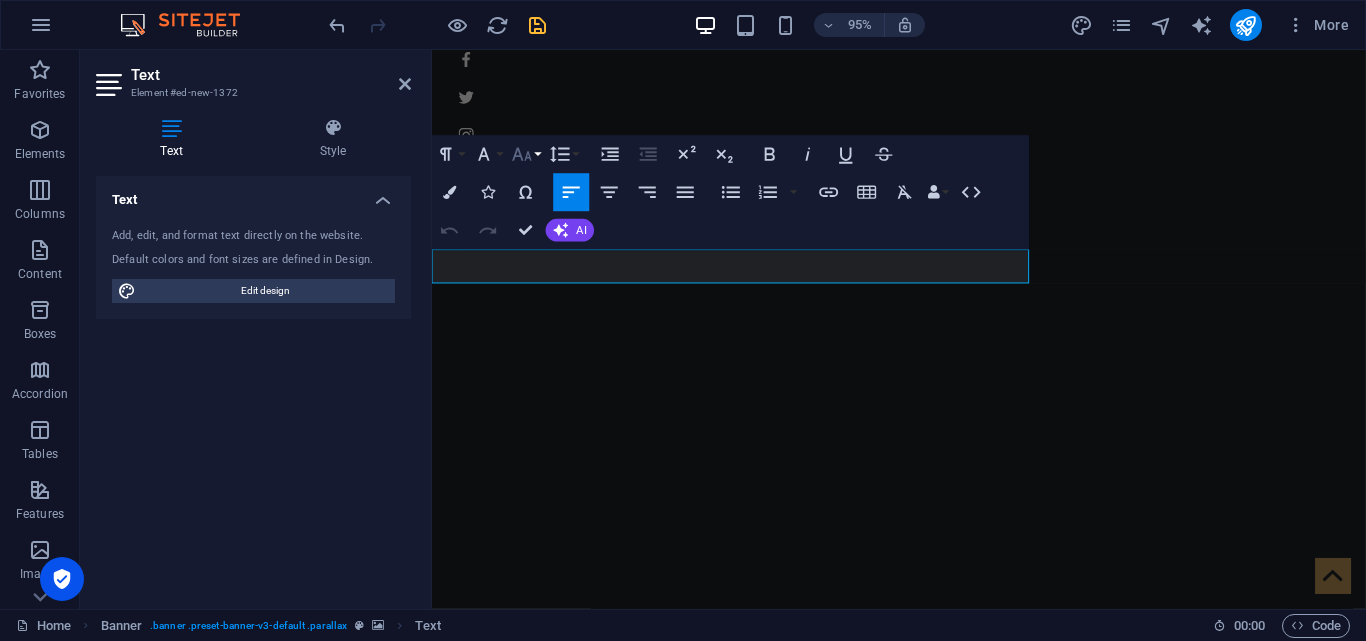 click 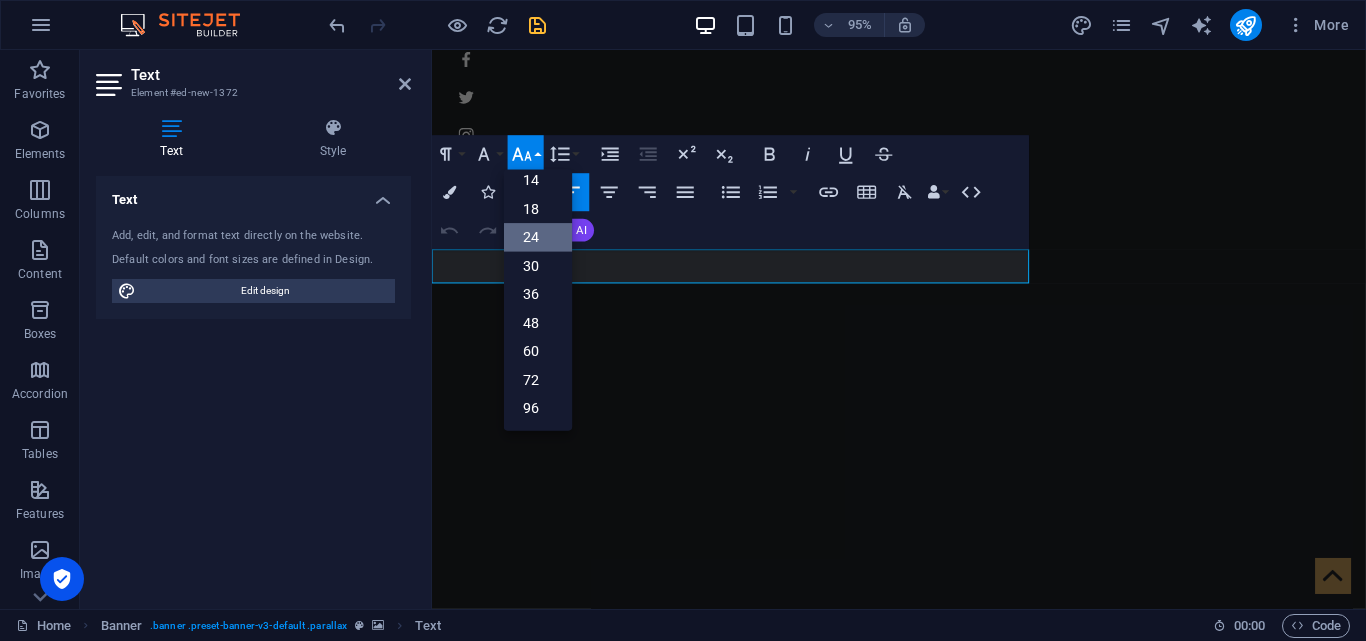 scroll, scrollTop: 161, scrollLeft: 0, axis: vertical 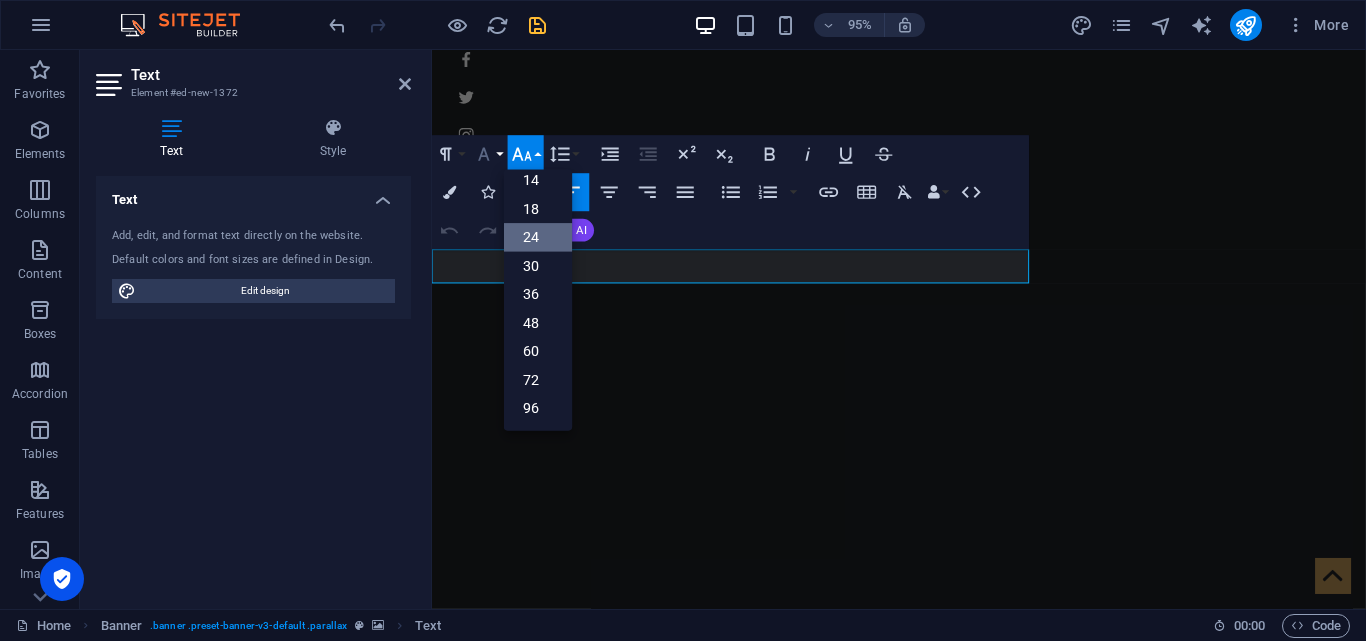 click on "Font Family" at bounding box center (488, 155) 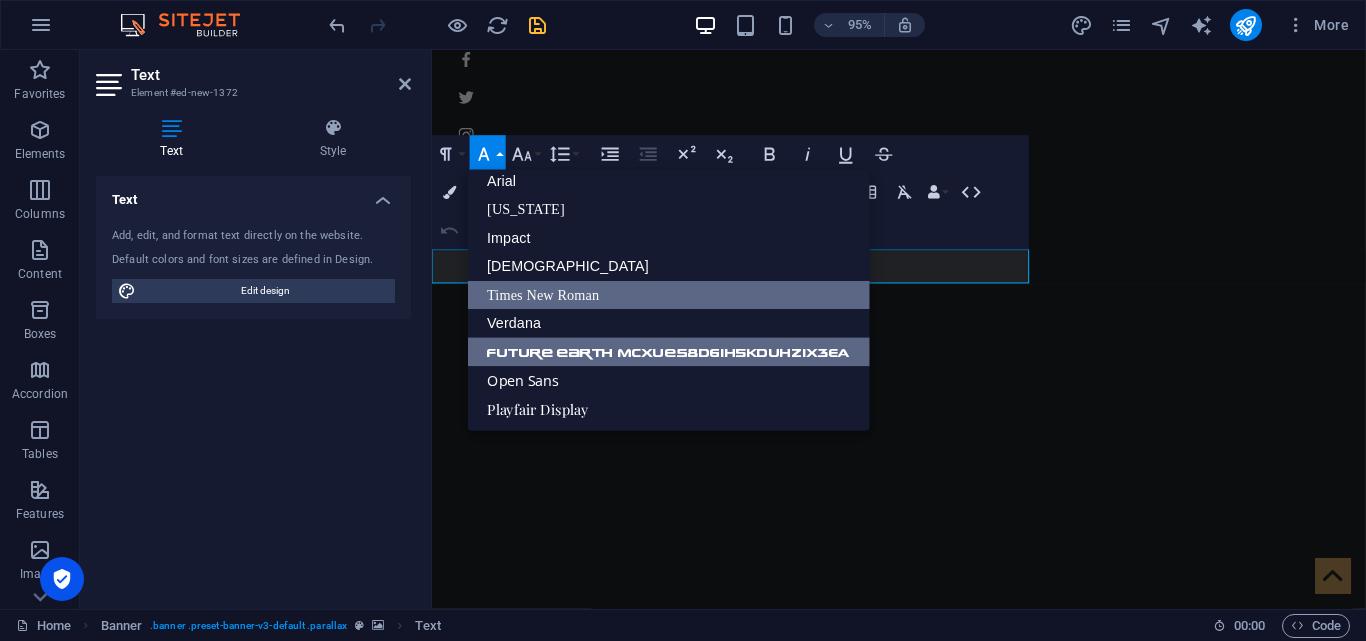 scroll, scrollTop: 0, scrollLeft: 0, axis: both 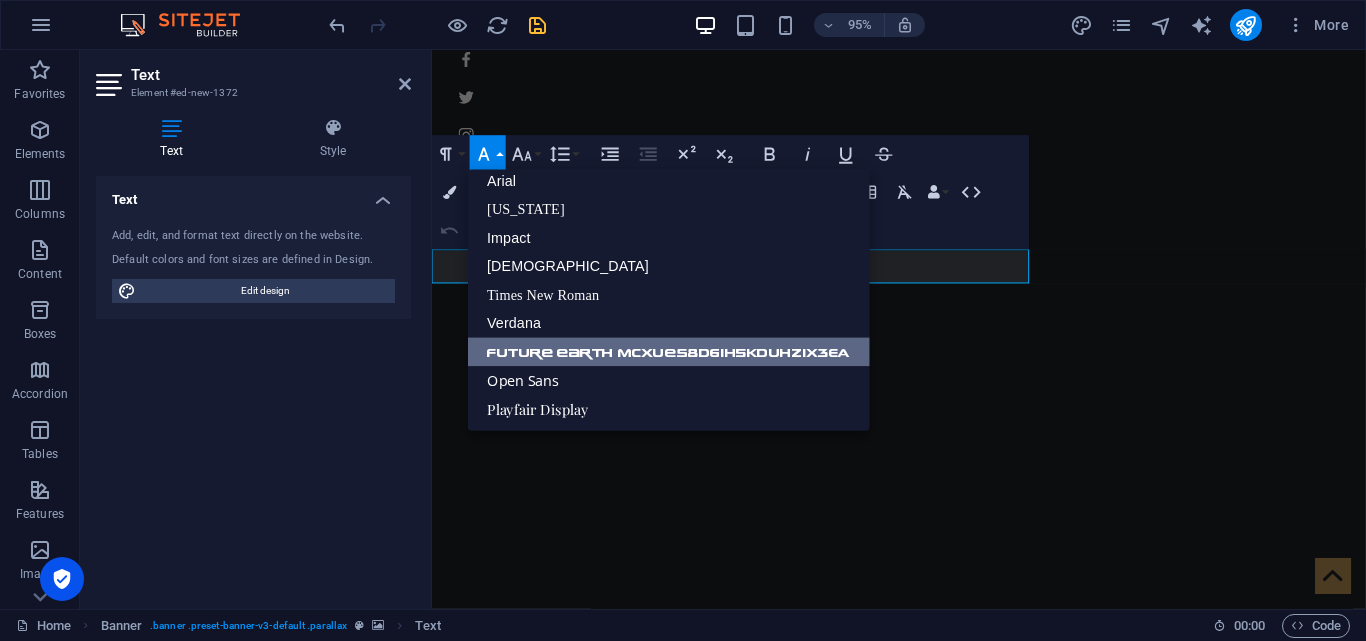 drag, startPoint x: 1006, startPoint y: 340, endPoint x: 1041, endPoint y: 380, distance: 53.15073 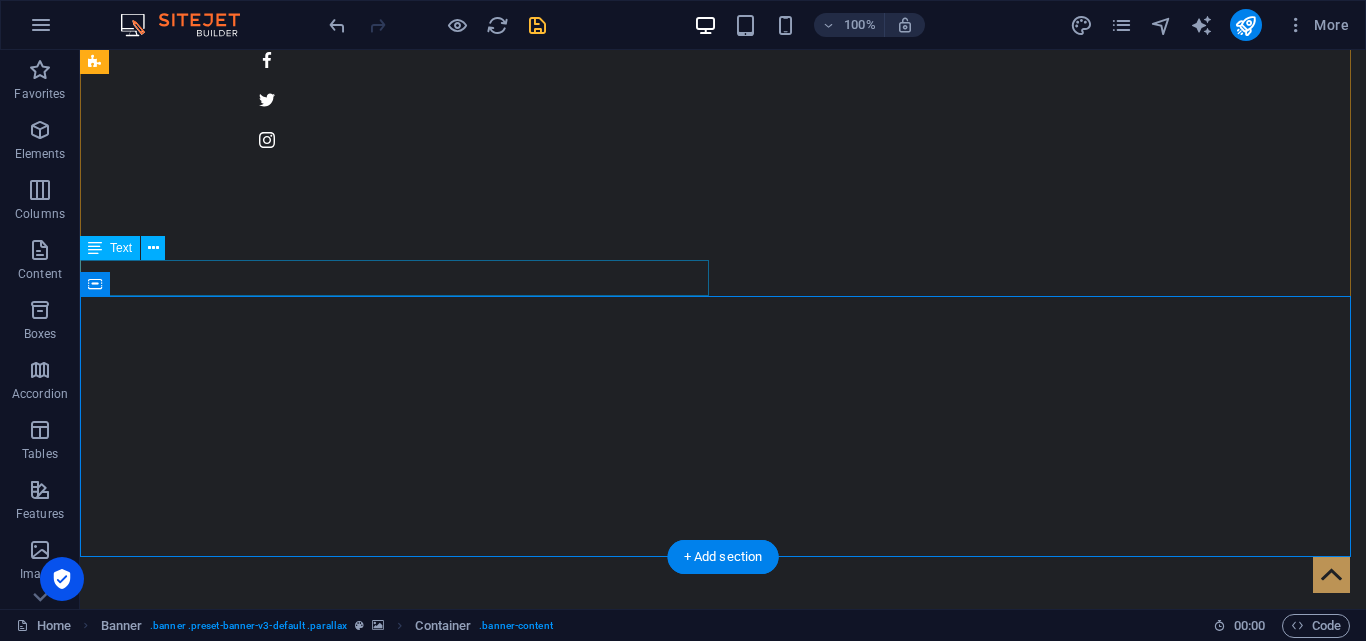 click on "BERSAMA [DEMOGRAPHIC_DATA] KITA MENYERBU DARI LANGIT" at bounding box center (723, 1048) 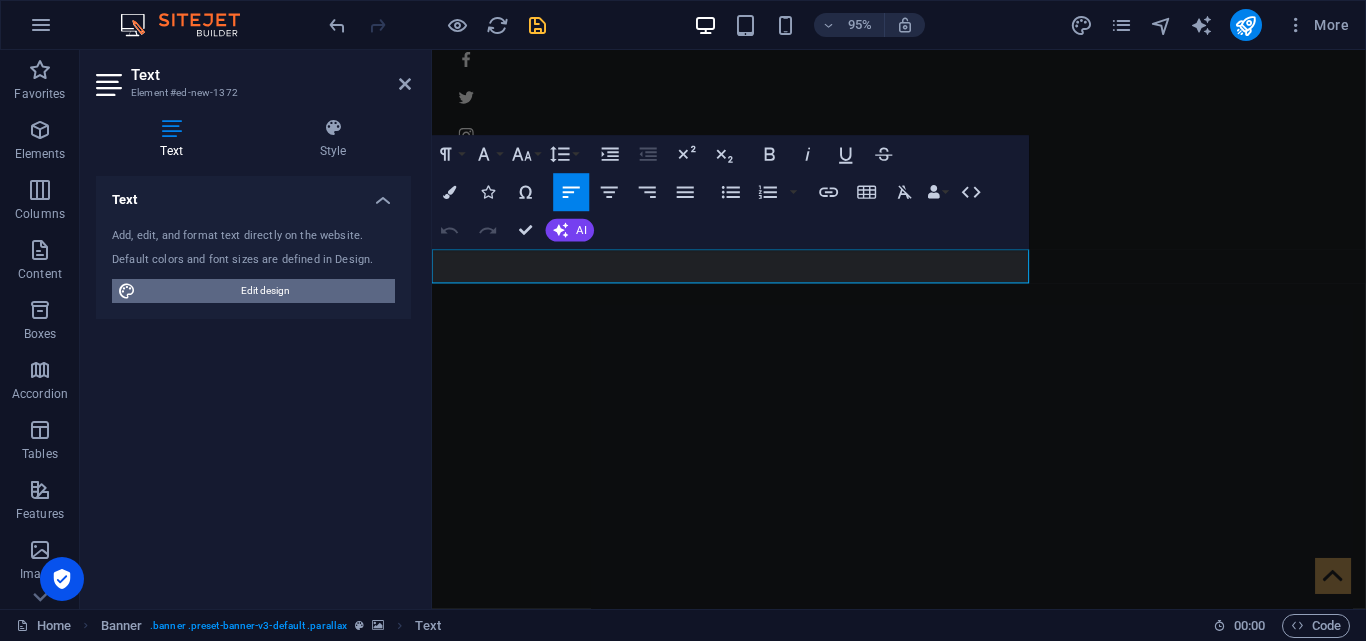 click on "Edit design" at bounding box center [265, 291] 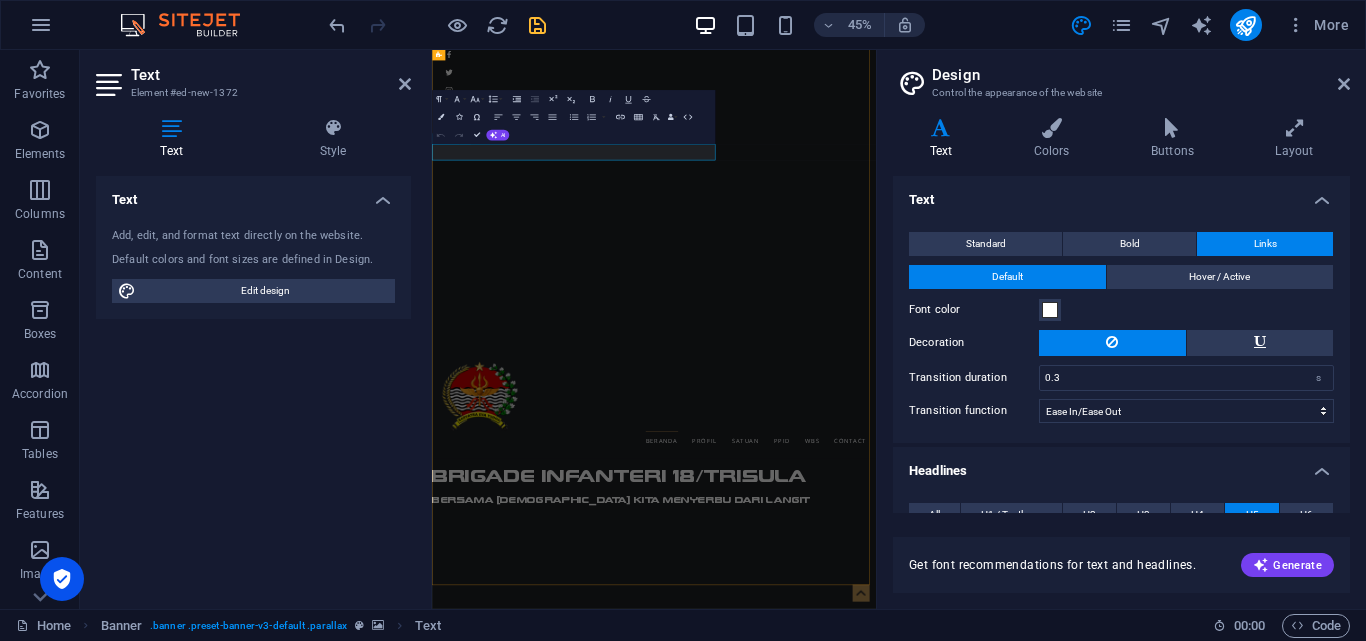 click on "BERSAMA [DEMOGRAPHIC_DATA] KITA MENYERBU DARI LANGIT" at bounding box center [852, 1048] 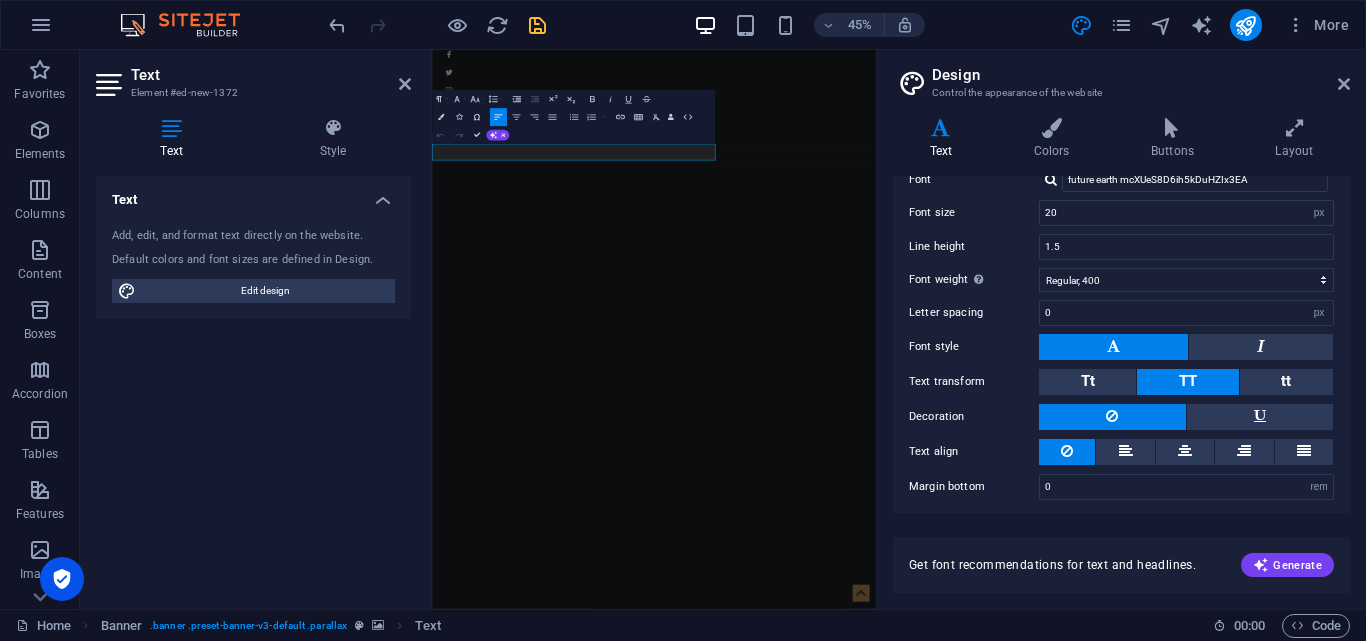 scroll, scrollTop: 300, scrollLeft: 0, axis: vertical 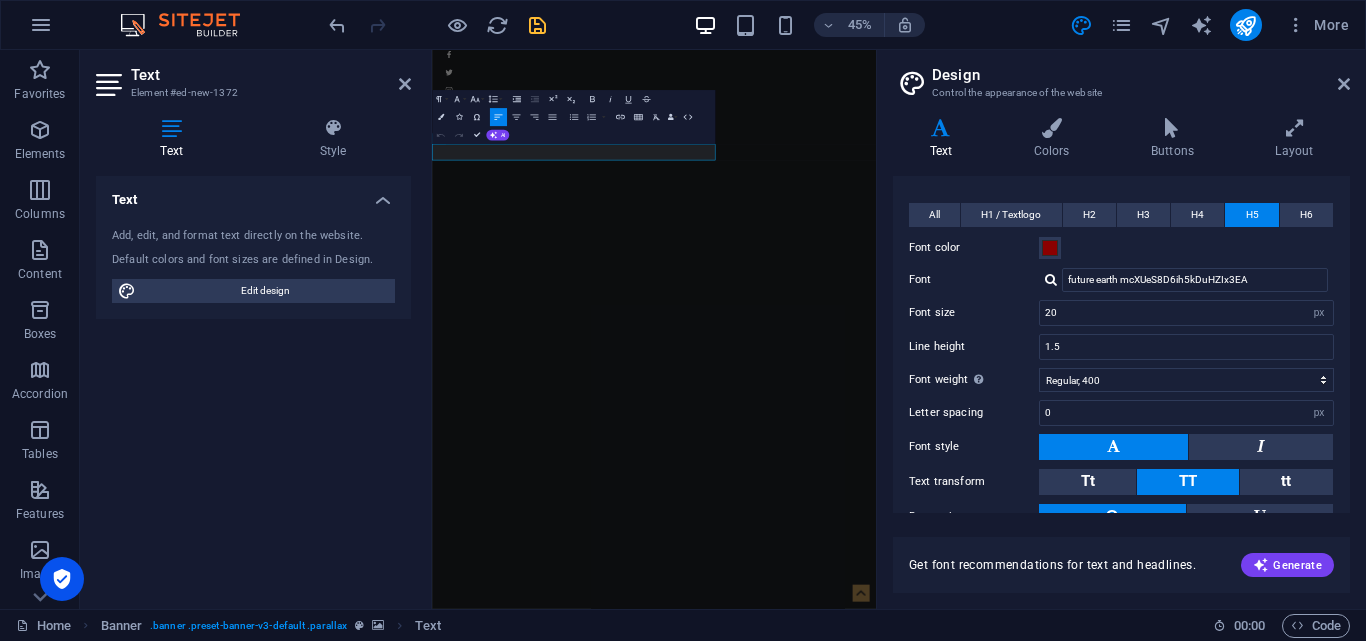 click at bounding box center [1051, 279] 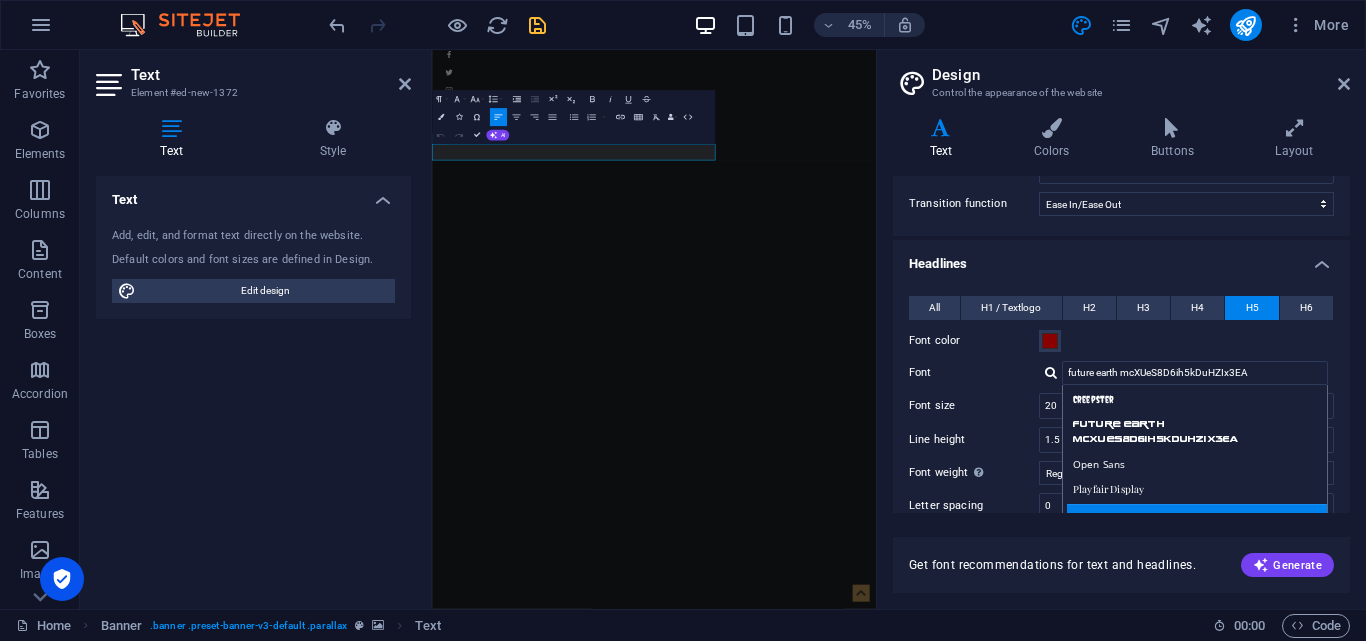 scroll, scrollTop: 307, scrollLeft: 0, axis: vertical 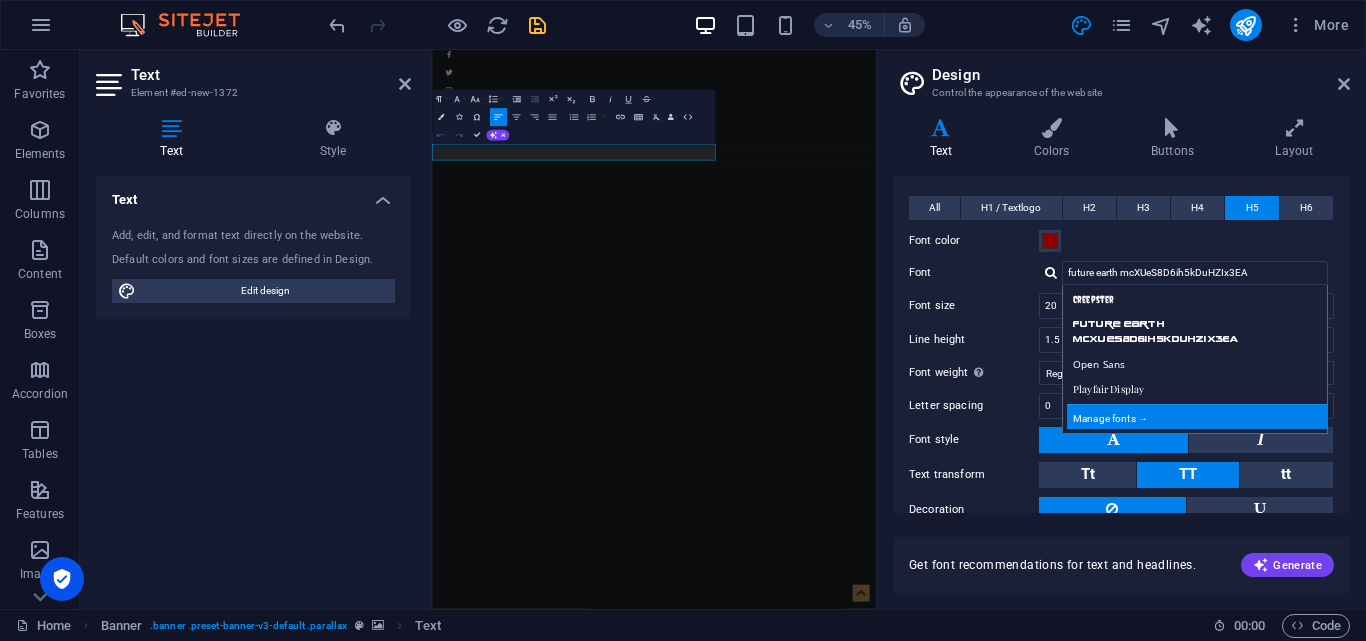click on "Manage fonts →" at bounding box center [1199, 416] 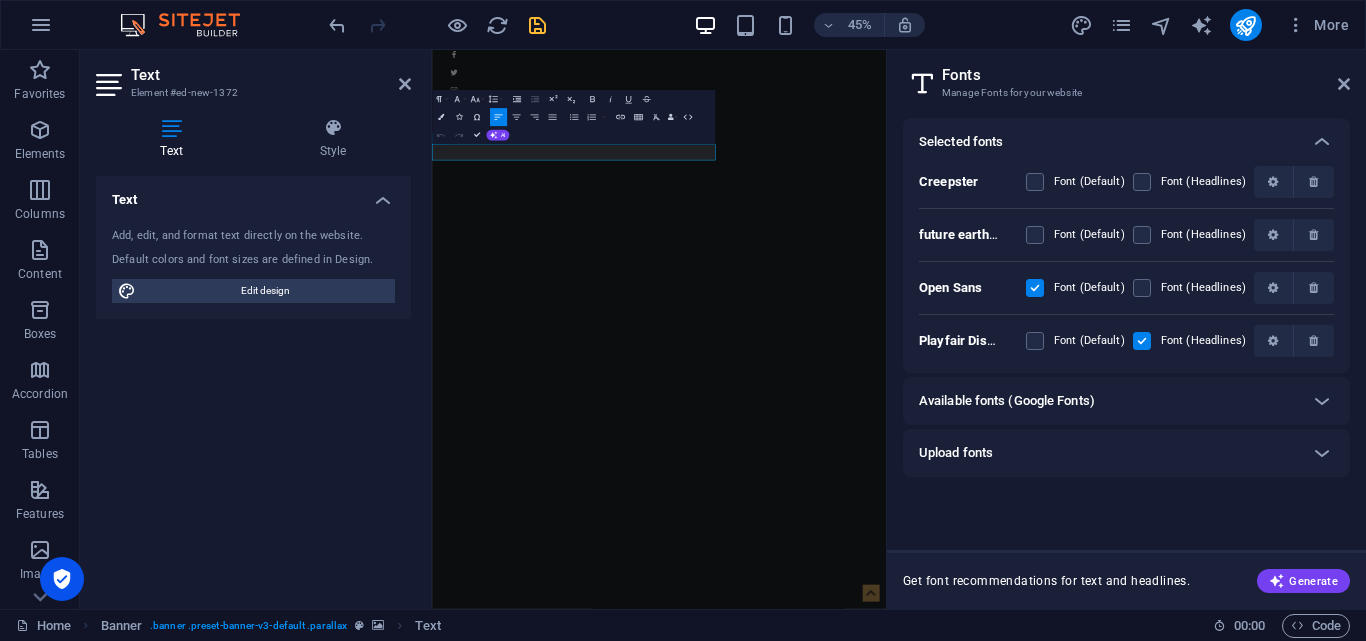 click on "Available fonts (Google Fonts)" at bounding box center (1108, 401) 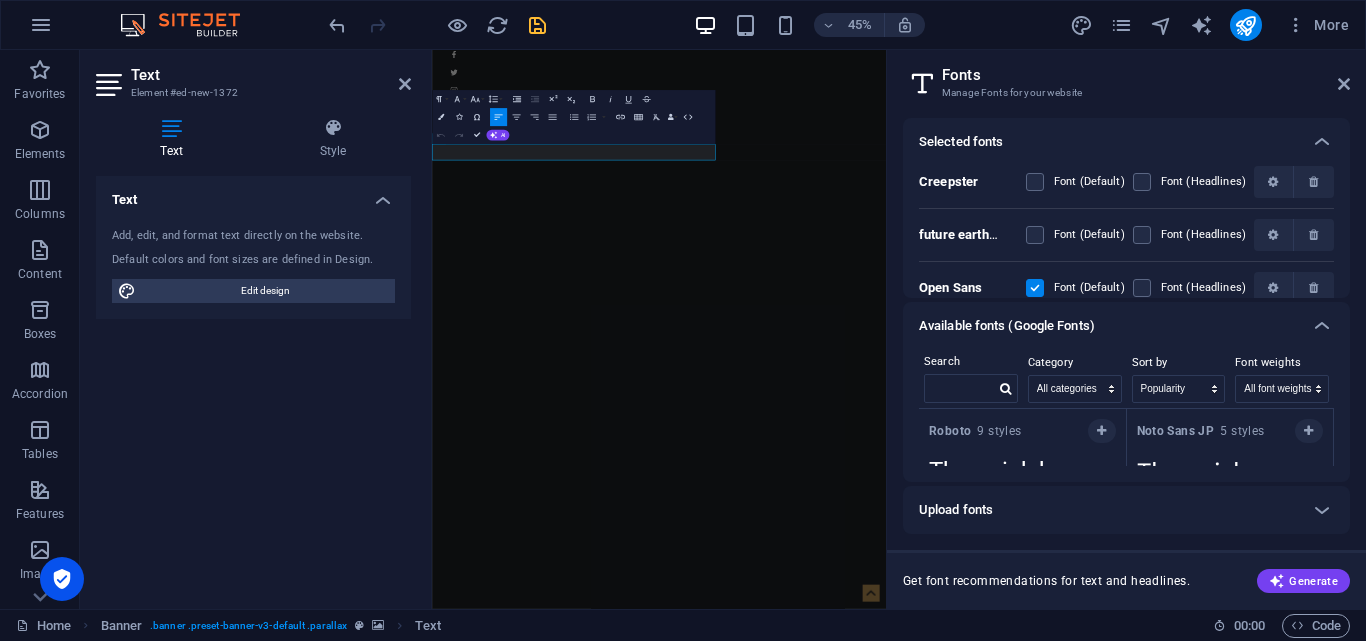 scroll, scrollTop: 200, scrollLeft: 0, axis: vertical 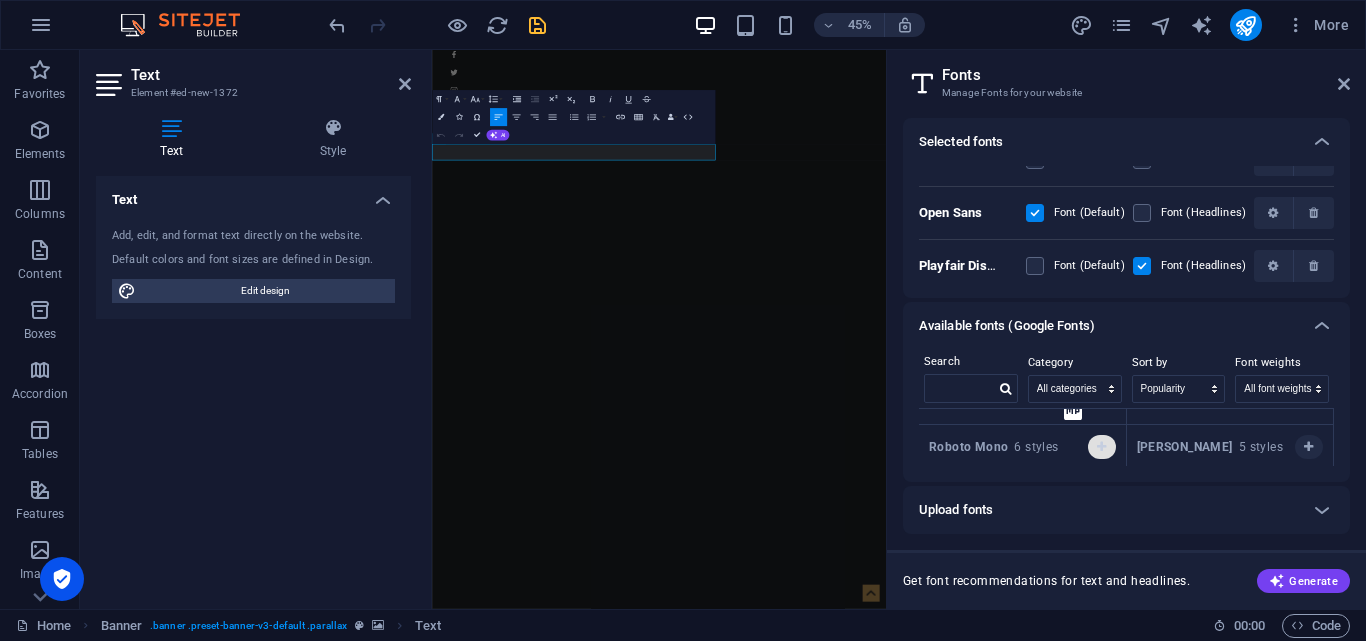 click at bounding box center (1101, 447) 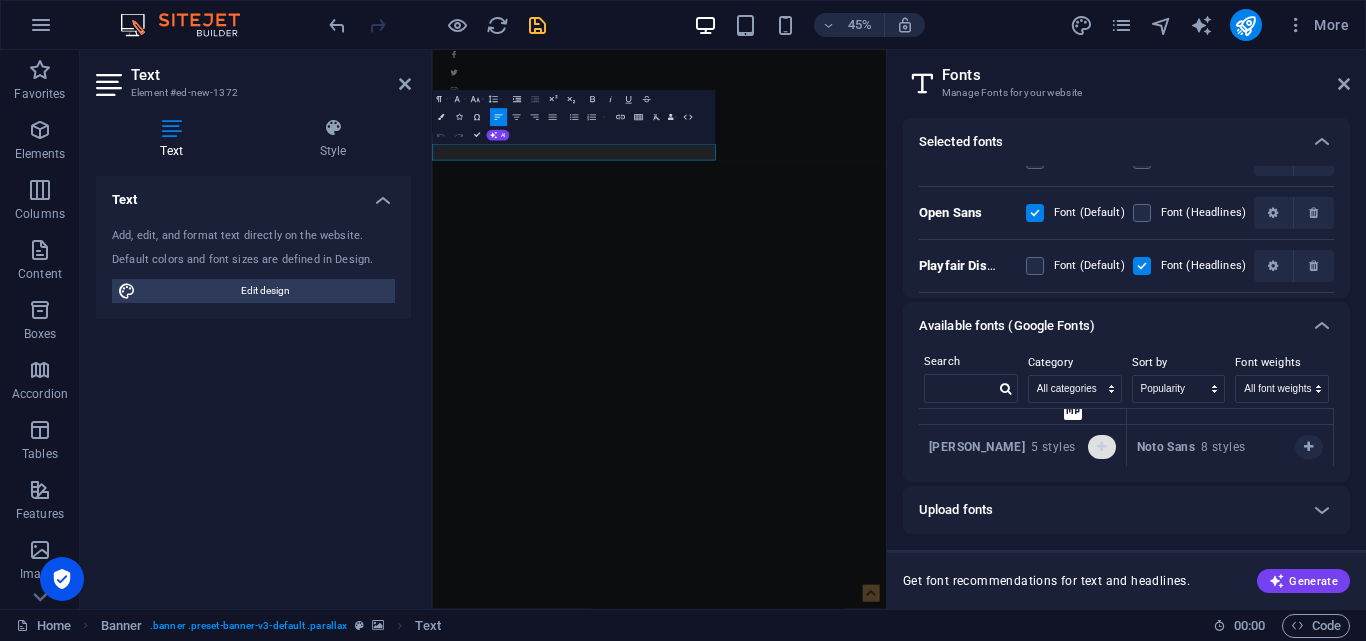 click at bounding box center [1102, 447] 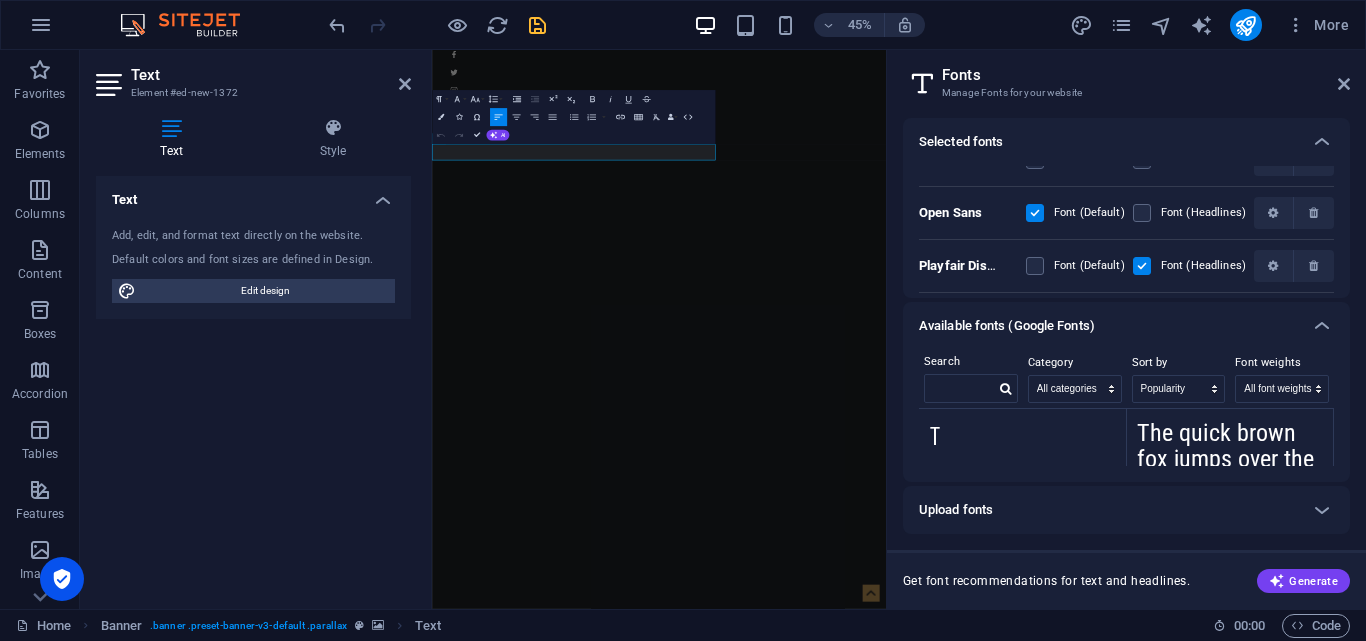 scroll, scrollTop: 400, scrollLeft: 0, axis: vertical 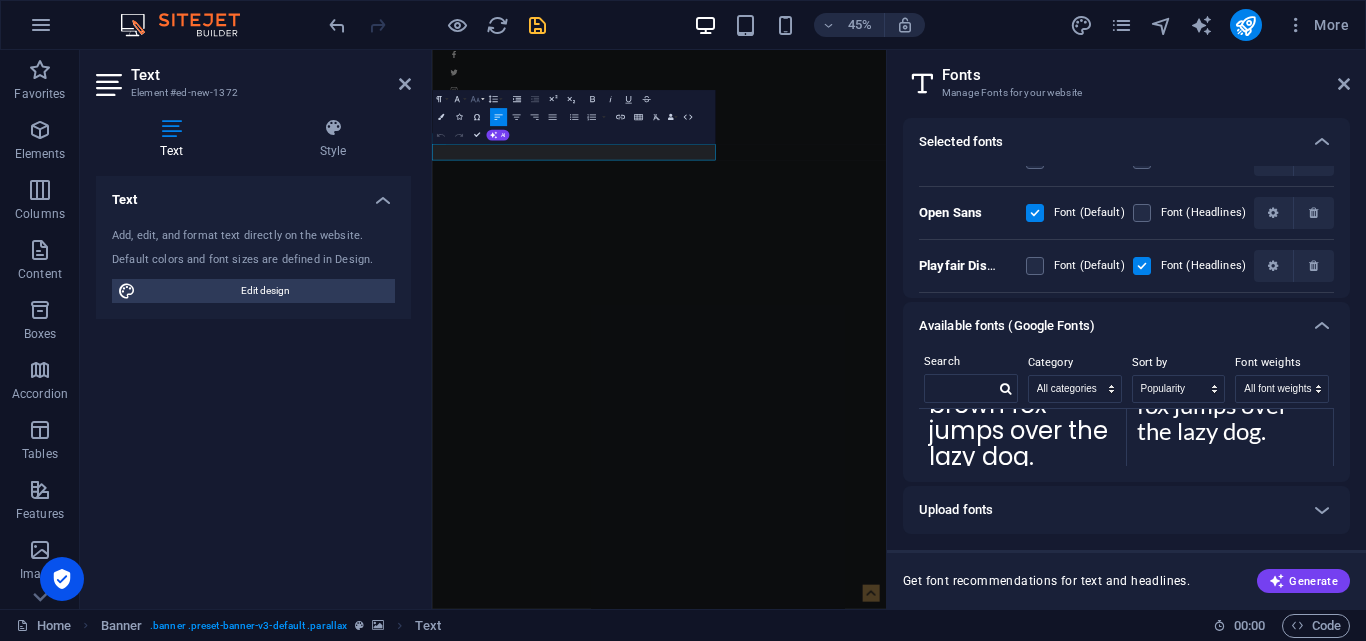 click on "Font Size" at bounding box center (476, 100) 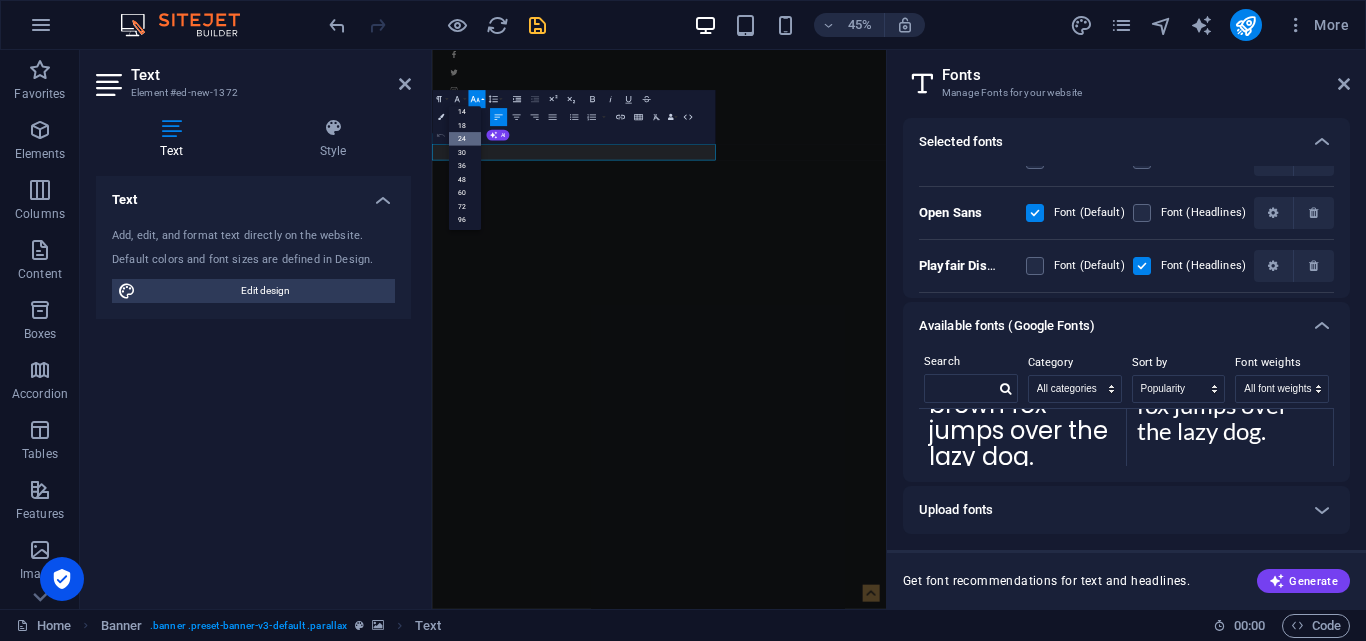 scroll, scrollTop: 161, scrollLeft: 0, axis: vertical 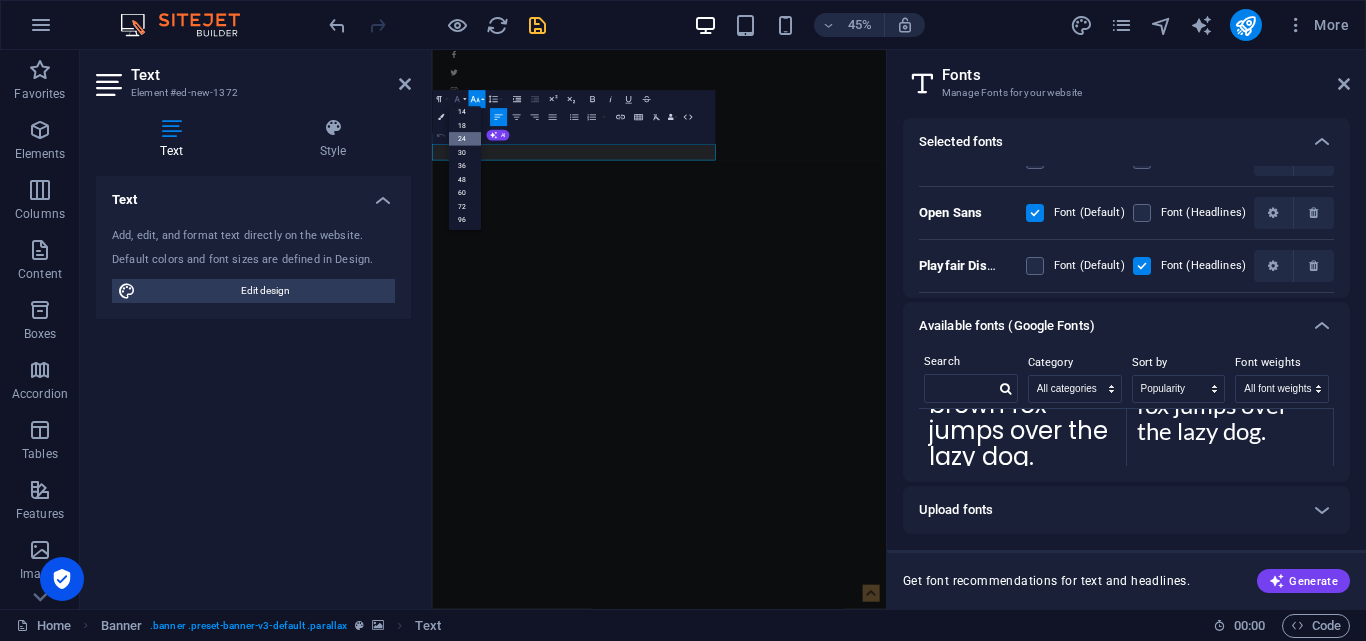 click on "Font Family" at bounding box center (458, 100) 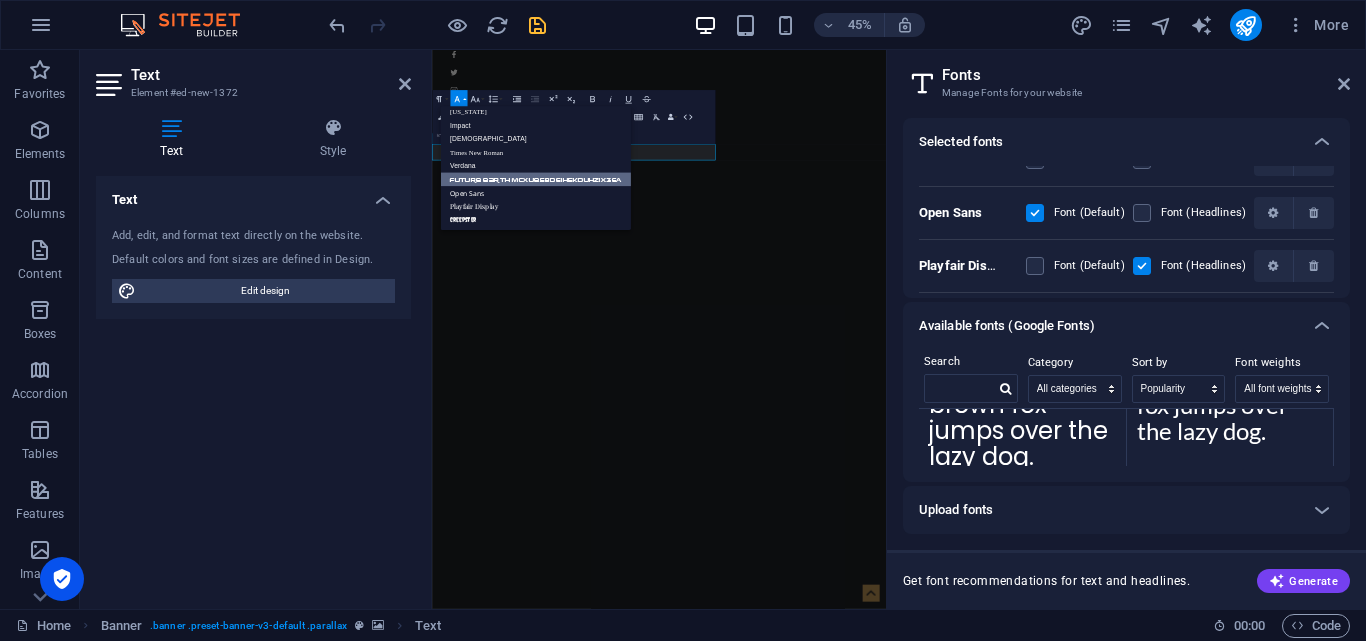 scroll, scrollTop: 41, scrollLeft: 0, axis: vertical 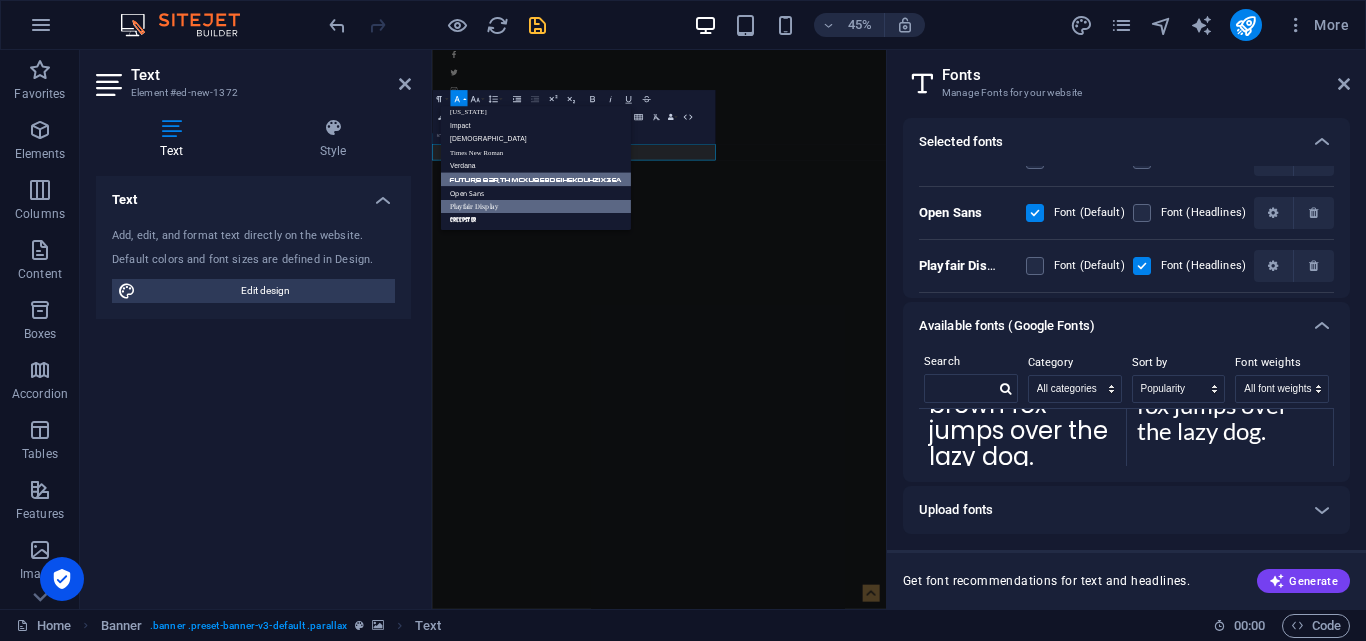 click on "Playfair Display" at bounding box center [535, 207] 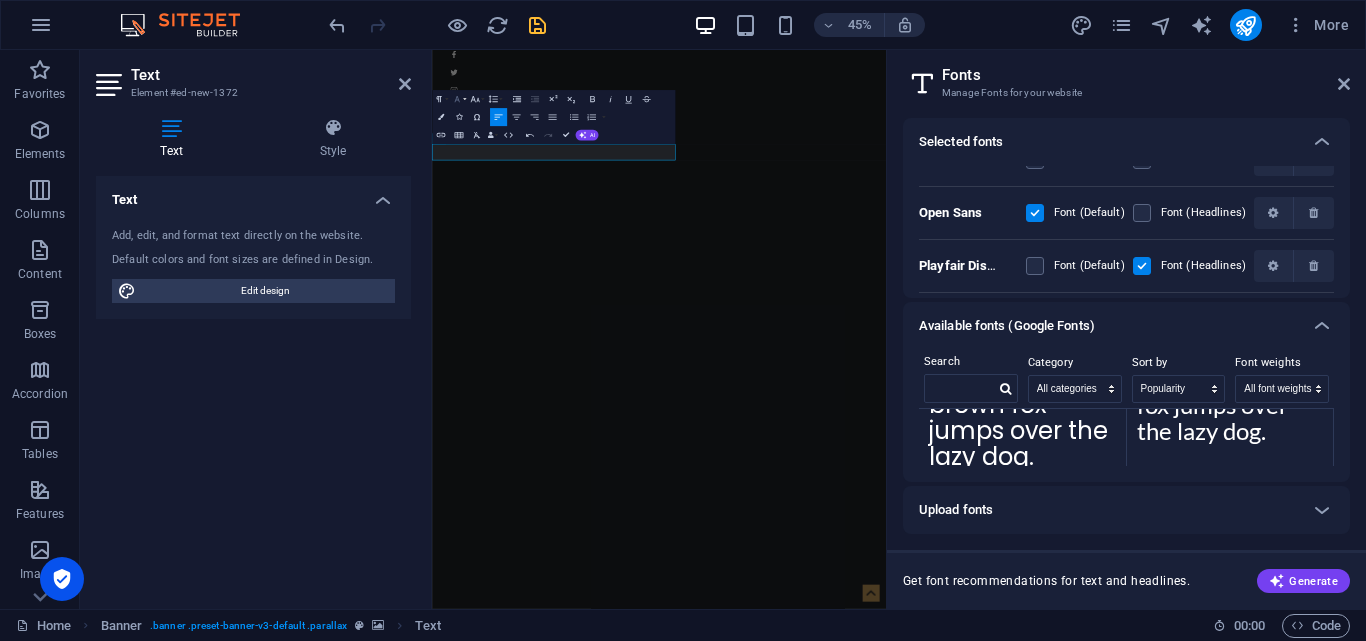 click 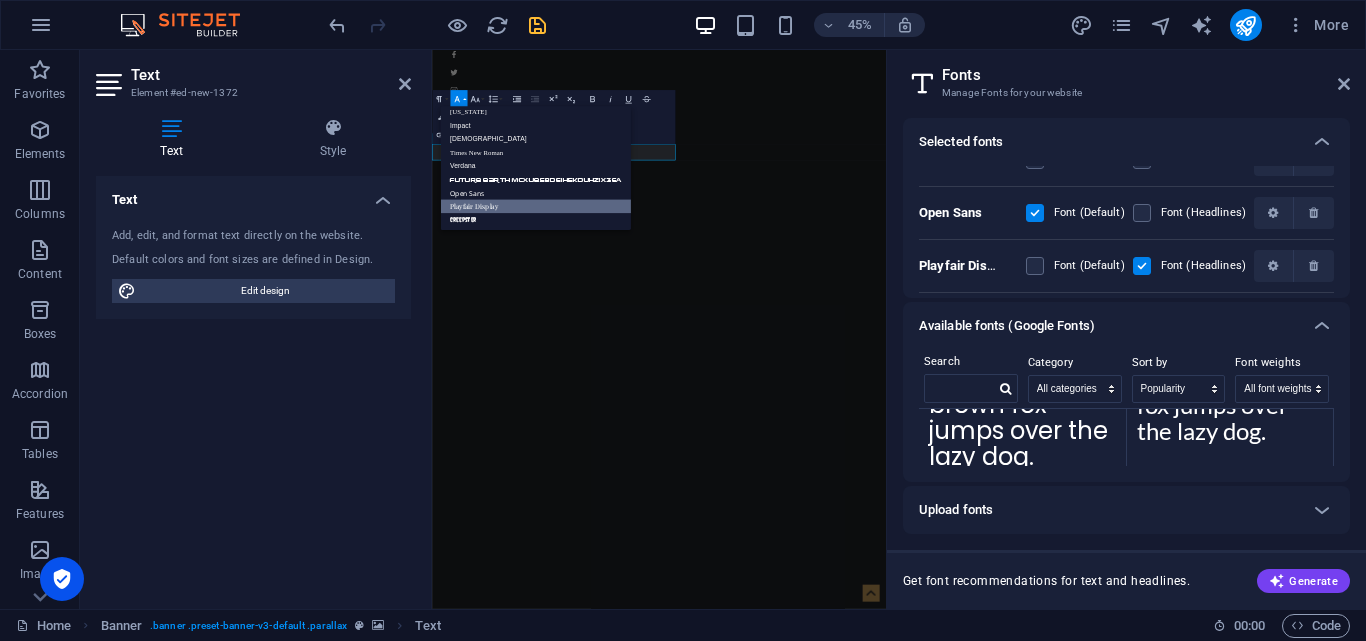 scroll, scrollTop: 41, scrollLeft: 0, axis: vertical 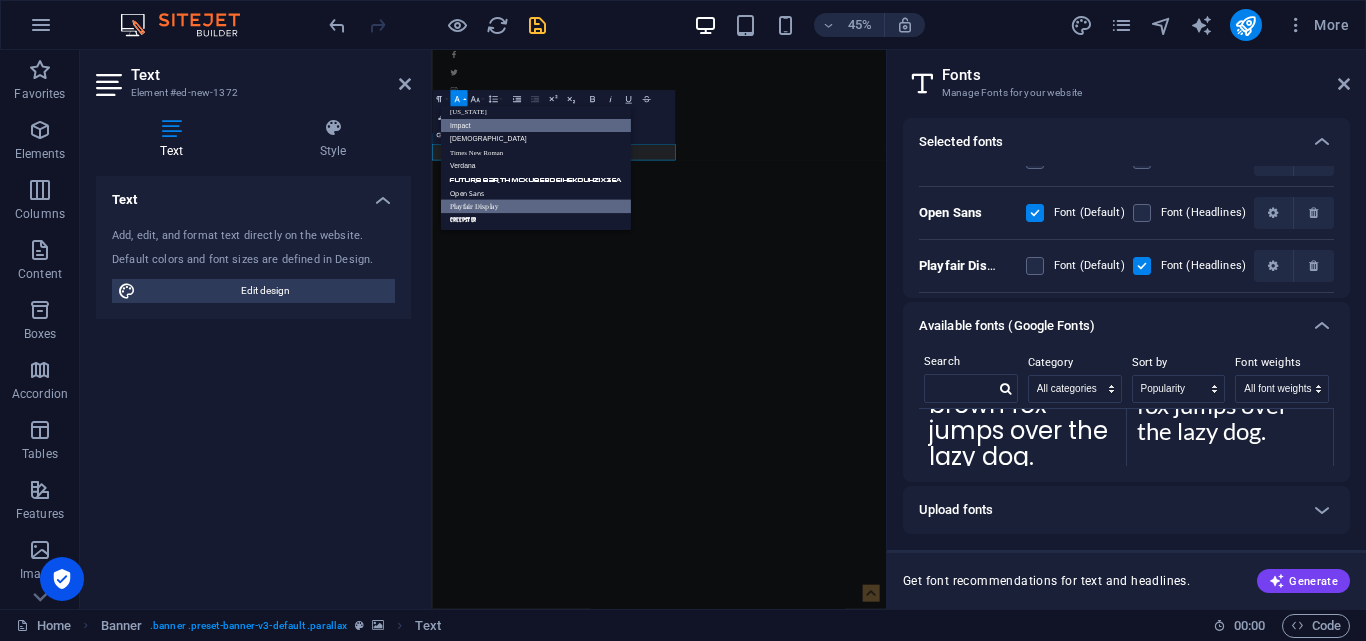 click on "Impact" at bounding box center (535, 126) 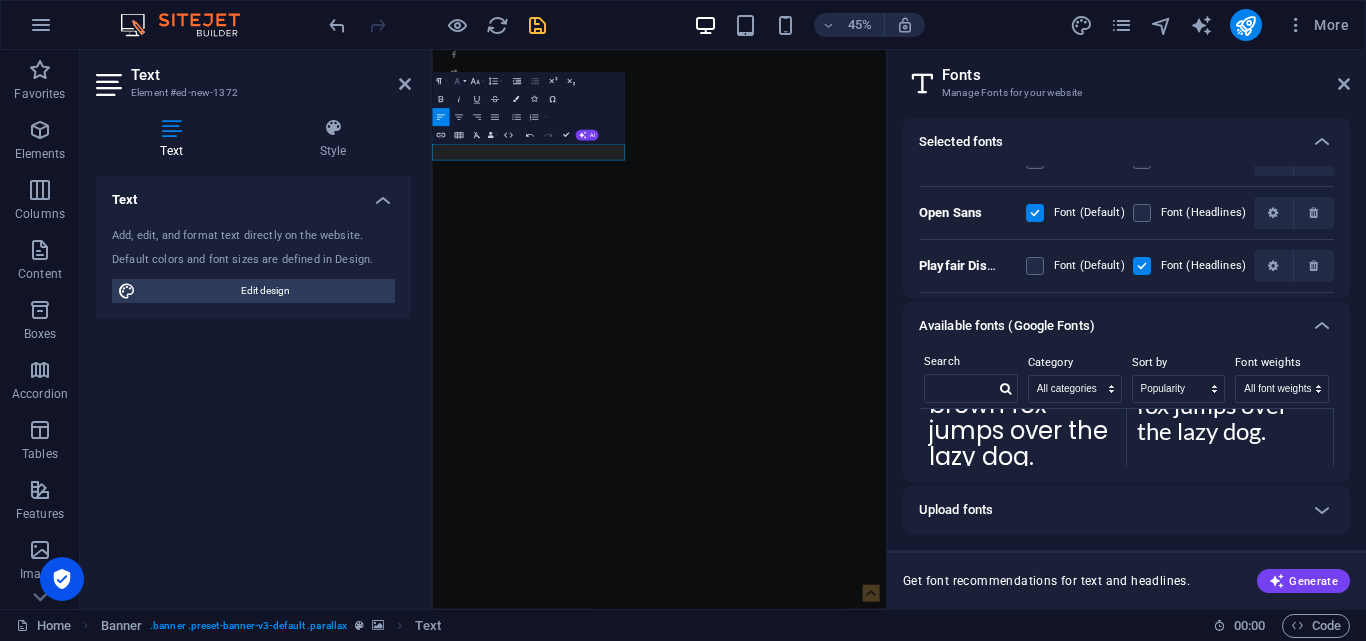 click on "Font Family" at bounding box center [458, 82] 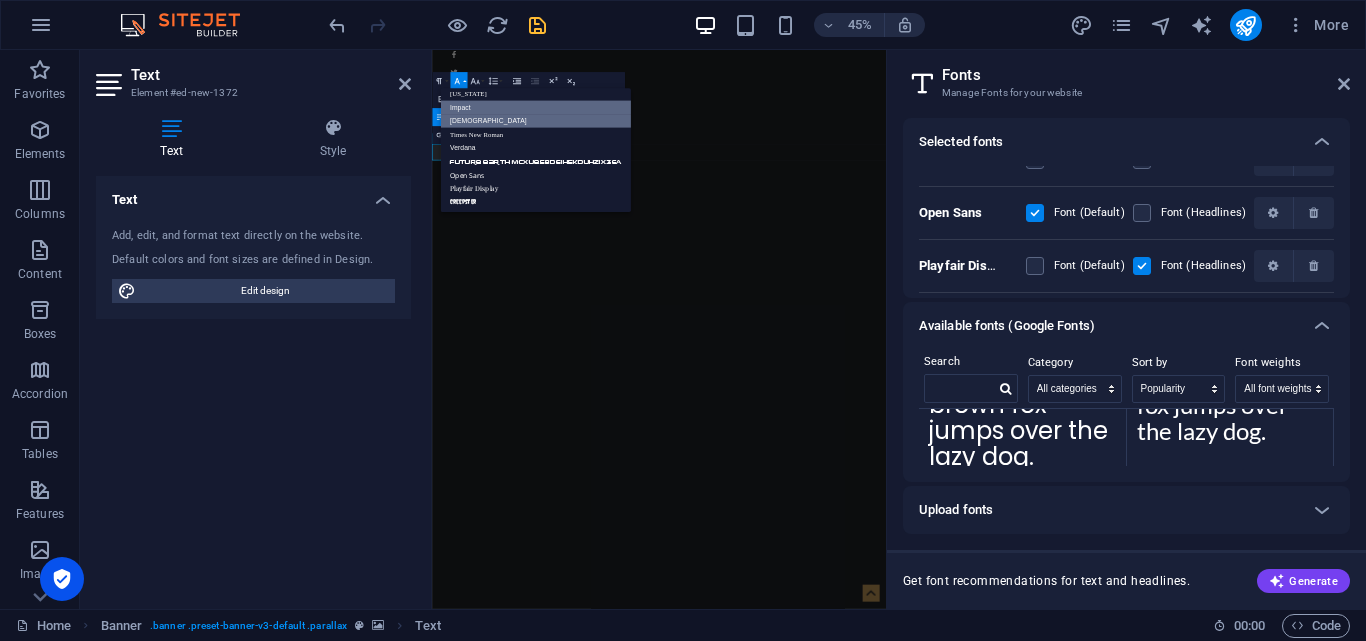 scroll, scrollTop: 41, scrollLeft: 0, axis: vertical 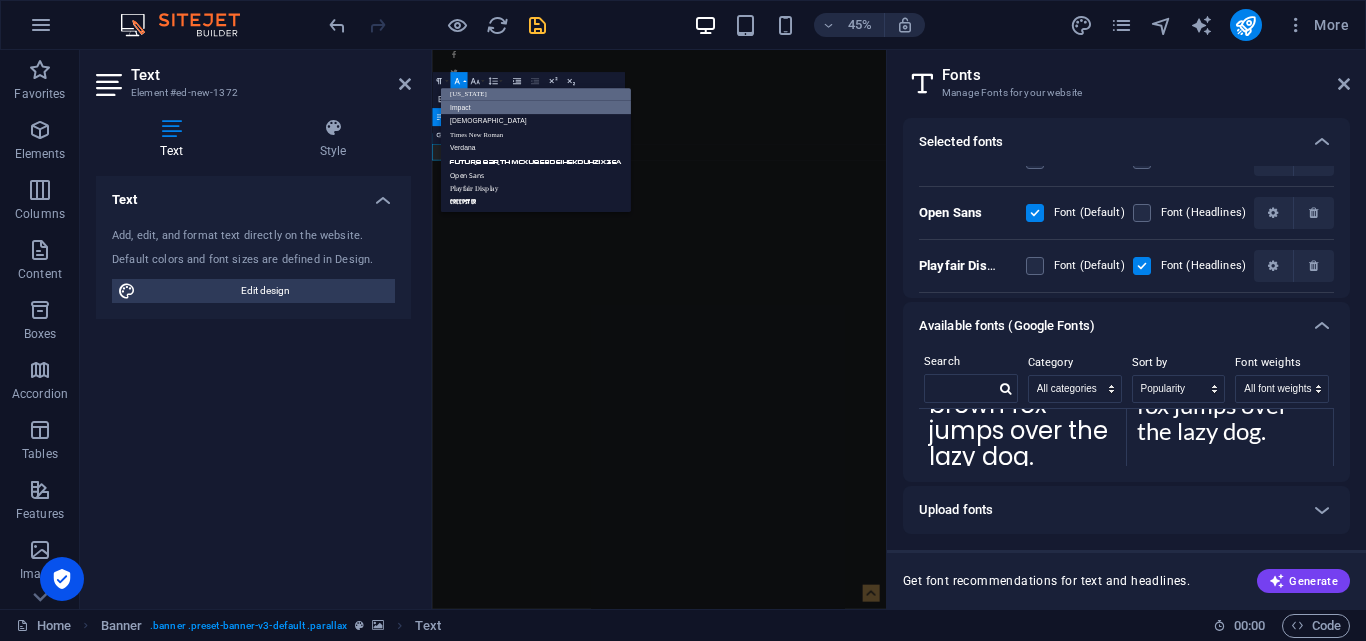 click on "[US_STATE]" at bounding box center (535, 94) 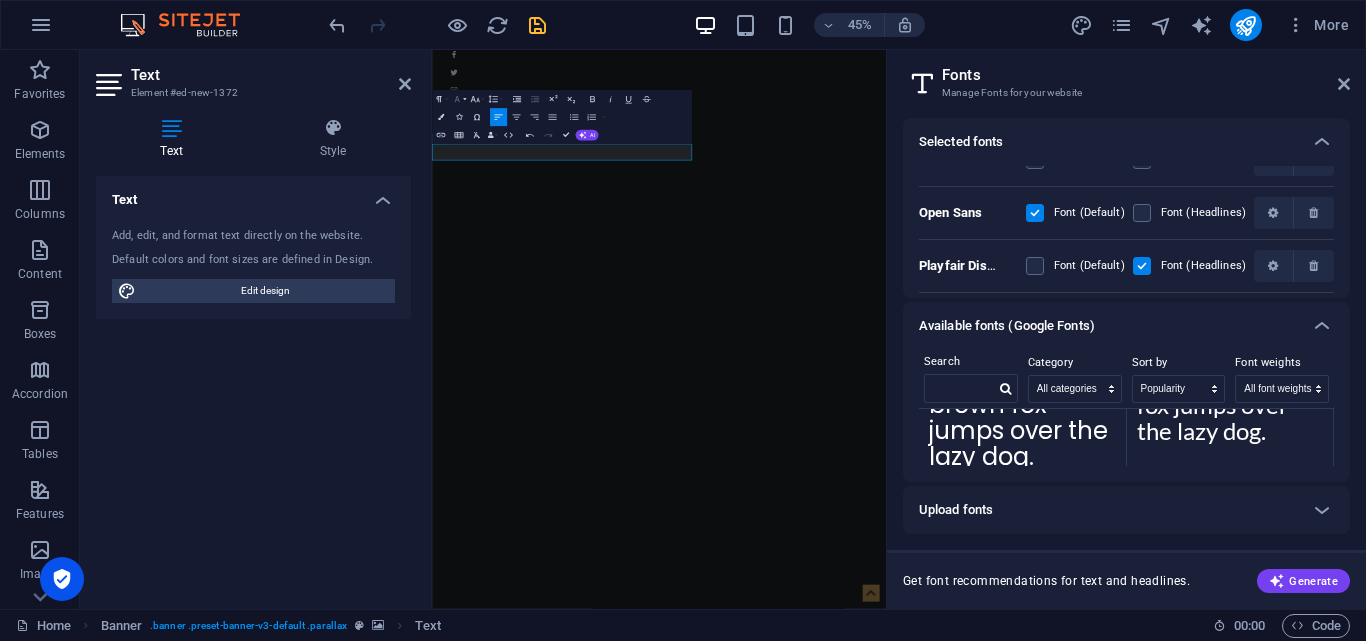 click on "Font Family" at bounding box center [458, 100] 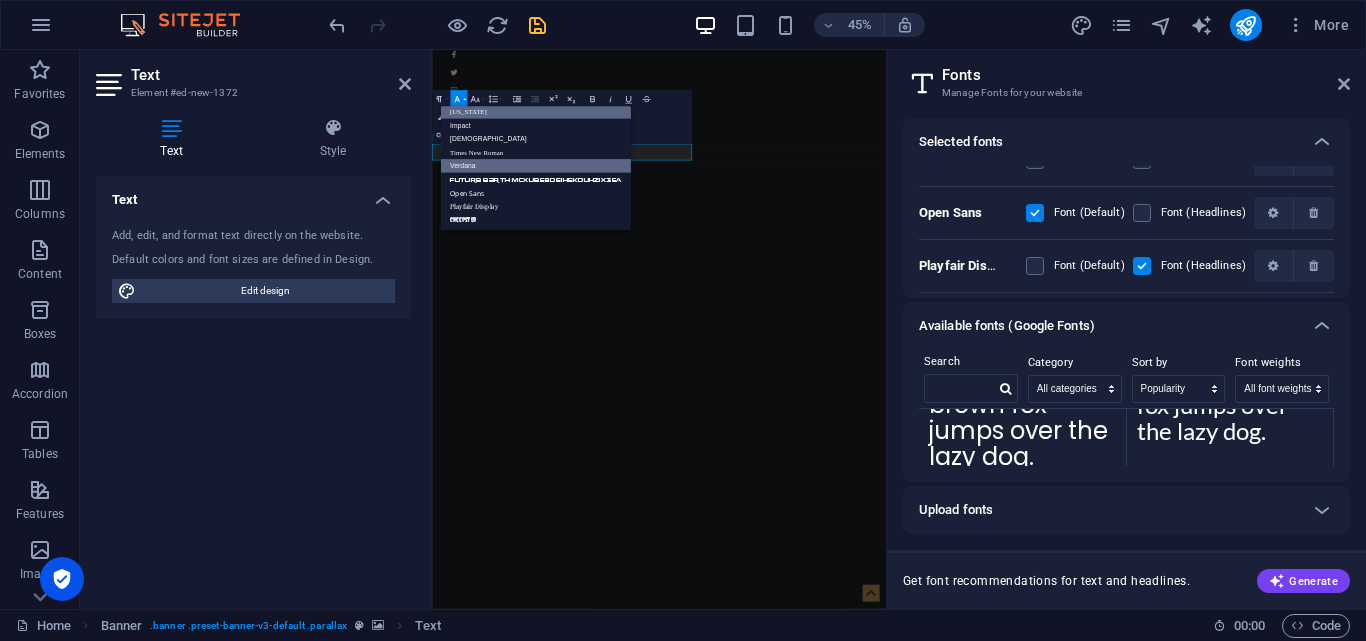 click on "Verdana" at bounding box center (535, 166) 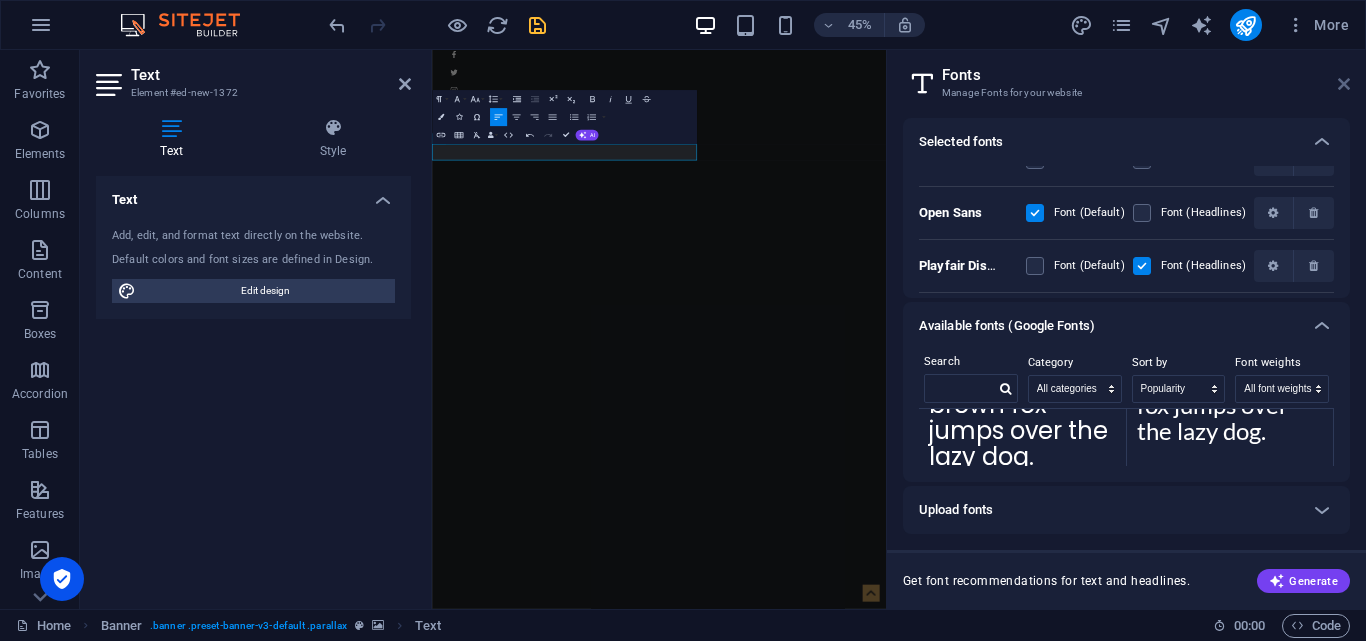 click at bounding box center (1344, 84) 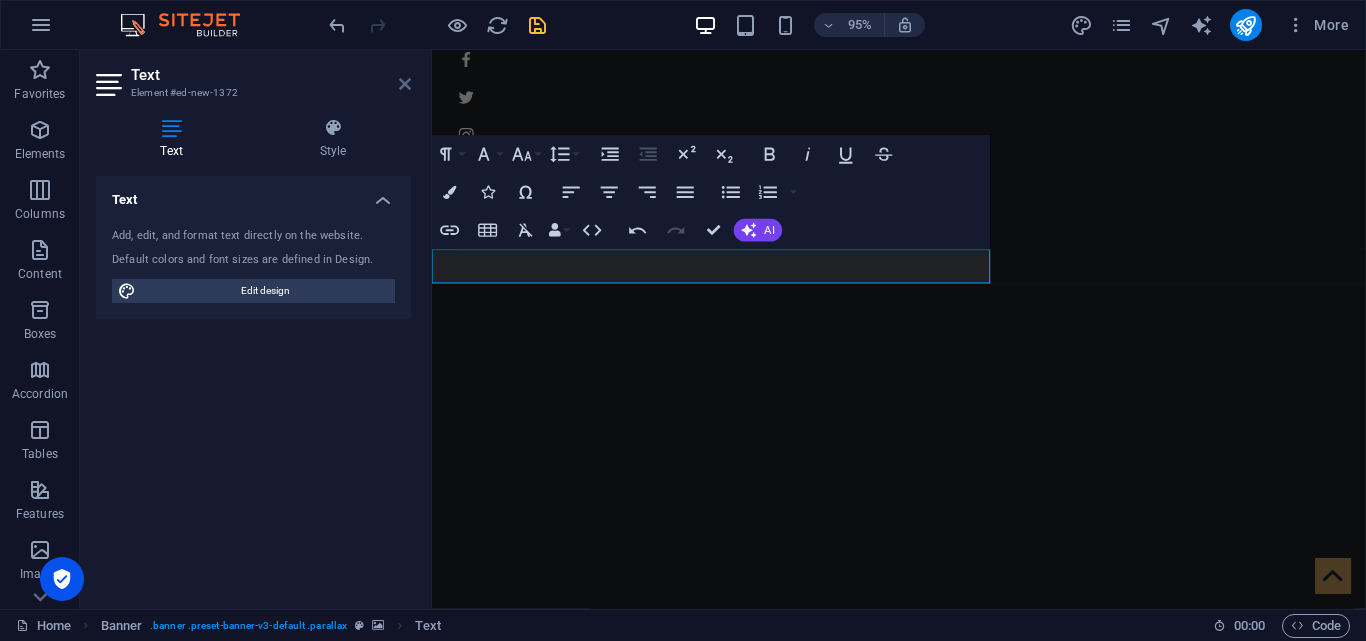 click at bounding box center (405, 84) 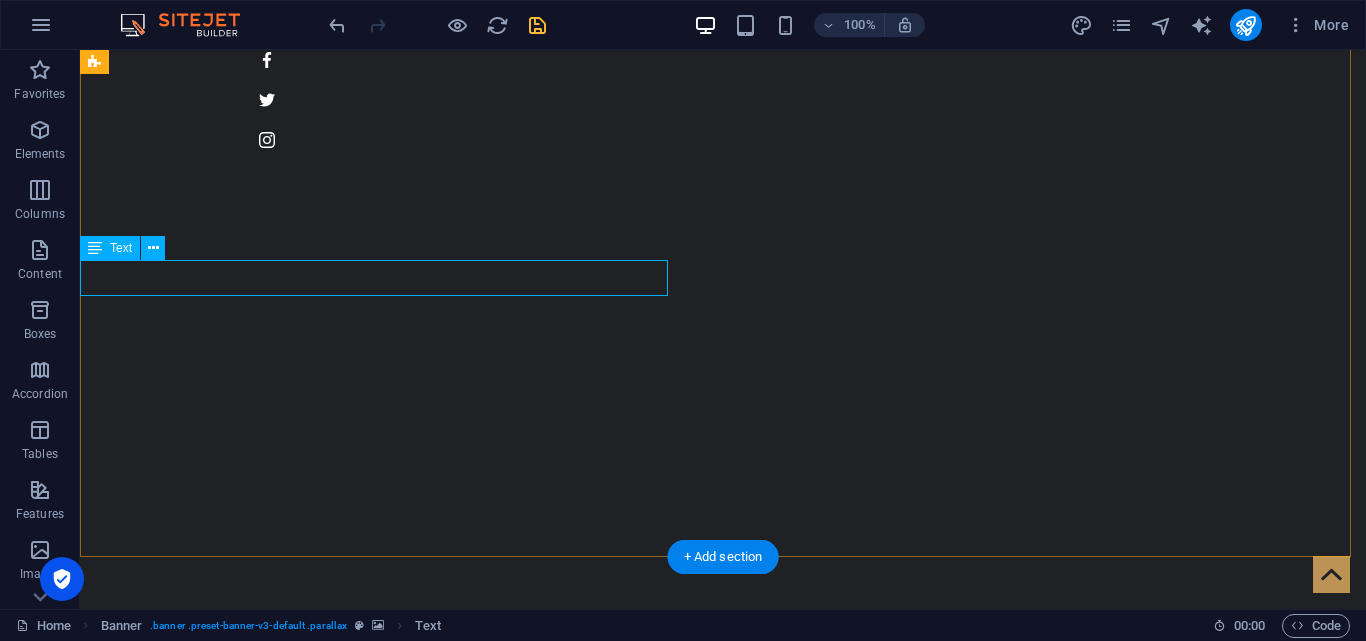click on "BERSAMA [DEMOGRAPHIC_DATA] KITA MENYERBU DARI LANGIT" at bounding box center [723, 1077] 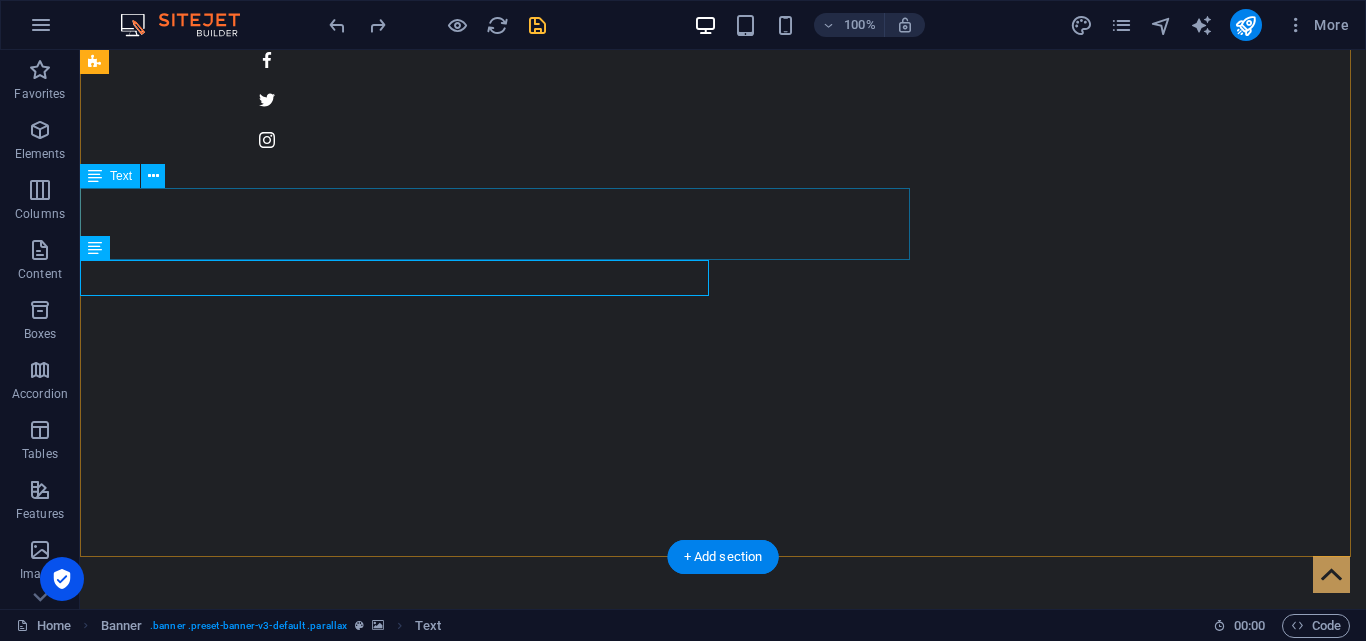 click on "BRIGADE INFANTERI 18/TRISULA" at bounding box center [723, 994] 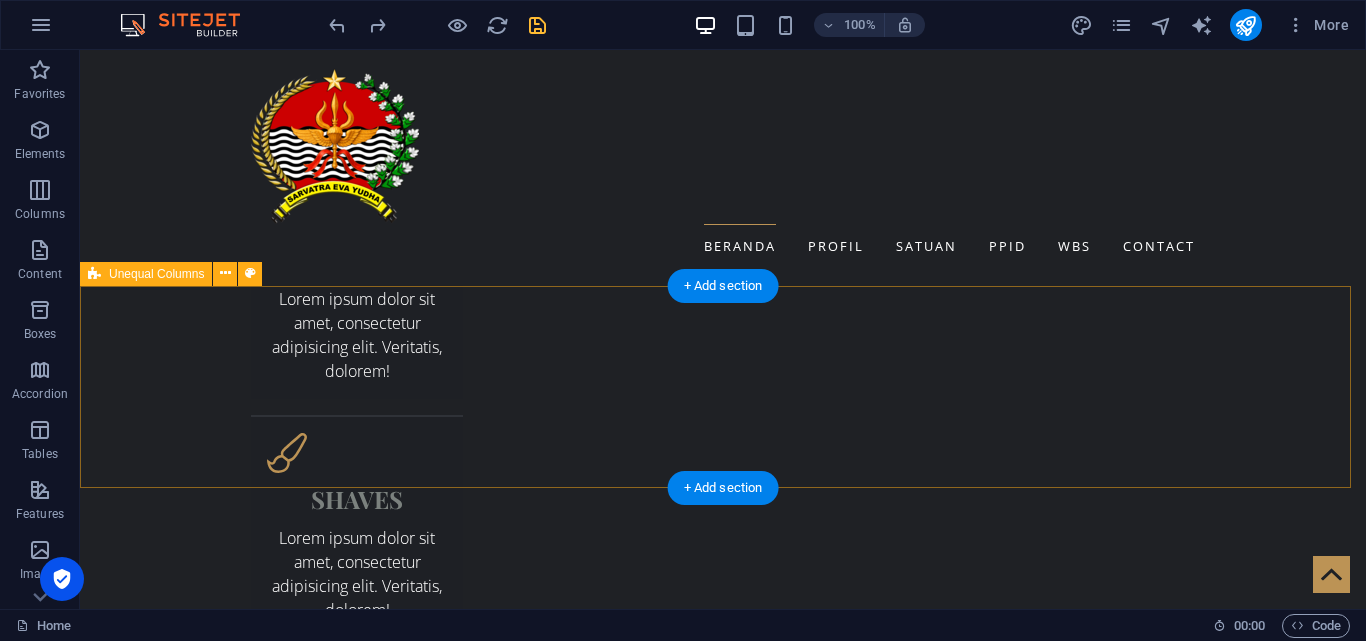 scroll, scrollTop: 4300, scrollLeft: 0, axis: vertical 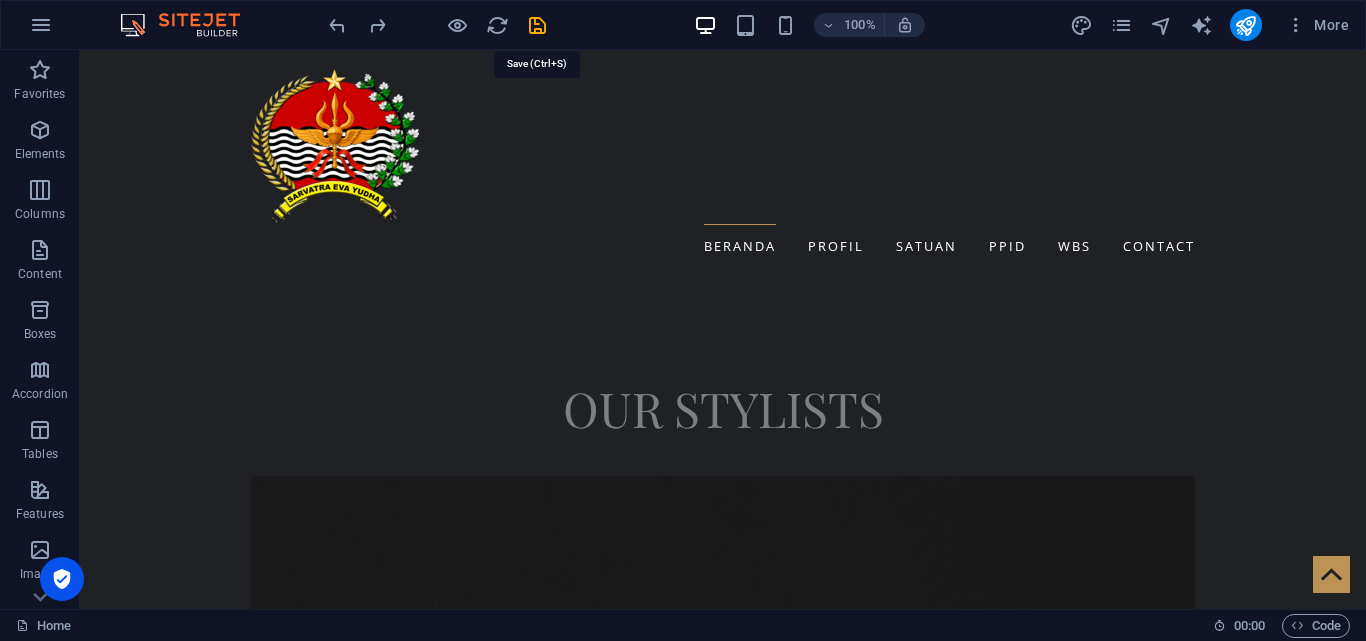 click at bounding box center (537, 25) 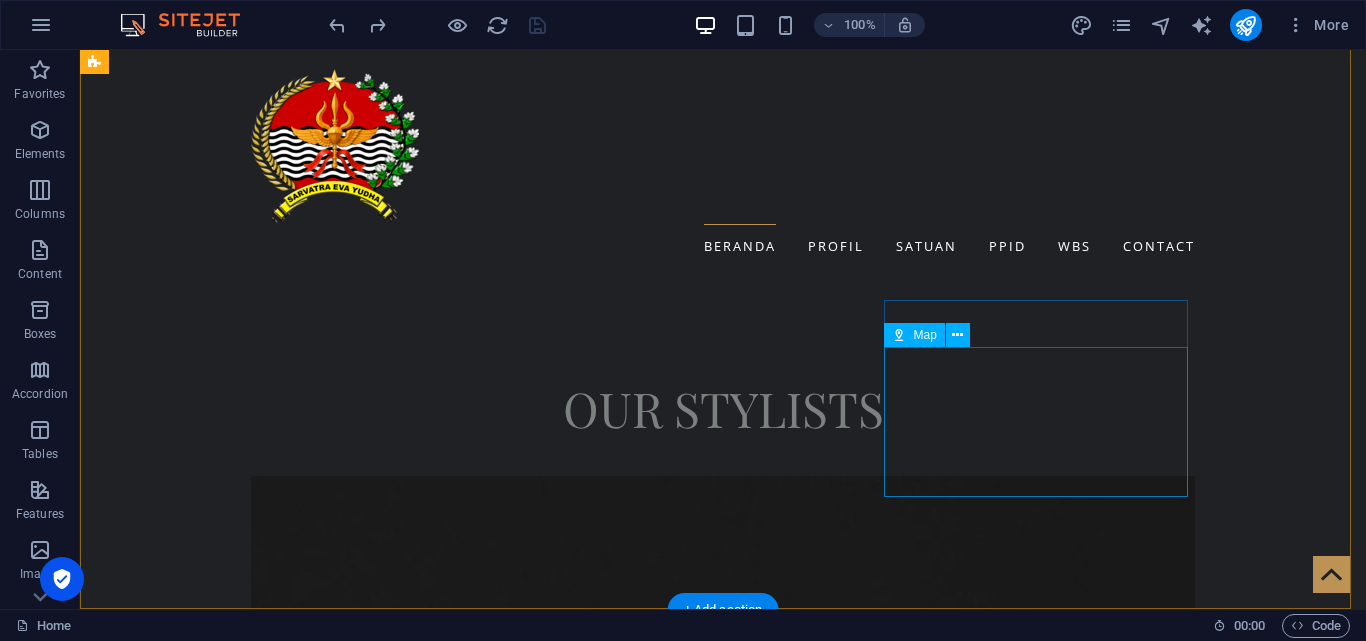 scroll, scrollTop: 4400, scrollLeft: 0, axis: vertical 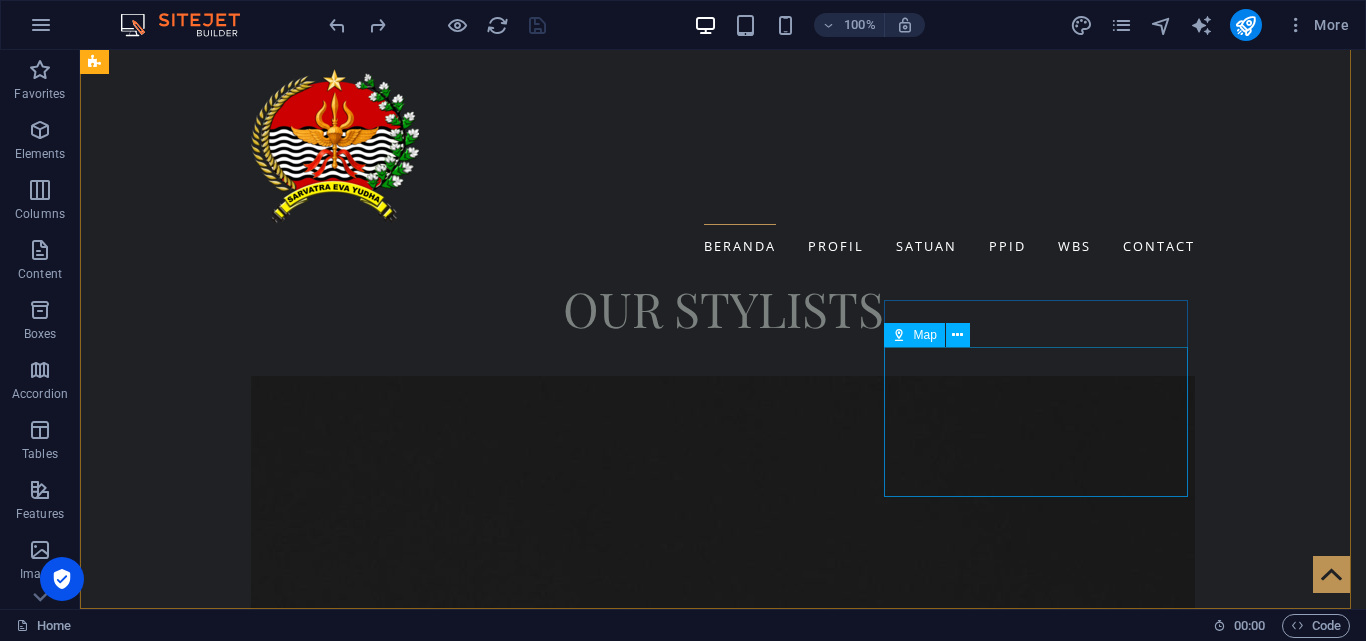 click on "Map" at bounding box center (925, 335) 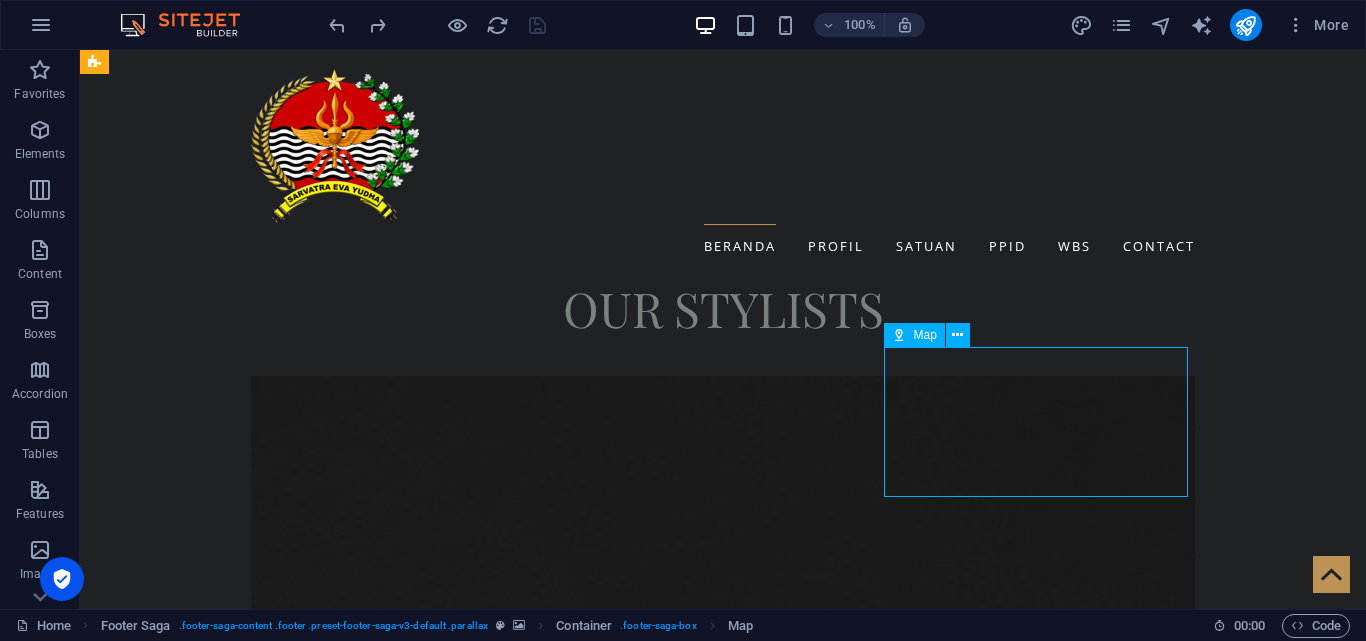 click on "Map" at bounding box center (925, 335) 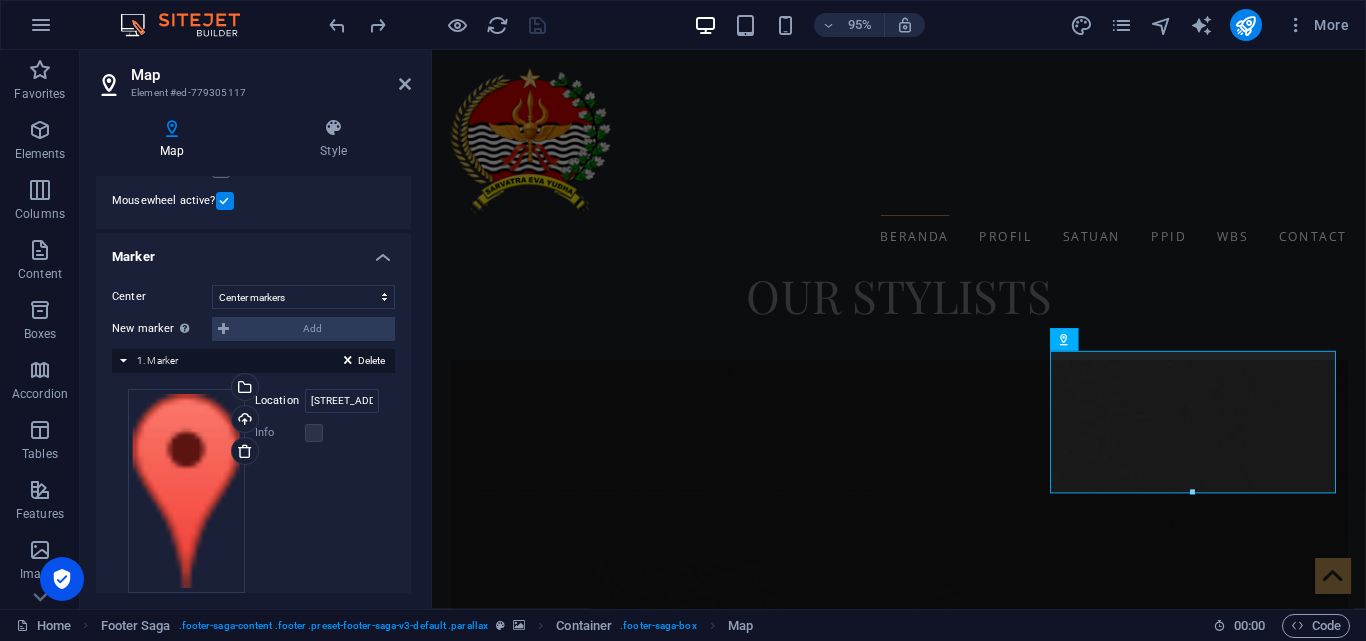 scroll, scrollTop: 328, scrollLeft: 0, axis: vertical 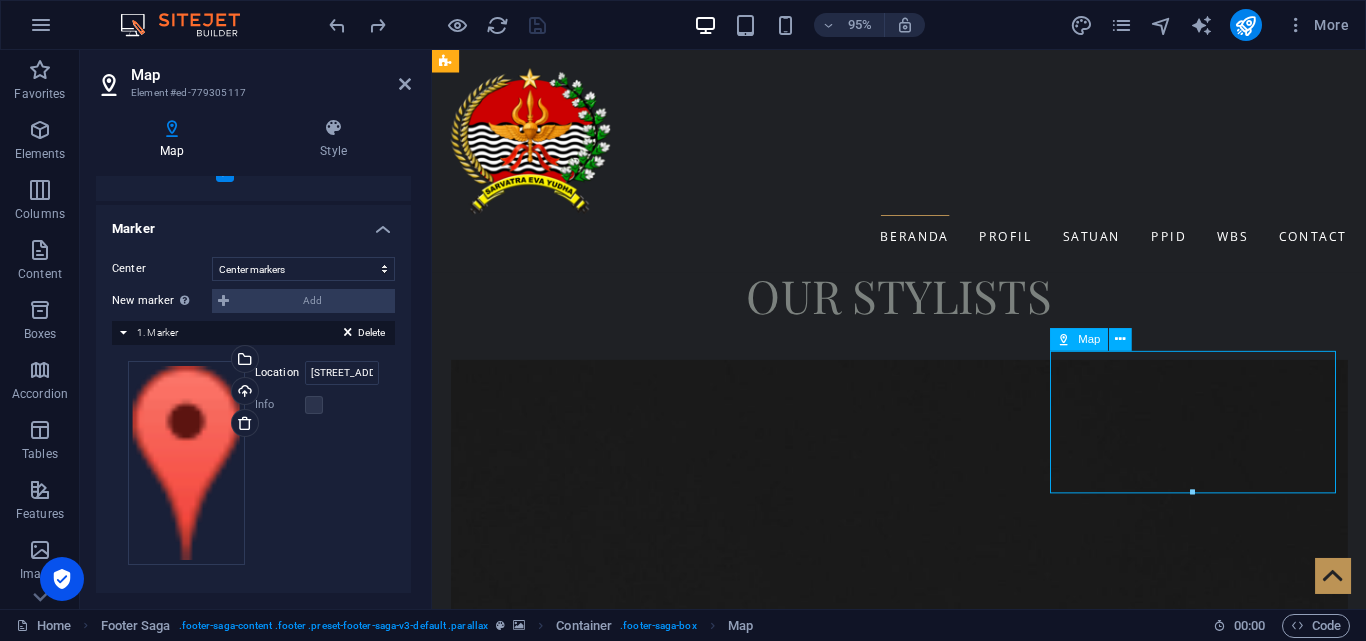 drag, startPoint x: 1234, startPoint y: 419, endPoint x: 1274, endPoint y: 431, distance: 41.761227 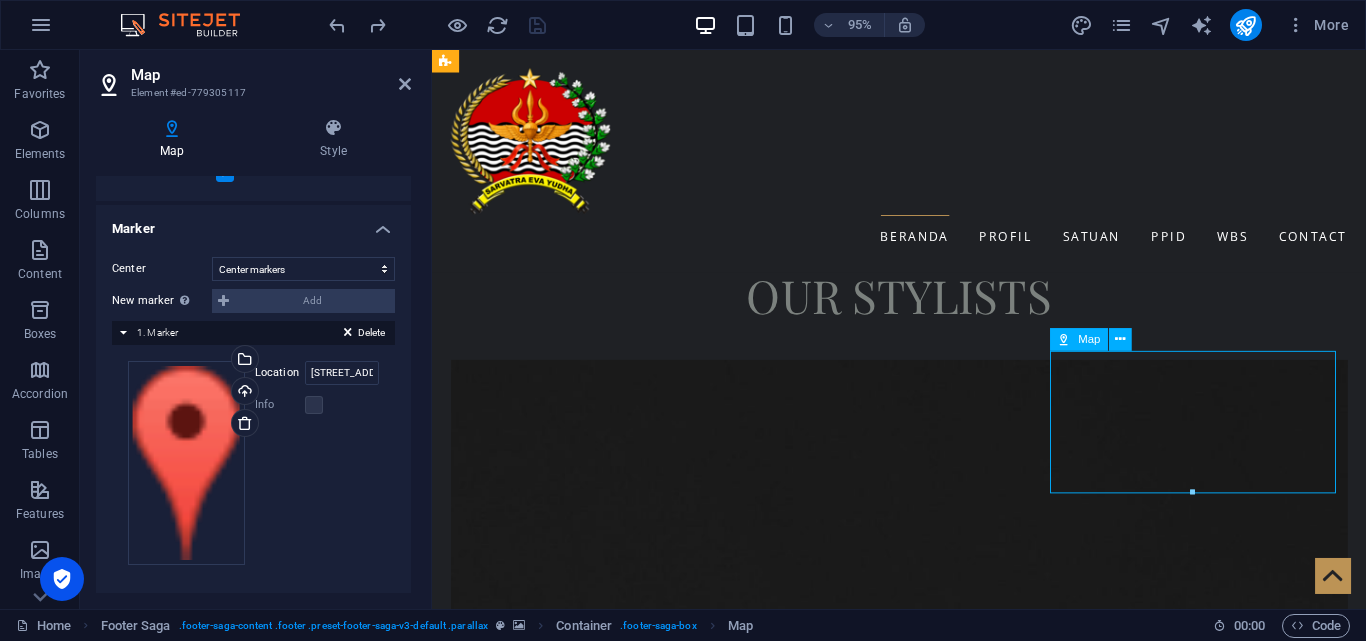 click at bounding box center [920, 17061] 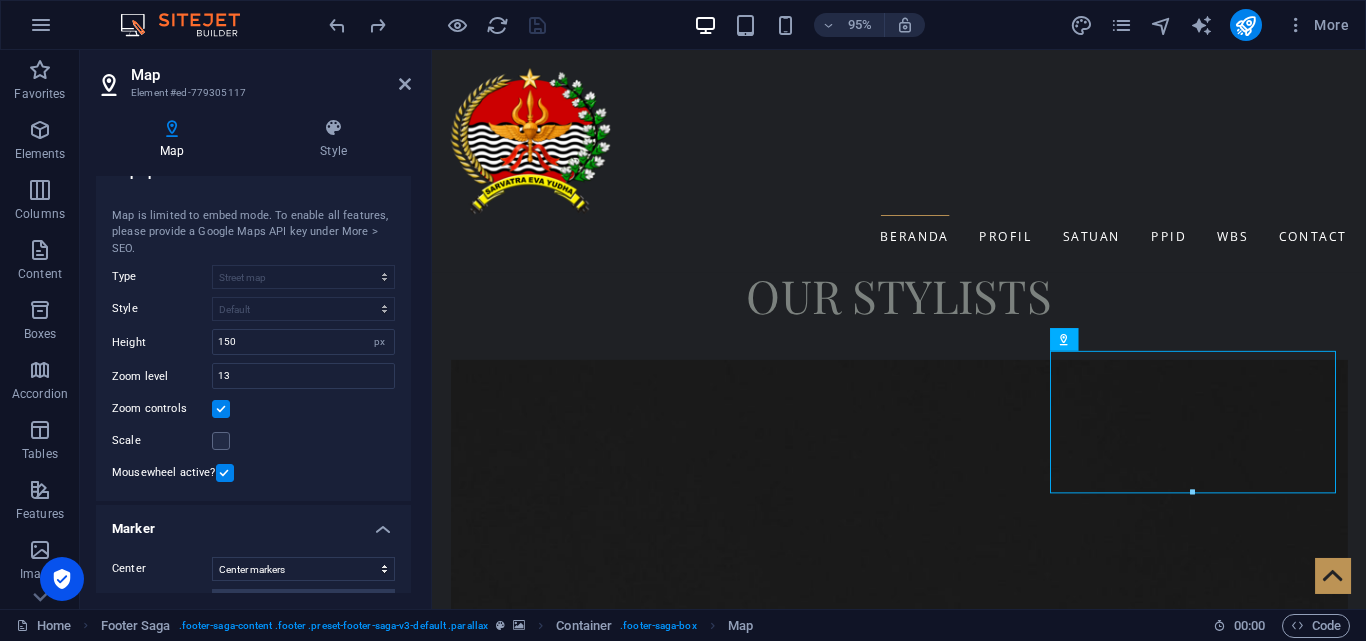 scroll, scrollTop: 328, scrollLeft: 0, axis: vertical 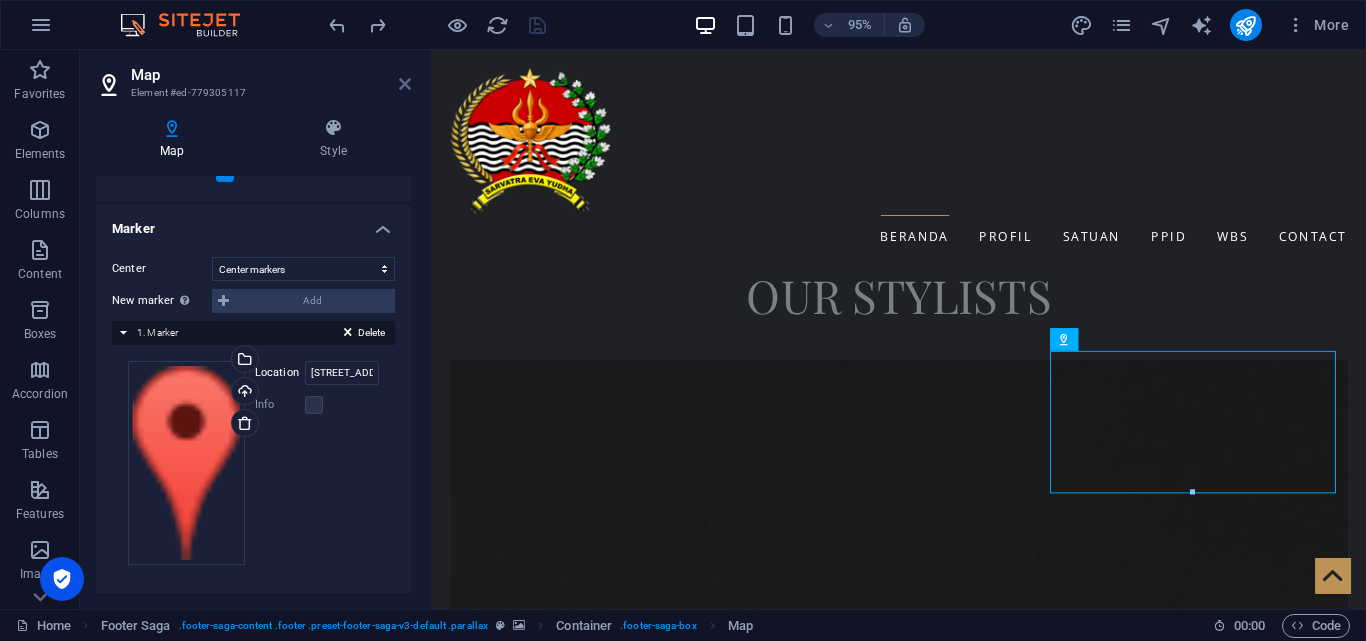 click at bounding box center (405, 84) 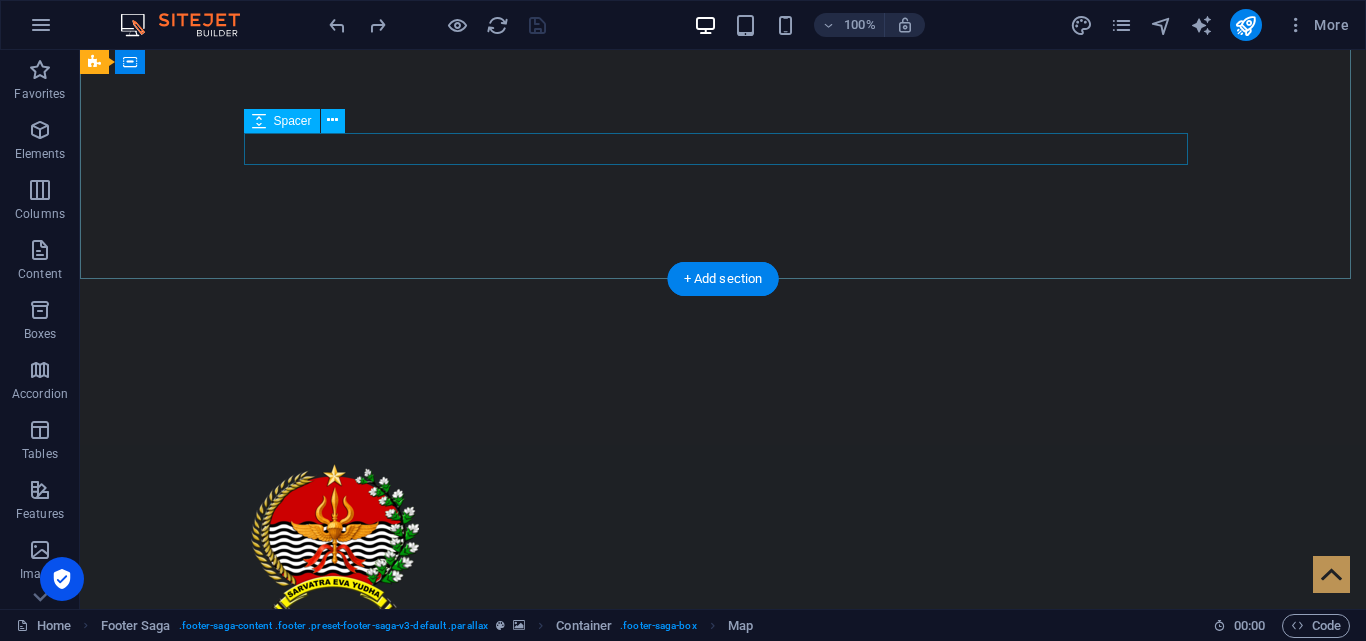 scroll, scrollTop: 0, scrollLeft: 0, axis: both 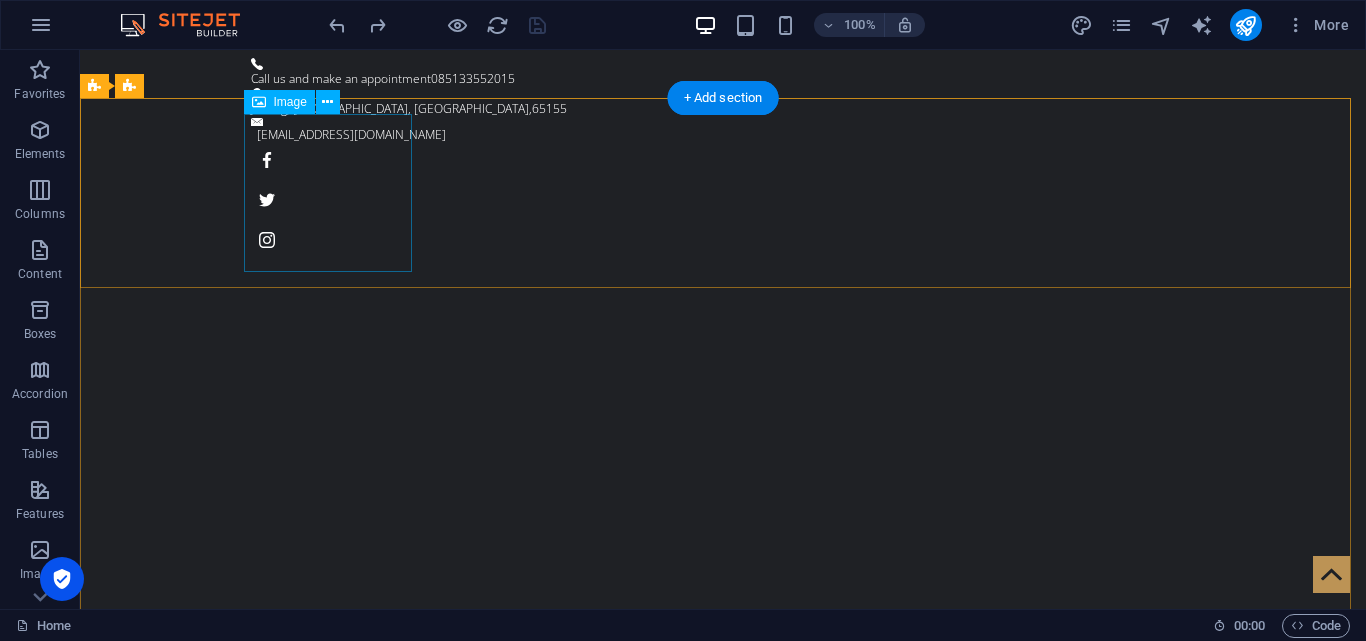 click at bounding box center [723, 918] 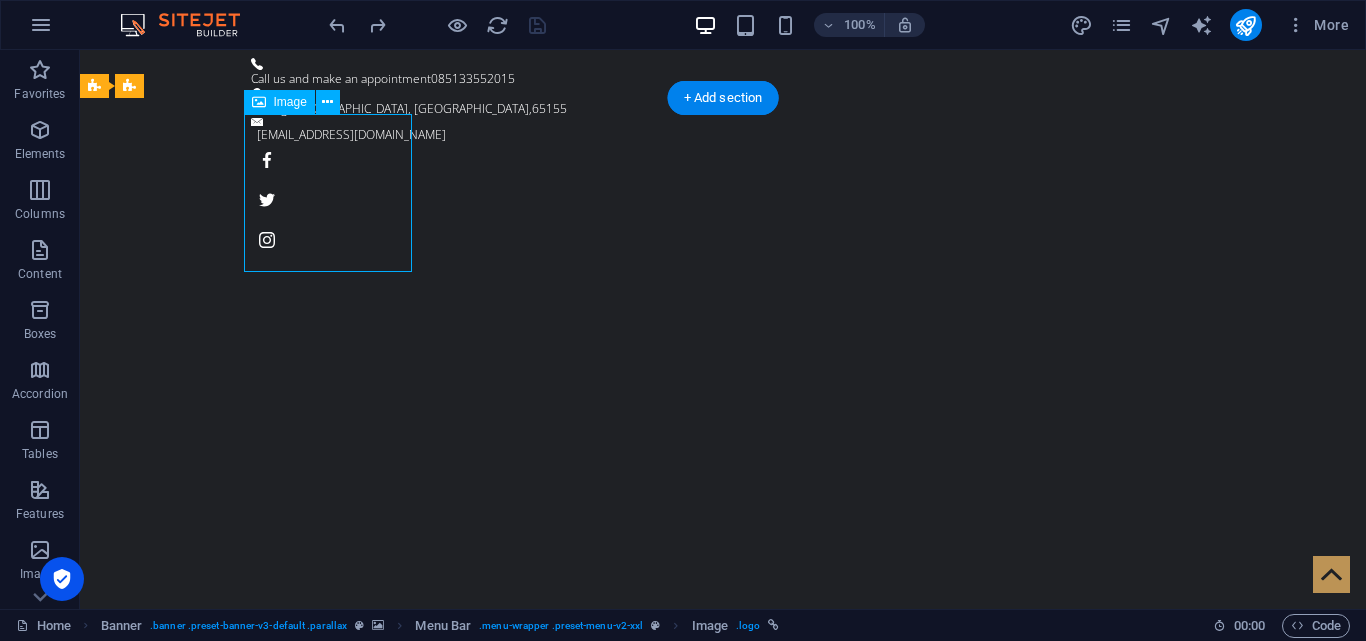click at bounding box center (723, 918) 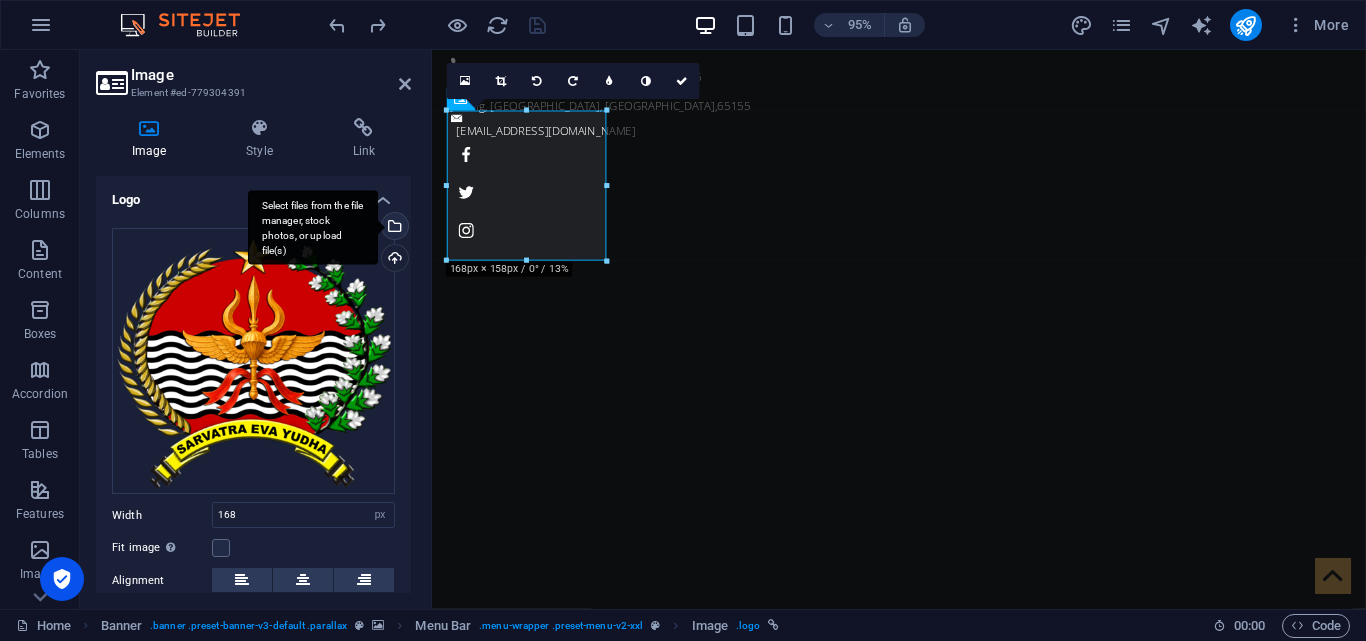 click on "Select files from the file manager, stock photos, or upload file(s)" at bounding box center (393, 228) 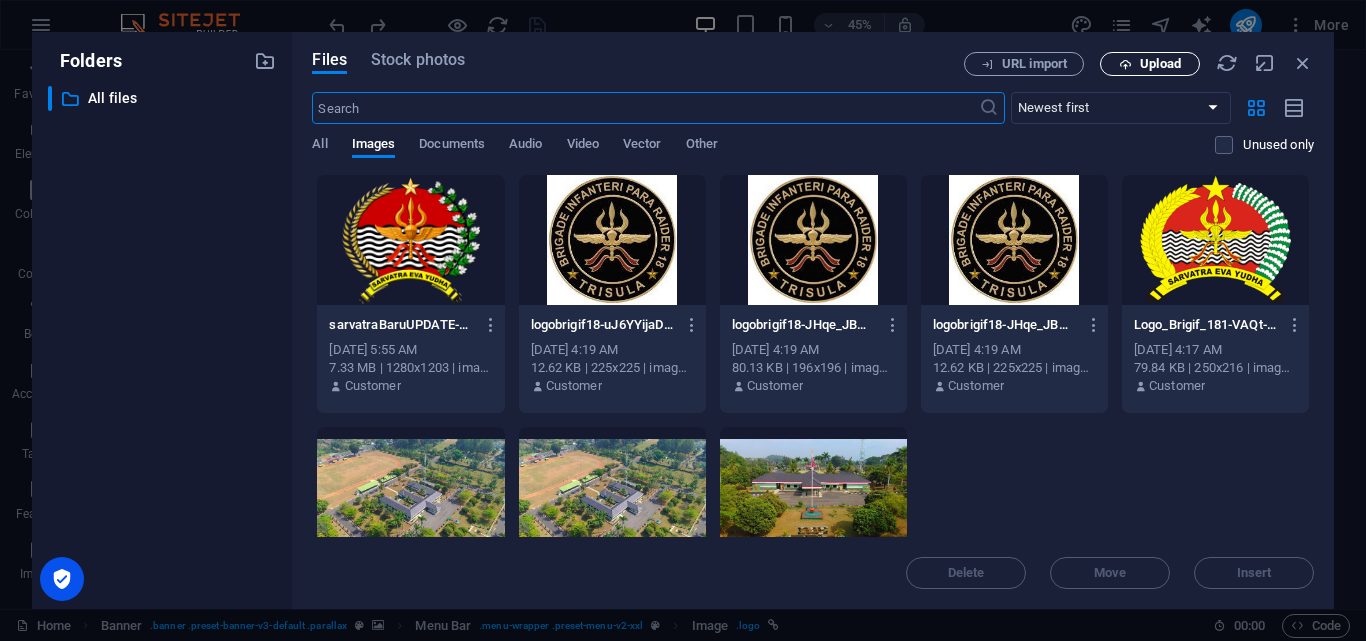 click on "Upload" at bounding box center [1160, 64] 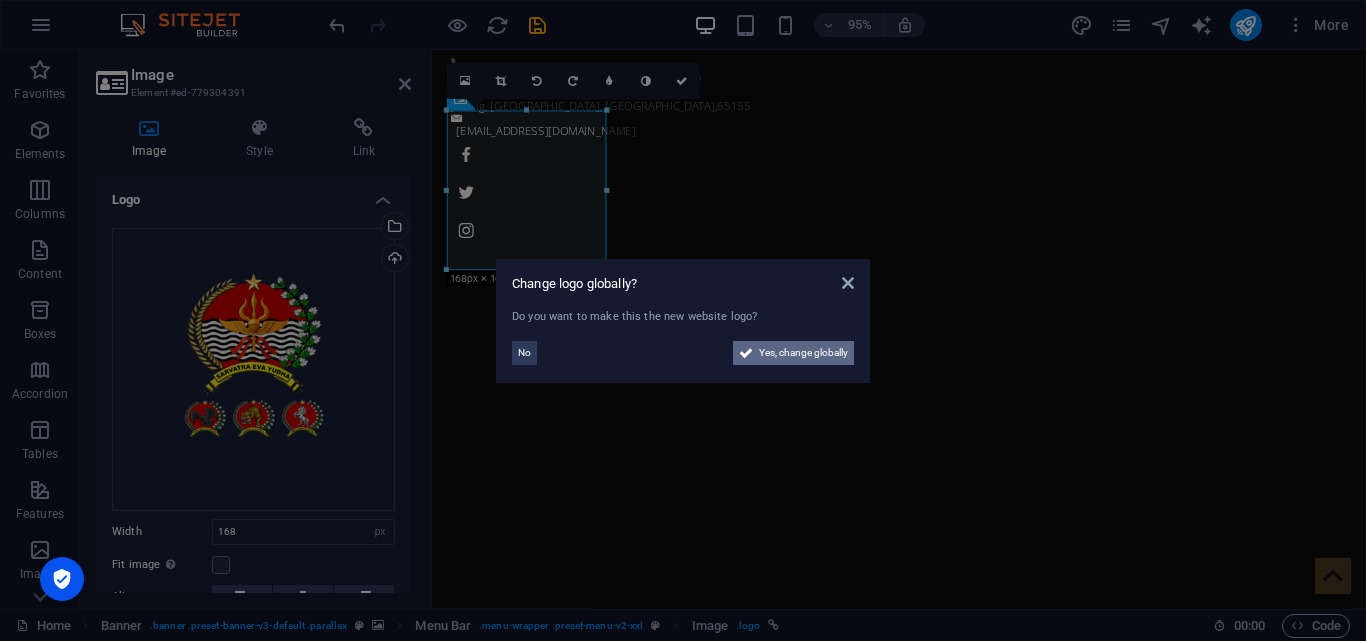 click on "Yes, change globally" at bounding box center (803, 353) 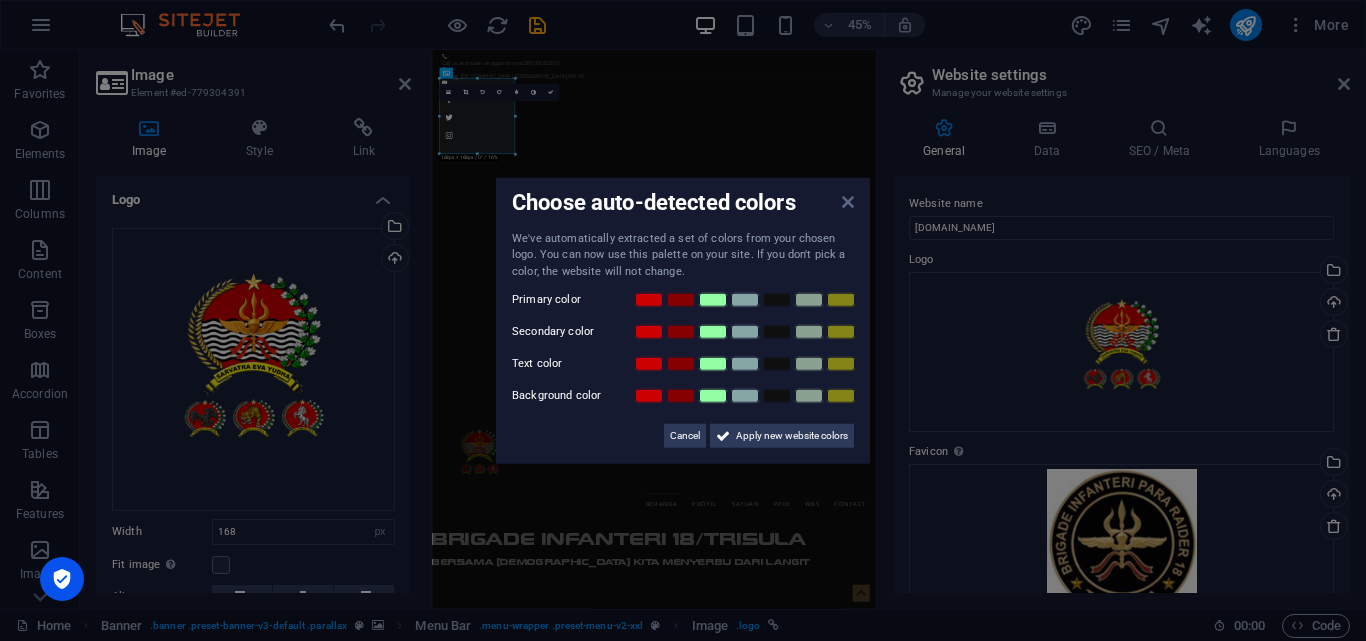 click at bounding box center (848, 201) 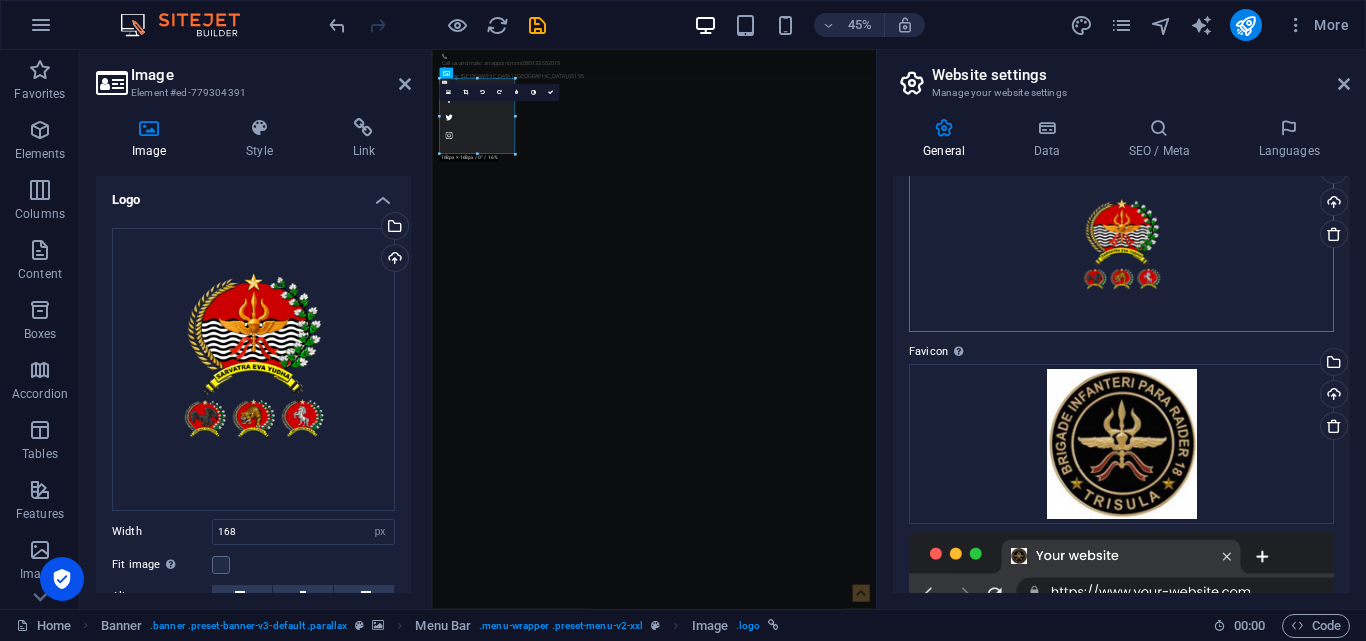scroll, scrollTop: 0, scrollLeft: 0, axis: both 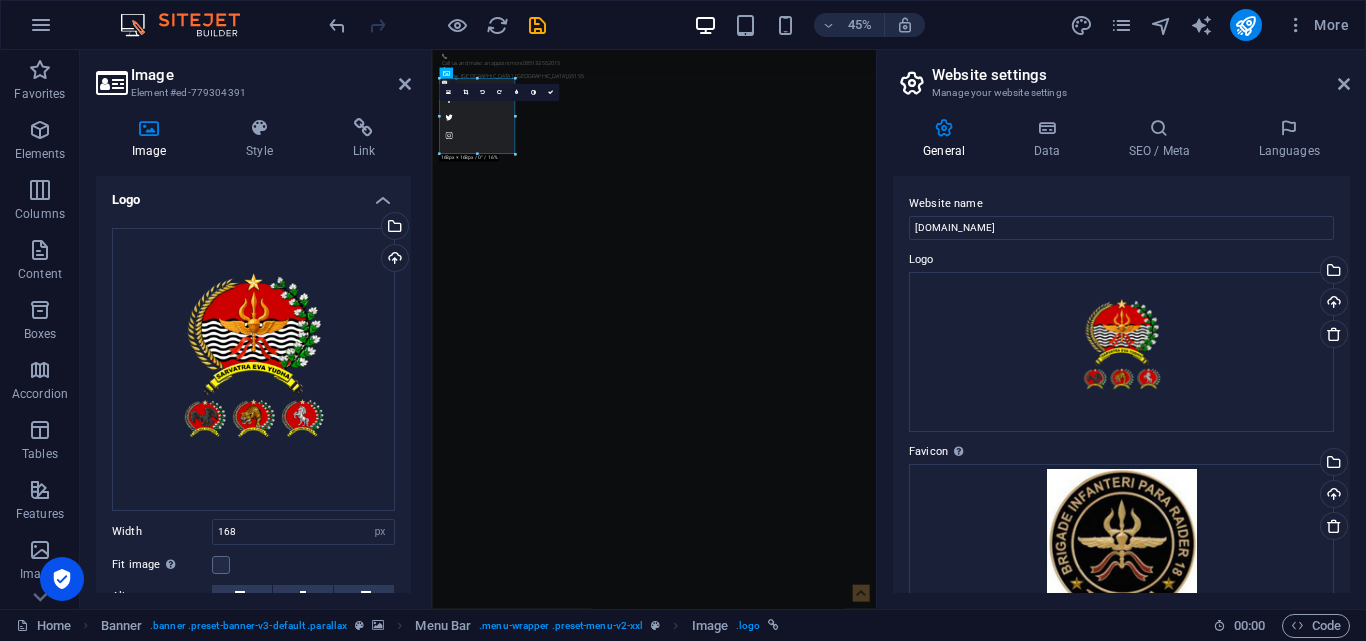 click on "Website settings Manage your website settings" at bounding box center (1123, 76) 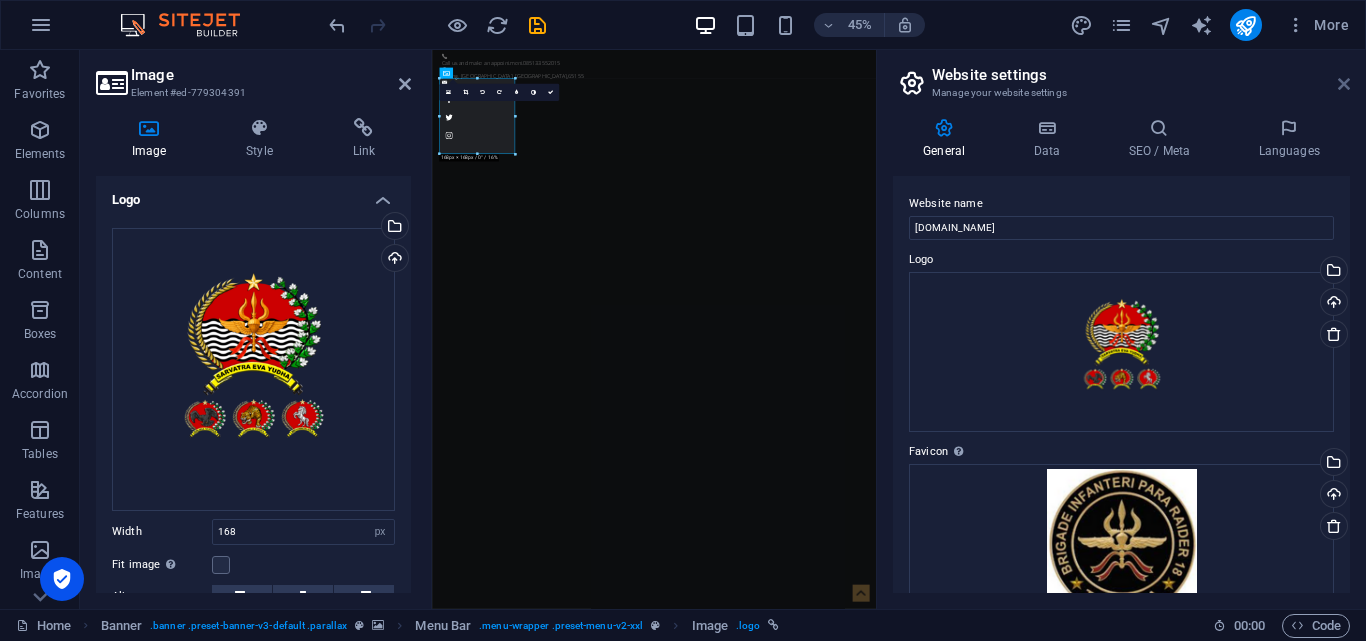 click at bounding box center [1344, 84] 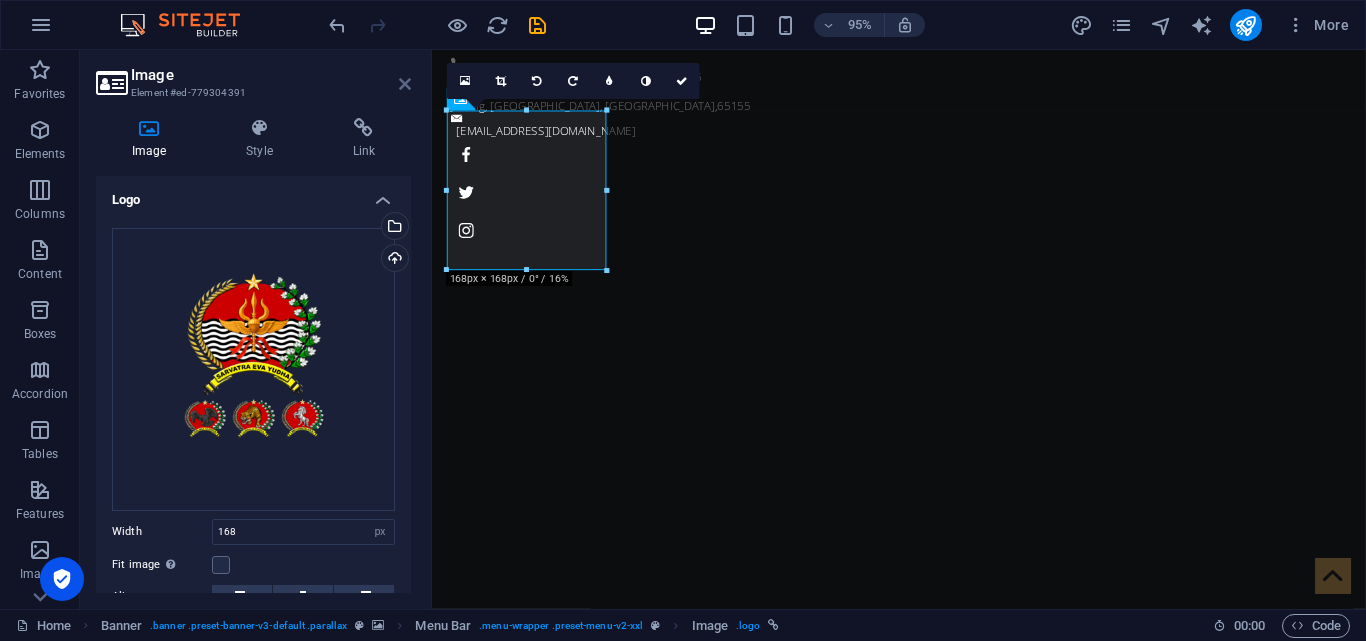 click at bounding box center (405, 84) 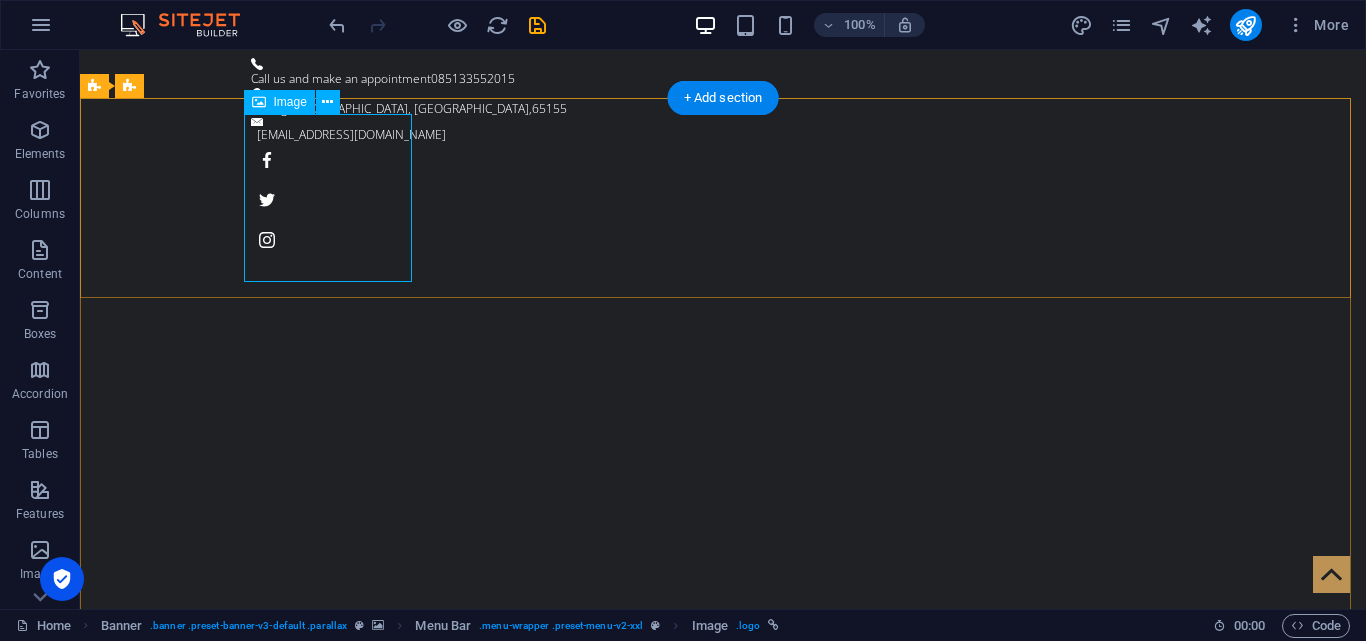 click at bounding box center [723, 1606] 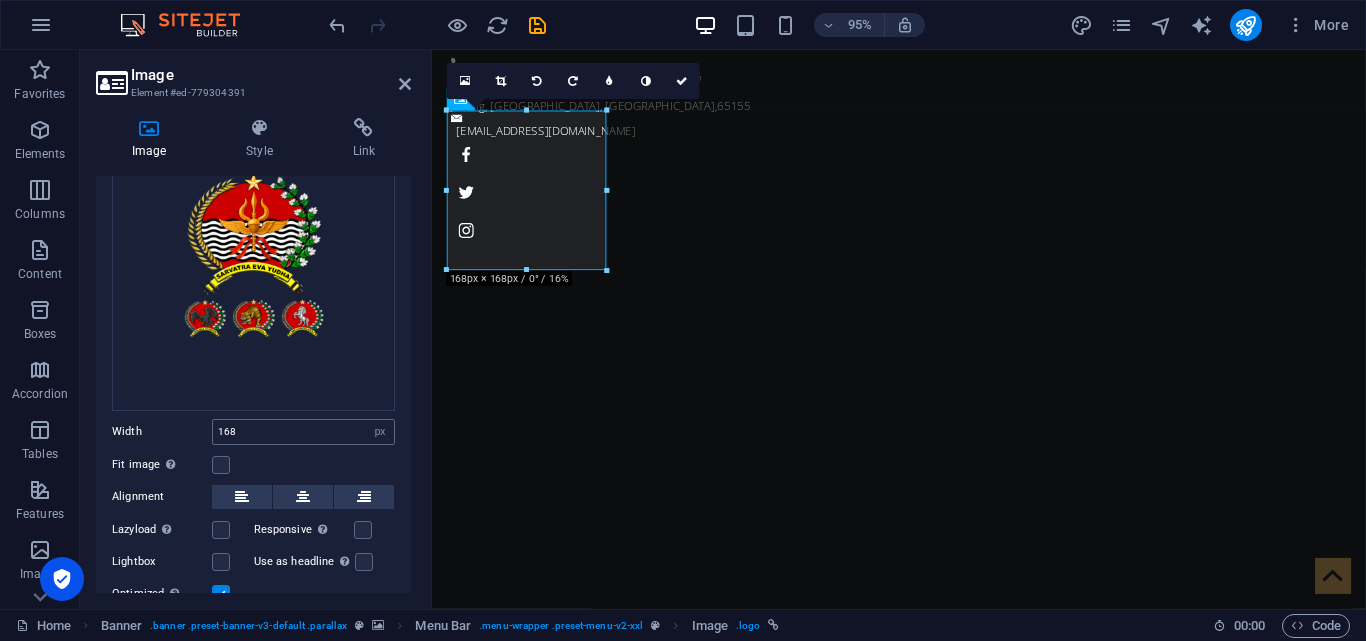 scroll, scrollTop: 177, scrollLeft: 0, axis: vertical 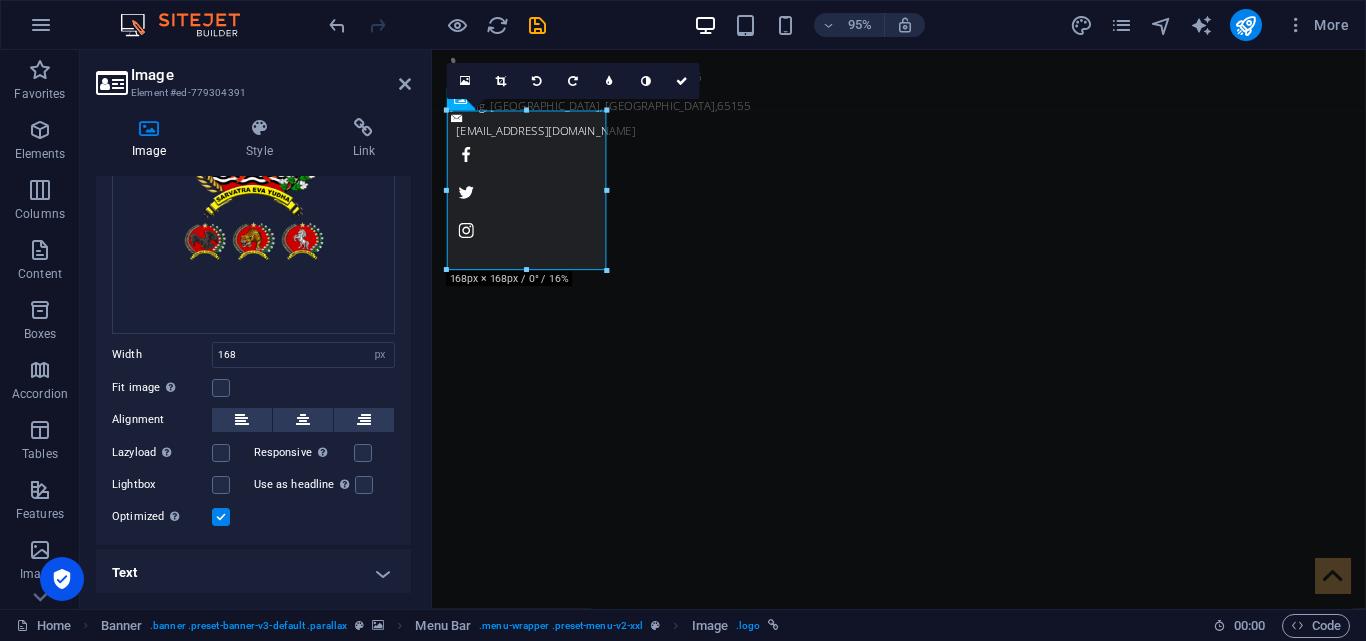 click on "Text" at bounding box center [253, 573] 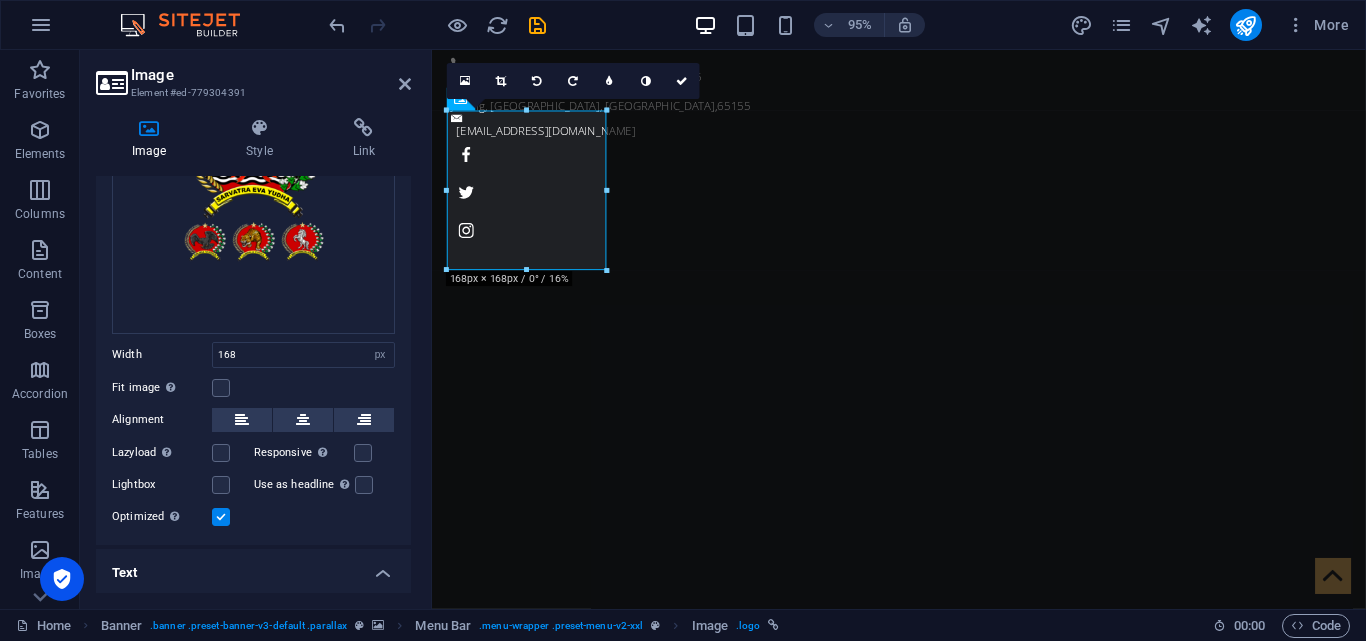 scroll, scrollTop: 365, scrollLeft: 0, axis: vertical 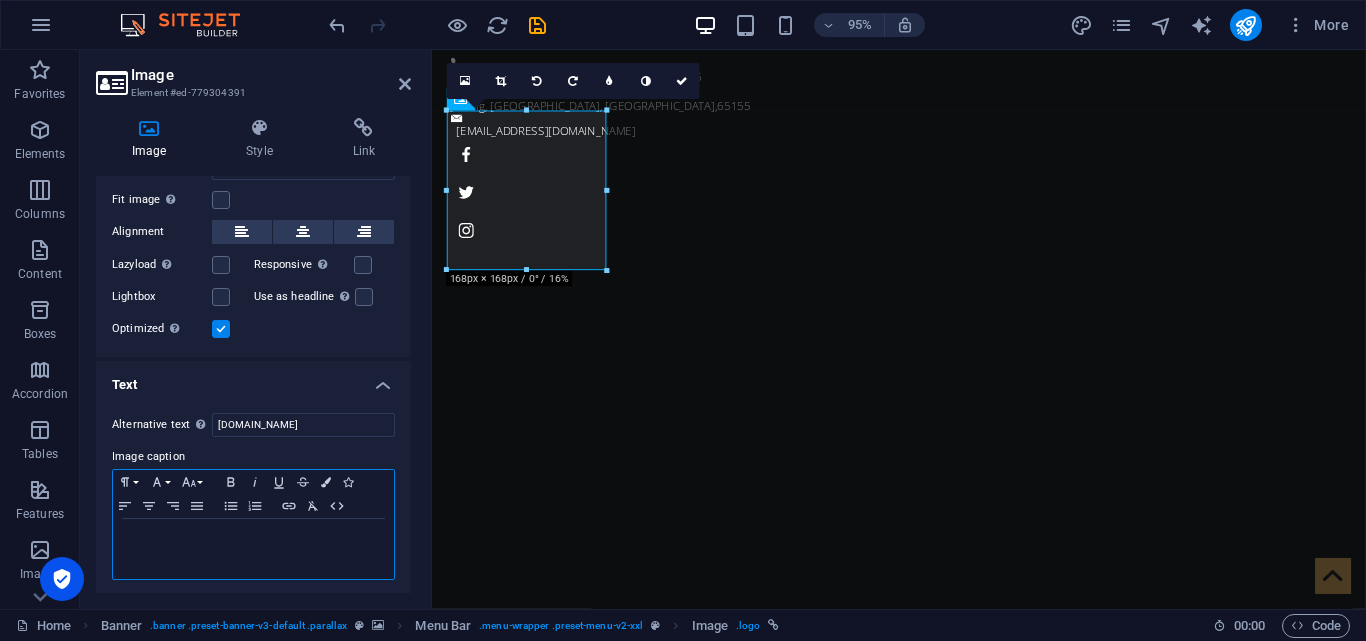 click at bounding box center (253, 538) 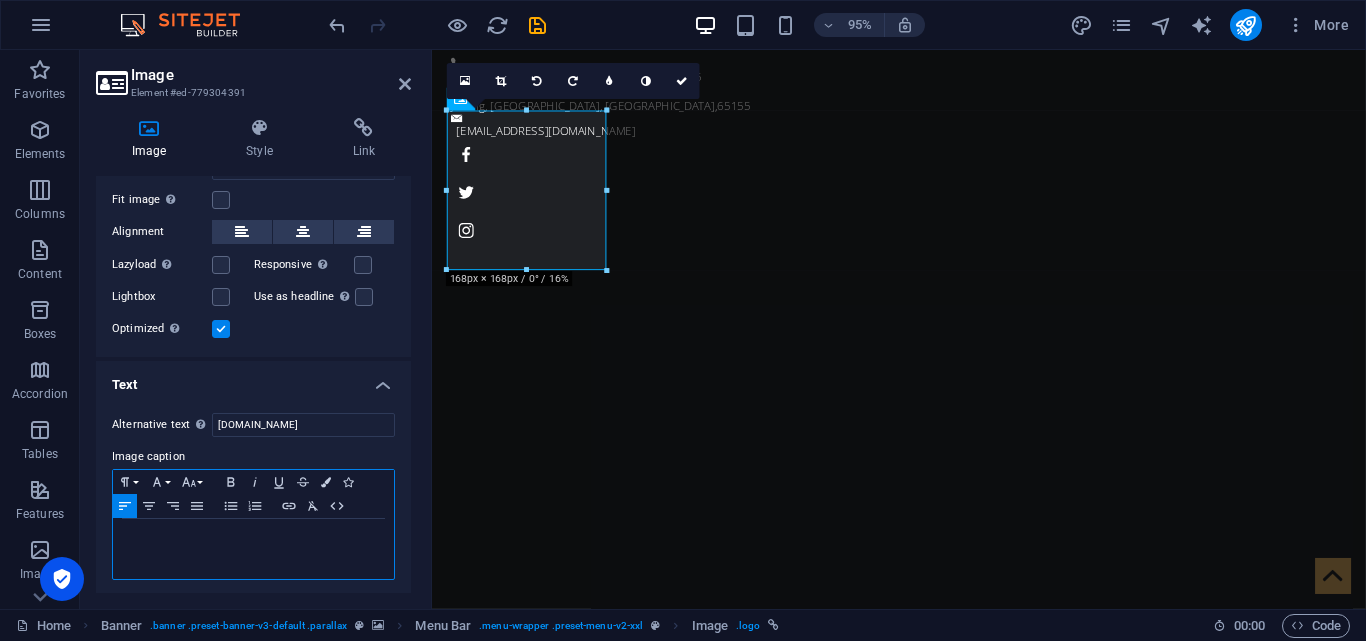type 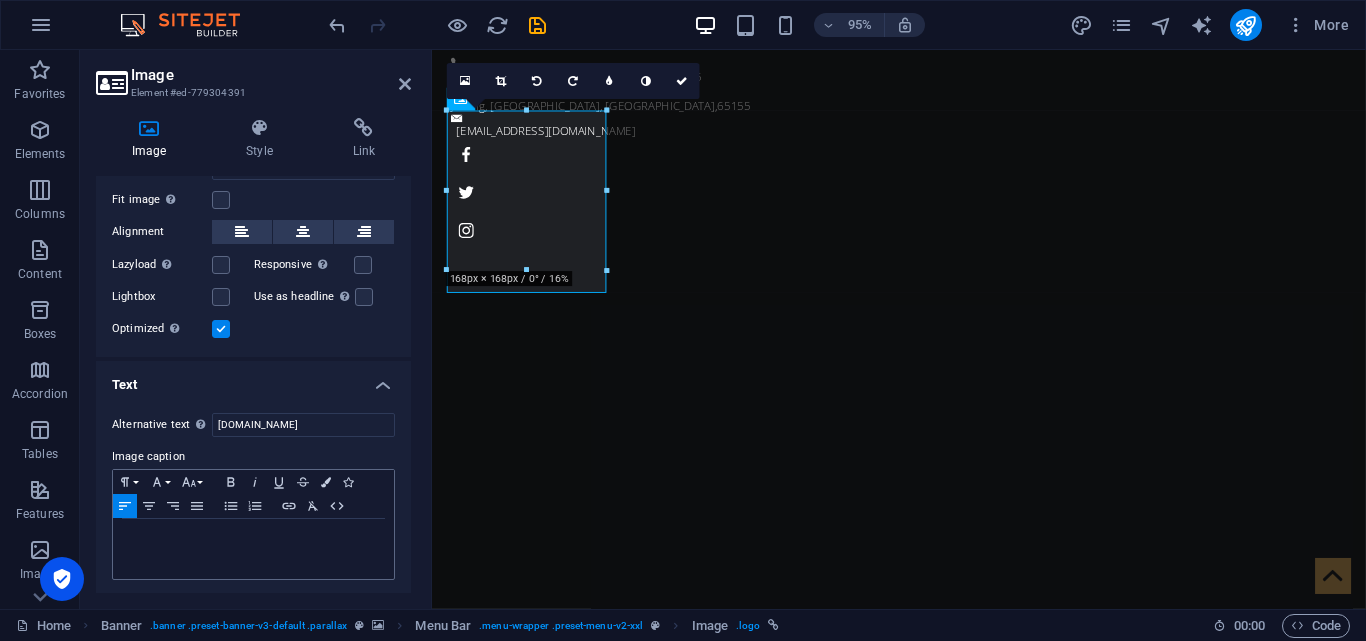 click on "Text" at bounding box center [253, 379] 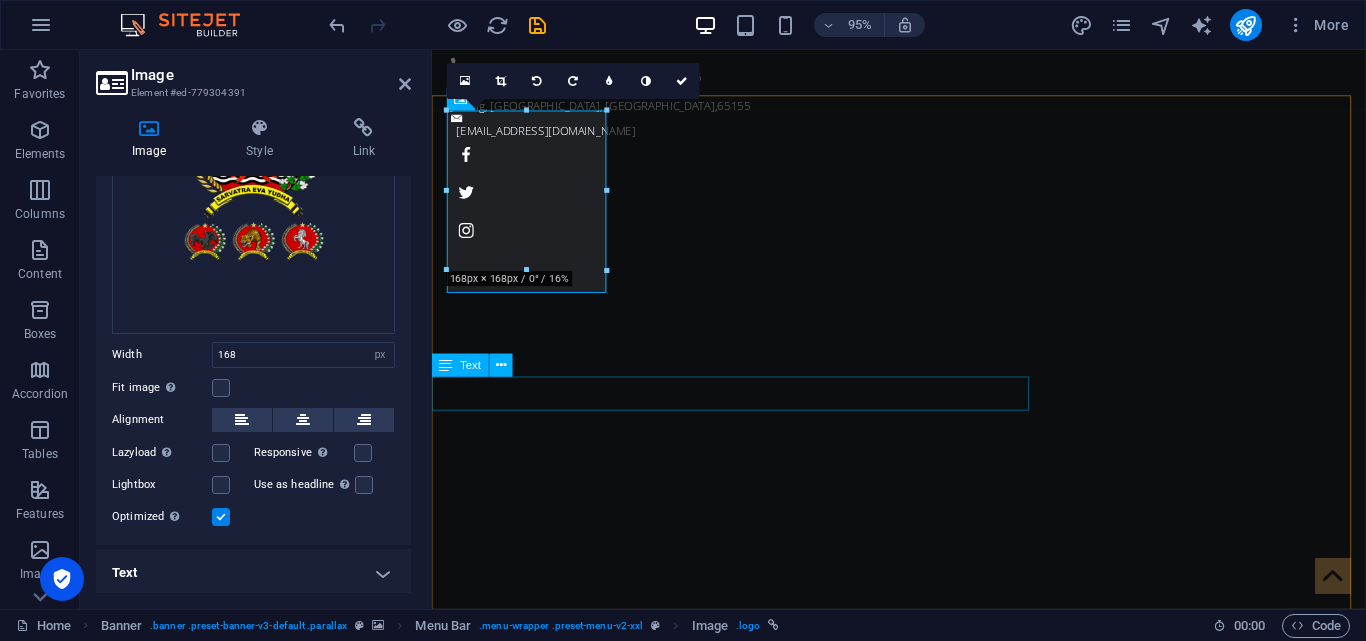 click on "BERSAMA [DEMOGRAPHIC_DATA] KITA MENYERBU DARI LANGIT" at bounding box center (923, 1211) 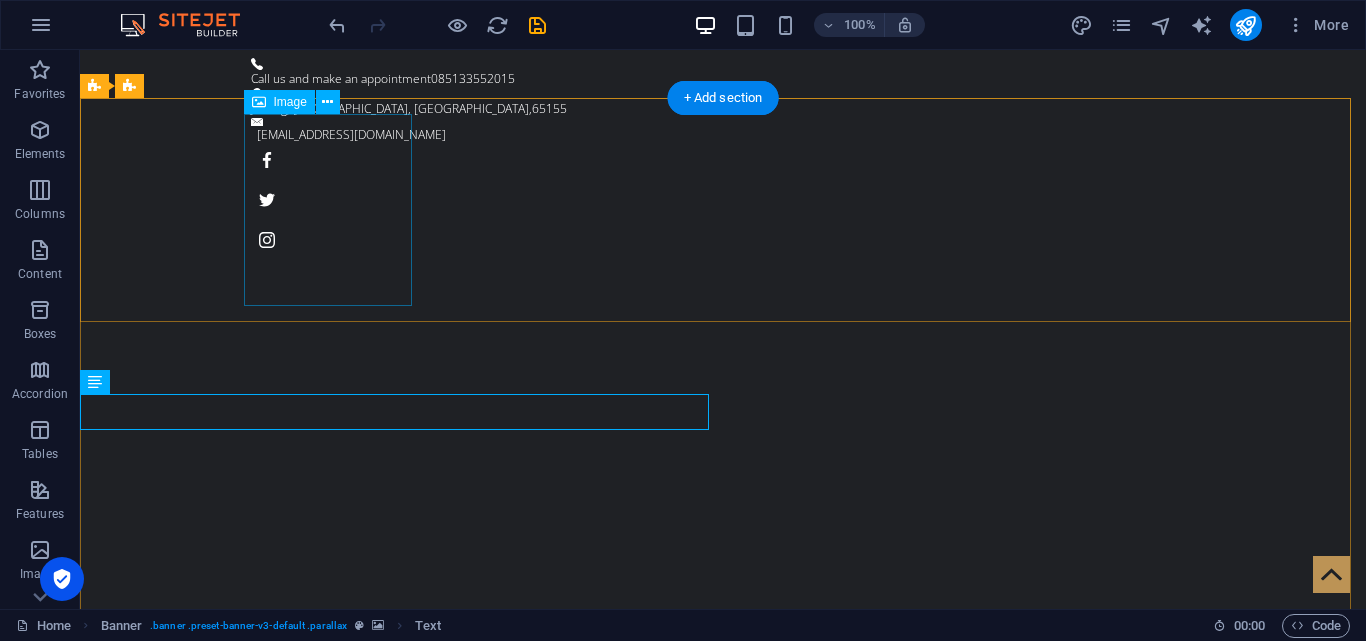 click on "BRIGIF 18/TR" at bounding box center [723, 964] 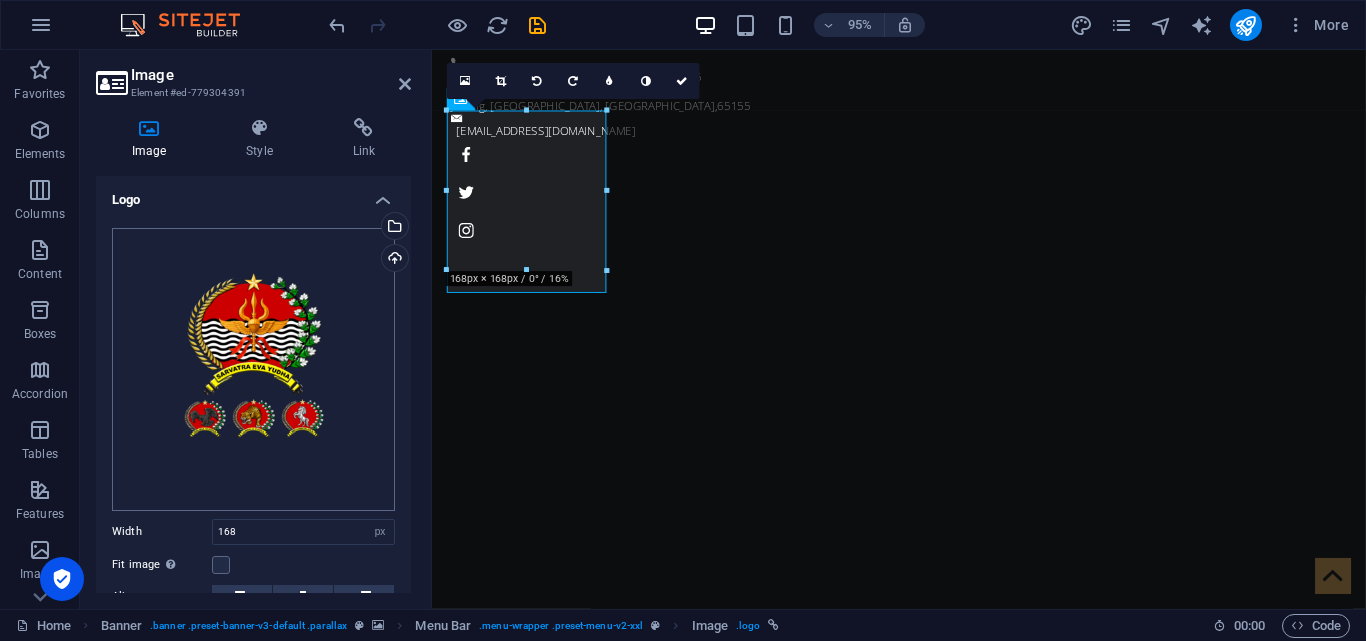 scroll, scrollTop: 177, scrollLeft: 0, axis: vertical 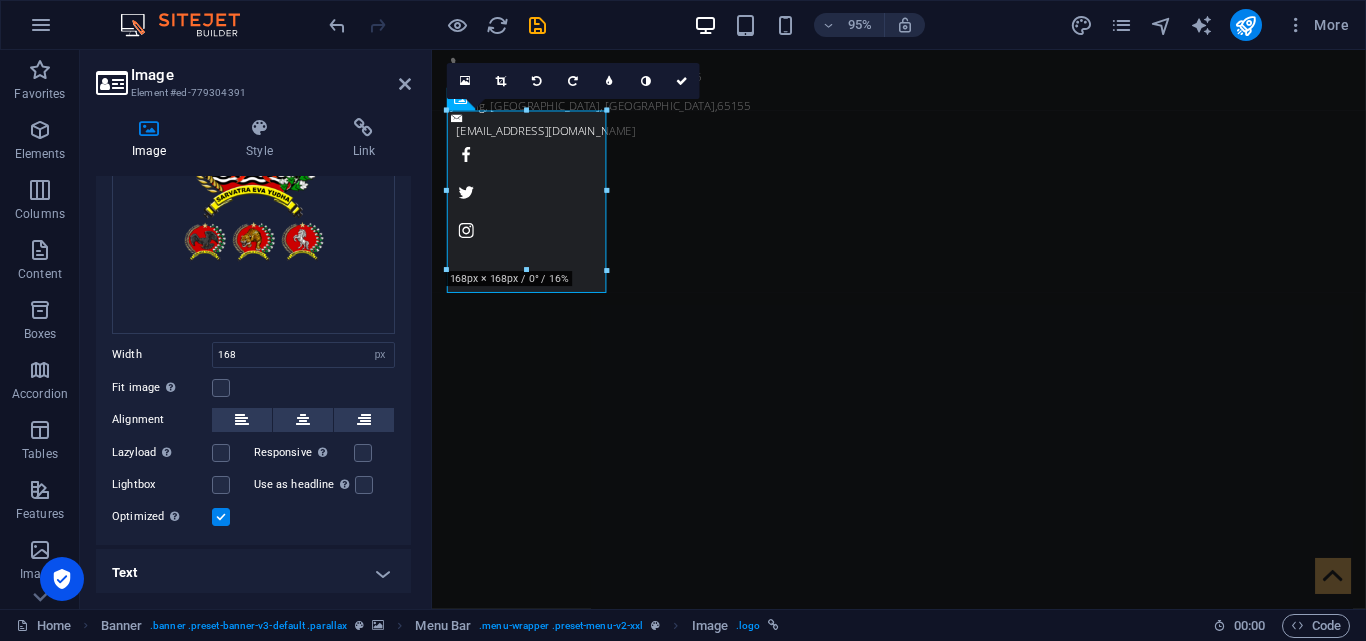 click on "Text" at bounding box center (253, 573) 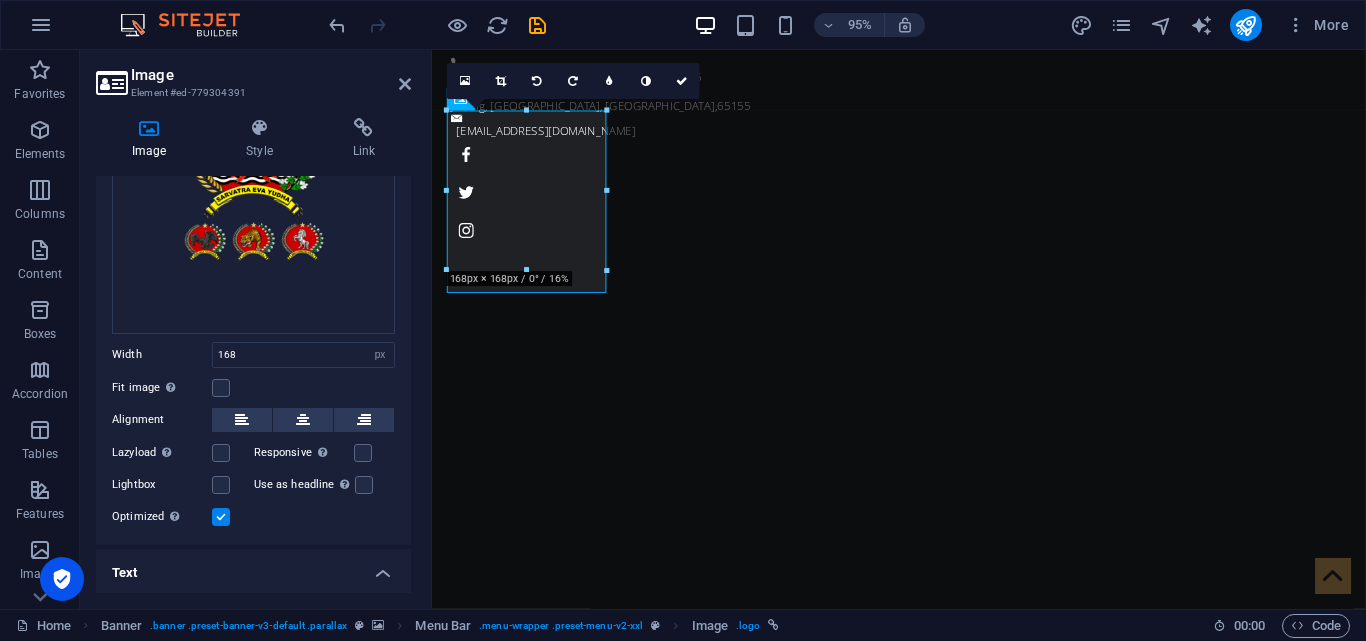 click on "Text" at bounding box center [253, 567] 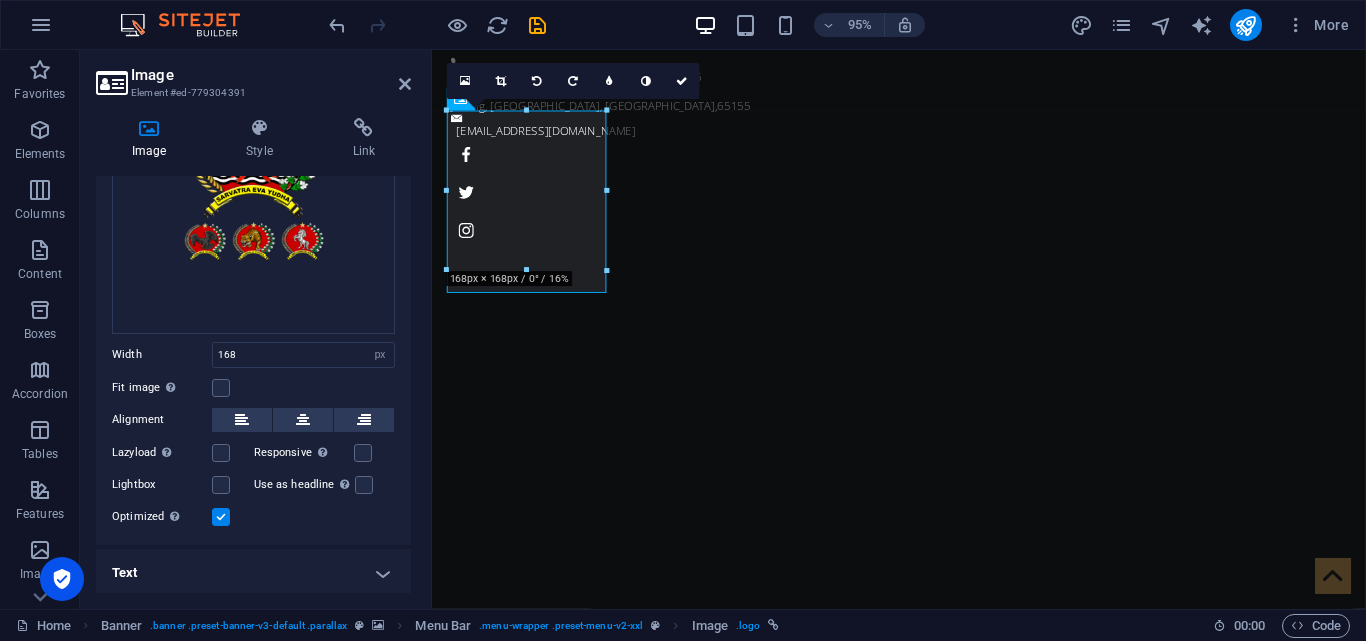 click on "Text" at bounding box center (253, 573) 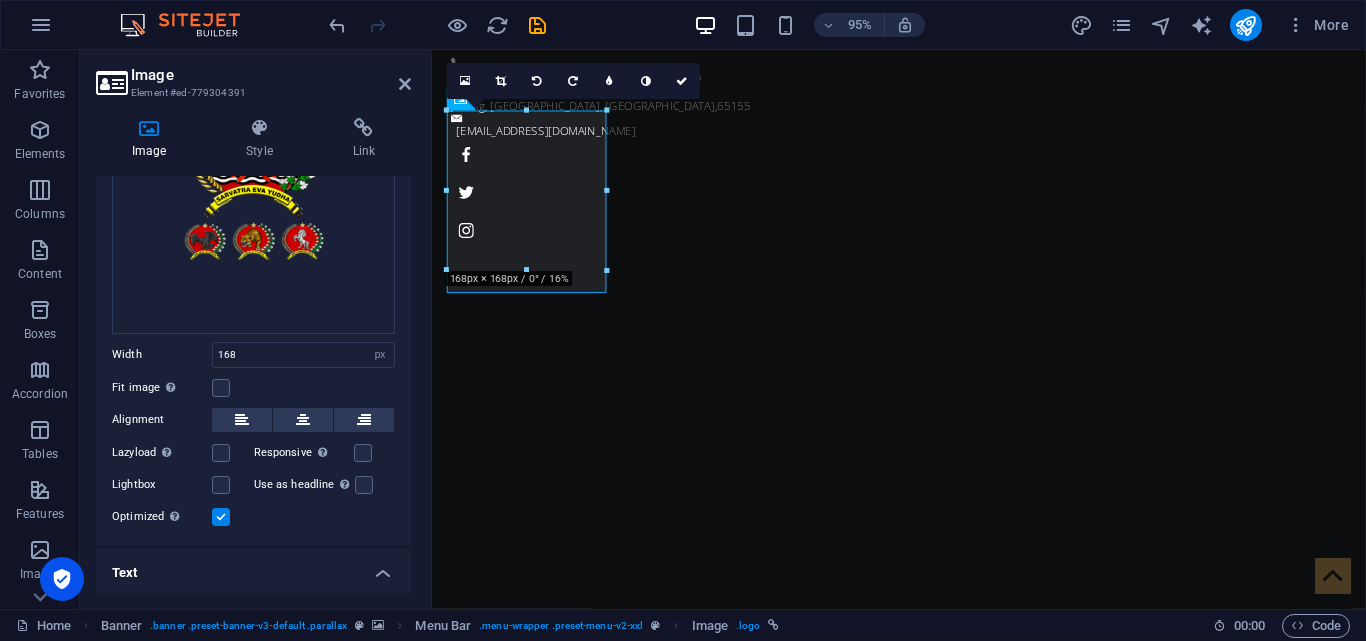 scroll, scrollTop: 365, scrollLeft: 0, axis: vertical 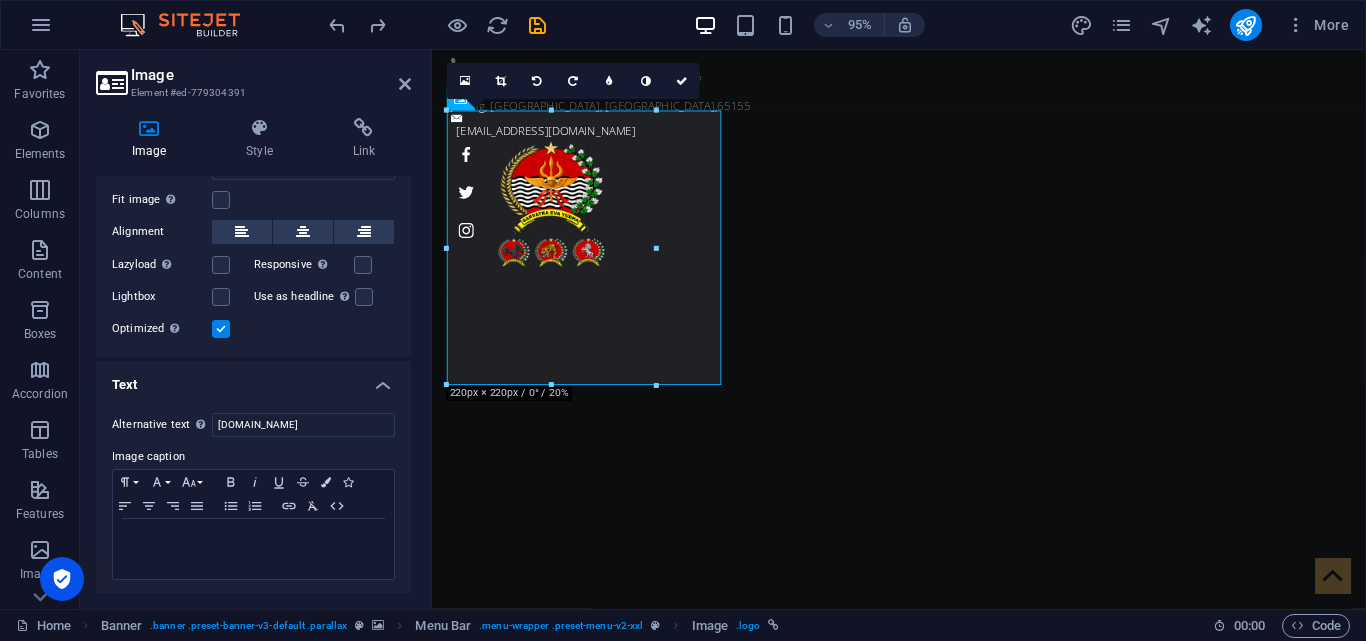 drag, startPoint x: 608, startPoint y: 268, endPoint x: 312, endPoint y: 273, distance: 296.04224 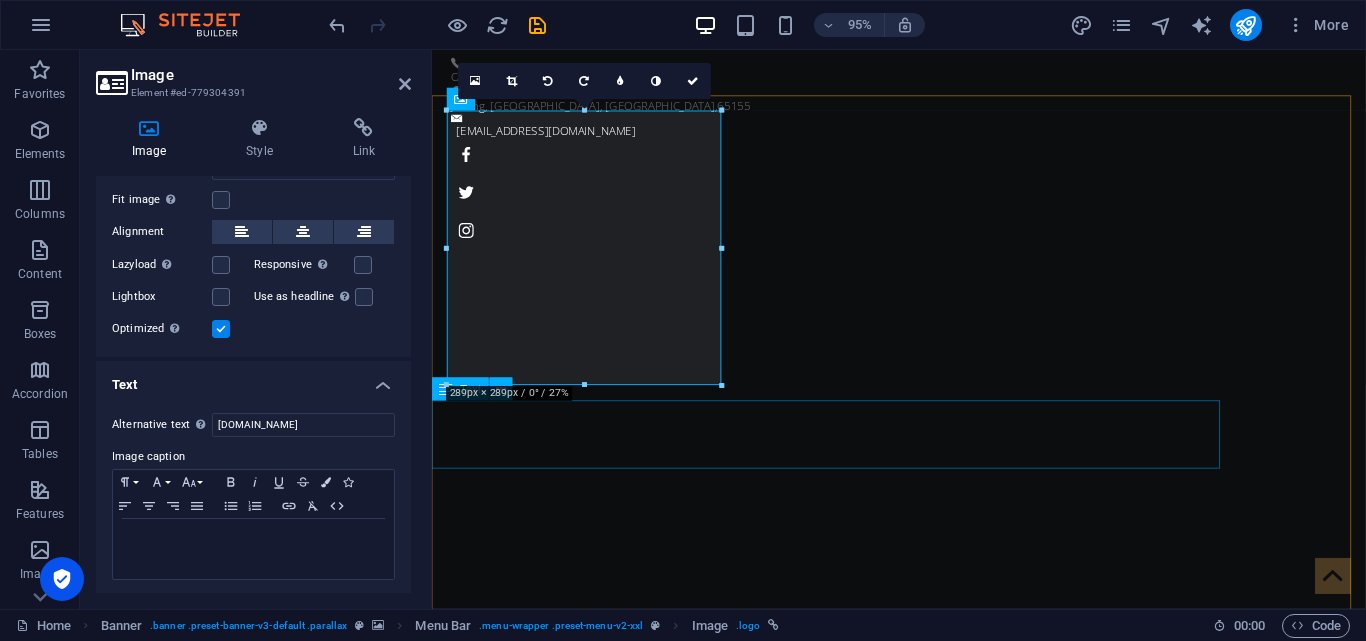 type on "168" 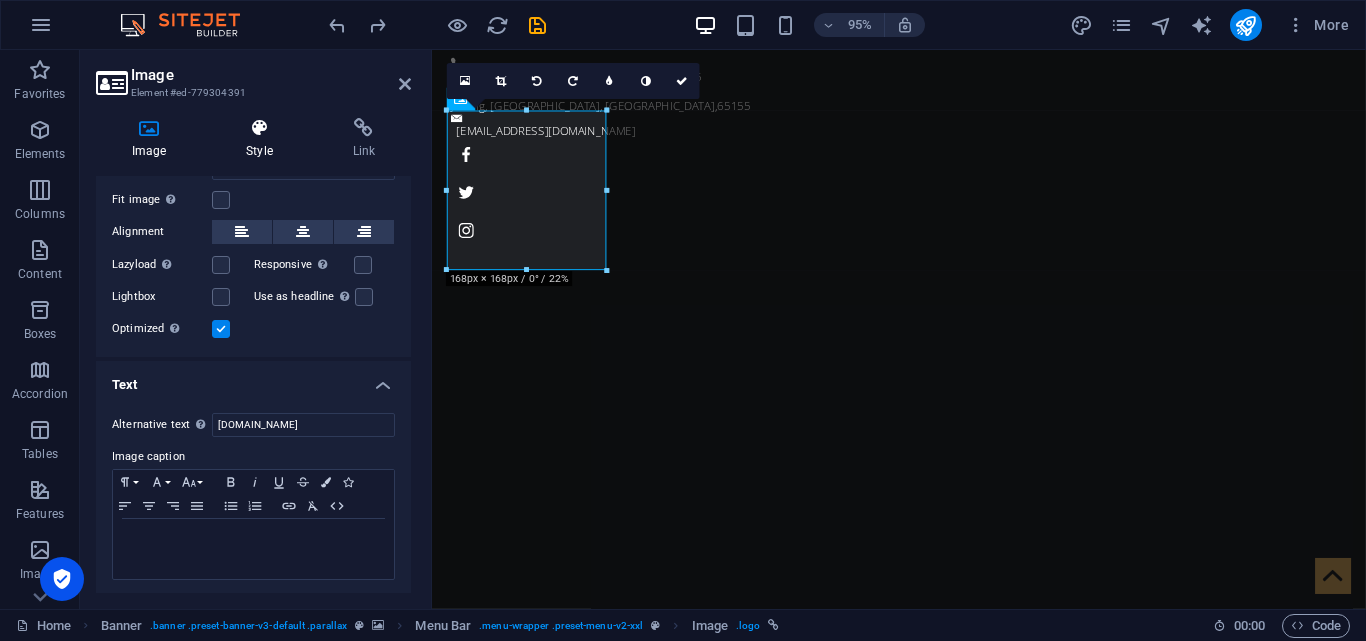 click at bounding box center (259, 128) 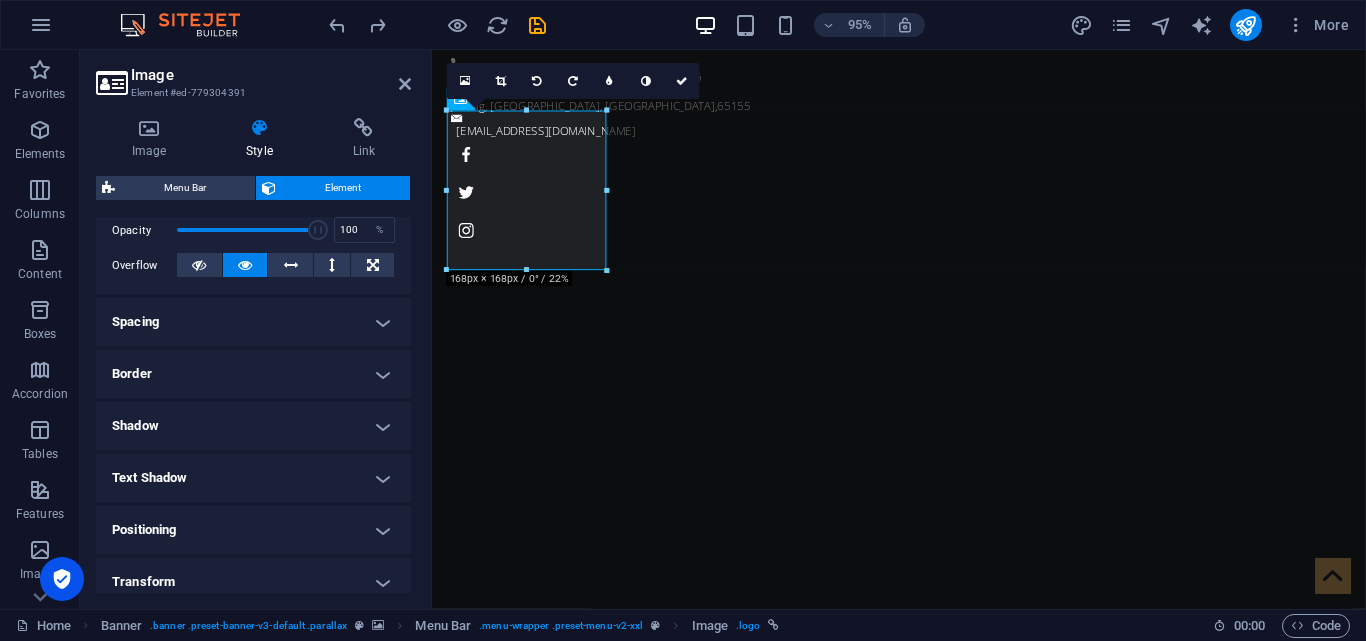 scroll, scrollTop: 400, scrollLeft: 0, axis: vertical 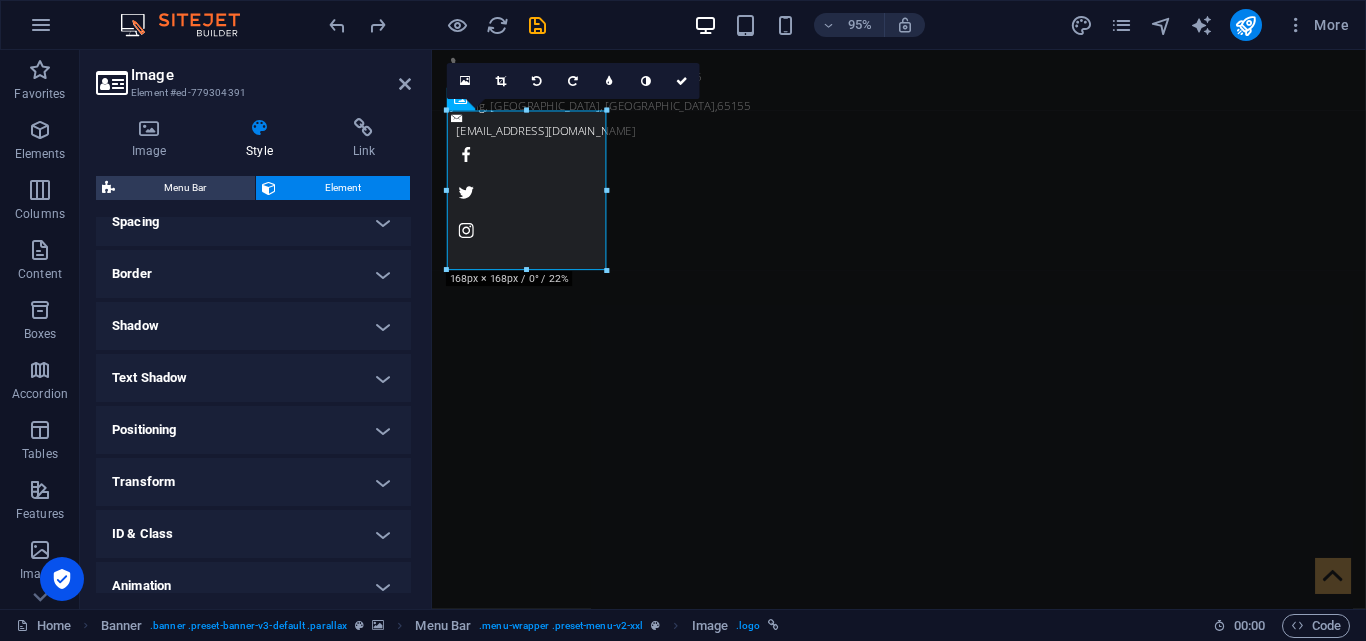 click on "Positioning" at bounding box center (253, 430) 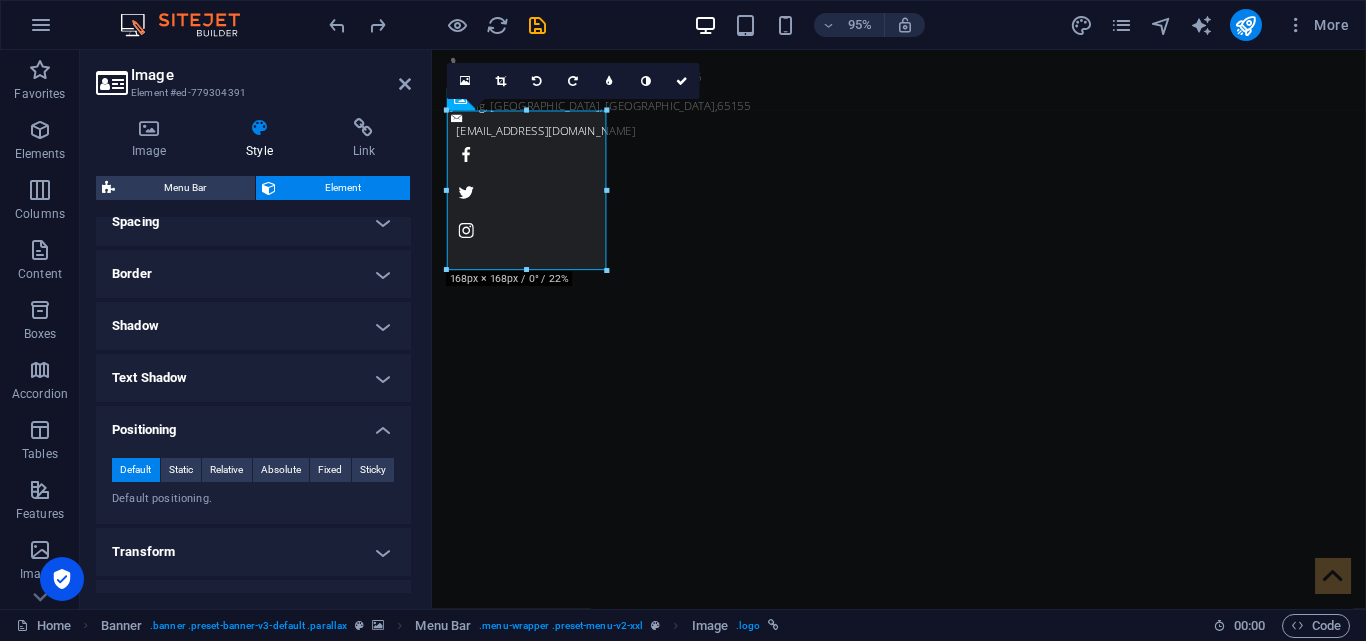 click on "Positioning" at bounding box center [253, 424] 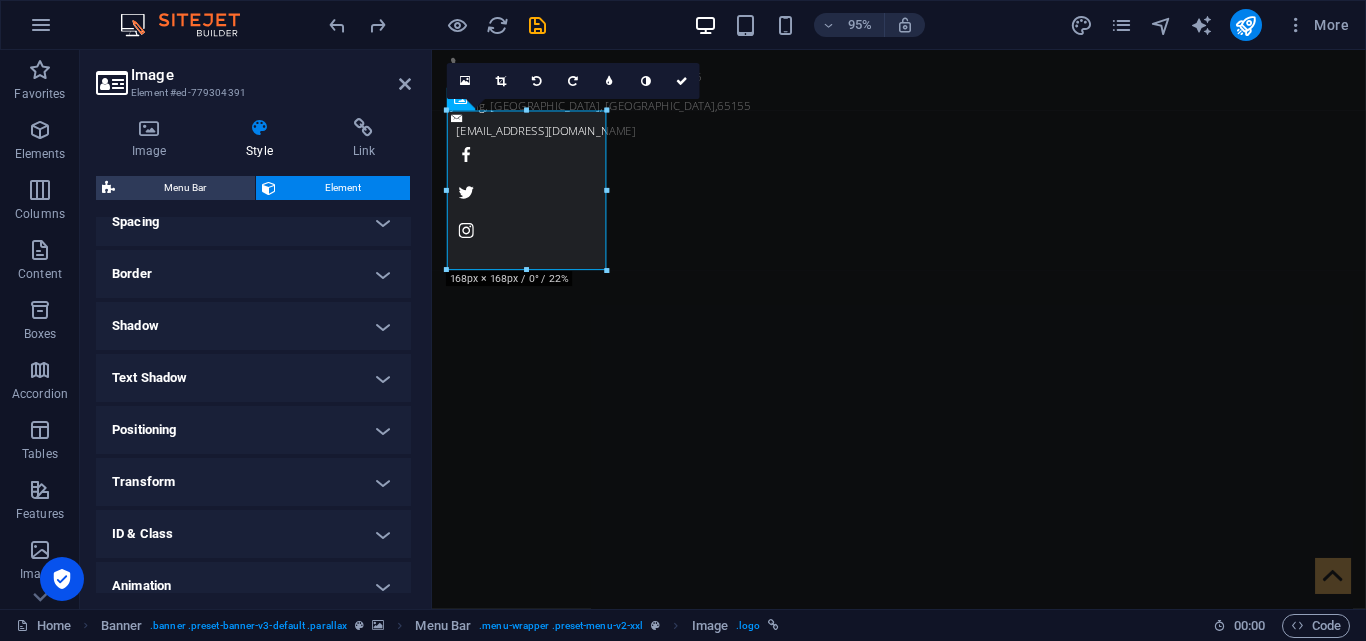 click on "Transform" at bounding box center [253, 482] 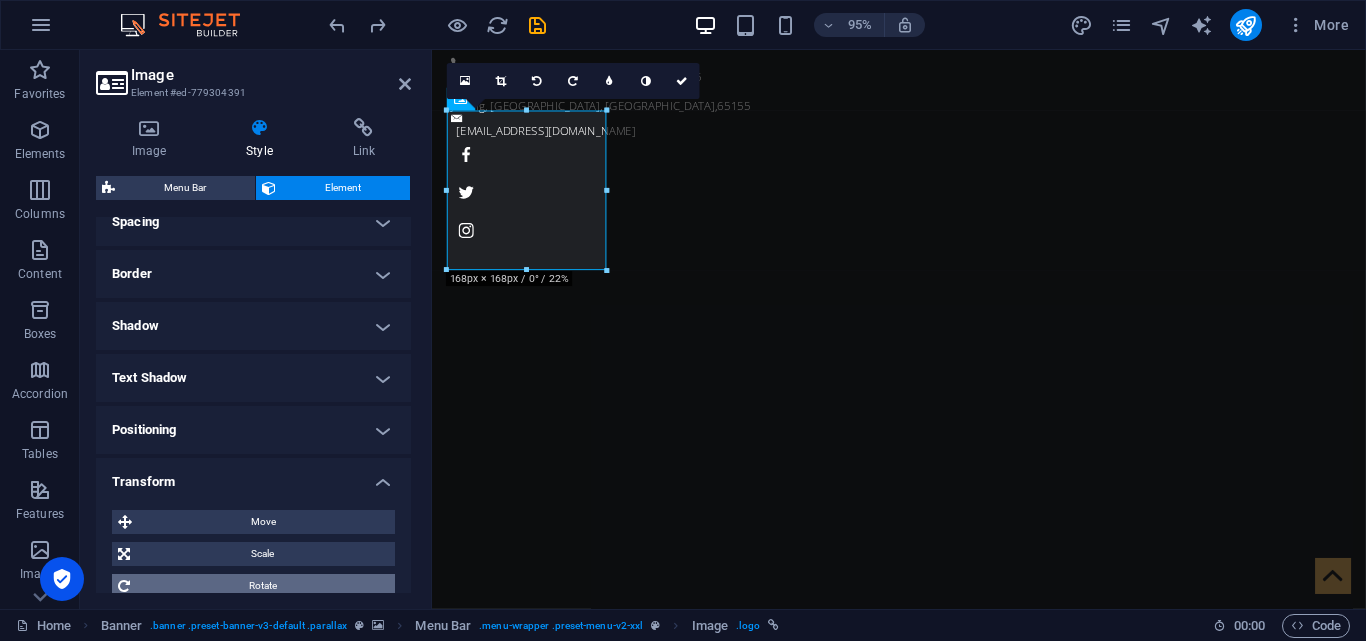 scroll, scrollTop: 500, scrollLeft: 0, axis: vertical 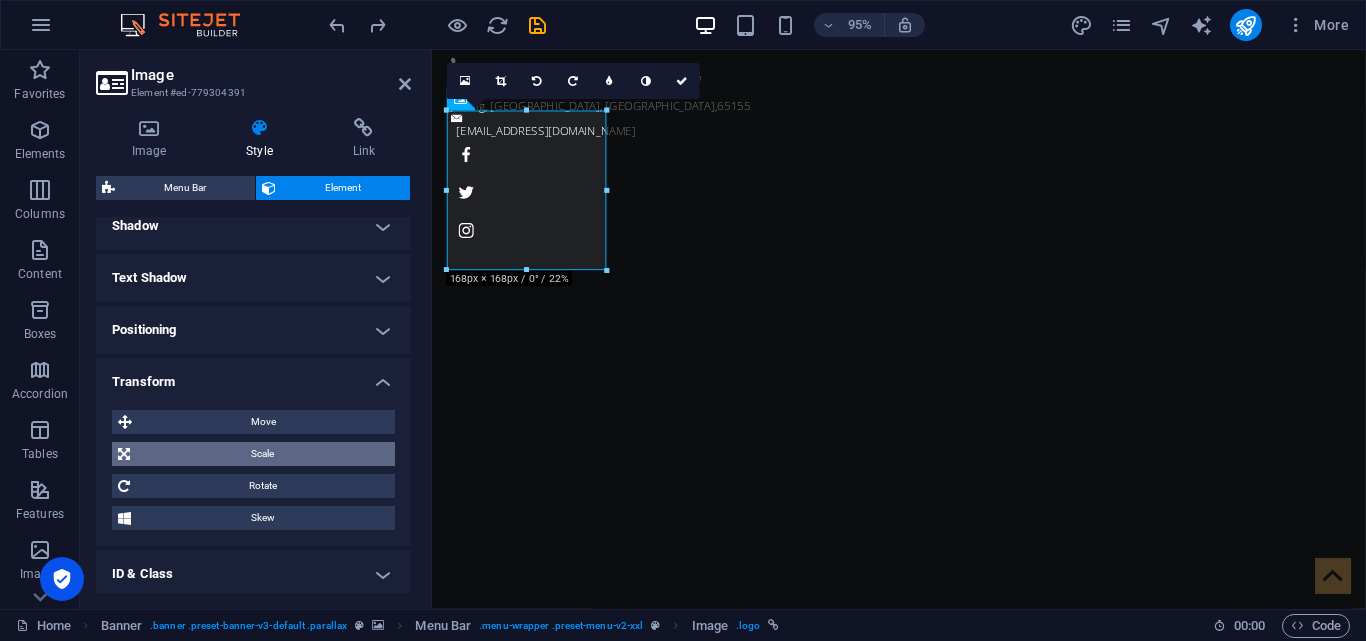 click on "Scale" at bounding box center (262, 454) 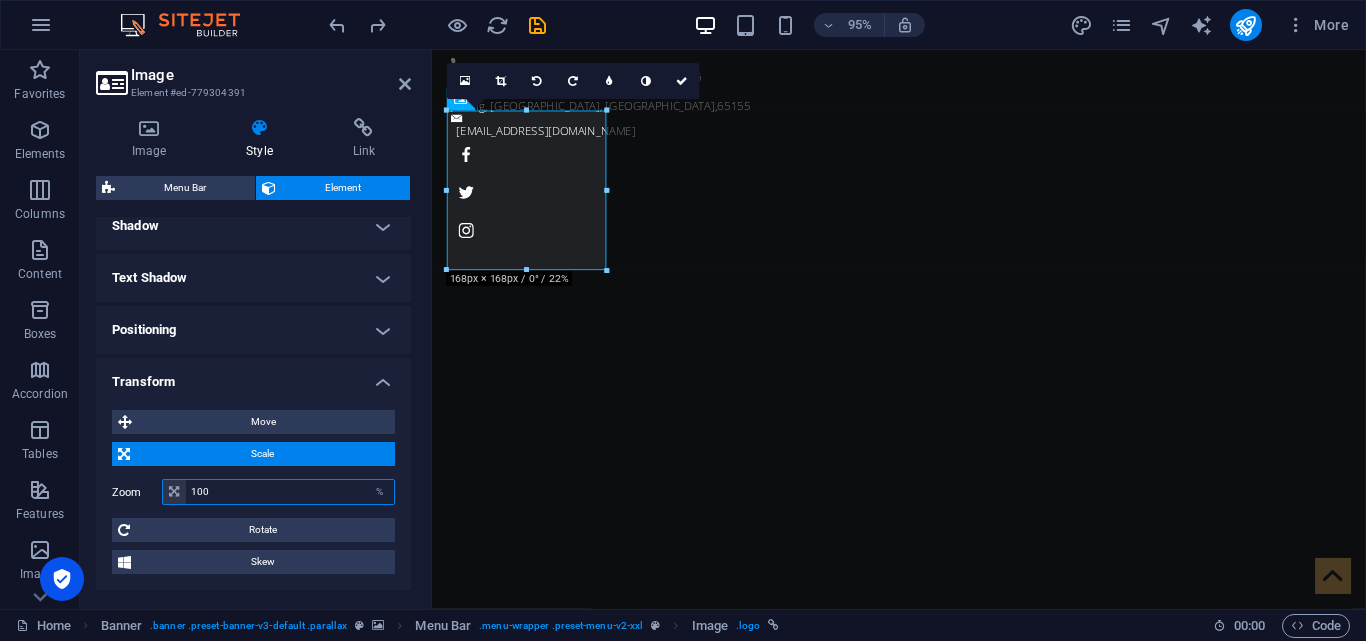 click on "100" at bounding box center [290, 492] 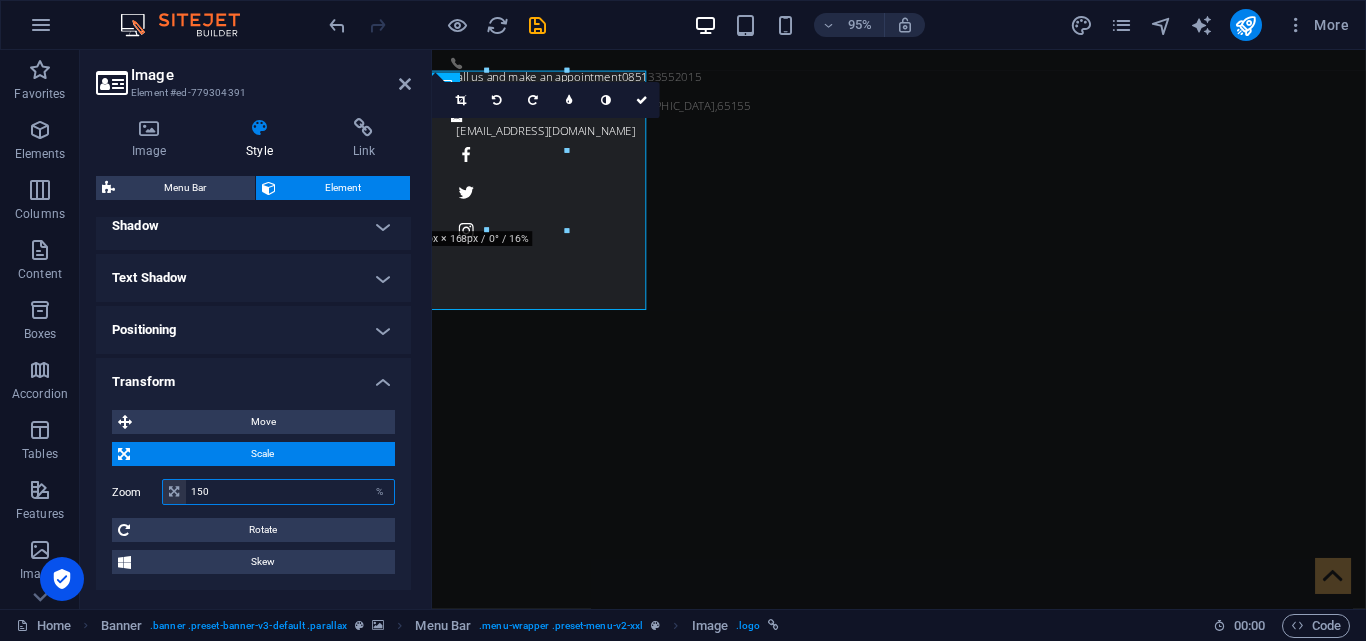type on "150" 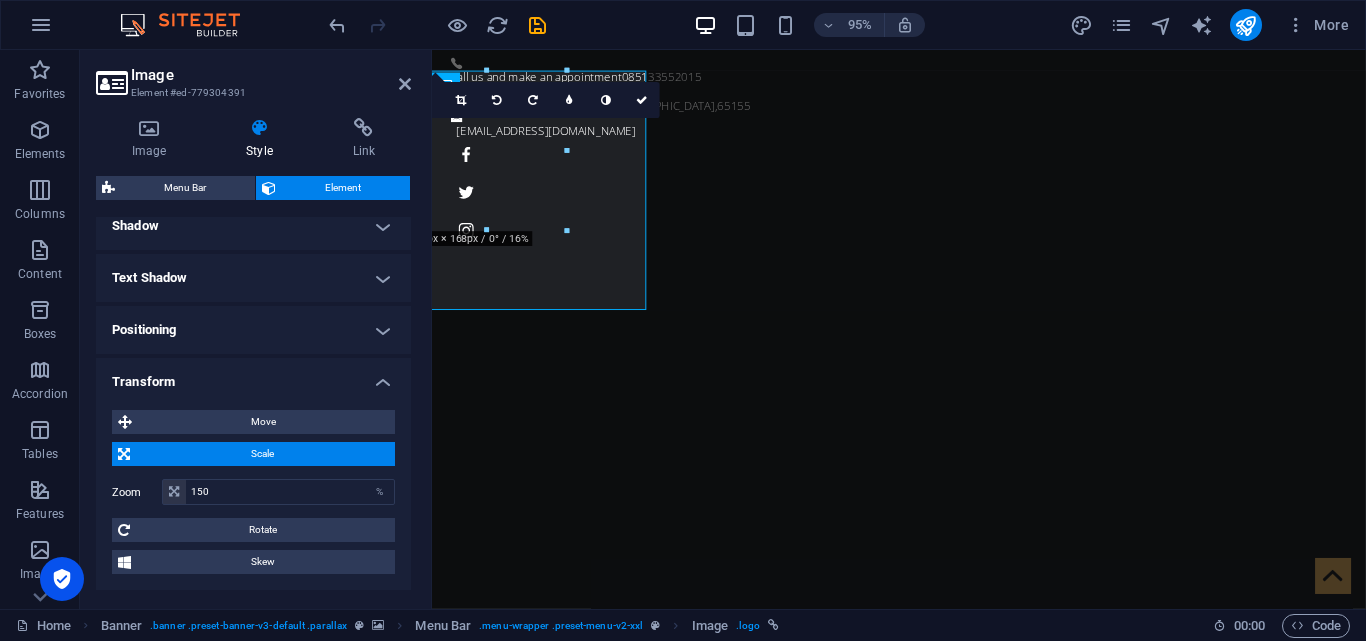 click on "Move X offset 0 px rem % em vh vw Y offset 0 px rem % em vh vw Scale Zoom 150 % Rotate Rotate 0 ° Skew X offset 0 ° Y offset 0 °" at bounding box center [253, 492] 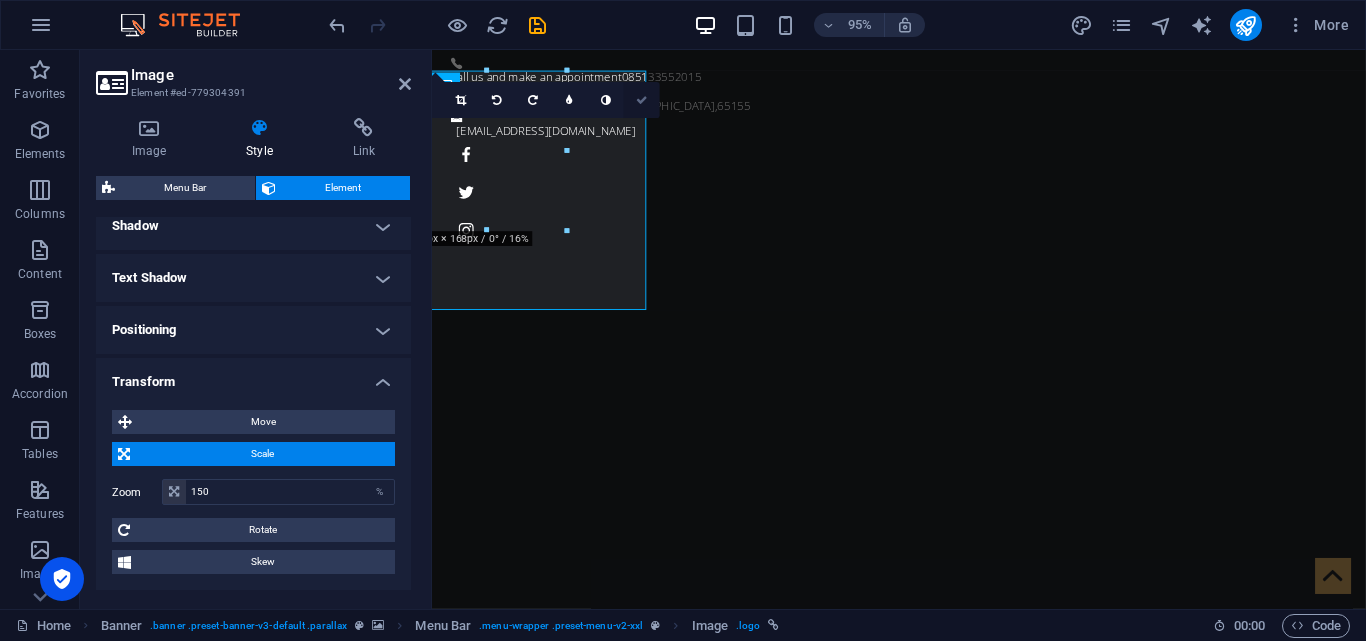 click at bounding box center (642, 100) 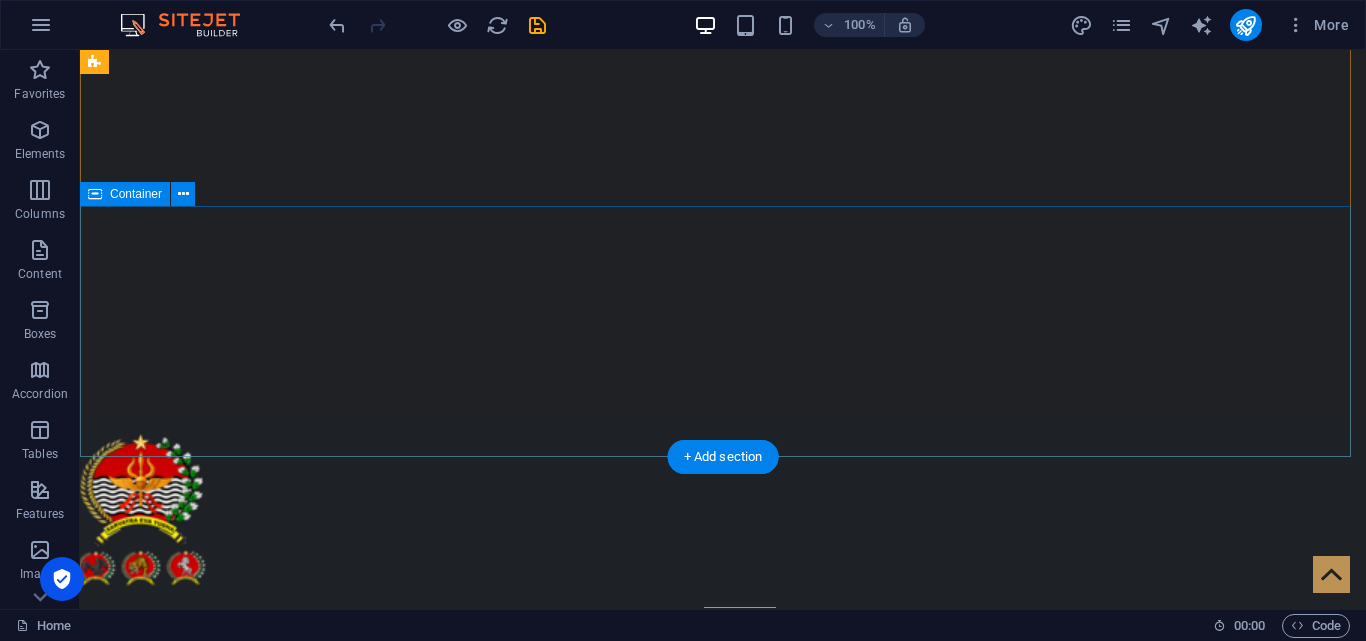 scroll, scrollTop: 0, scrollLeft: 0, axis: both 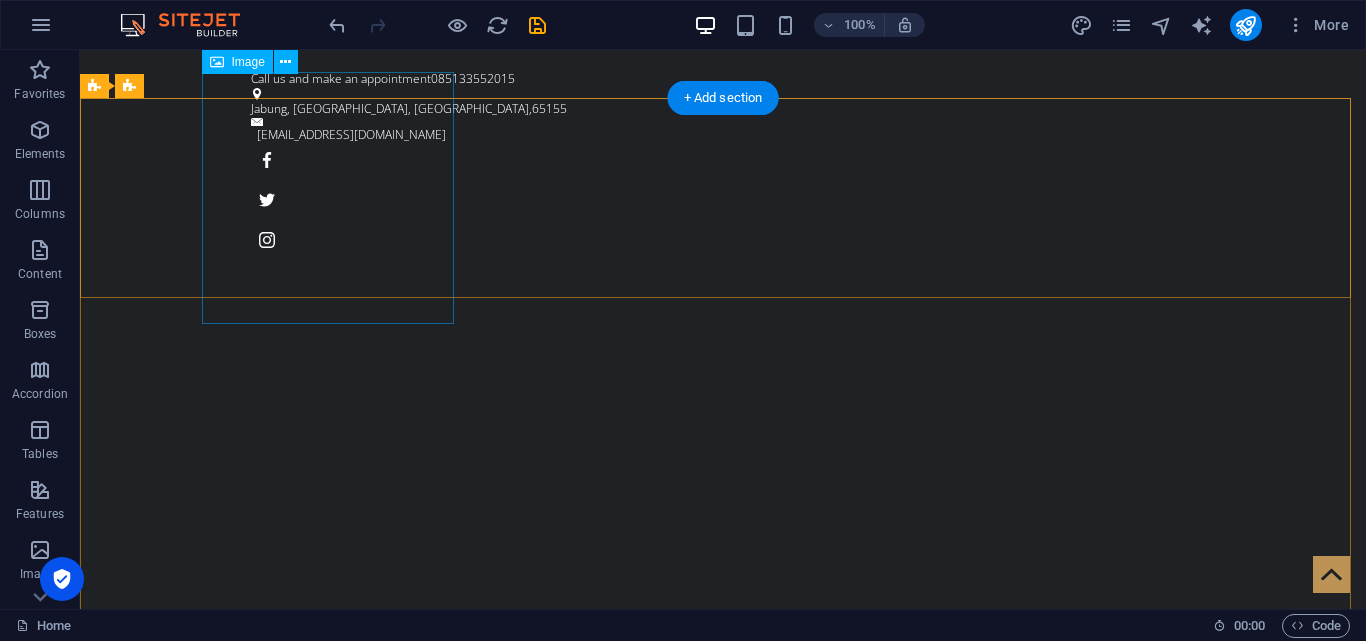 click at bounding box center (723, 923) 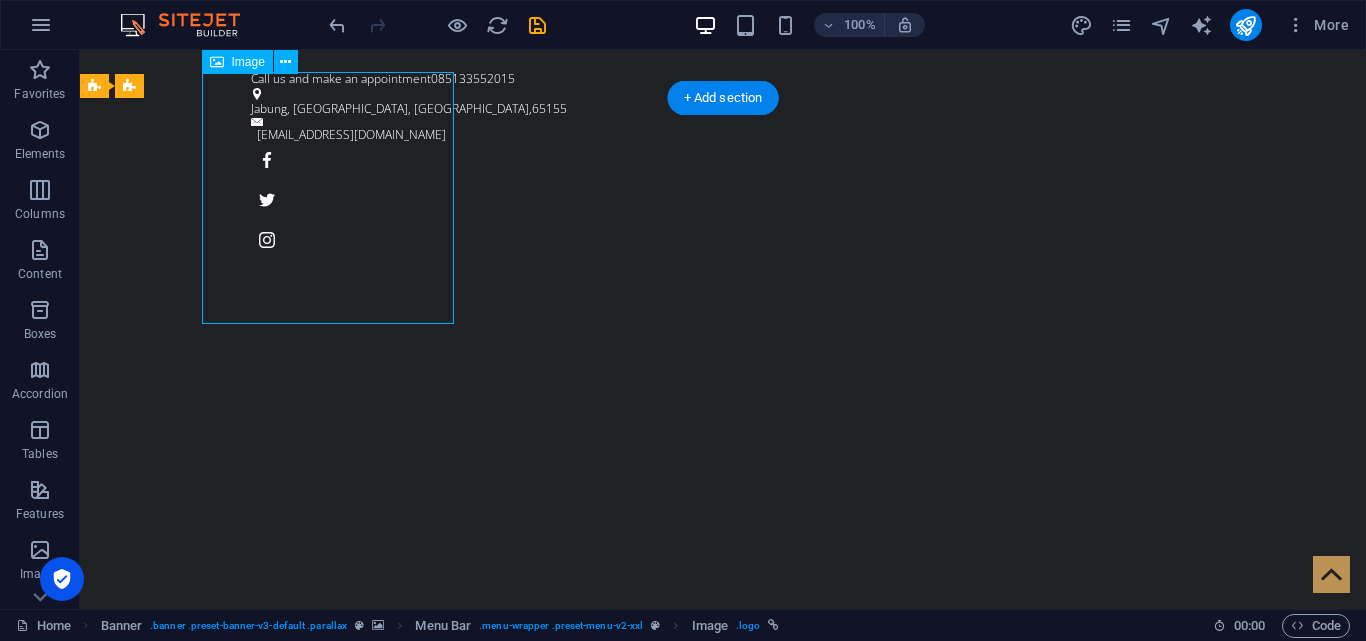 click at bounding box center [723, 923] 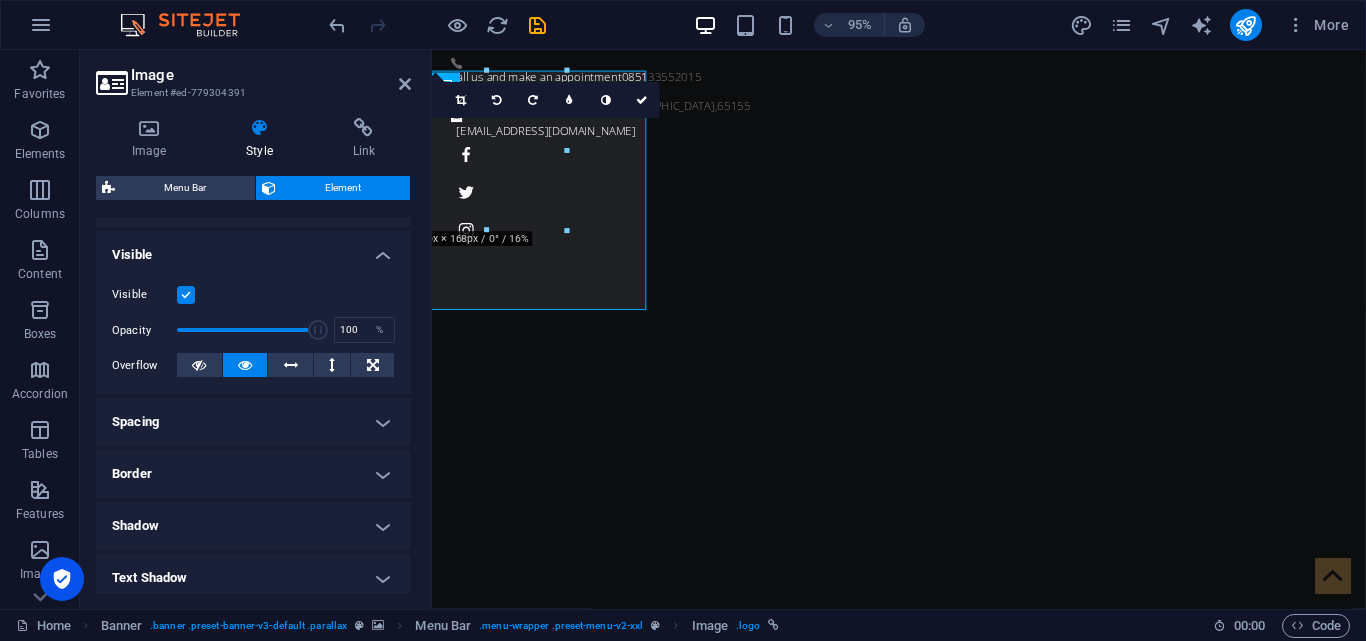 scroll, scrollTop: 300, scrollLeft: 0, axis: vertical 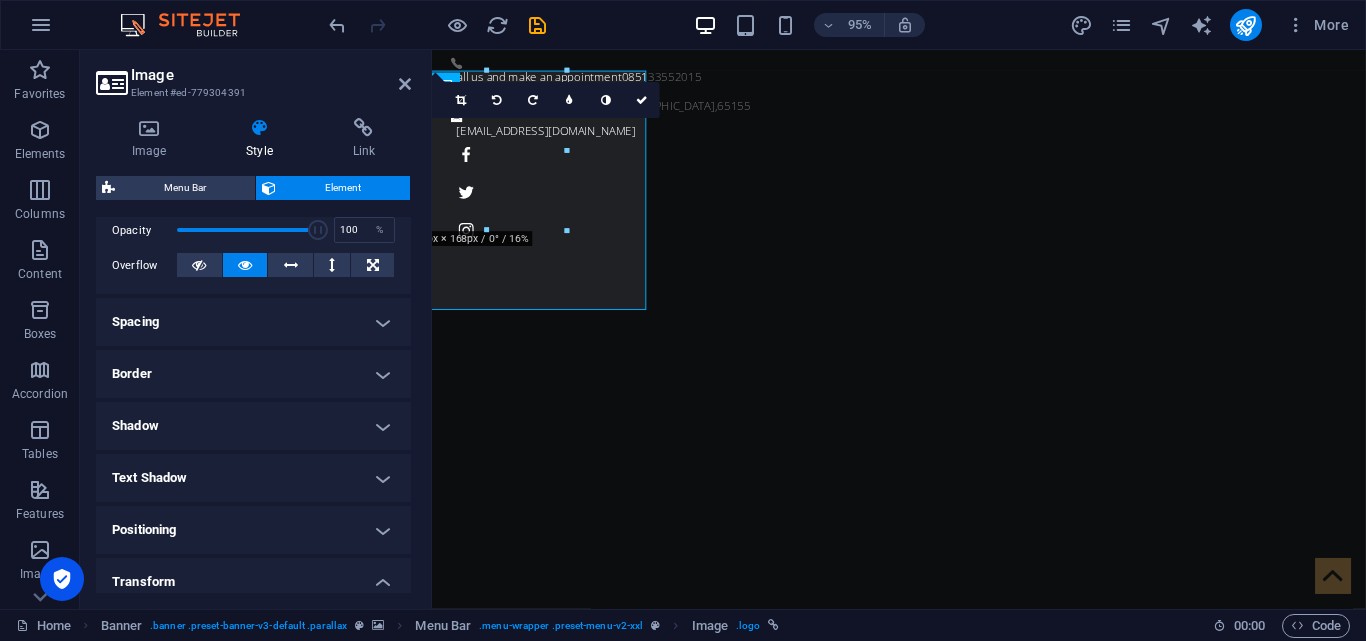 click on "Positioning" at bounding box center [253, 530] 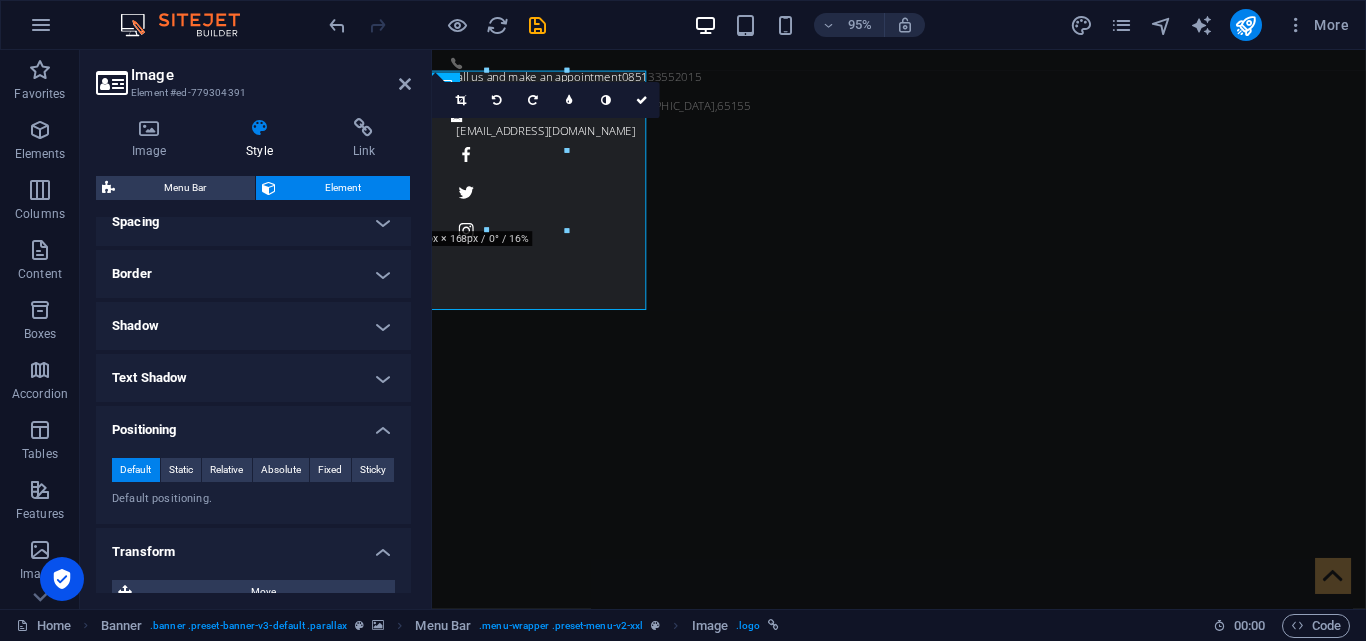 scroll, scrollTop: 600, scrollLeft: 0, axis: vertical 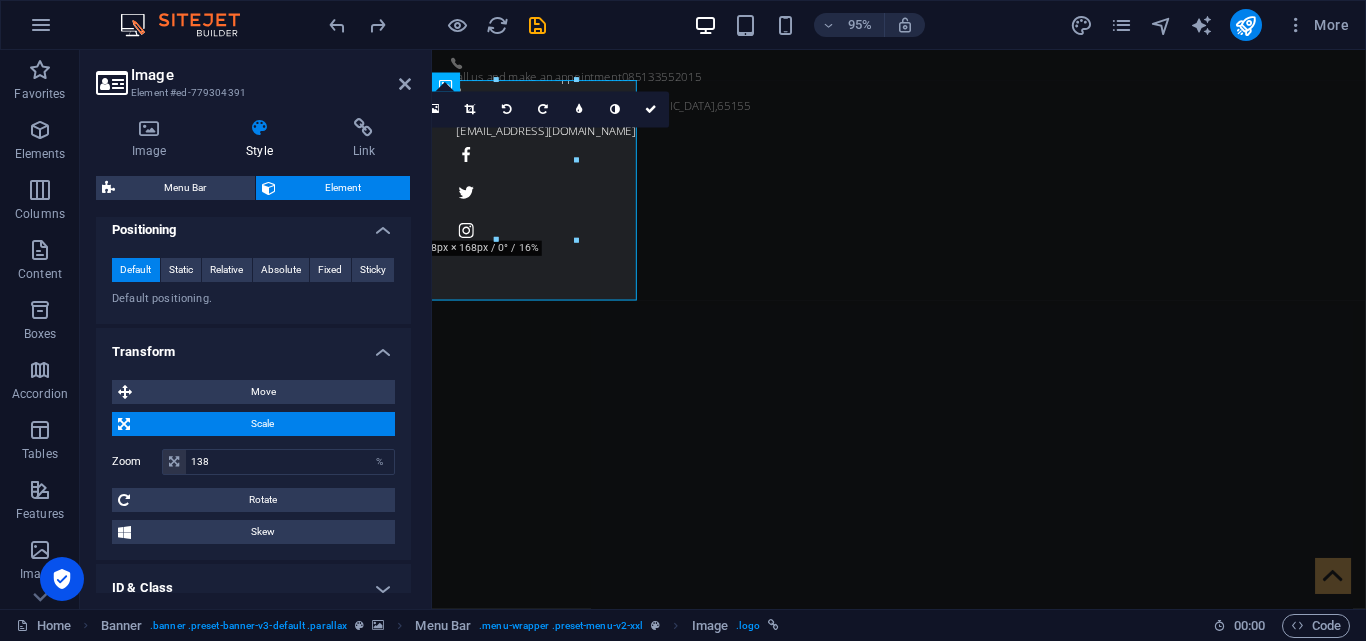 type on "100" 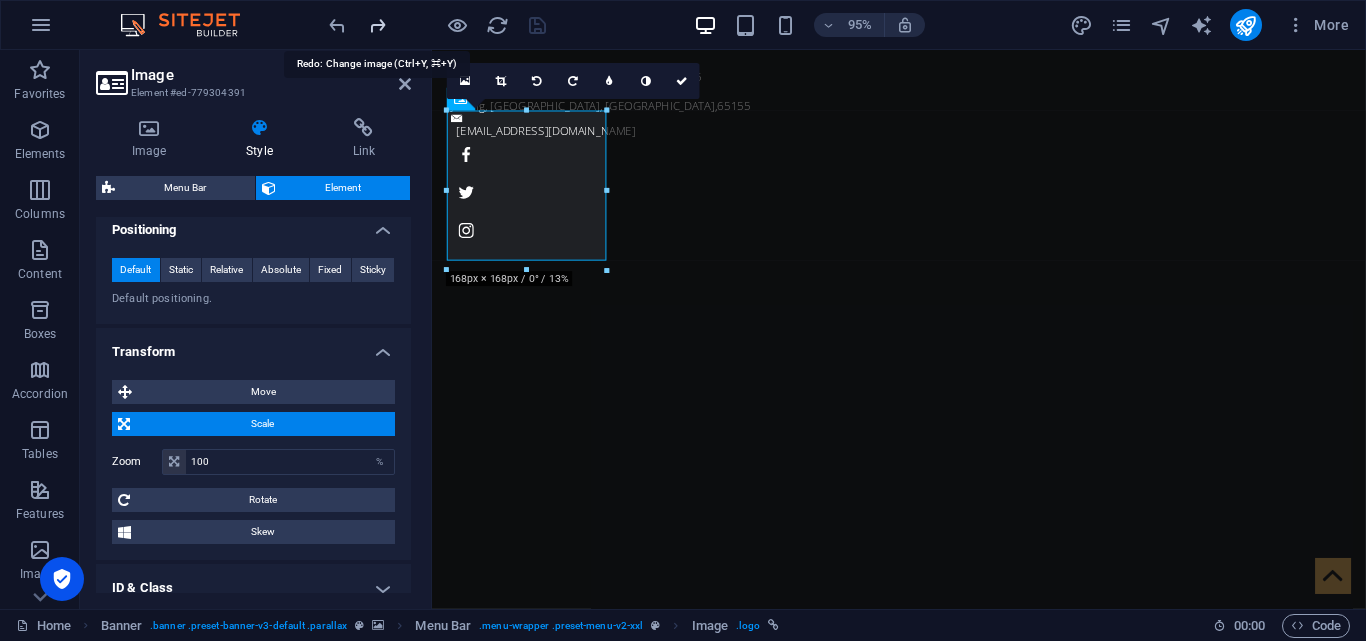 click at bounding box center [377, 25] 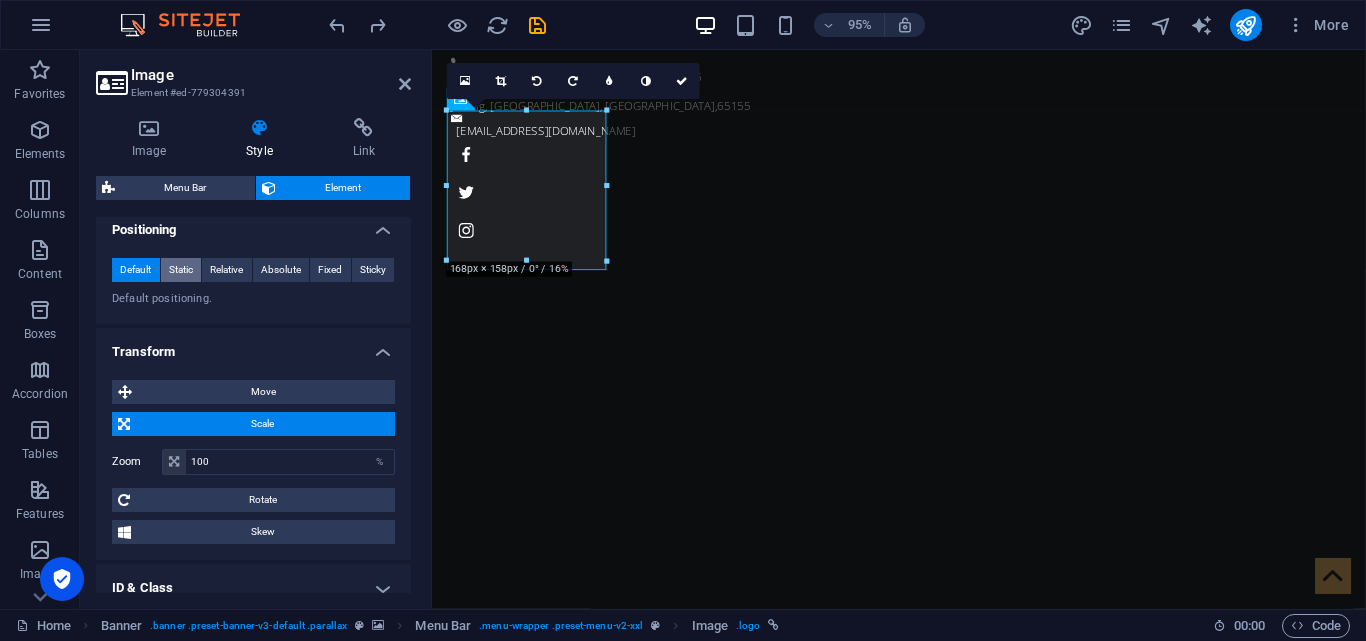 click on "Static" at bounding box center [181, 270] 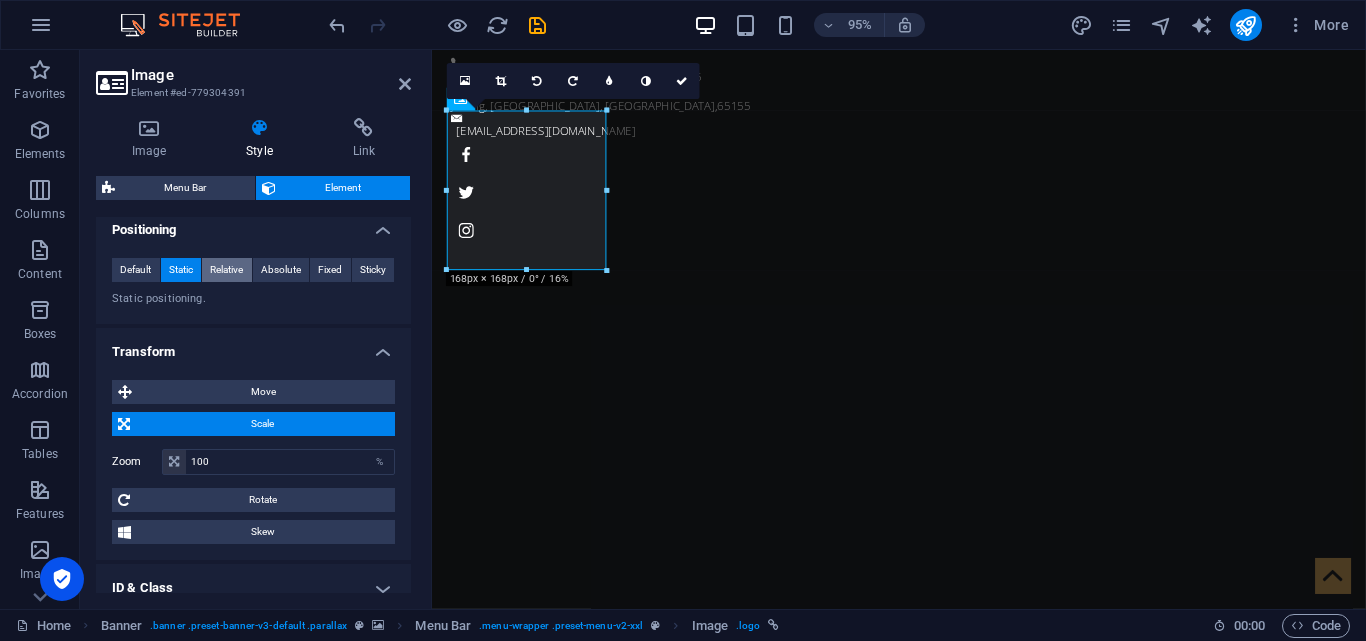 click on "Relative" at bounding box center [226, 270] 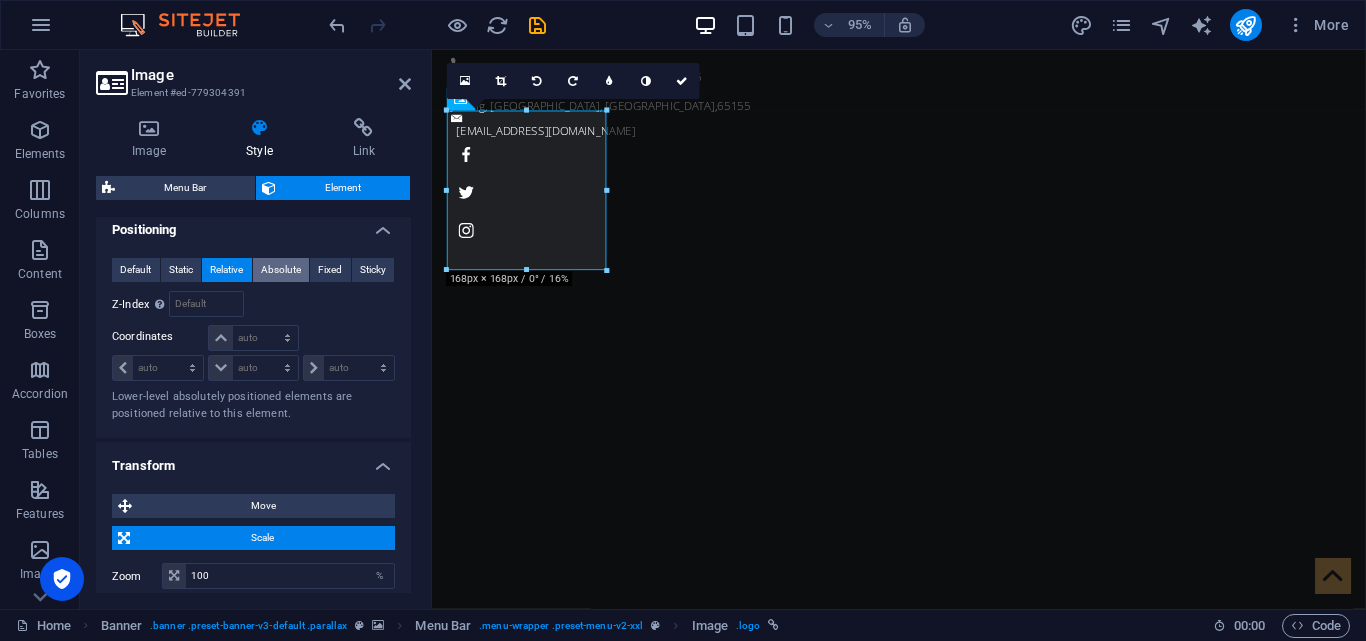 click on "Absolute" at bounding box center [281, 270] 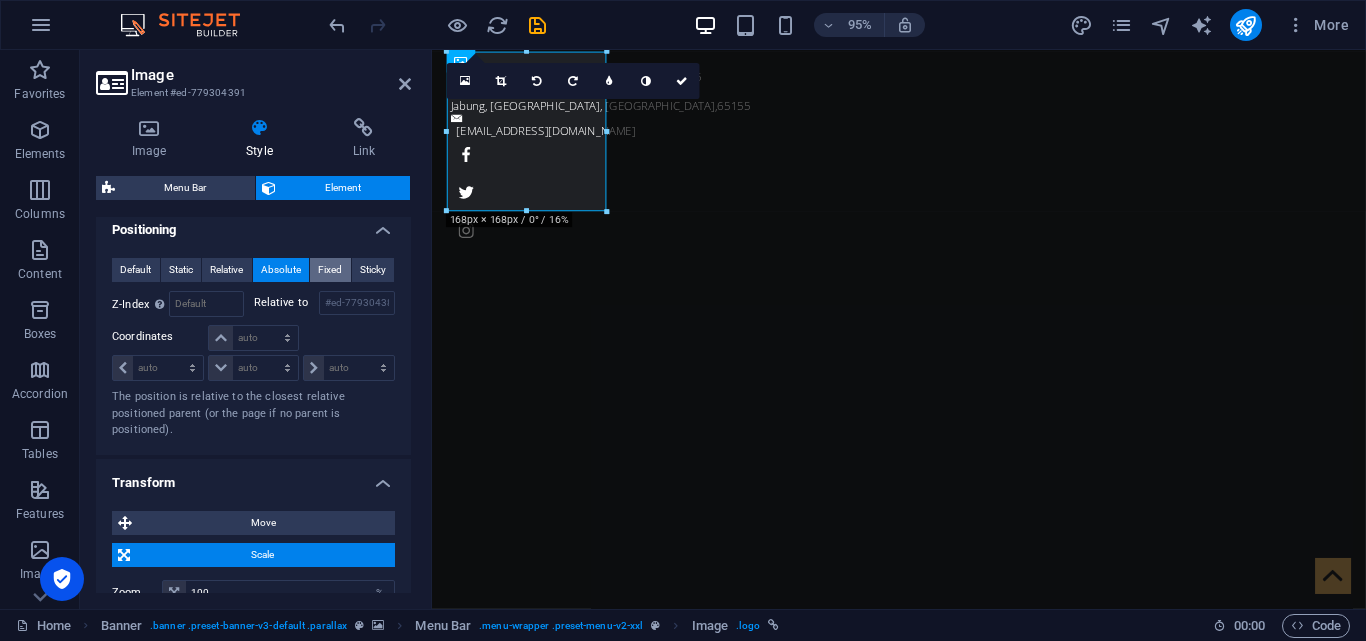 click on "Fixed" at bounding box center [330, 270] 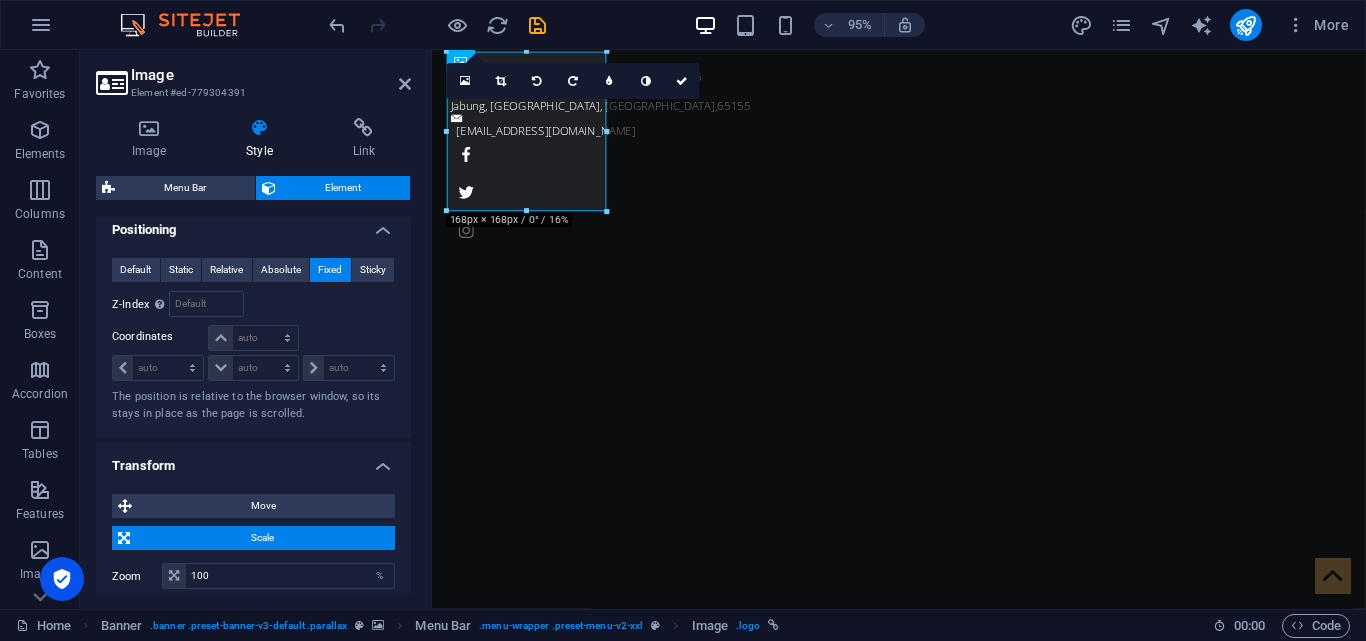 click on "Default Static Relative Absolute Fixed Sticky" at bounding box center (253, 270) 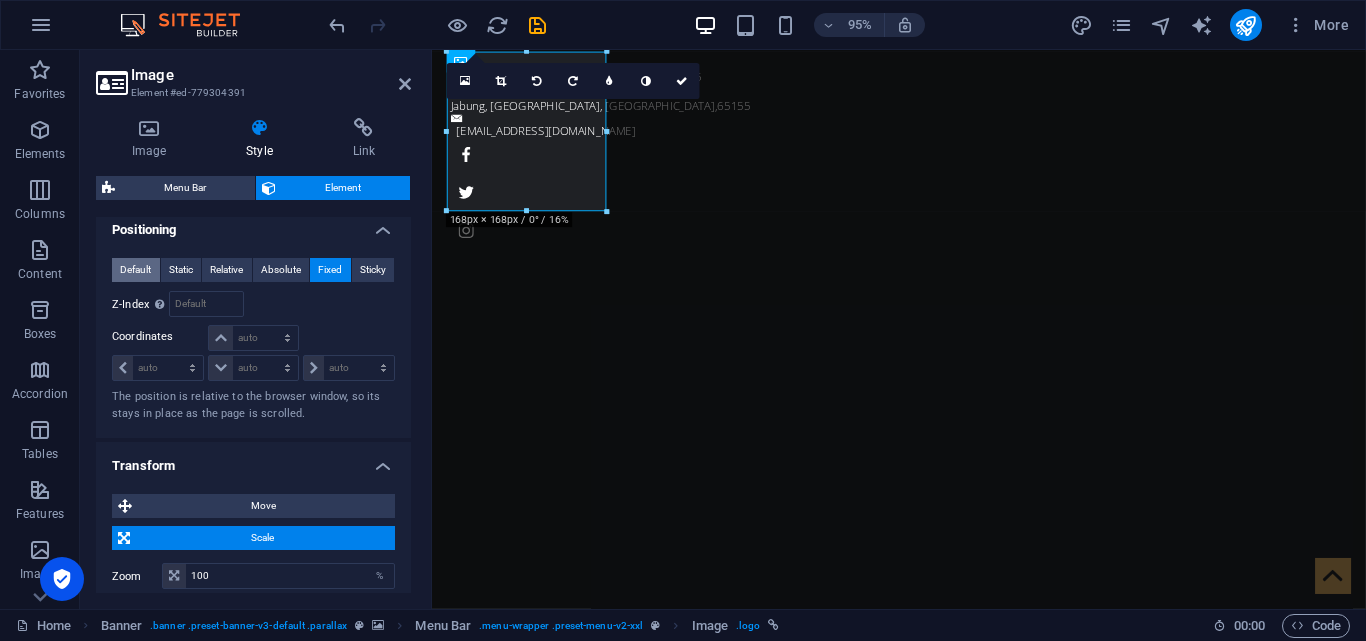 click on "Default" at bounding box center [135, 270] 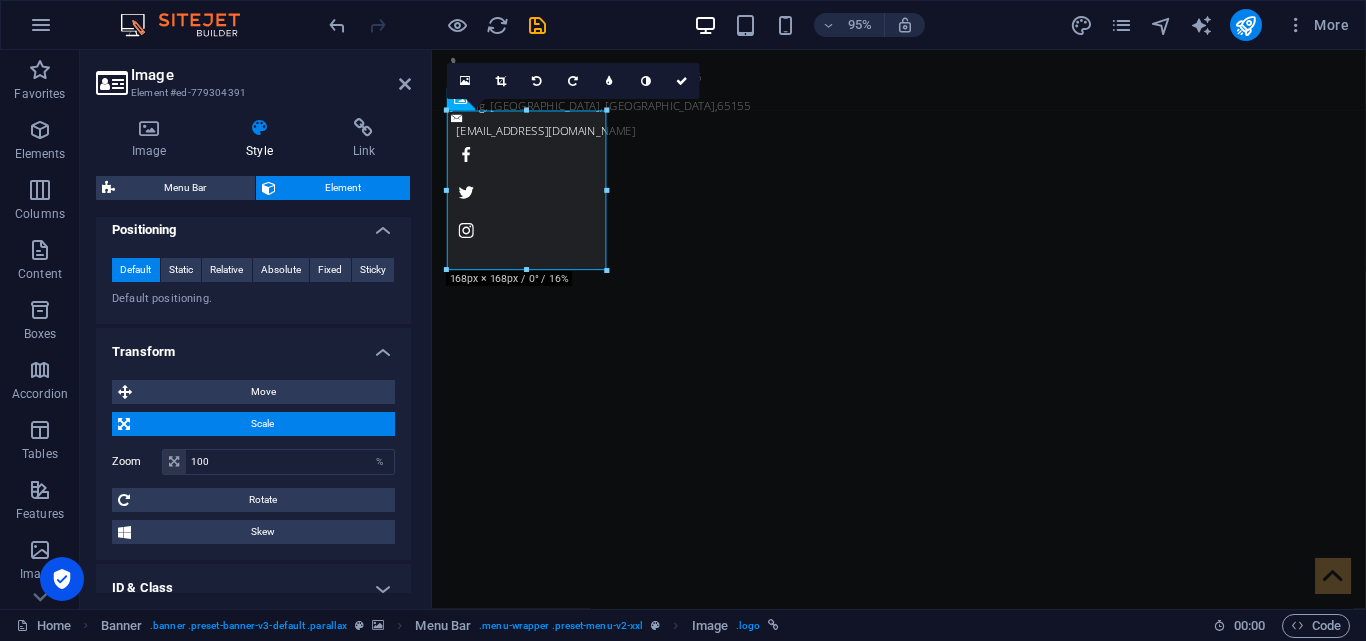 scroll, scrollTop: 723, scrollLeft: 0, axis: vertical 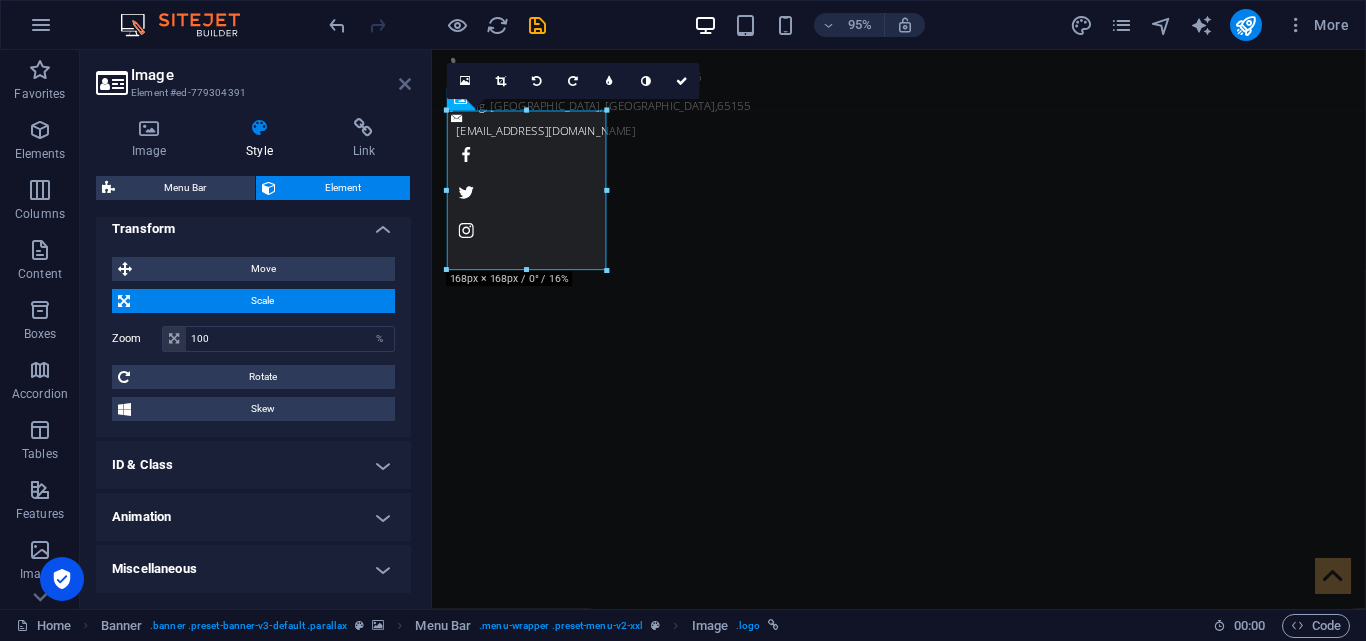 click at bounding box center [405, 84] 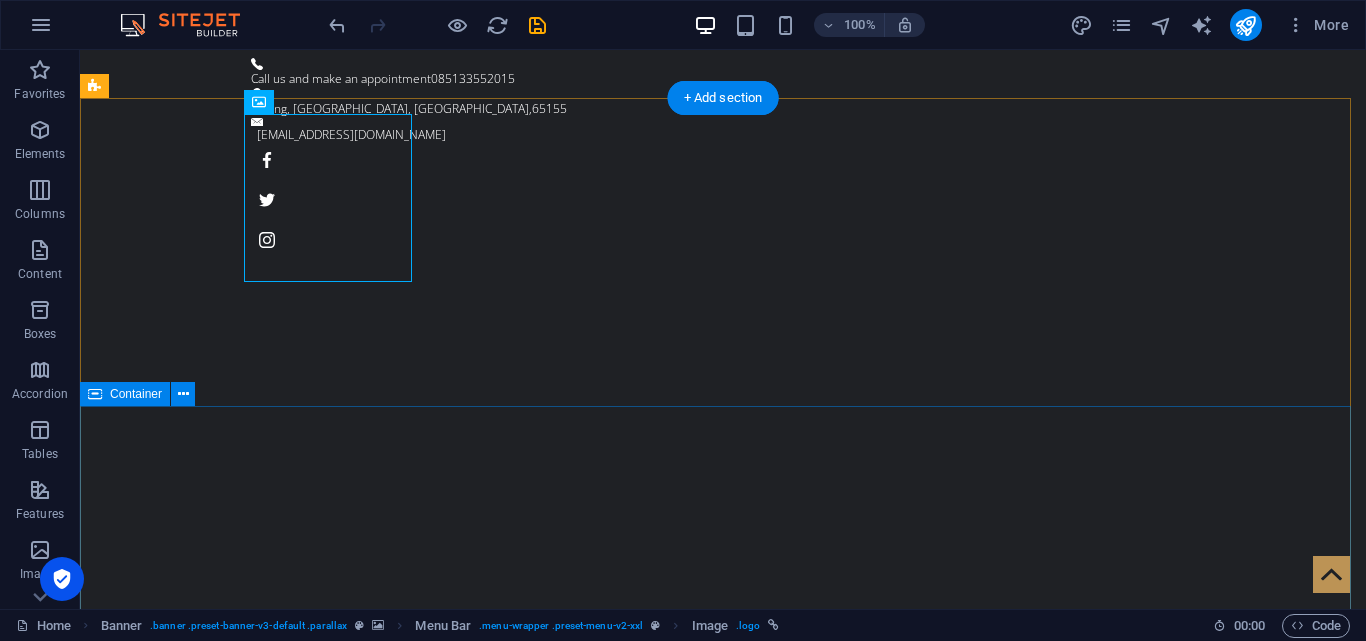 click at bounding box center [723, 1301] 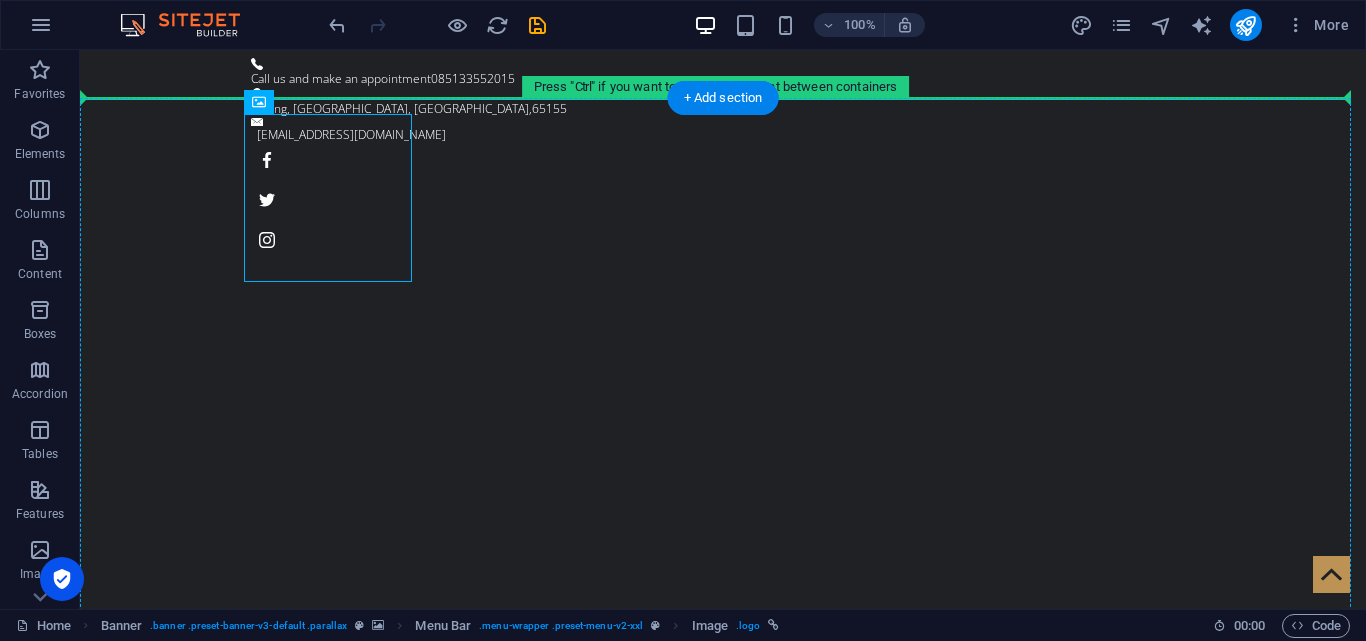 drag, startPoint x: 333, startPoint y: 205, endPoint x: 222, endPoint y: 204, distance: 111.0045 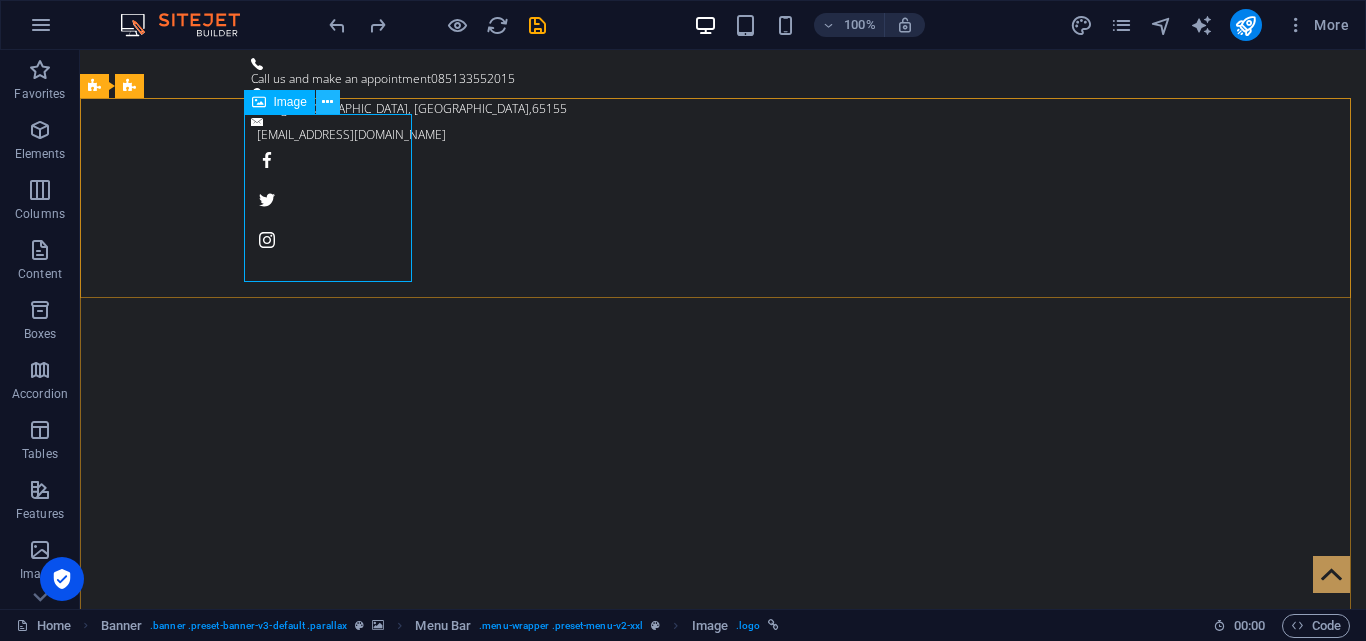 click at bounding box center [327, 102] 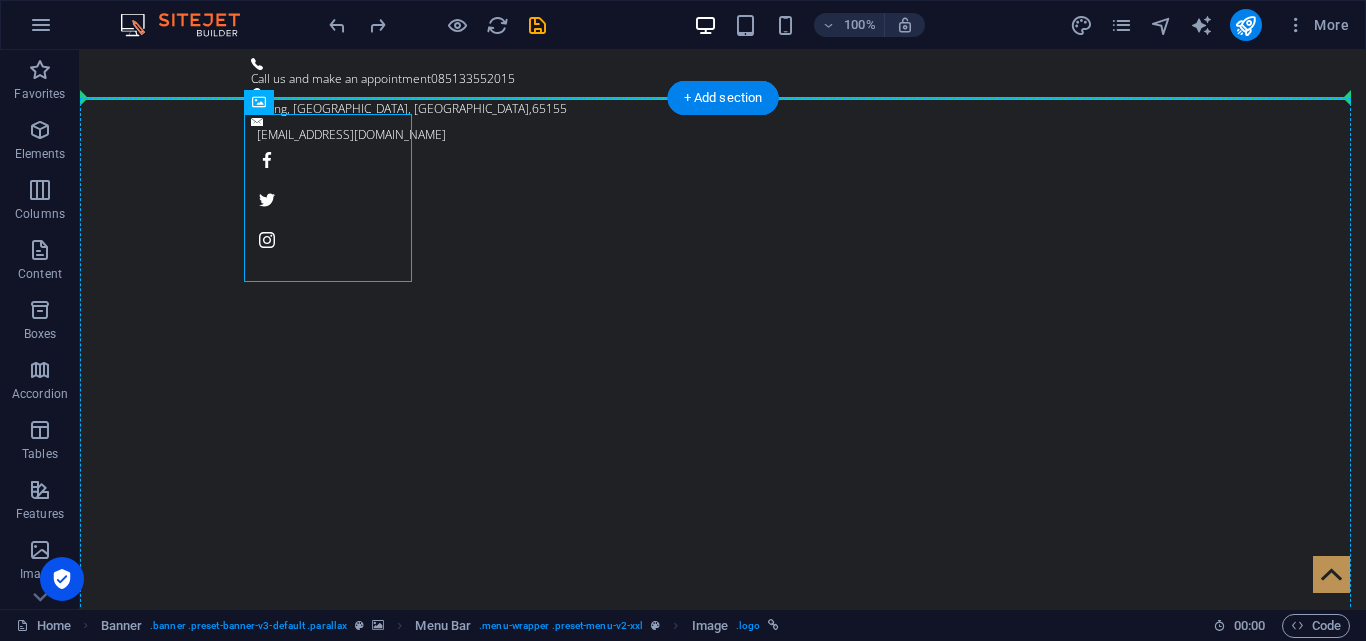 drag, startPoint x: 317, startPoint y: 184, endPoint x: 216, endPoint y: 189, distance: 101.12369 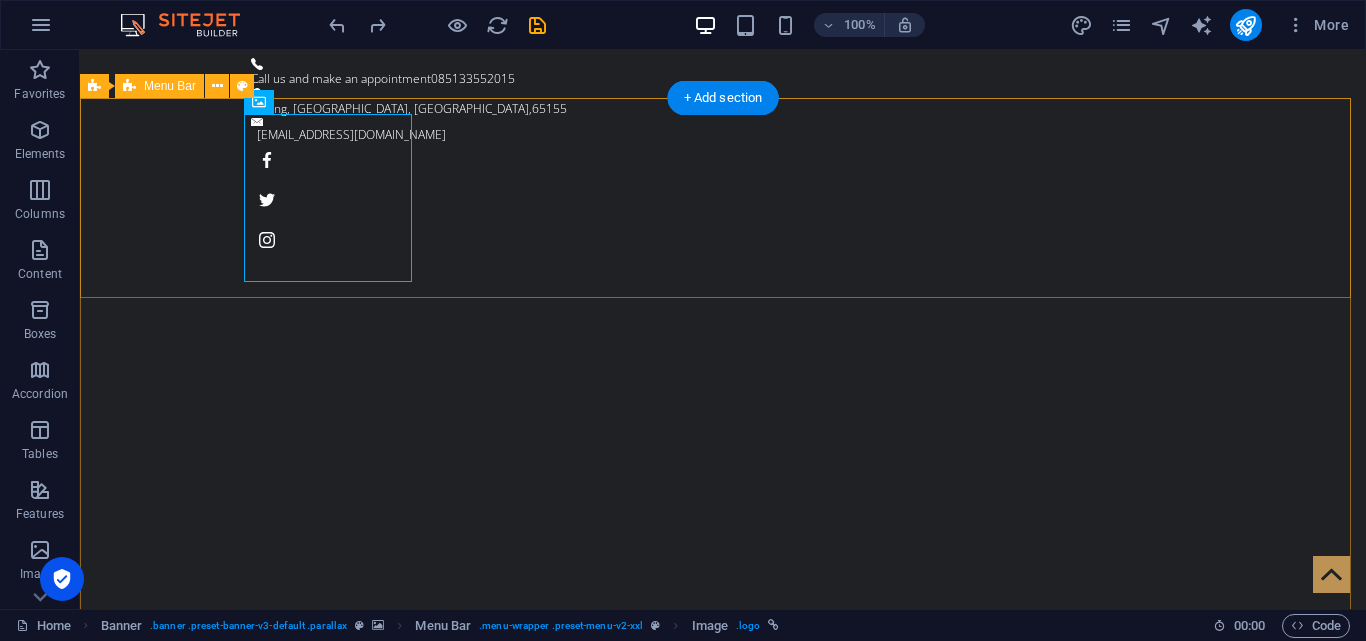 click on "BERANDA PROFIL SATUAN PPID WBS Contact" at bounding box center [723, 945] 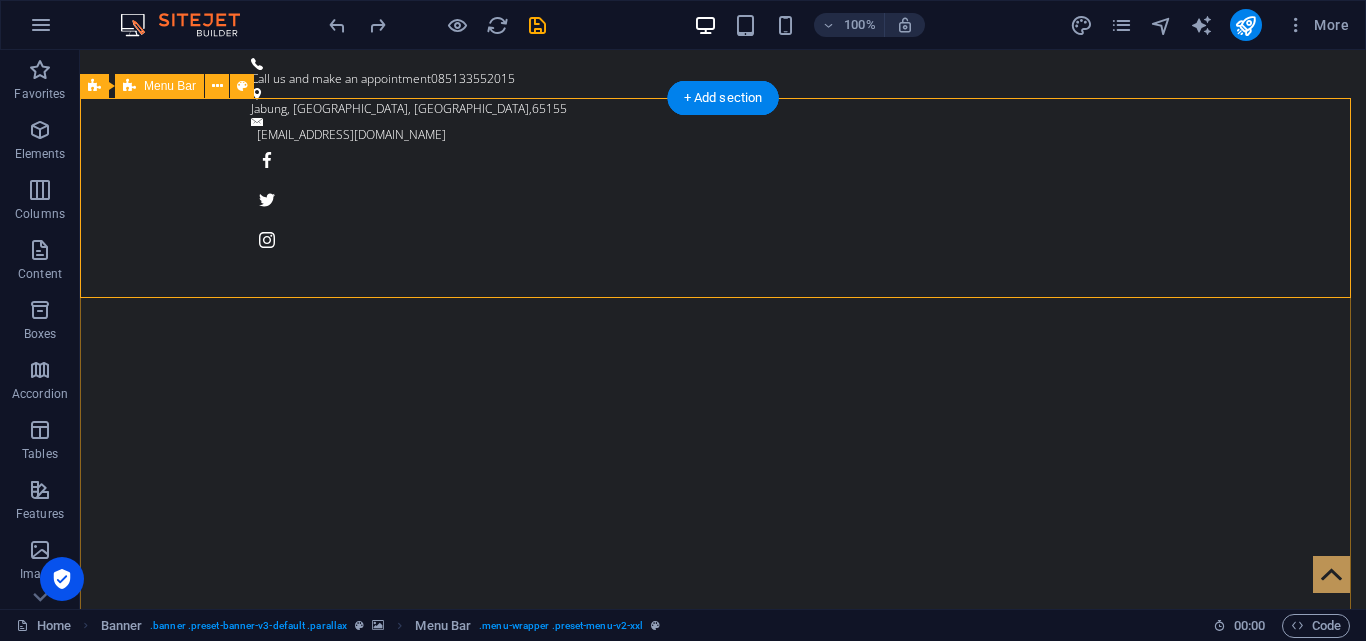 click on "BERANDA PROFIL SATUAN PPID WBS Contact" at bounding box center [723, 945] 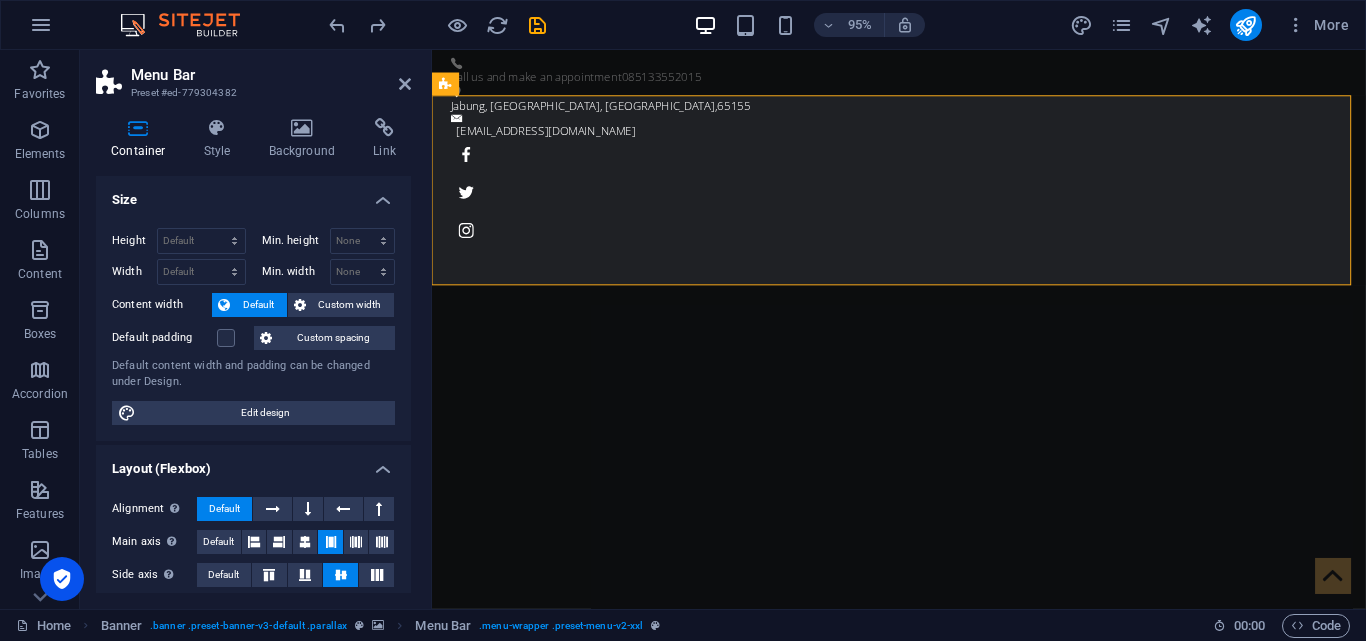 scroll, scrollTop: 200, scrollLeft: 0, axis: vertical 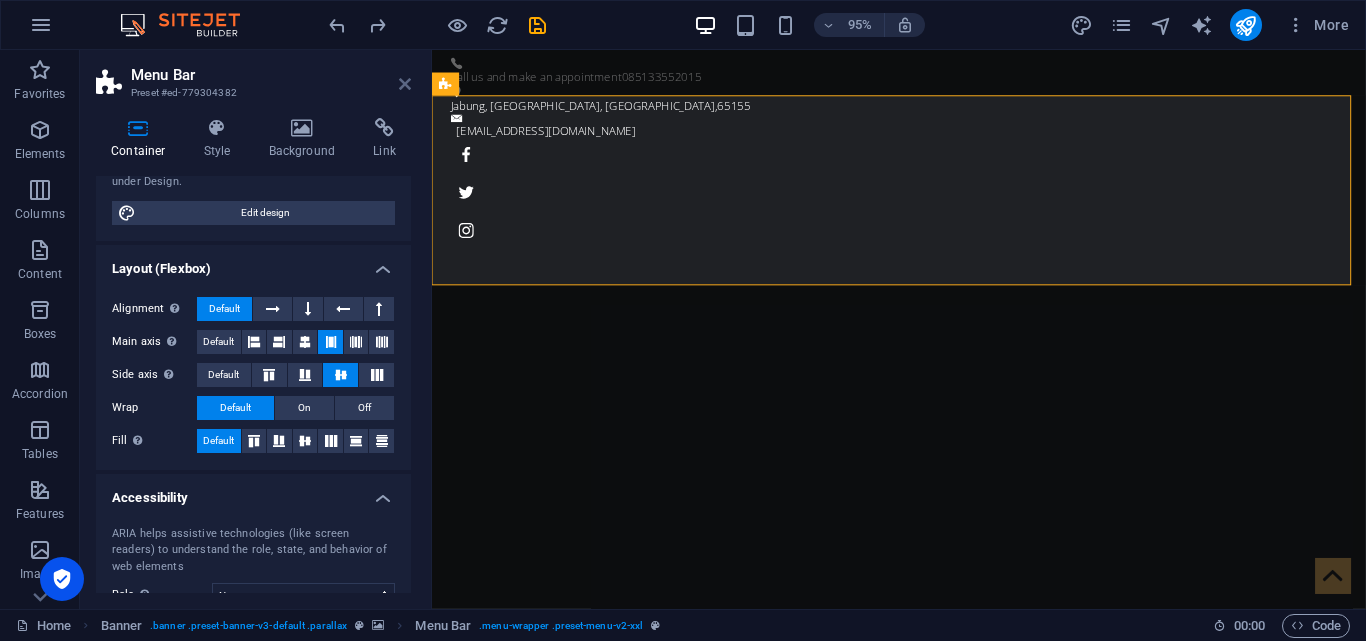 click at bounding box center [405, 84] 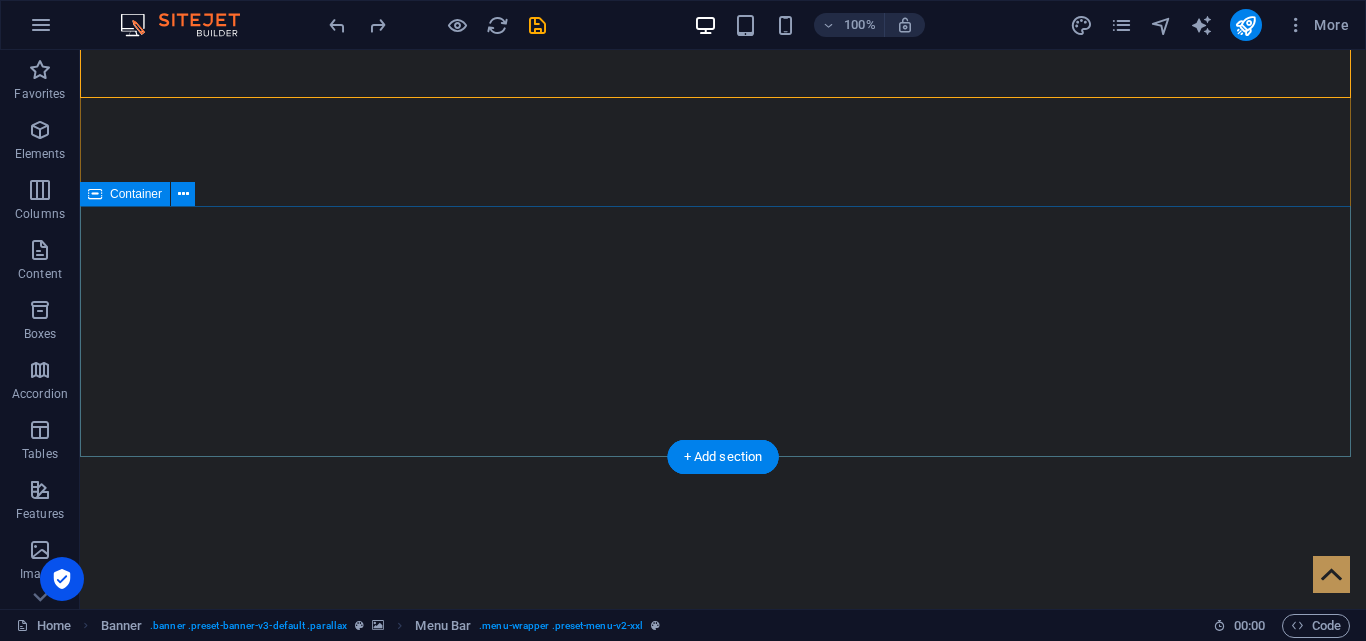 scroll, scrollTop: 0, scrollLeft: 0, axis: both 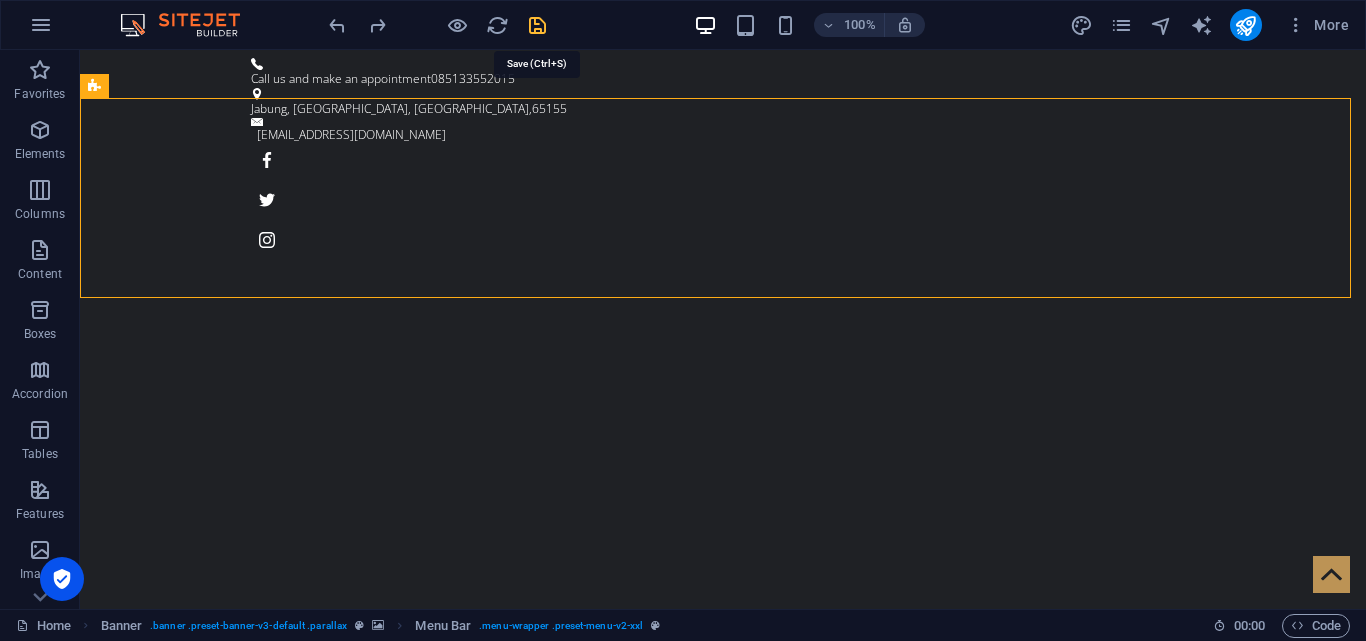 click at bounding box center (537, 25) 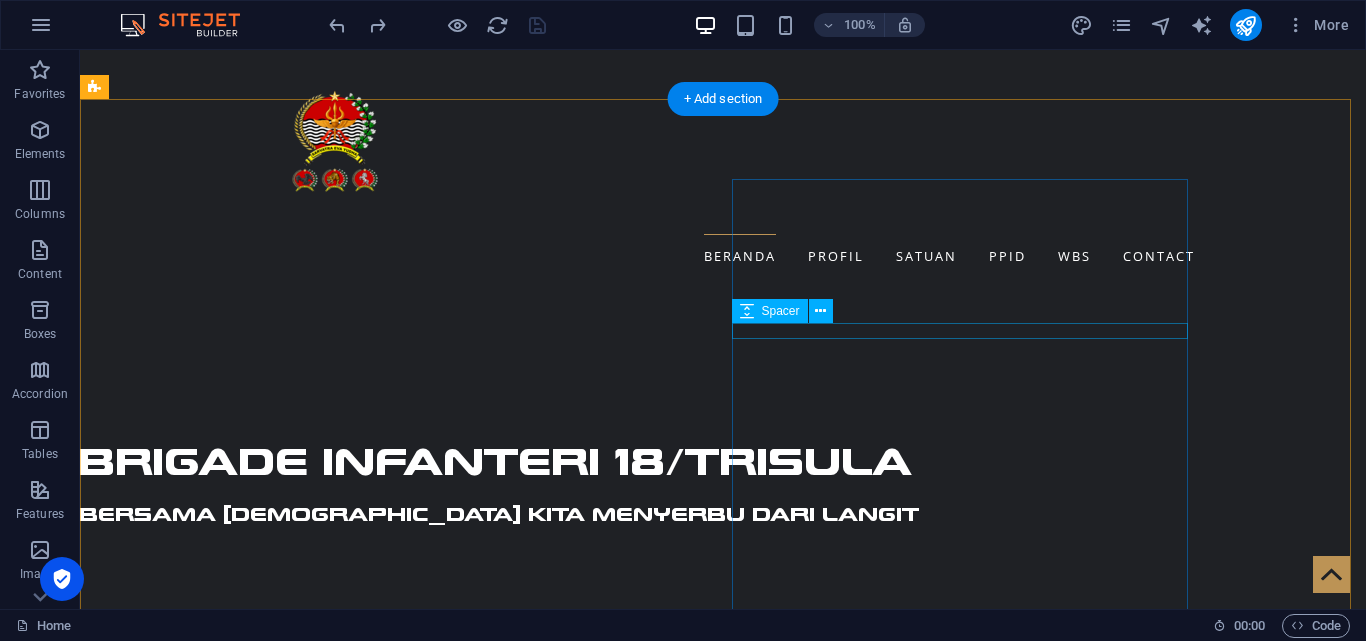 scroll, scrollTop: 700, scrollLeft: 0, axis: vertical 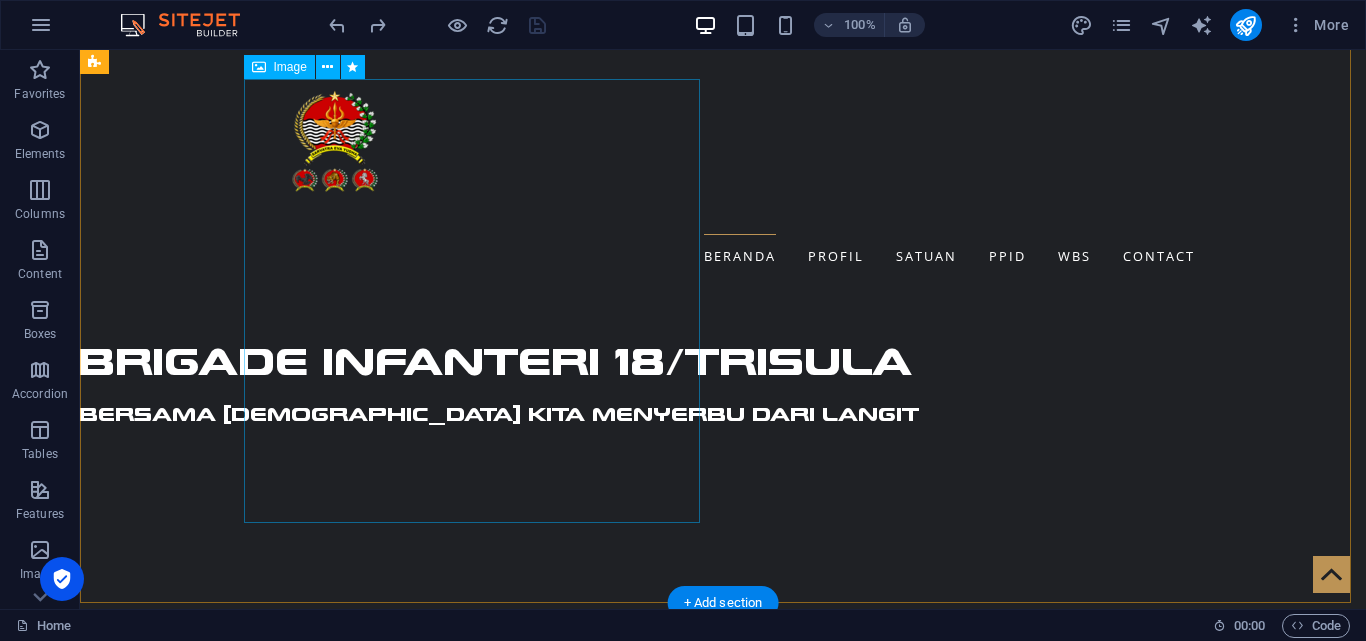 click at bounding box center (568, 1086) 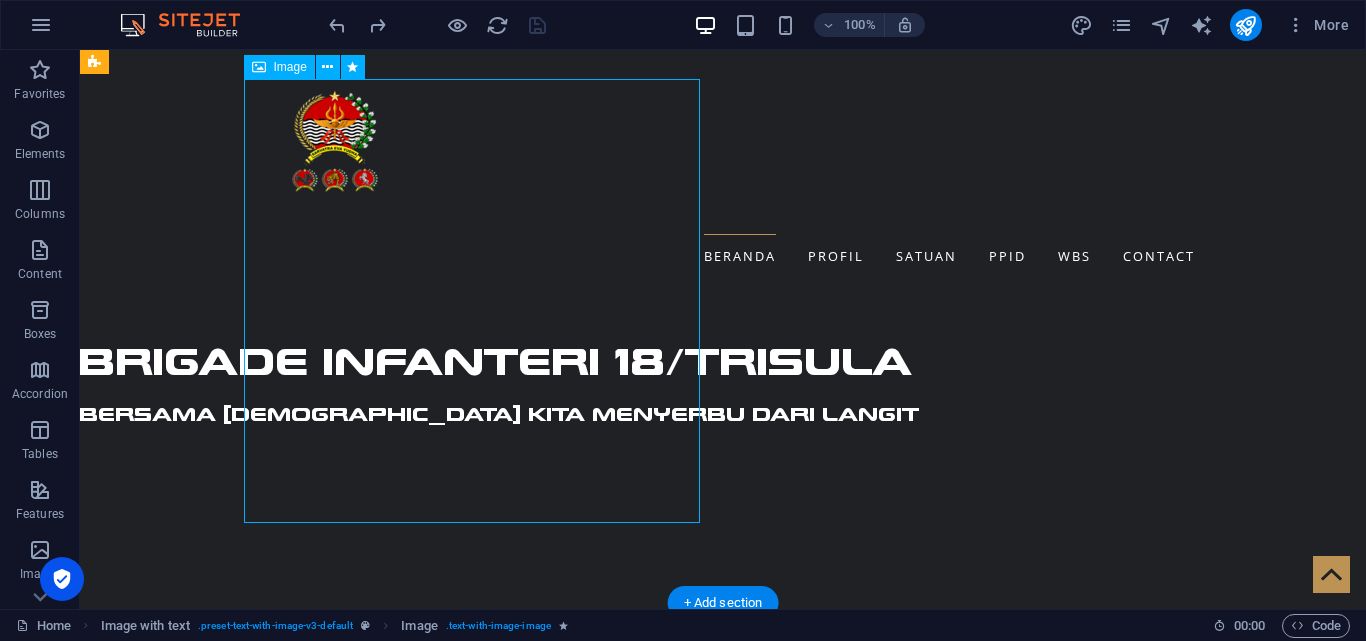 click at bounding box center (568, 1086) 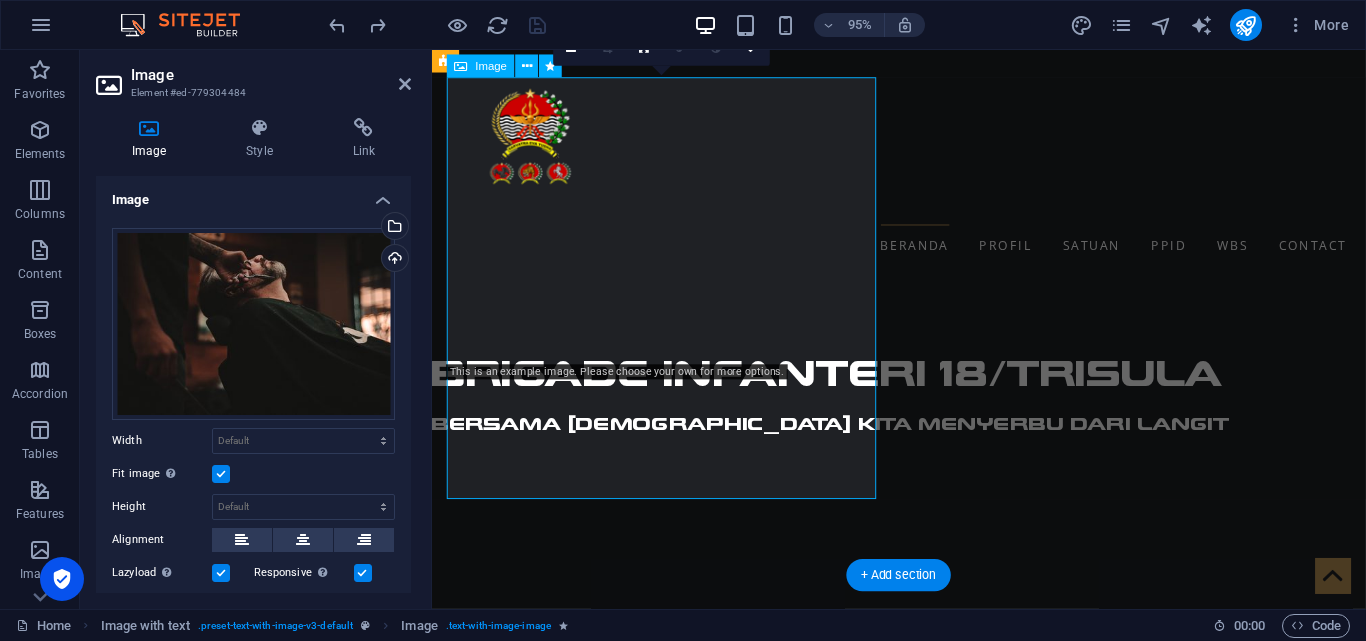 scroll, scrollTop: 729, scrollLeft: 0, axis: vertical 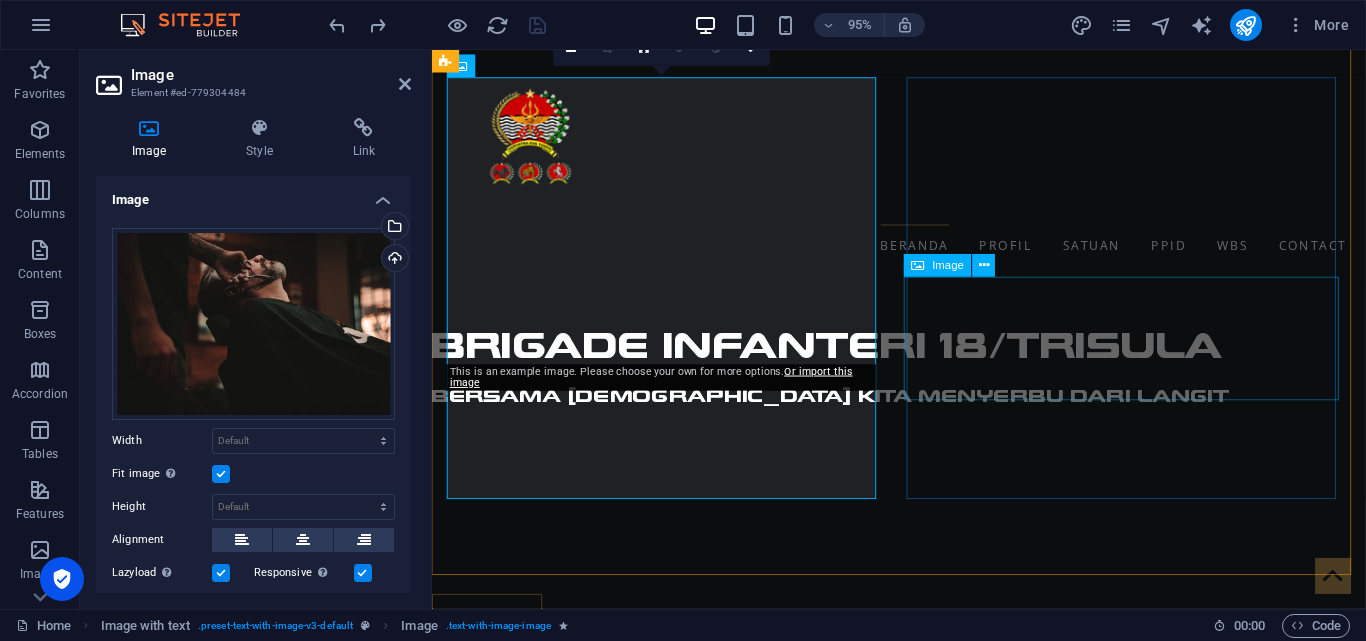 click at bounding box center [920, 1719] 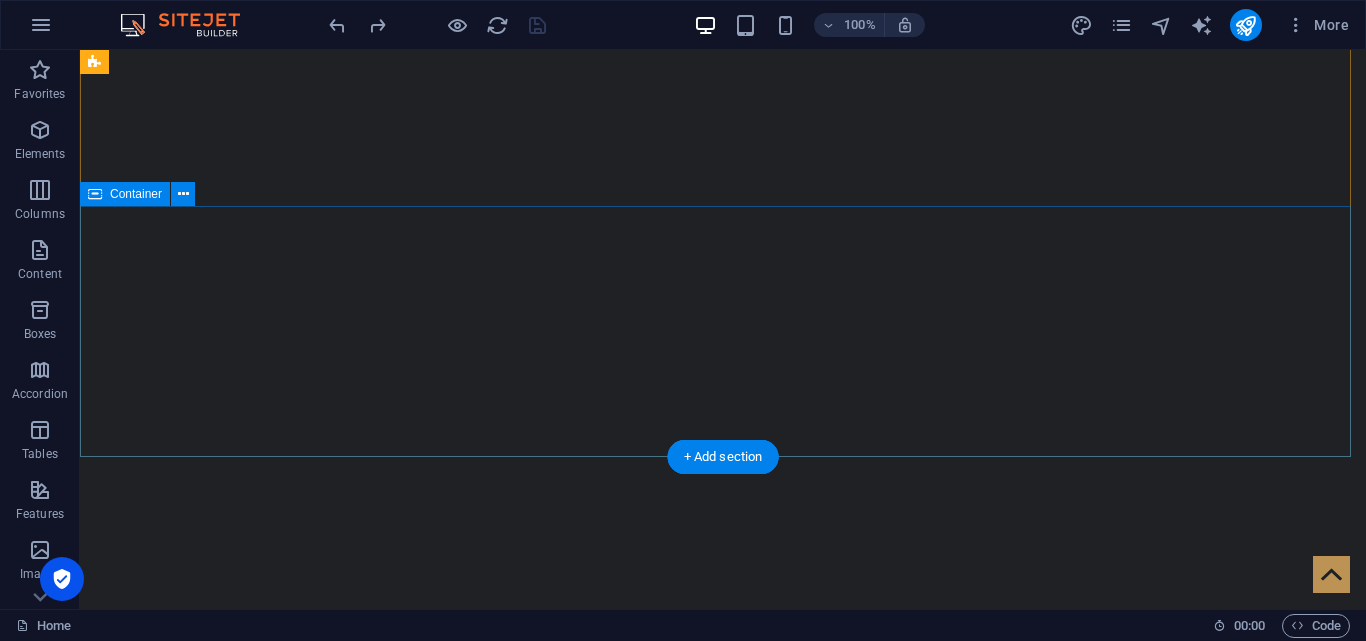 scroll, scrollTop: 0, scrollLeft: 0, axis: both 